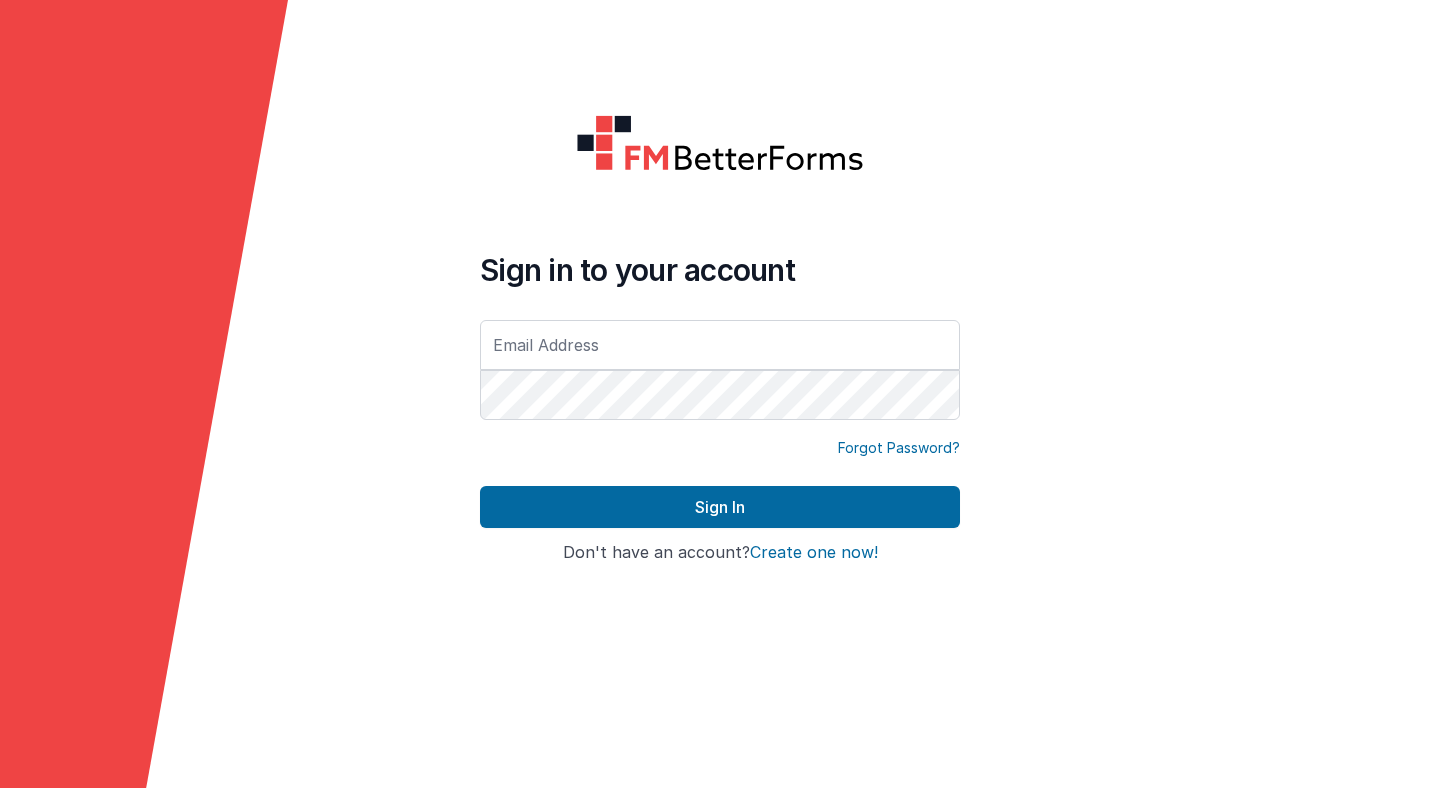 scroll, scrollTop: 0, scrollLeft: 0, axis: both 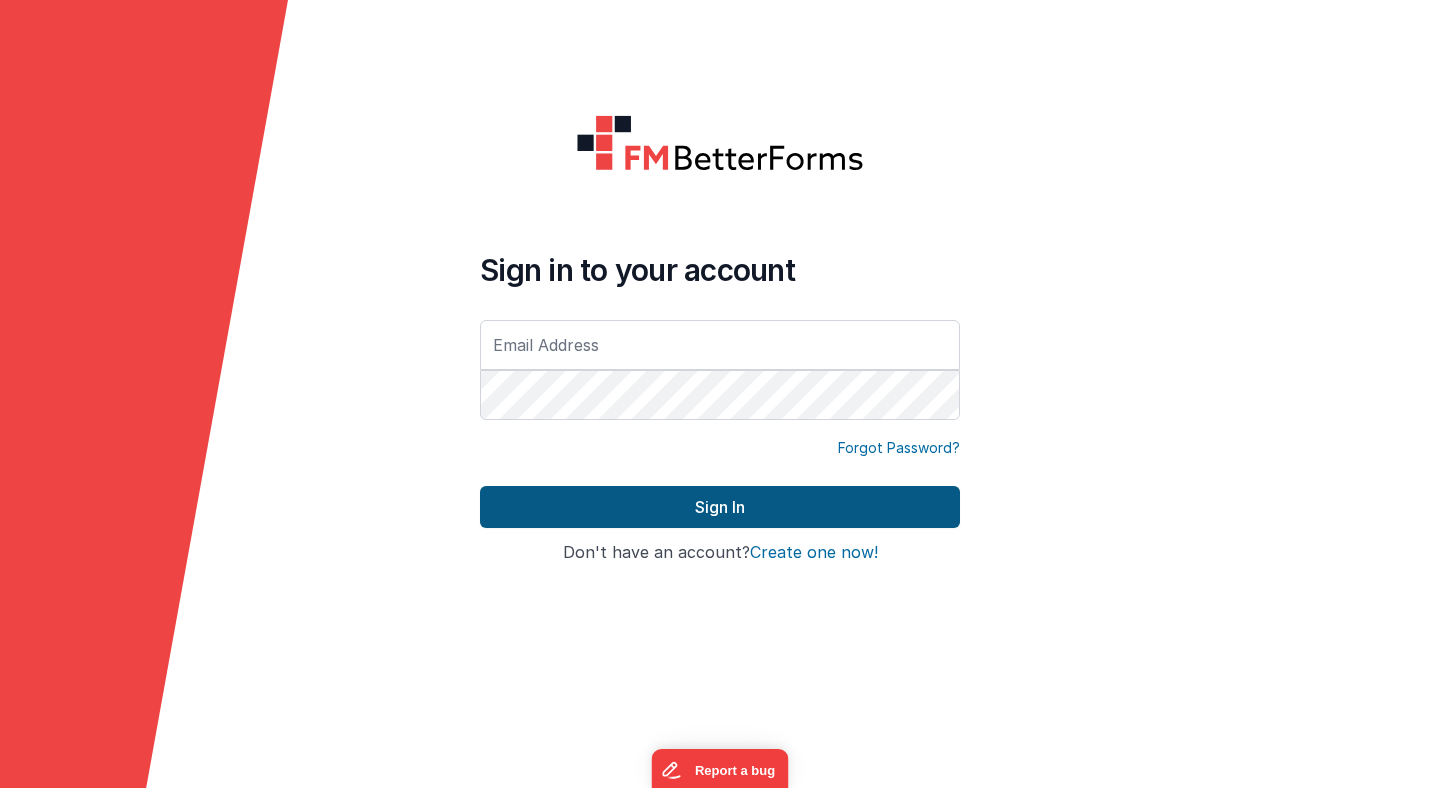 type on "stefan.muenger@theol.unibe.ch" 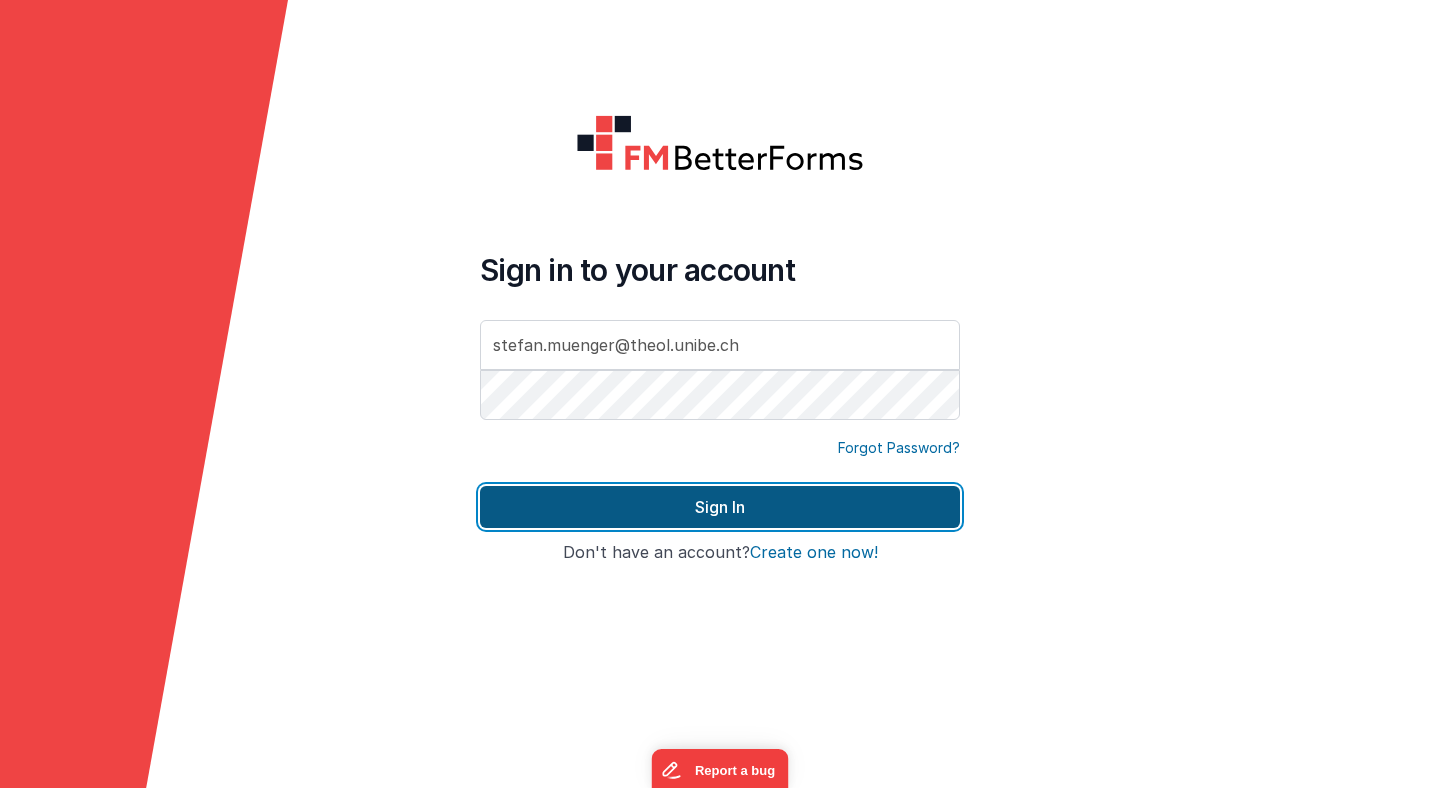 click on "Sign In" at bounding box center [720, 507] 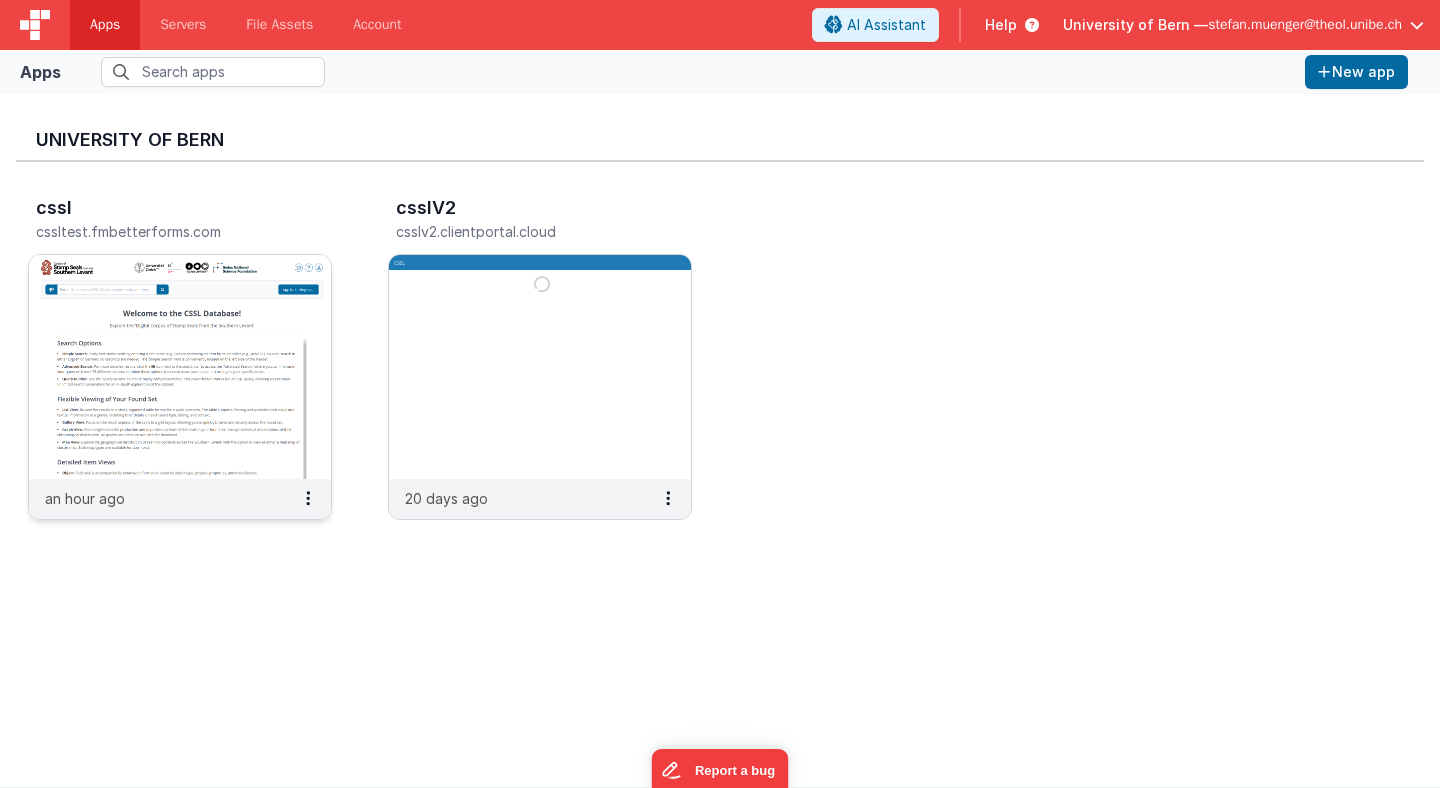 click at bounding box center (180, 367) 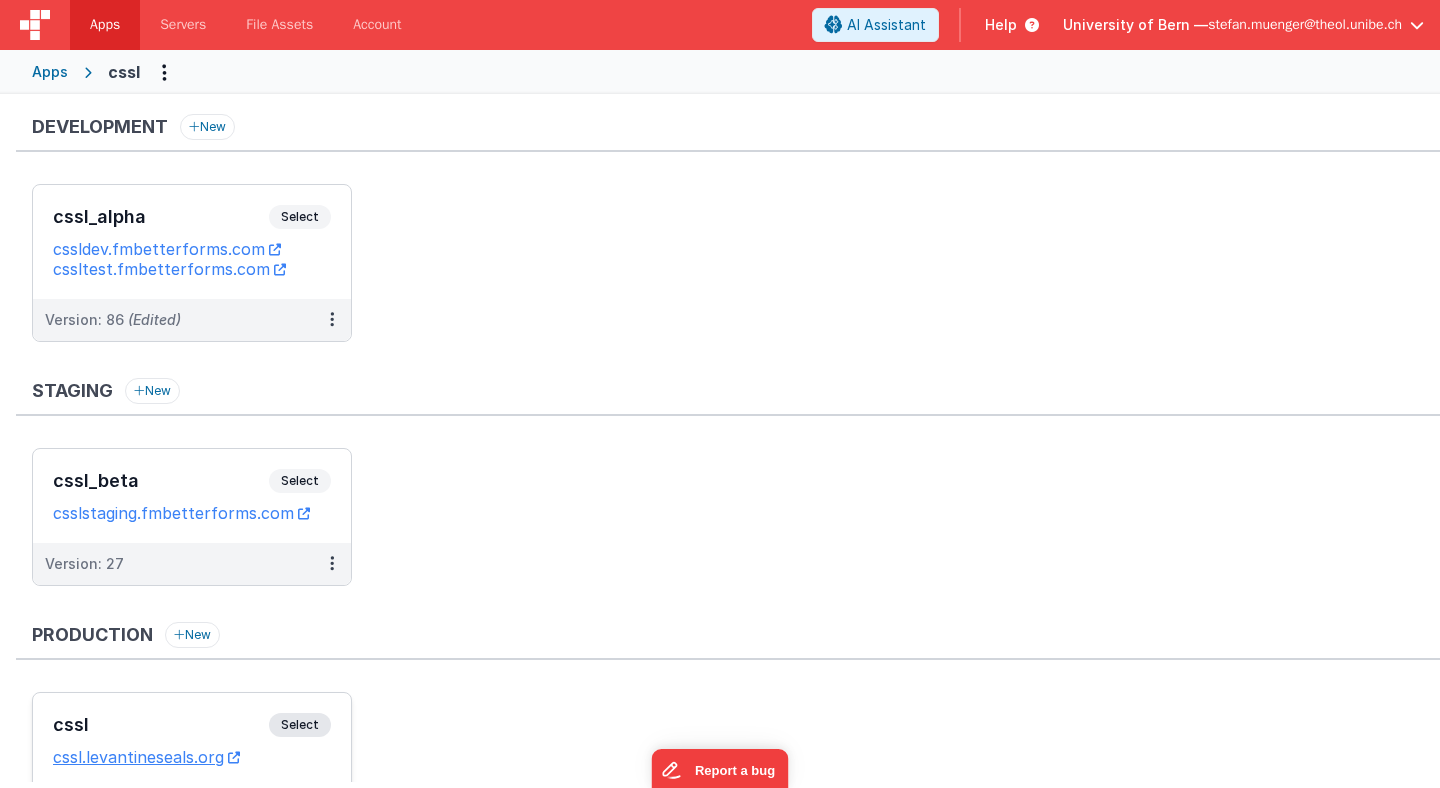 click on "Select" at bounding box center (300, 725) 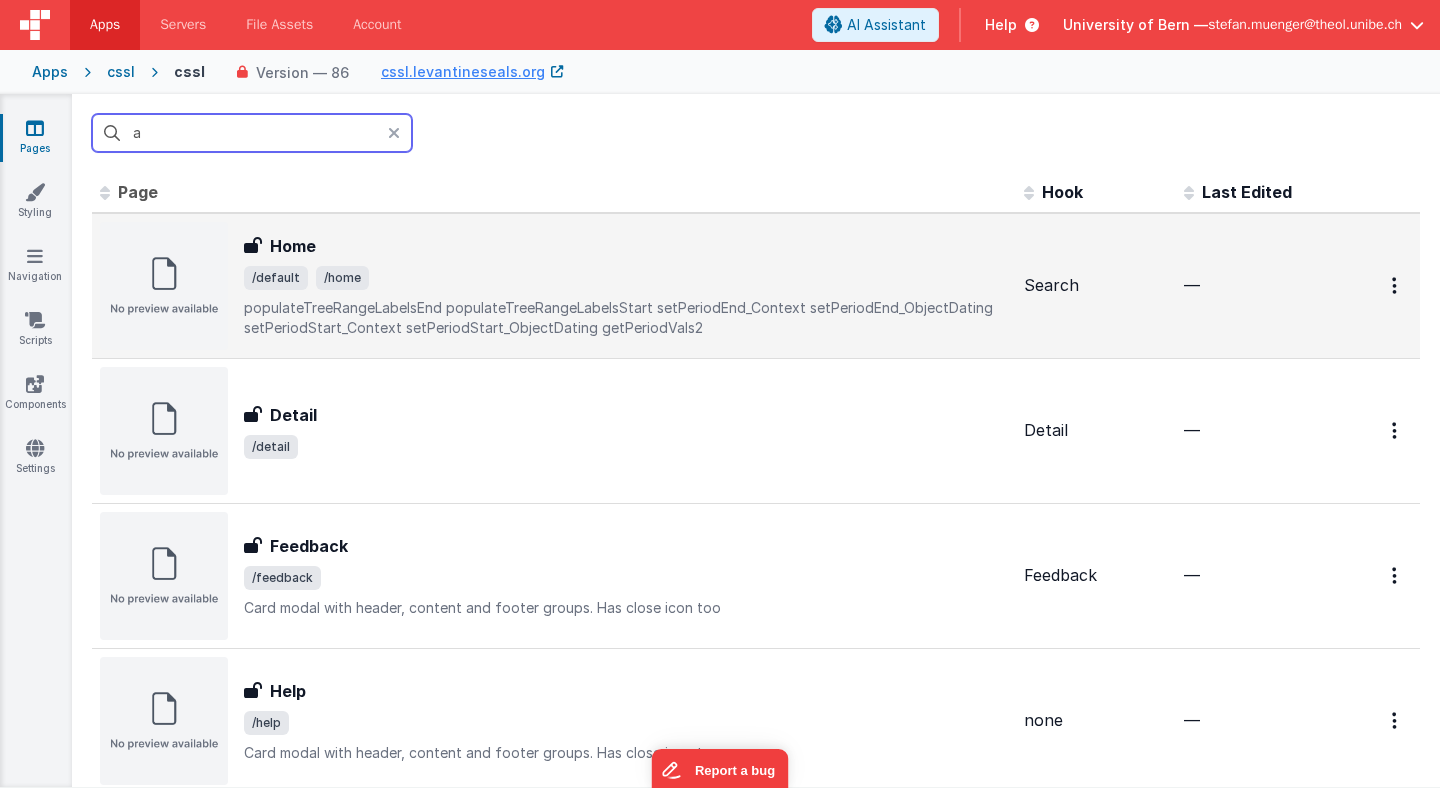 type on "a" 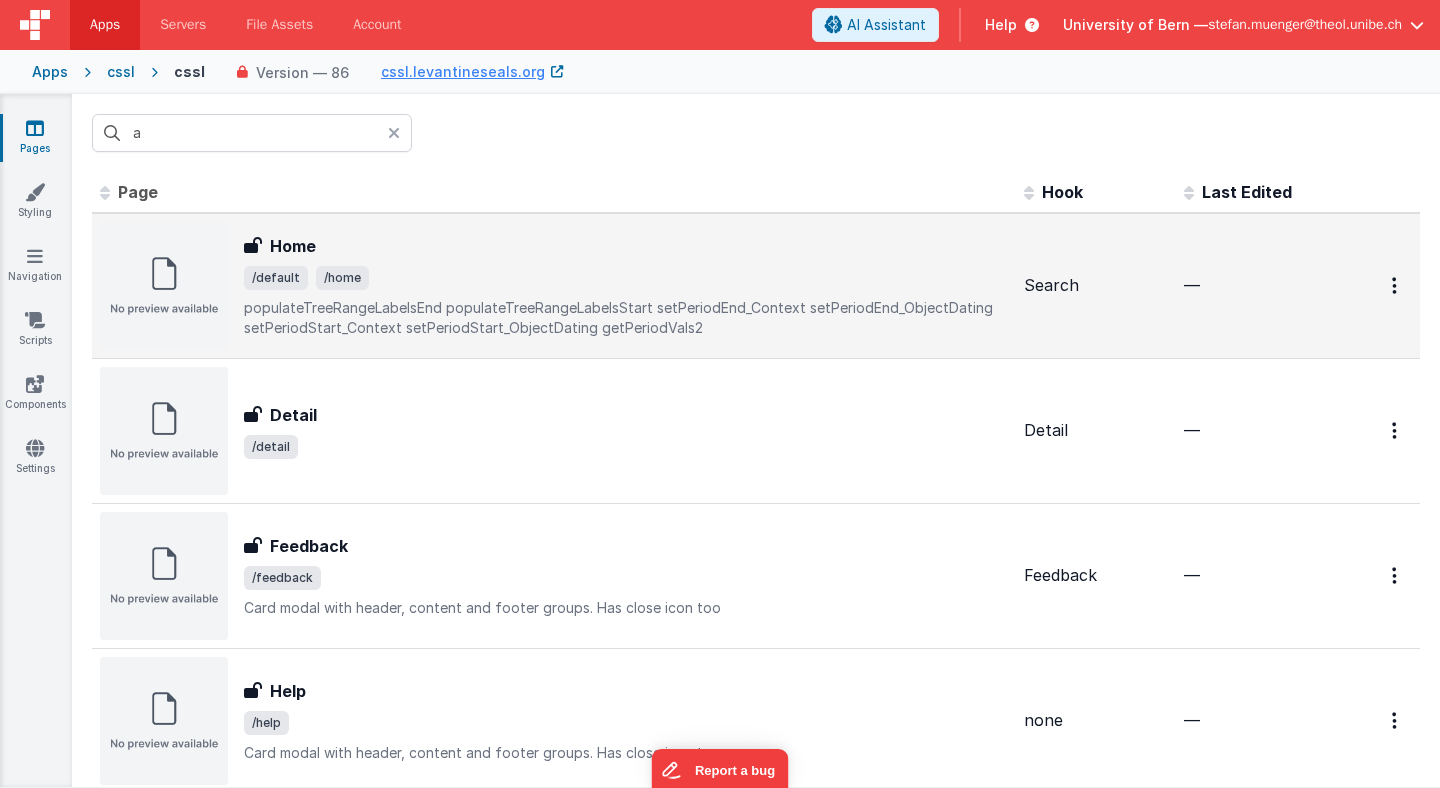 click on "Home" at bounding box center (293, 246) 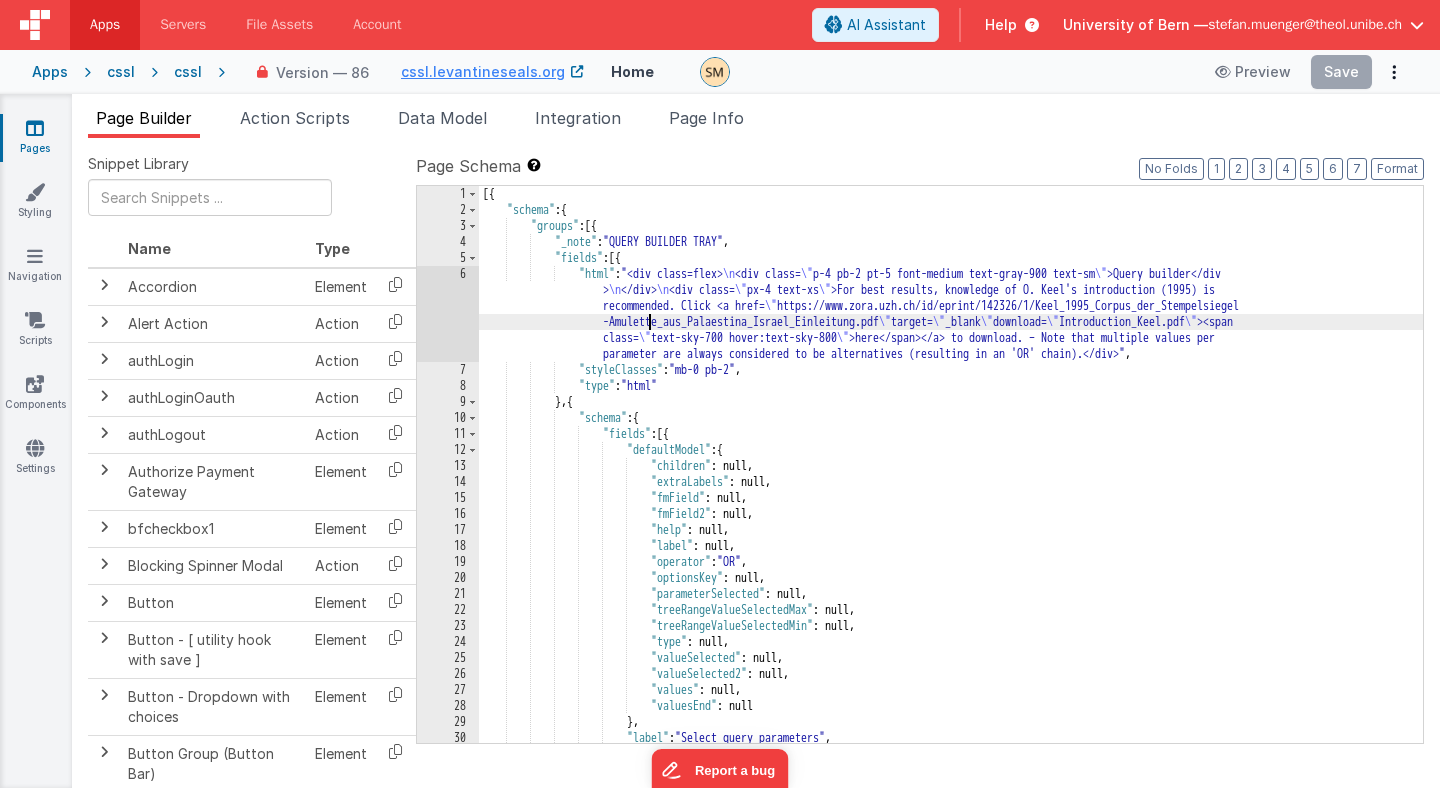 click on "[{      "schema" :  {           "groups" :  [{                "_note" :  "QUERY BUILDER TRAY" ,                "fields" :  [{                     "html" :  "<div class=flex> \n     <div class= \" p-4 pb-2 pt-5 font-medium text-gray-900 text-sm \" >Query builder</div                      > \n </div> \n <div class= \" px-4 text-xs \" >For best results, knowledge of O. Keel's introduction (1995) is                       recommended. Click <a href= \" https://www.zora.uzh.ch/id/eprint/142326/1/Keel_1995_Corpus_der_Stempelsiegel                      -Amulette_aus_Palaestina_Israel_Einleitung.pdf \"  target= \" _blank \"  download= \" Introduction_Keel.pdf \" ><span                       class= \" text-sky-700 hover:text-sky-800 \" >here</span></a> to download. – Note that multiple values per                       parameter are always considered to be alternatives (resulting in an 'OR' chain).</div>" ,           :" at bounding box center [951, 480] 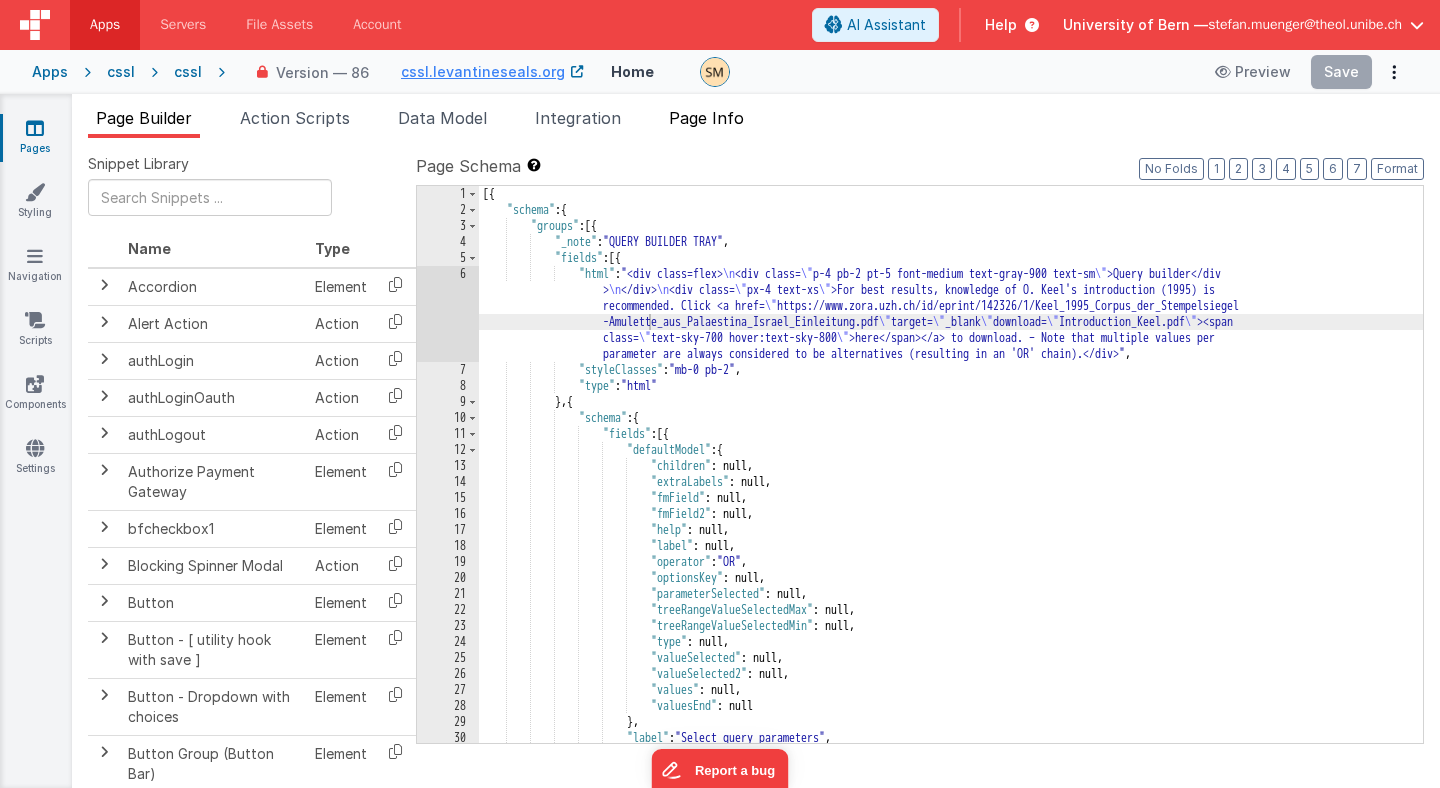 click on "Page Info" at bounding box center [706, 118] 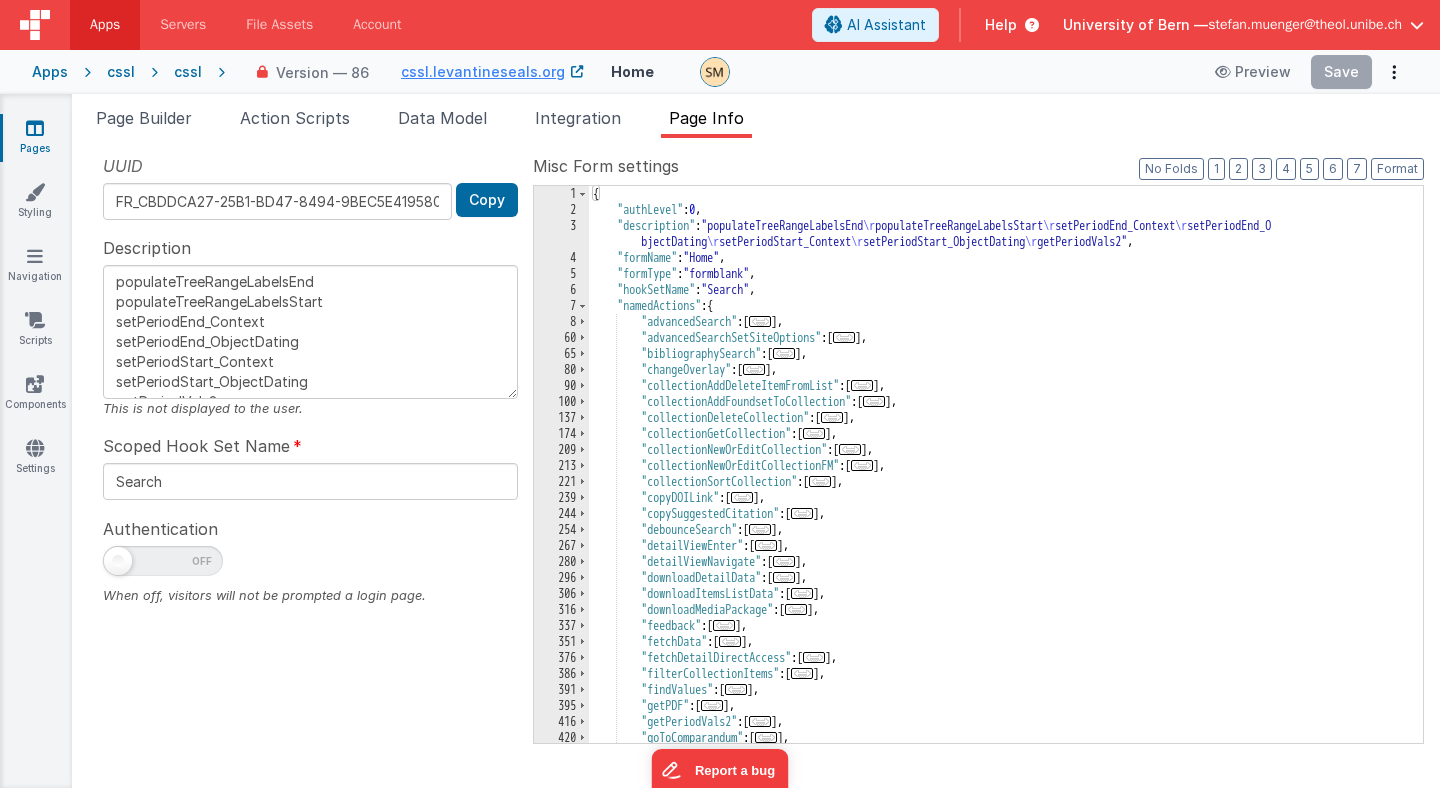 click on "{      "authLevel" :  0 ,      "description" :  "populateTreeRangeLabelsEnd \r populateTreeRangeLabelsStart \r setPeriodEnd_Context \r setPeriodEnd_O          bjectDating \r setPeriodStart_Context \r setPeriodStart_ObjectDating \r getPeriodVals2" ,      "formName" :  "Home" ,      "formType" :  "formblank" ,      "hookSetName" :  "Search" ,      "namedActions" :  {           "advancedSearch" :  [ ... ] ,           "advancedSearchSetSiteOptions" :  [ ... ] ,           "bibliographySearch" :  [ ... ] ,           "changeOverlay" :  [ ... ] ,           "collectionAddDeleteItemFromList" :  [ ... ] ,           "collectionAddFoundsetToCollection" :  [ ... ] ,           "collectionDeleteCollection" :  [ ... ] ,           "collectionGetCollection" :  [ ... ] ,           "collectionNewOrEditCollection" :  [ ... ] ,           "collectionNewOrEditCollectionFM" :  [ ... ] ,           "collectionSortCollection" :  [ ... ] ,           "copyDOILink" :  [ ... ] ,           "copySuggestedCitation" :  [ ... ] ,      :" at bounding box center [1006, 480] 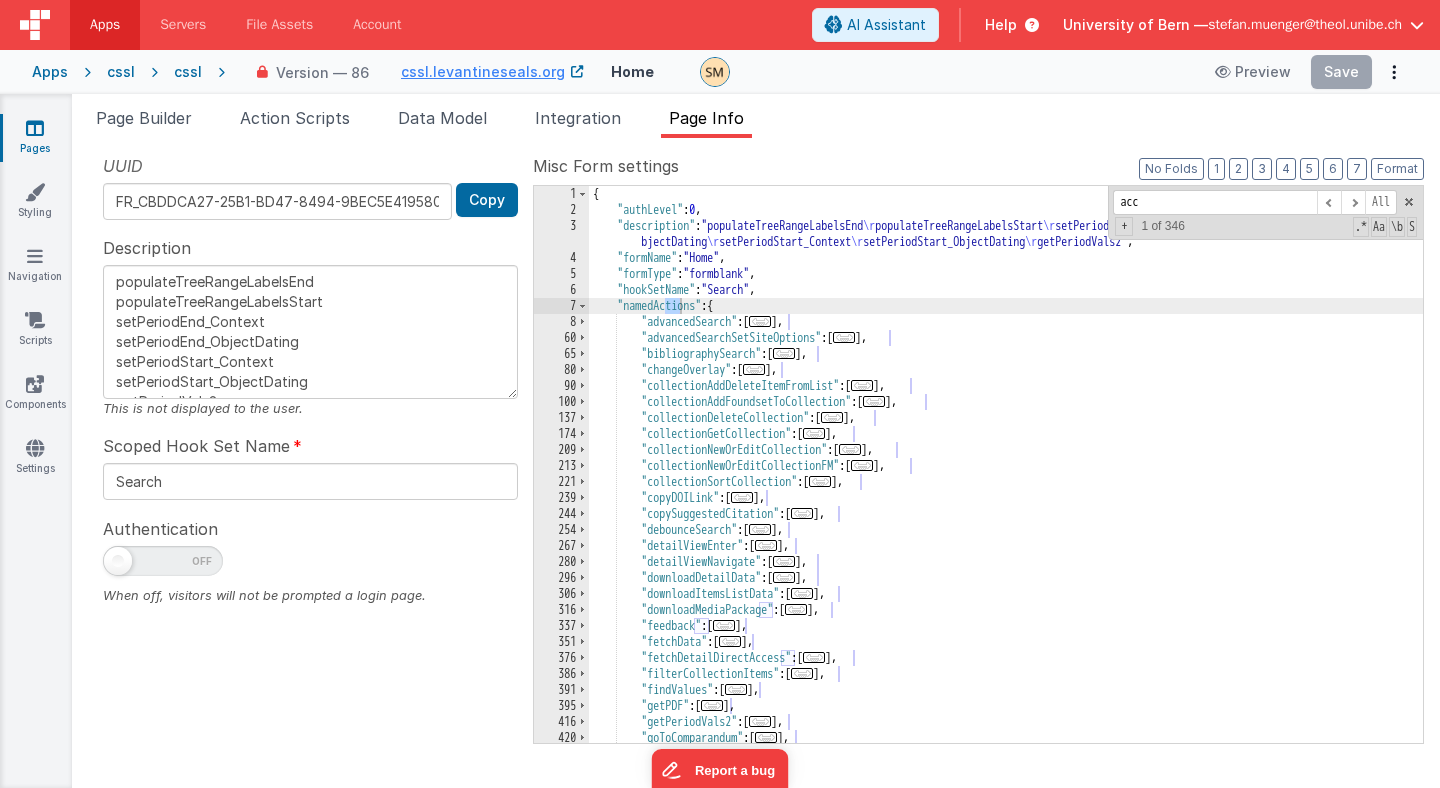 scroll, scrollTop: 505, scrollLeft: 0, axis: vertical 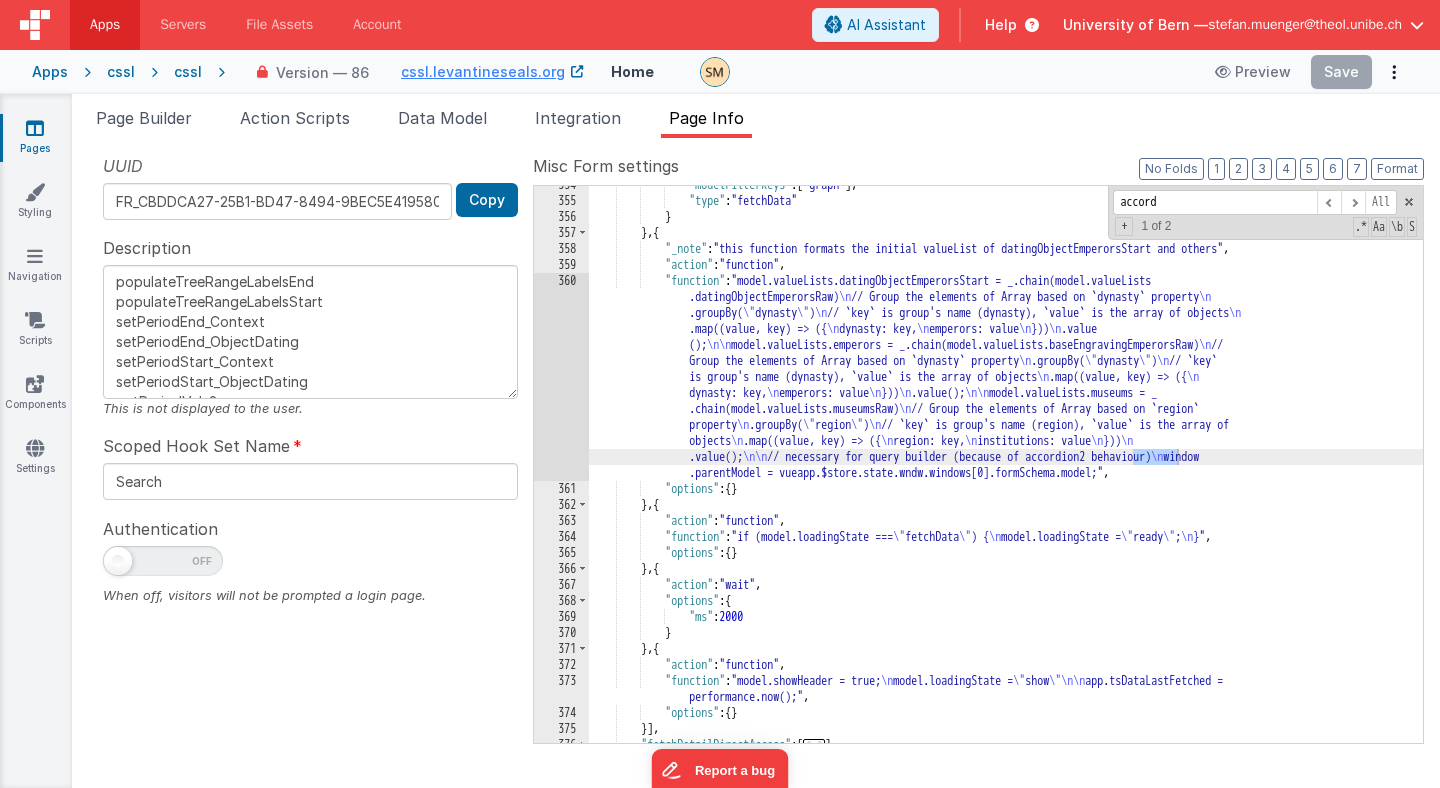 type on "accord" 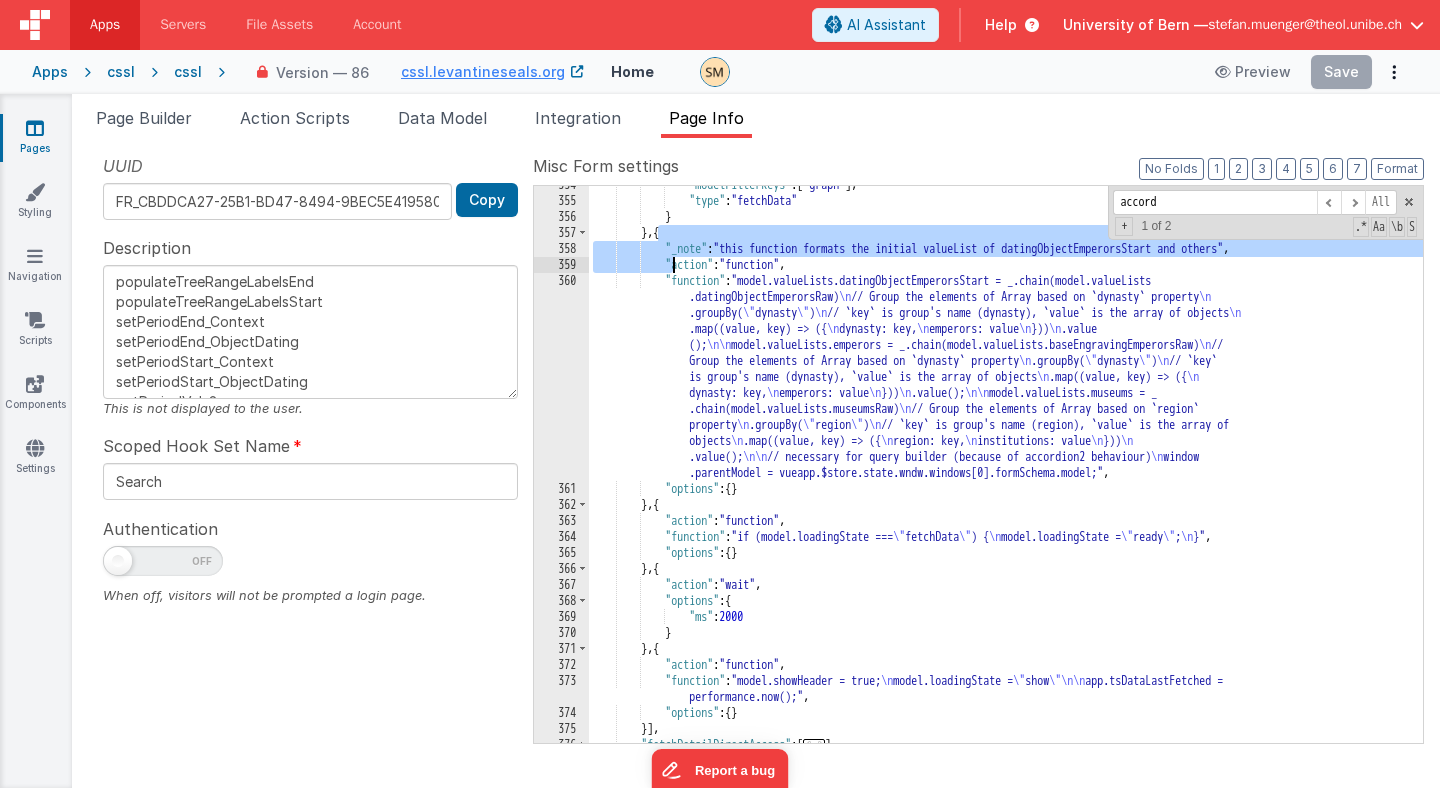 drag, startPoint x: 659, startPoint y: 233, endPoint x: 680, endPoint y: 272, distance: 44.294468 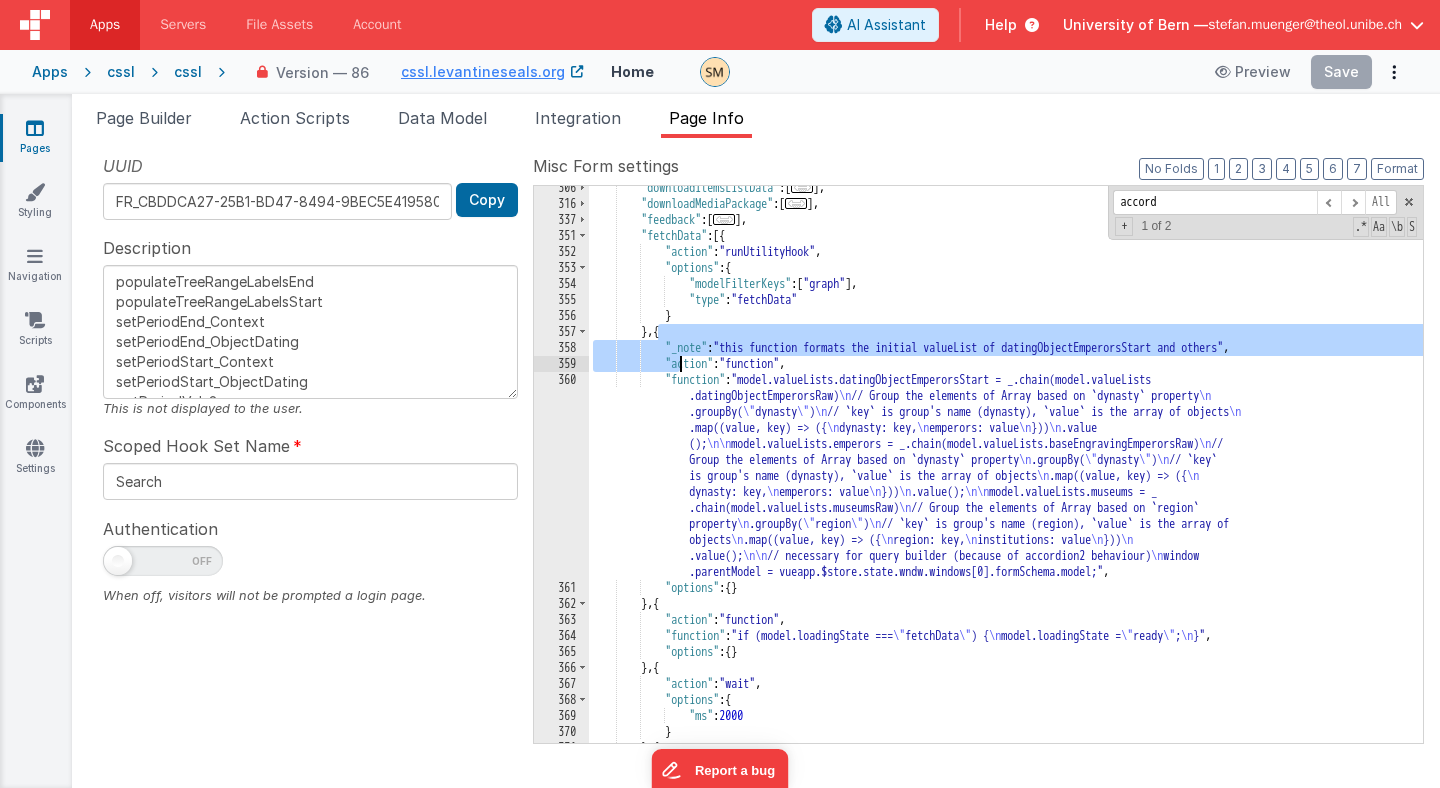 scroll, scrollTop: 397, scrollLeft: 0, axis: vertical 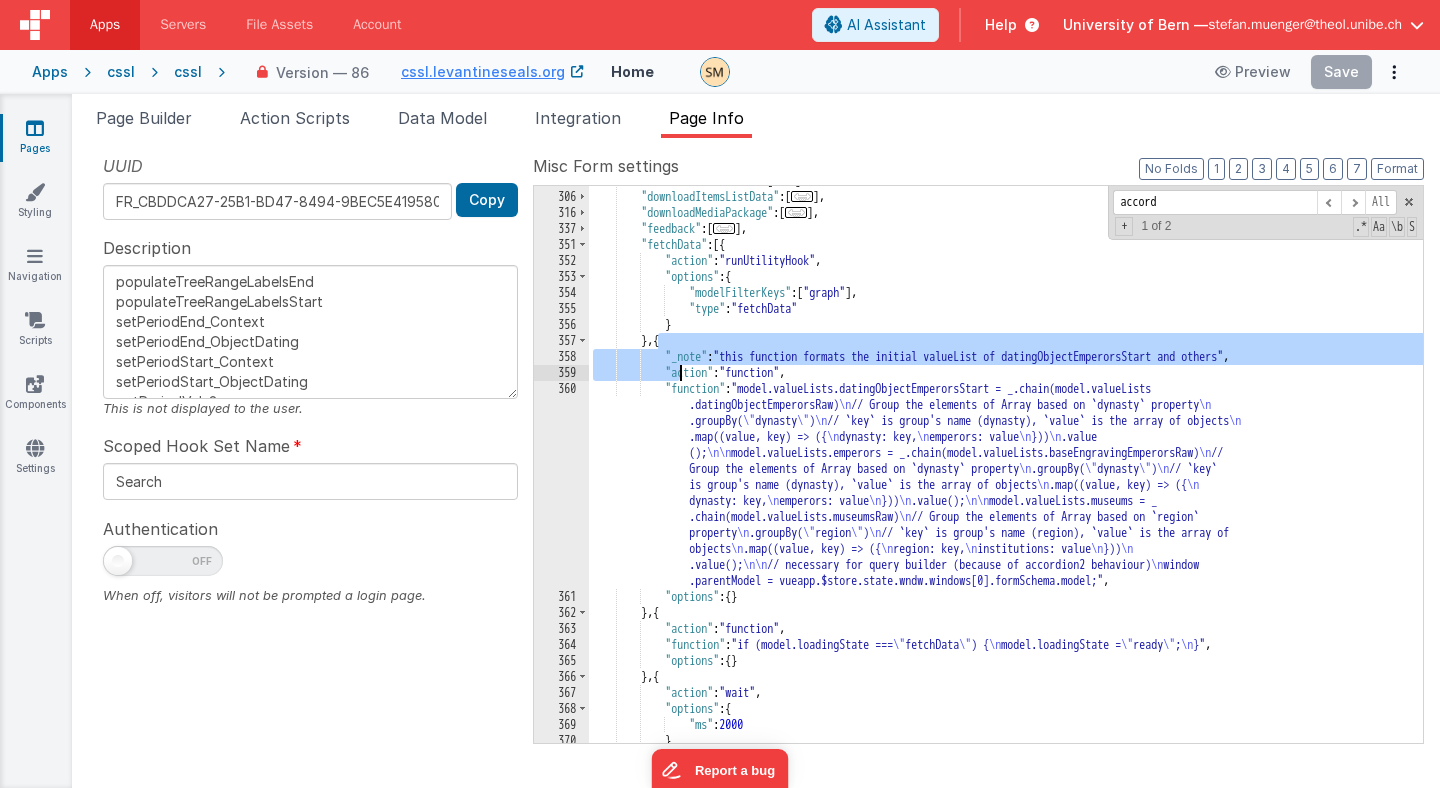 click on ""downloadDetailData" :  [ ... ] ,           "downloadItemsListData" :  [ ... ] ,           "downloadMediaPackage" :  [ ... ] ,           "feedback" :  [ ... ] ,           "fetchData" :  [{                "action" :  "runUtilityHook" ,                "options" :  {                     "modelFilterKeys" :  [ "graph" ] ,                     "type" :  "fetchData"                }           } ,  {                "_note" :  "this function formats the initial valueList of datingObjectEmperorsStart and others" ,                "action" :  "function" ,                "function" :  "model.valueLists.datingObjectEmperorsStart = _.chain(model.valueLists                  .datingObjectEmperorsRaw) \n     // Group the elements of Array based on `dynasty` property \n                       .groupBy( \" dynasty \" ) \n     // `key` is group's name (dynasty), `value` is the array of objects \n                       .map((value, key) => ({ \n         dynasty: key, \n \n )" at bounding box center (1006, 467) 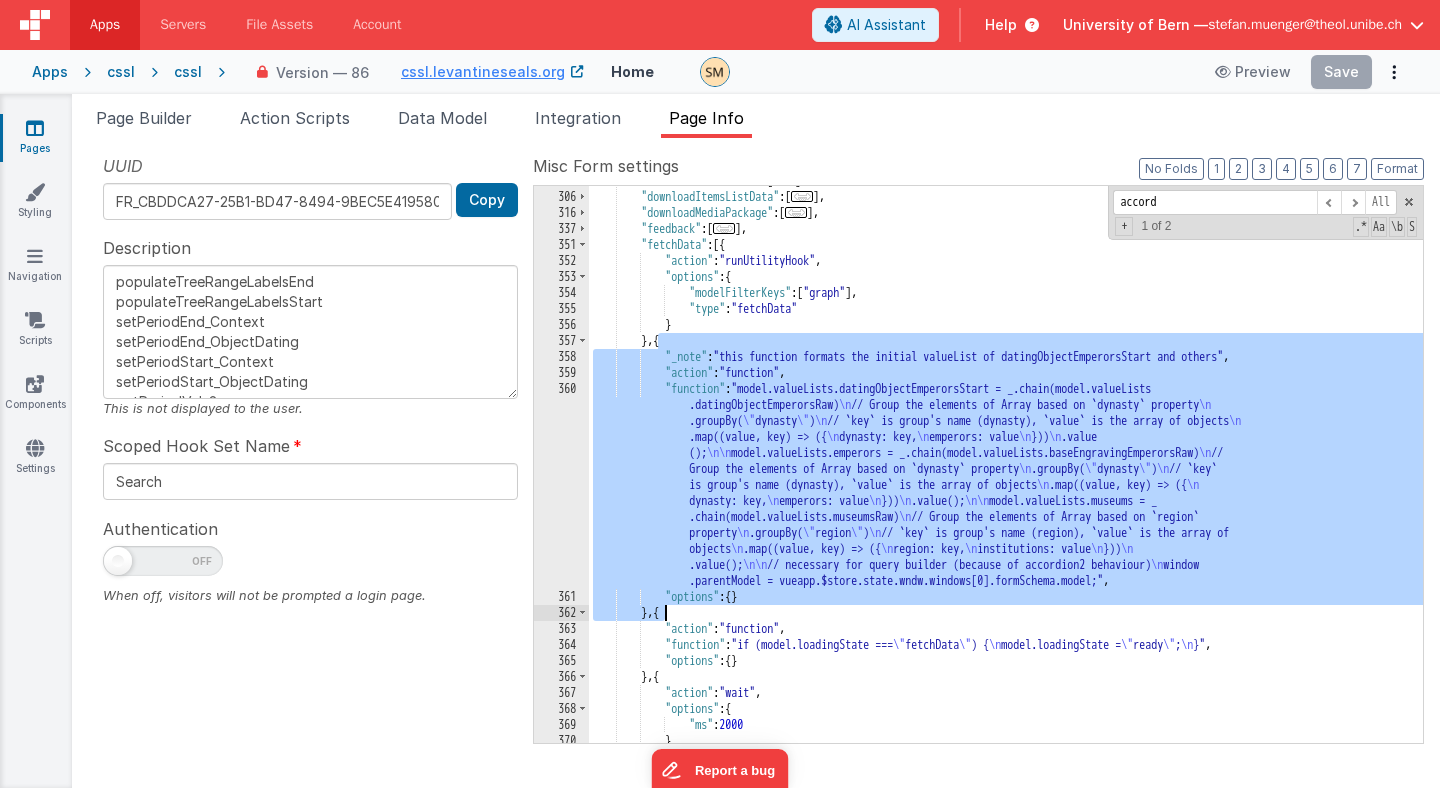 drag, startPoint x: 659, startPoint y: 345, endPoint x: 662, endPoint y: 617, distance: 272.01654 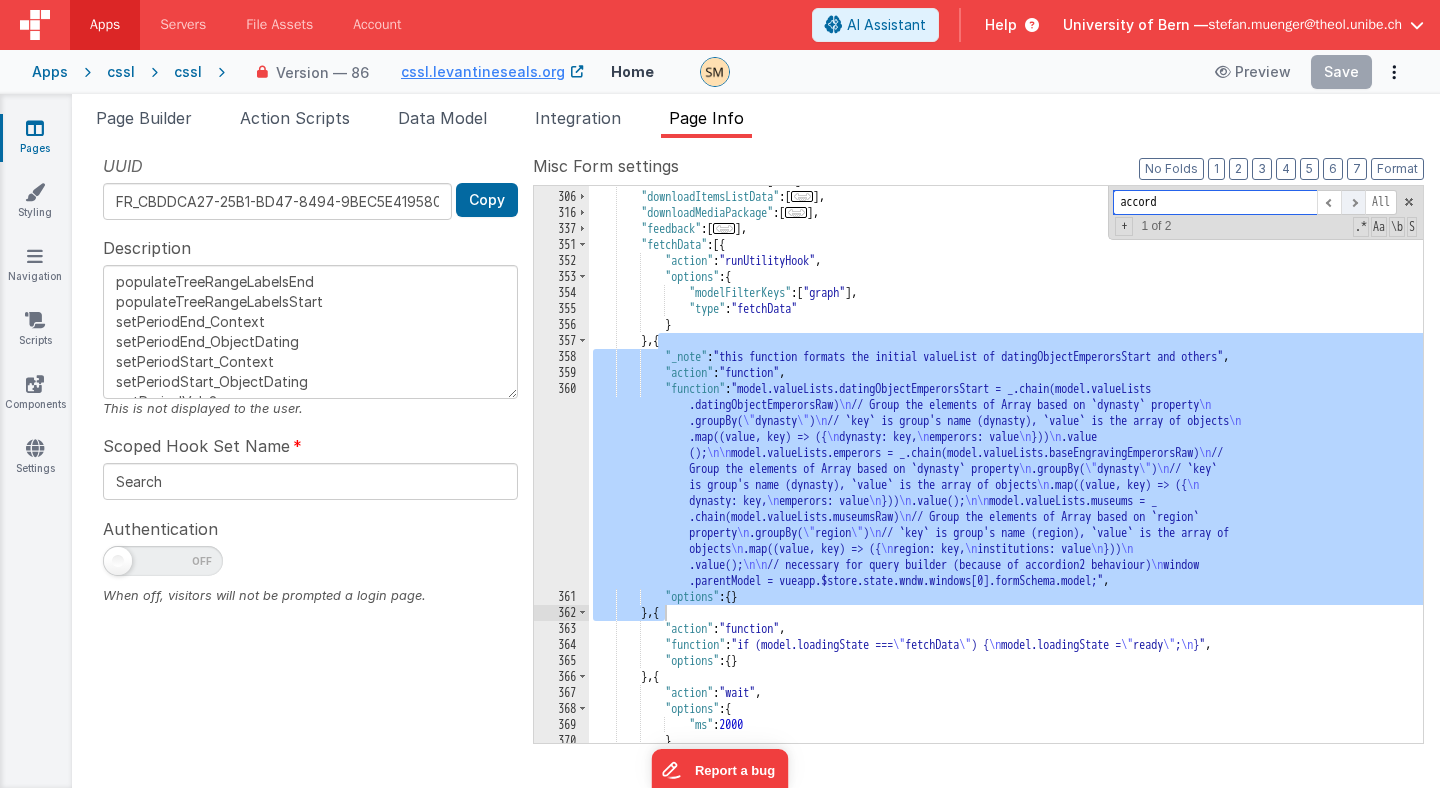 click at bounding box center [1353, 202] 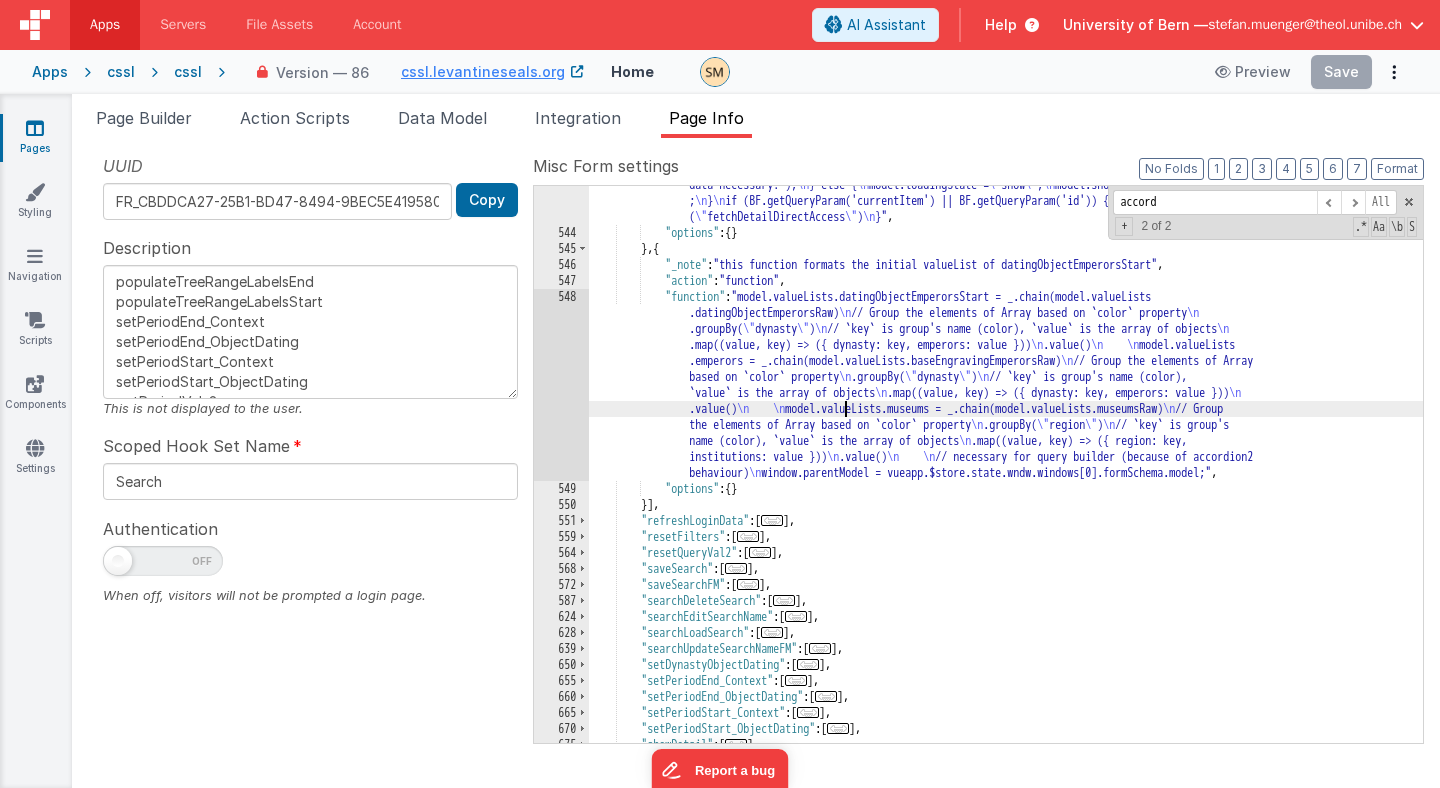 click on ""function" :  "if (_.isEmpty(model.selectValues)) { \n     model.loadingState =  \" fetchData \" ; \n     model                  .showHeader = true; \n     BF.namedAction( \" fetchData \" ); \n     console.log('currentItem is NOT null                   or select values = null') \n } else if (!app.tsDataLastFetched || moment().diff(moment(app                  .tsDataLastFetched), 'days') >= 1) { \n     //!Vue.cookie.getJSON('cookieName') -> this was the                   original condition (coded during support call) \n     model.loadingState =  \" show \" ; \n     BF                  .namedAction( \" fetchData \" ) \n     model.showHeader = true; \n     console.log('data expired, fetching                   data necessary!'); \n } else { \n     model.loadingState =  \" show \" ; \n     model.showHeader = true                  ; \n } \n \n     BF.namedAction ( \" fetchDetailDirectAccess" at bounding box center (1006, 439) 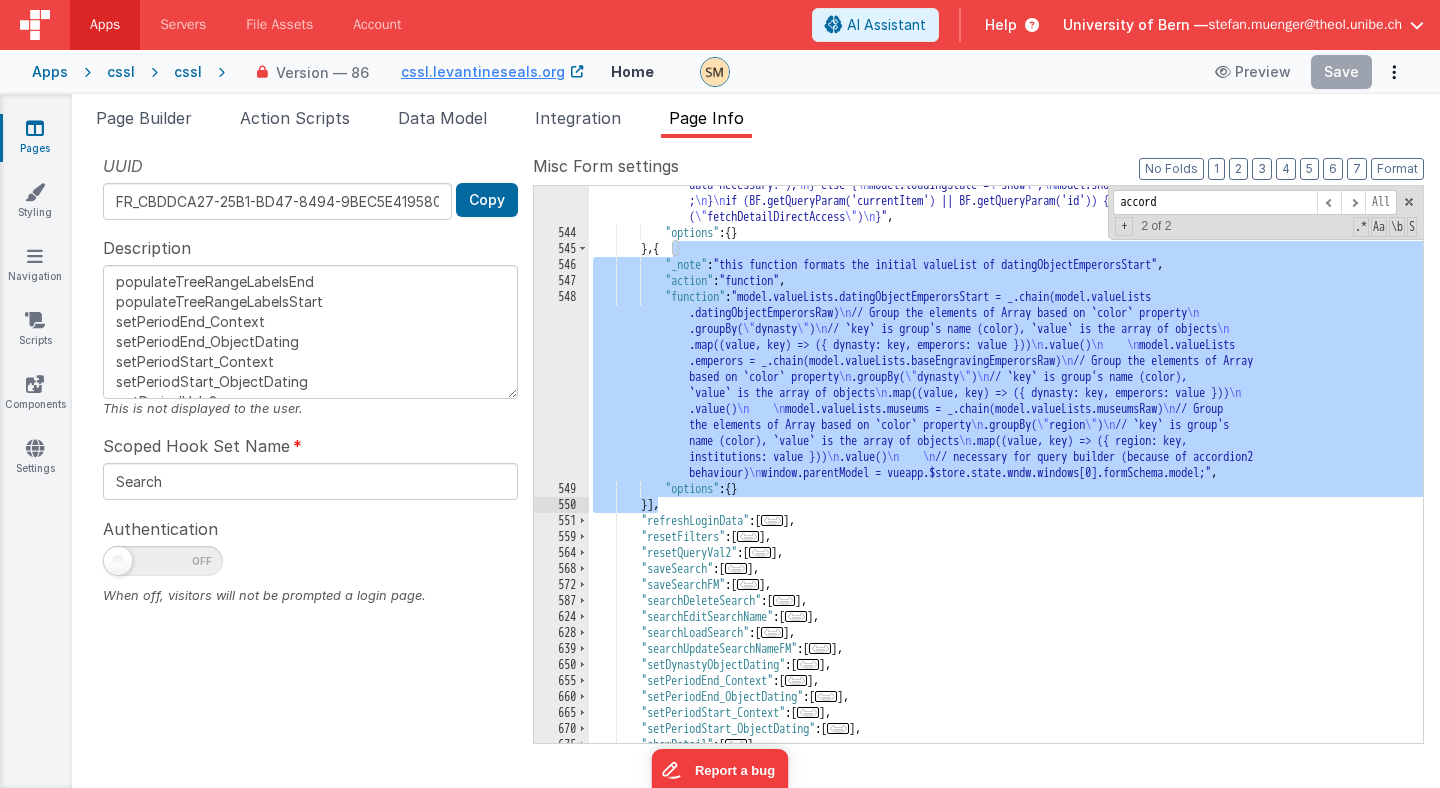 drag, startPoint x: 672, startPoint y: 249, endPoint x: 656, endPoint y: 501, distance: 252.50743 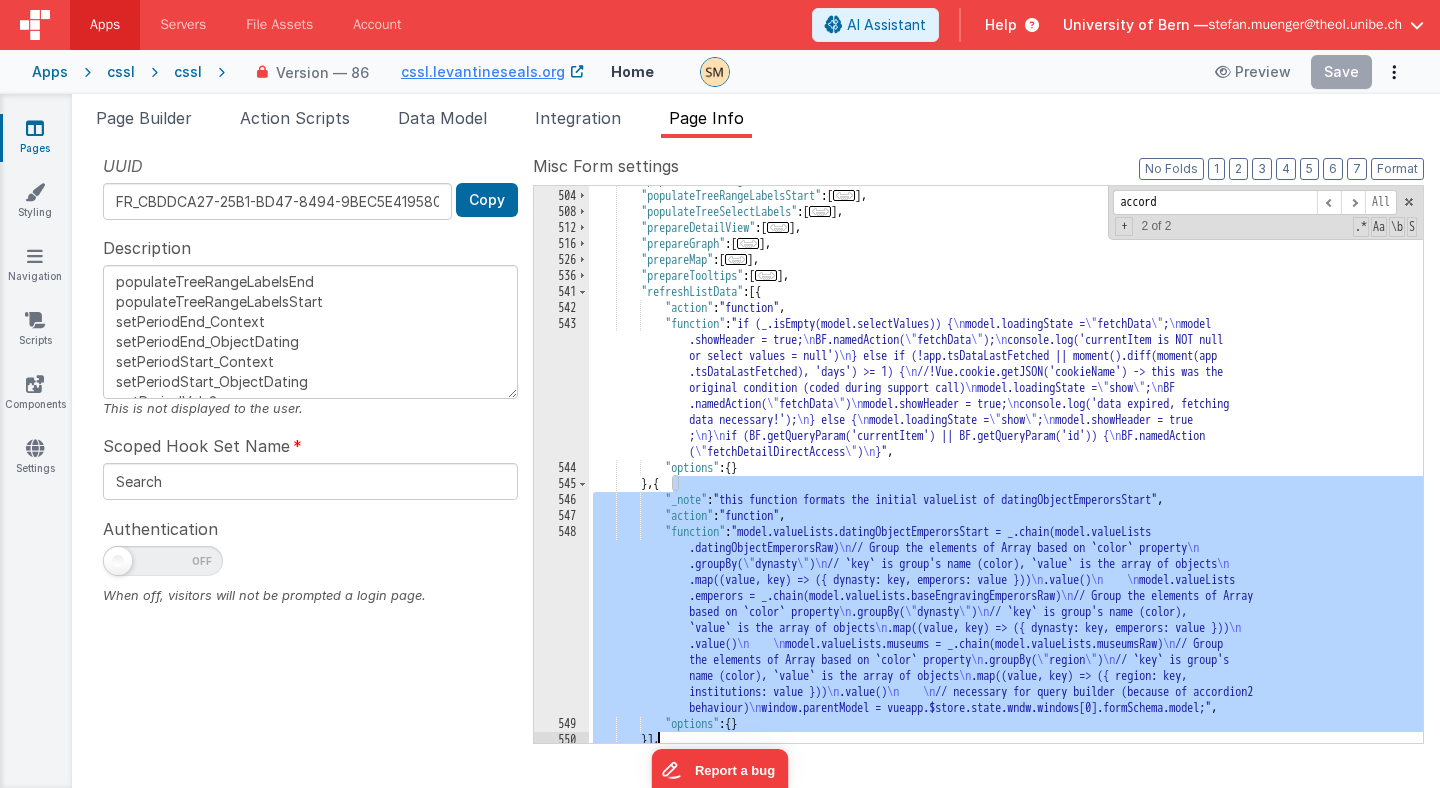 scroll, scrollTop: 1278, scrollLeft: 0, axis: vertical 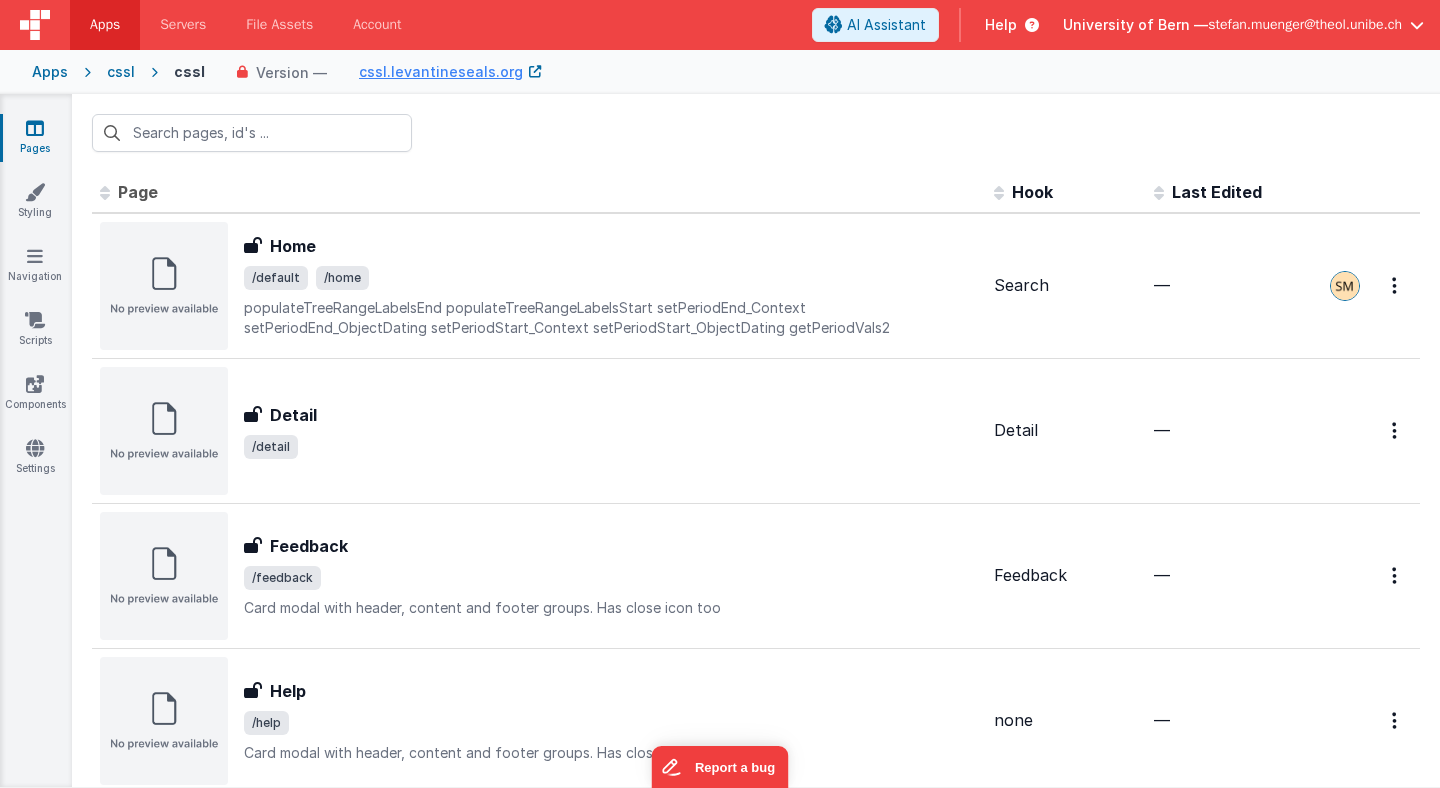 click at bounding box center (35, 128) 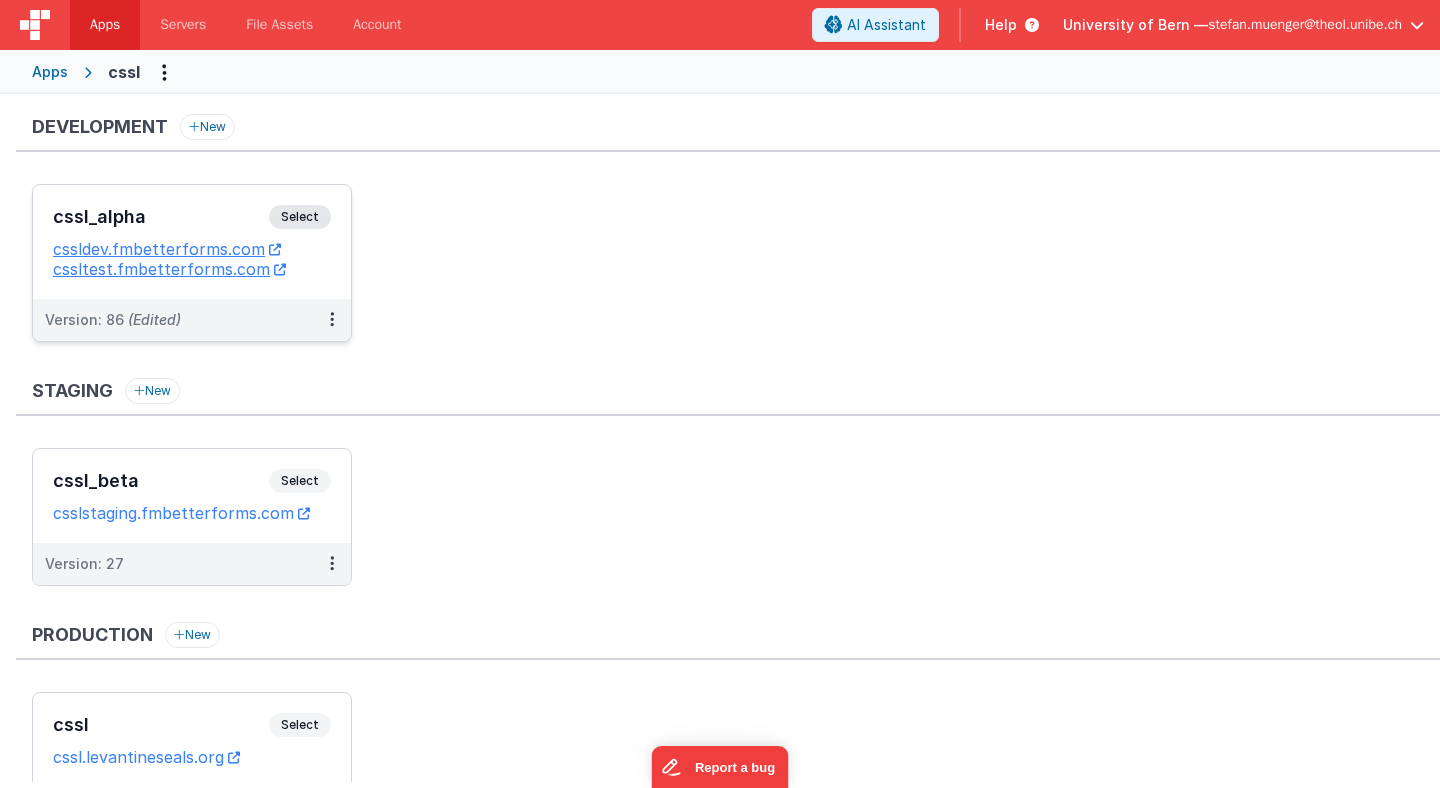 click on "Select" at bounding box center [300, 217] 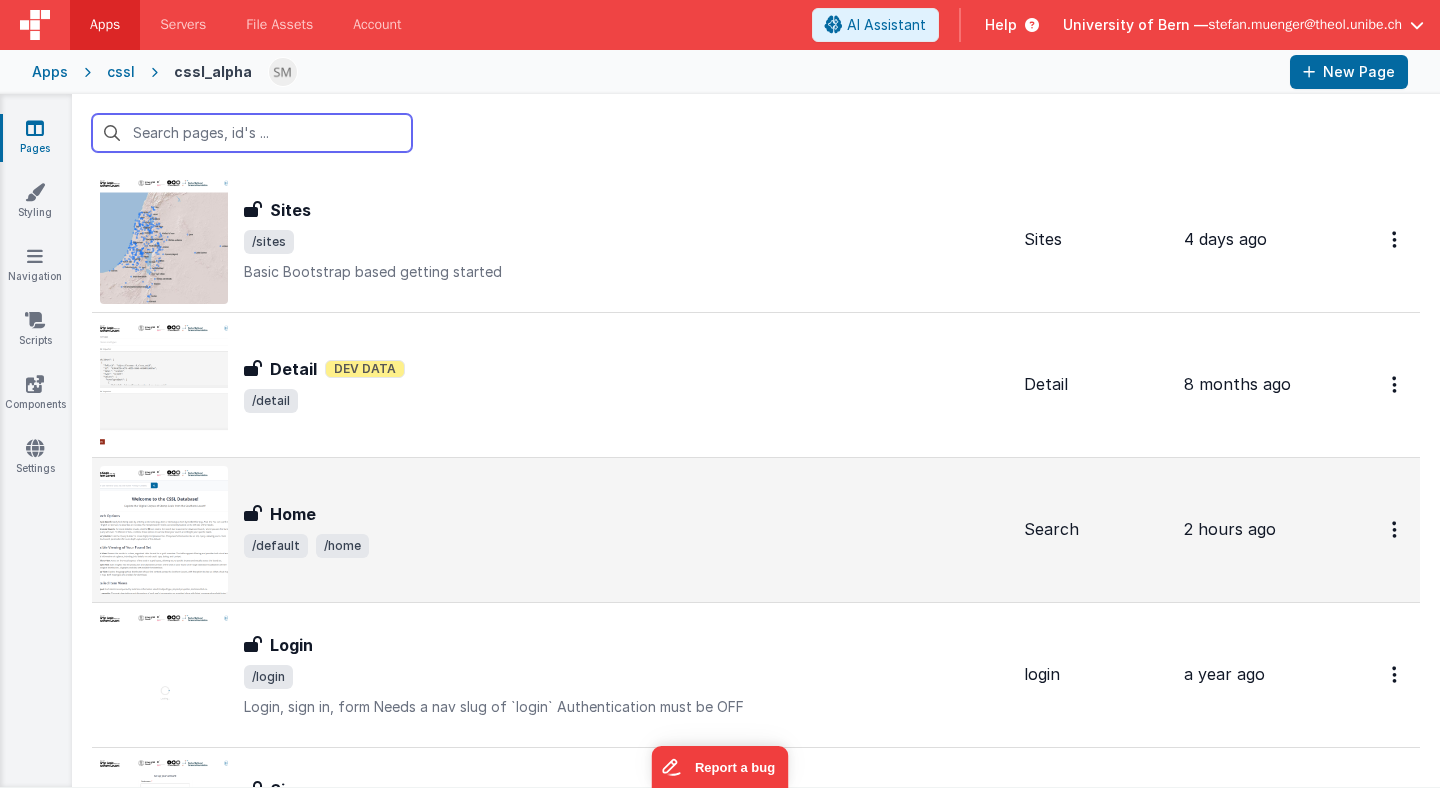 scroll, scrollTop: 65, scrollLeft: 0, axis: vertical 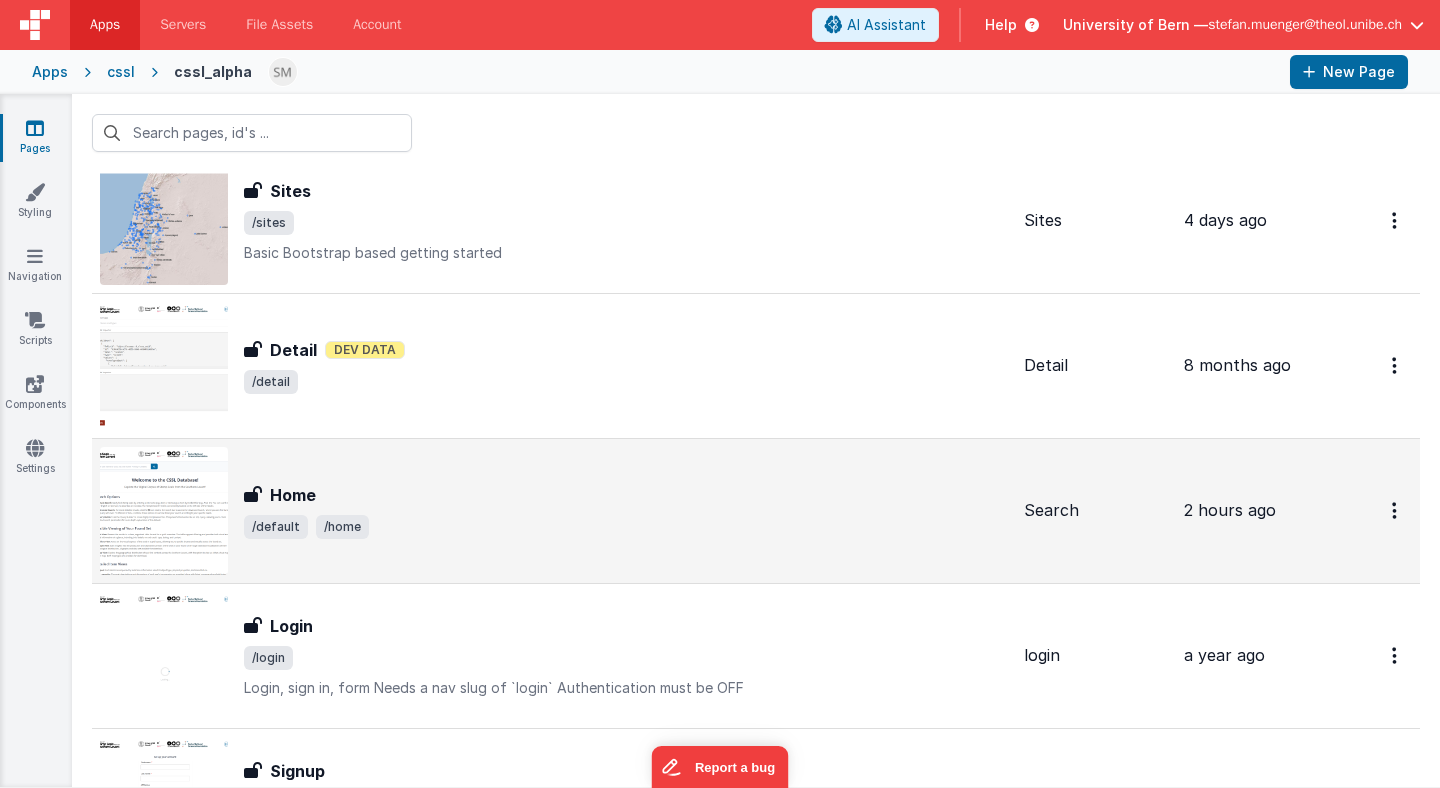 click on "Home" at bounding box center (626, 495) 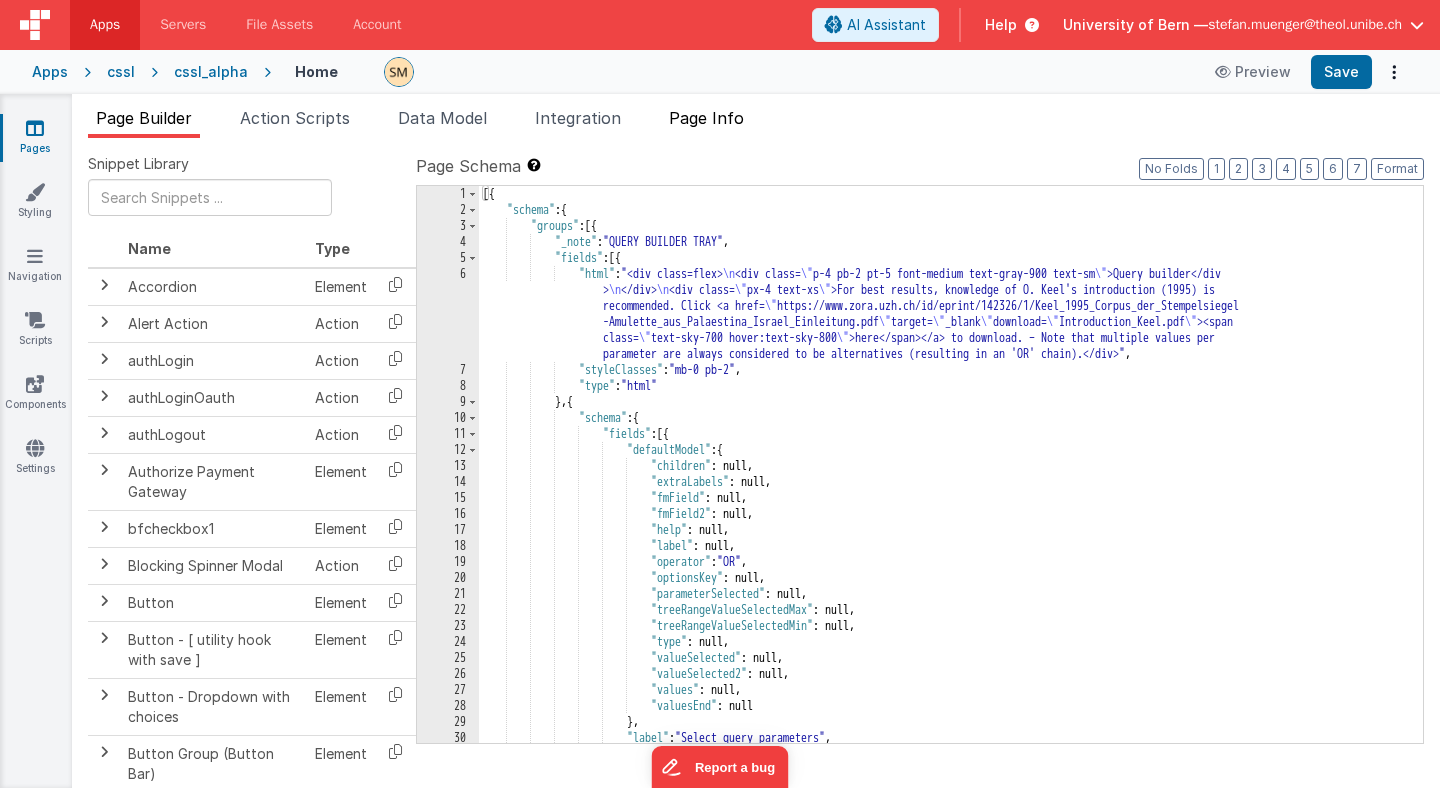 click on "Page Info" at bounding box center (706, 118) 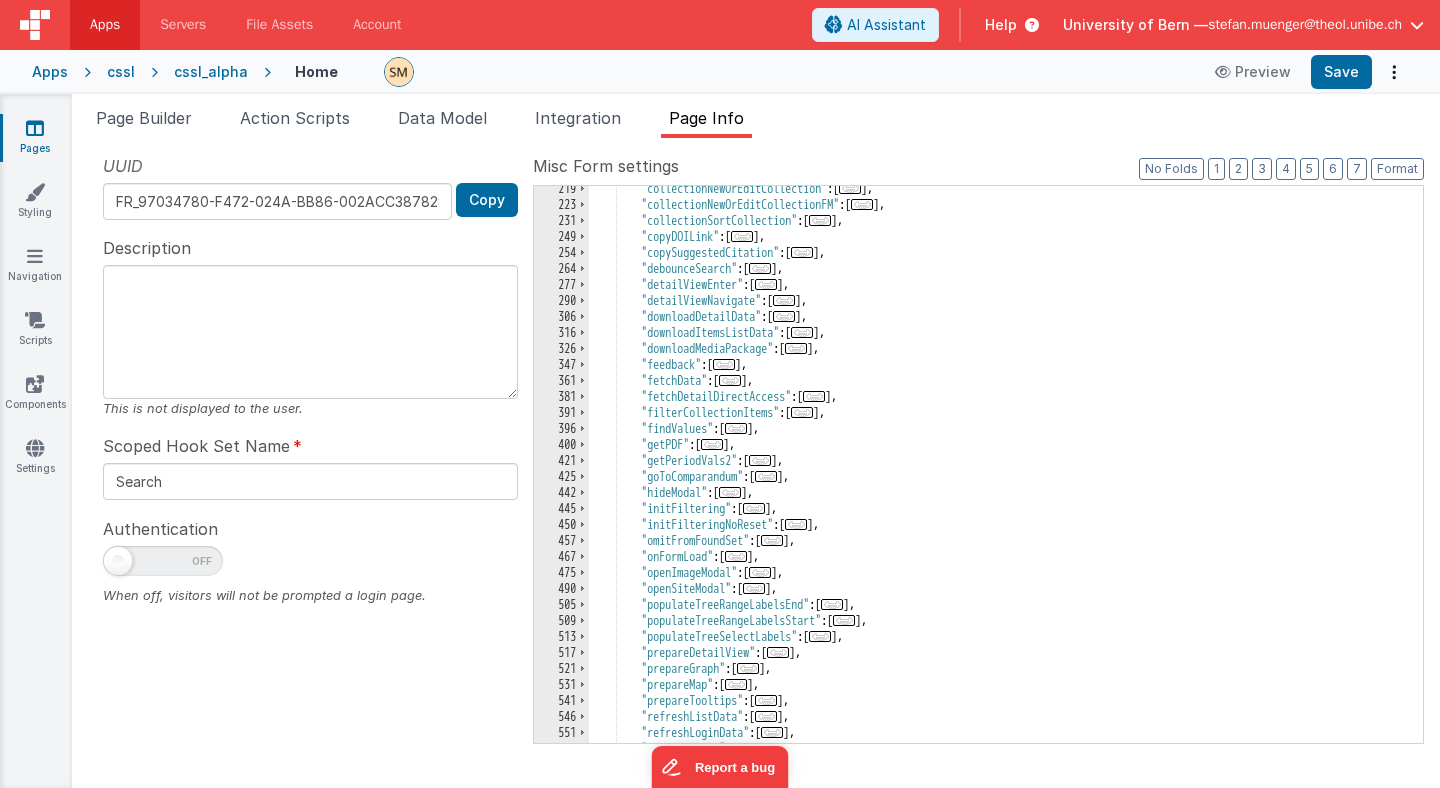 scroll, scrollTop: 277, scrollLeft: 0, axis: vertical 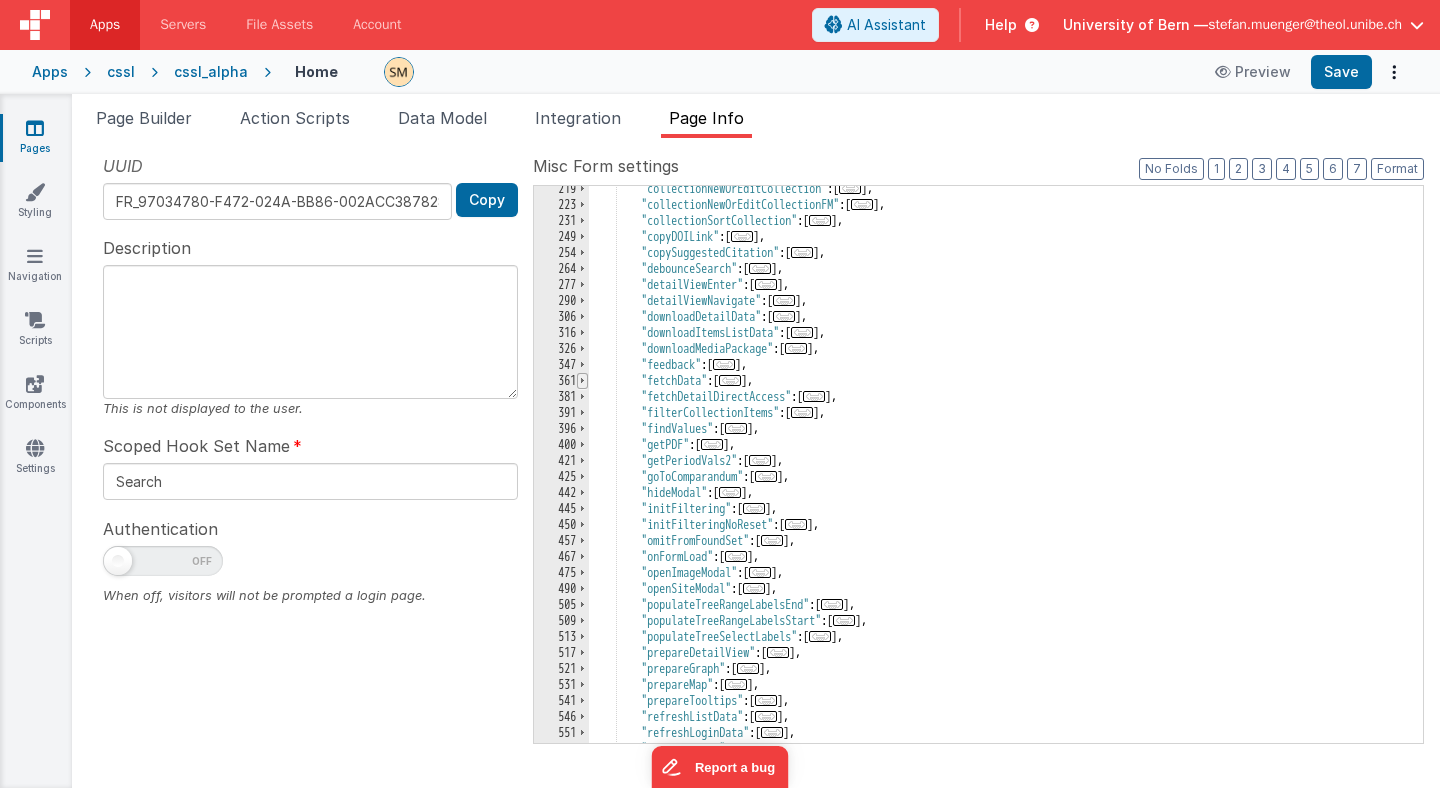 click at bounding box center [582, 381] 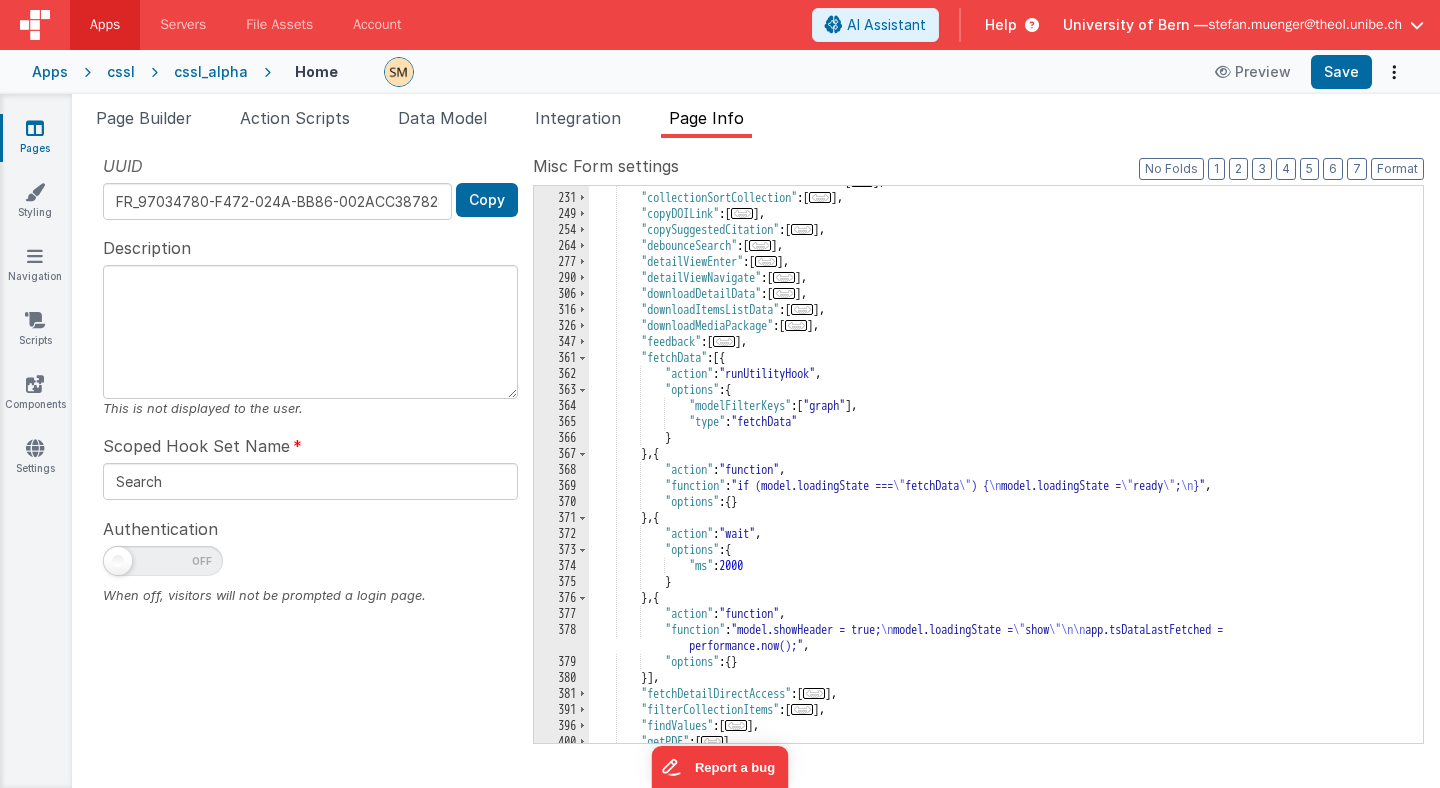 scroll, scrollTop: 300, scrollLeft: 0, axis: vertical 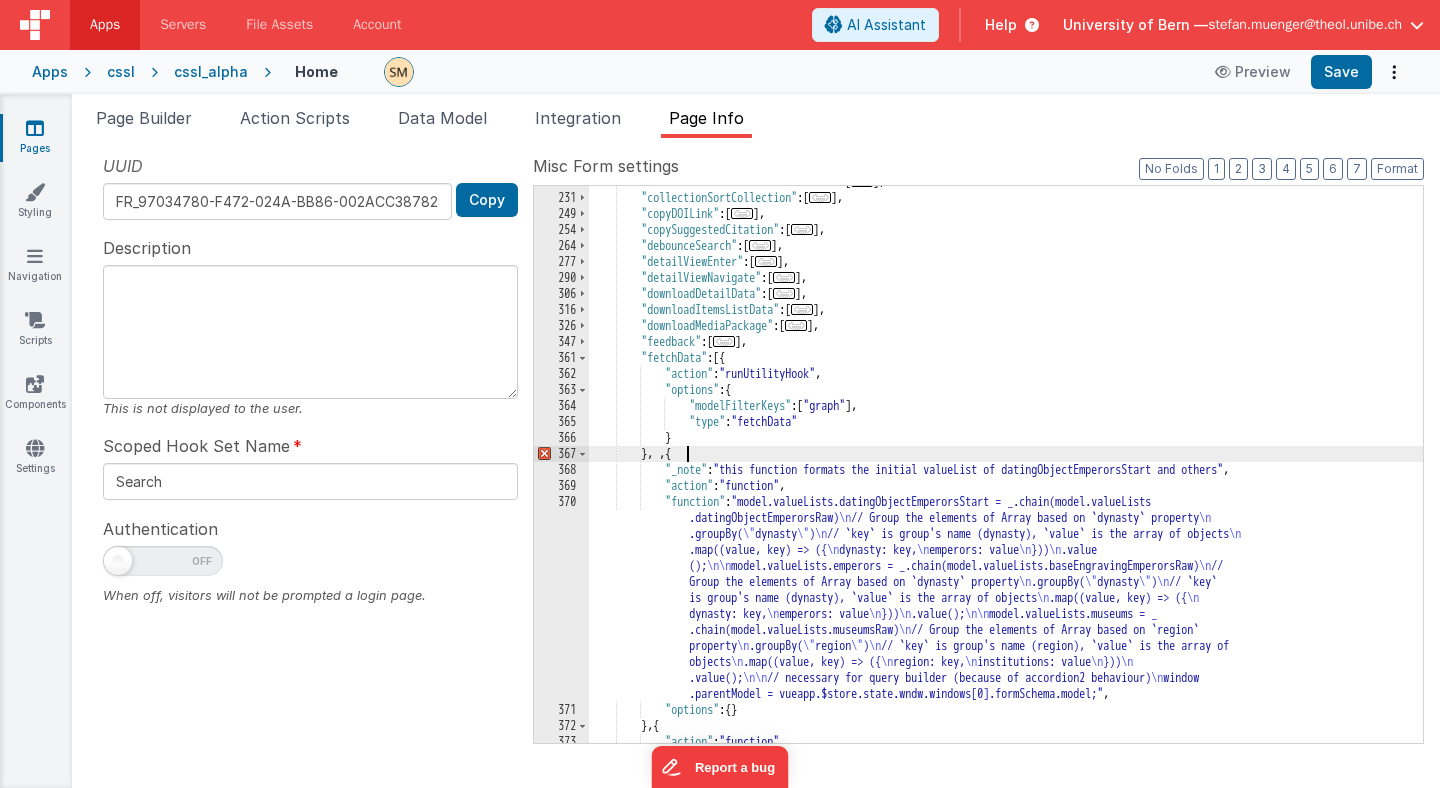 click on ""collectionNewOrEditCollectionFM" :  [ ... ] ,           "collectionSortCollection" :  [ ... ] ,           "copyDOILink" :  [ ... ] ,           "copySuggestedCitation" :  [ ... ] ,           "debounceSearch" :  [ ... ] ,           "detailViewEnter" :  [ ... ] ,           "detailViewNavigate" :  [ ... ] ,           "downloadDetailData" :  [ ... ] ,           "downloadItemsListData" :  [ ... ] ,           "downloadMediaPackage" :  [ ... ] ,           "feedback" :  [ ... ] ,           "fetchData" :  [{                "action" :  "runUtilityHook" ,                "options" :  {                     "modelFilterKeys" :  [ "graph" ] ,                     "type" :  "fetchData"                }           } , ,  {                "_note" :  "this function formats the initial valueList of datingObjectEmperorsStart and others" ,                "action" :  "function" ,                "function" :  "model.valueLists.datingObjectEmperorsStart = _.chain(model.valueLists
</div>"" at bounding box center [1006, 468] 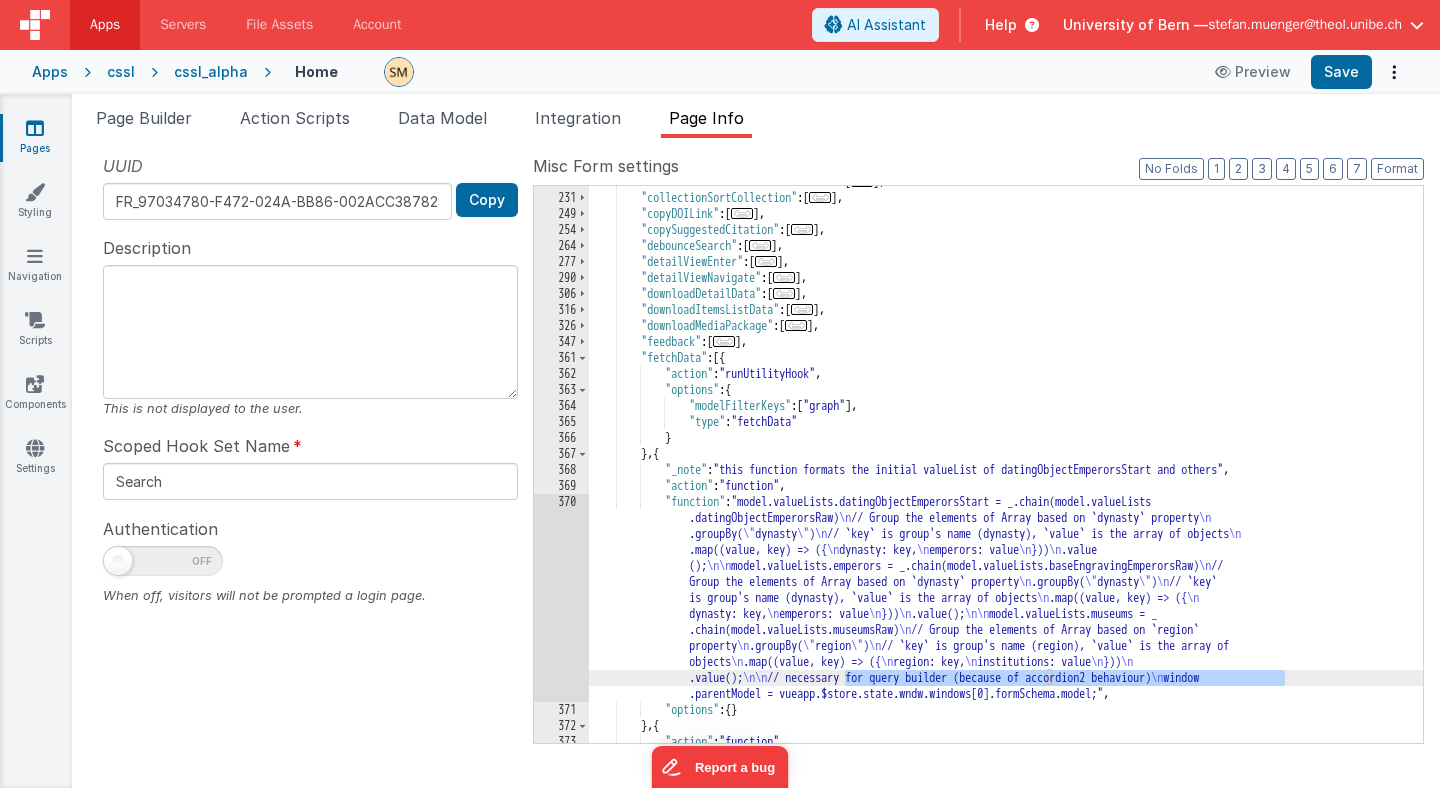 drag, startPoint x: 845, startPoint y: 677, endPoint x: 1284, endPoint y: 678, distance: 439.00113 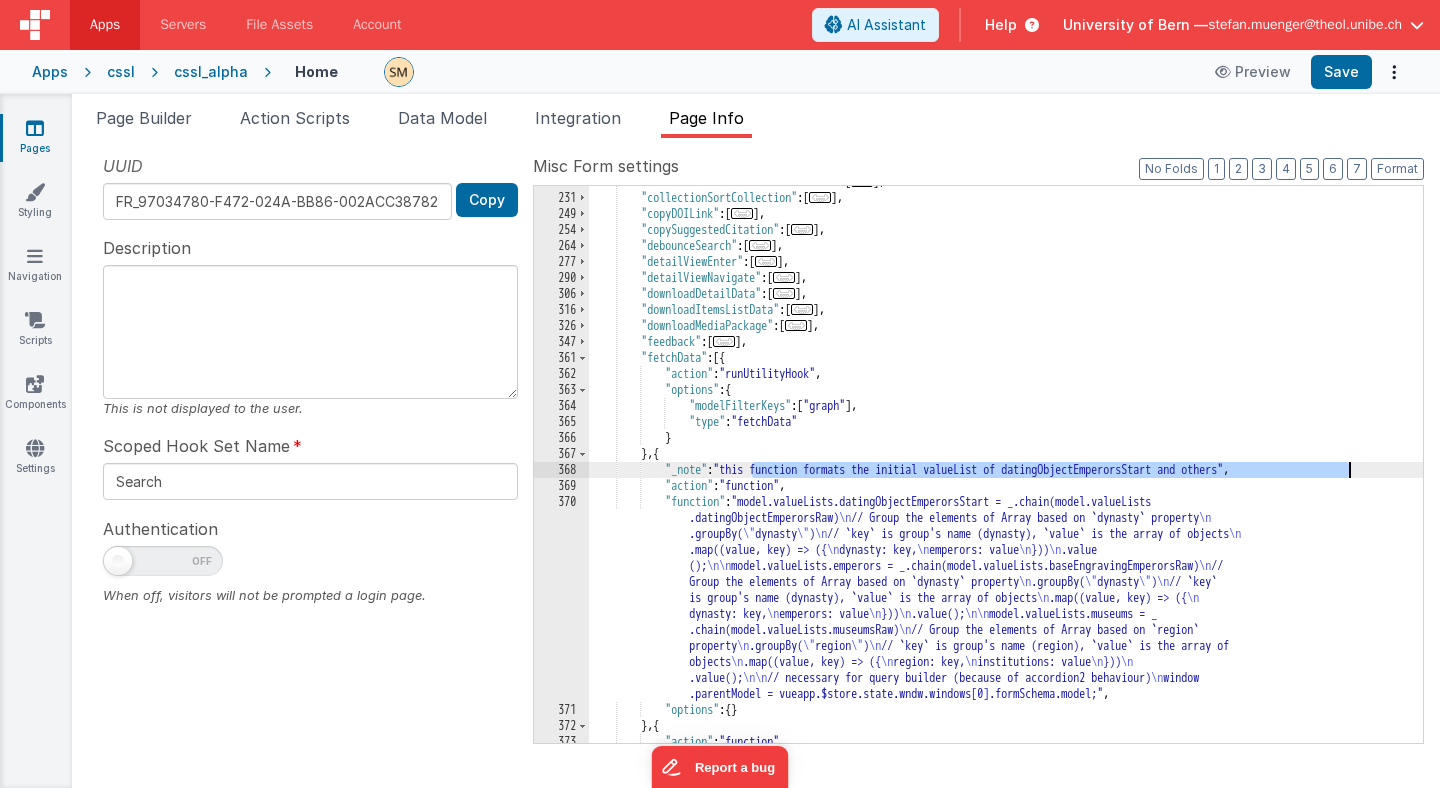 drag, startPoint x: 753, startPoint y: 467, endPoint x: 1349, endPoint y: 470, distance: 596.00757 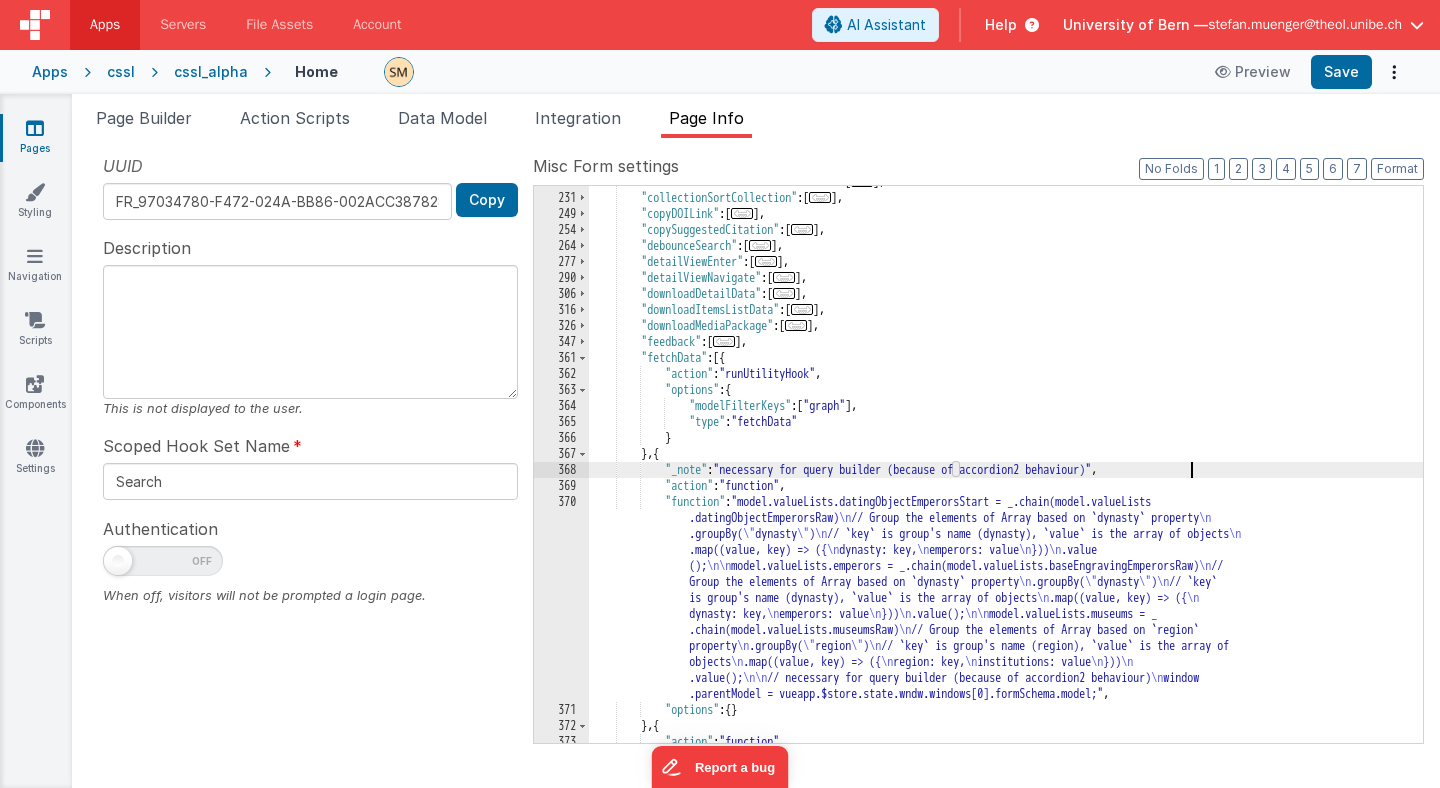 click on ""collectionNewOrEditCollectionFM" :  [ ... ] ,           "collectionSortCollection" :  [ ... ] ,           "copyDOILink" :  [ ... ] ,           "copySuggestedCitation" :  [ ... ] ,           "debounceSearch" :  [ ... ] ,           "detailViewEnter" :  [ ... ] ,           "detailViewNavigate" :  [ ... ] ,           "downloadDetailData" :  [ ... ] ,           "downloadItemsListData" :  [ ... ] ,           "downloadMediaPackage" :  [ ... ] ,           "feedback" :  [ ... ] ,           "fetchData" :  [{                "action" :  "runUtilityHook" ,                "options" :  {                     "modelFilterKeys" :  [ "graph" ] ,                     "type" :  "fetchData"                }           } ,  {                "_note" :  "necessary for query builder (because of accordion2 behaviour)" ,                "action" :  "function" ,                "function" :  "model.valueLists.datingObjectEmperorsRaw = _.chain(model.valueLists                  .datingObjectEmperorsRaw) \n \n" at bounding box center (1006, 468) 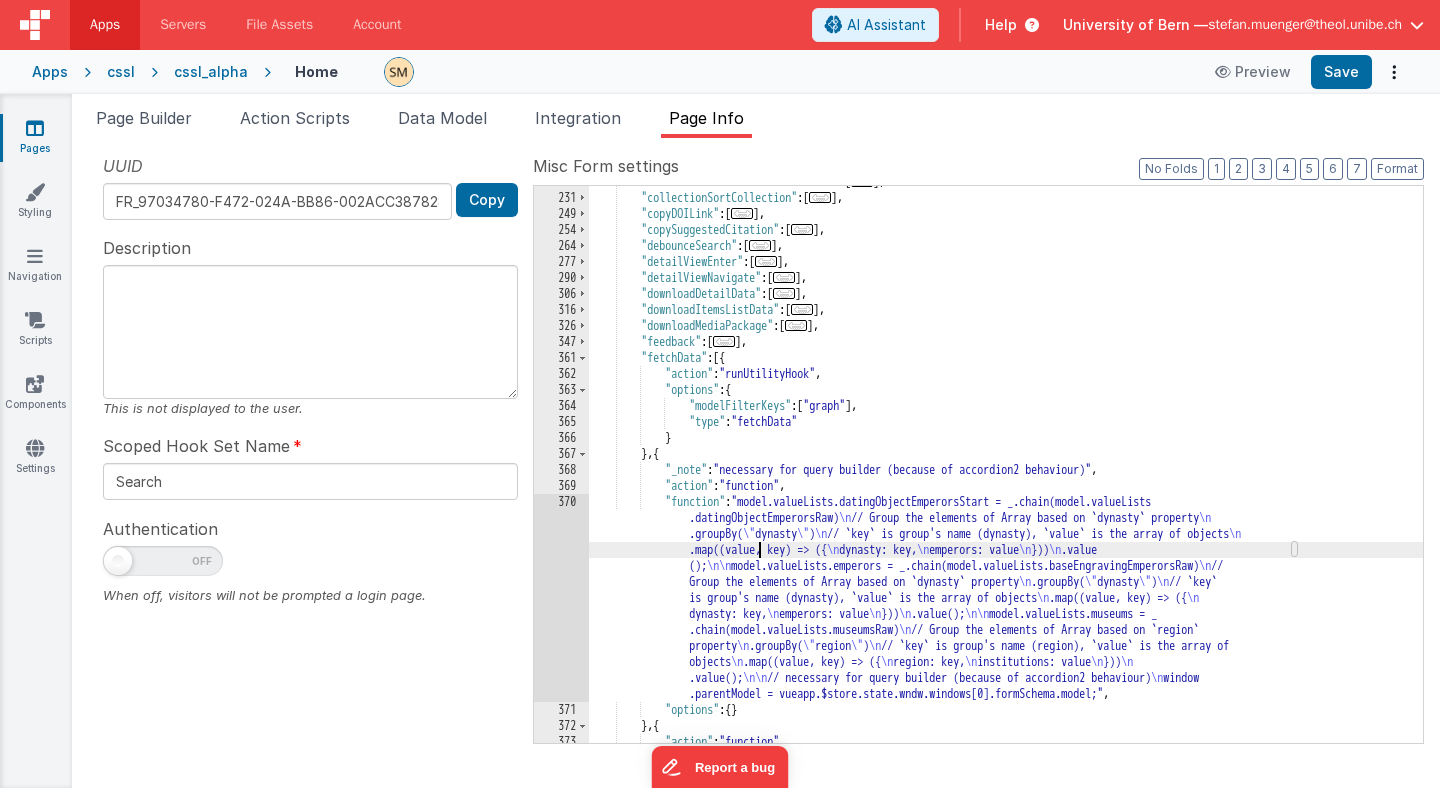click on "370" at bounding box center (561, 598) 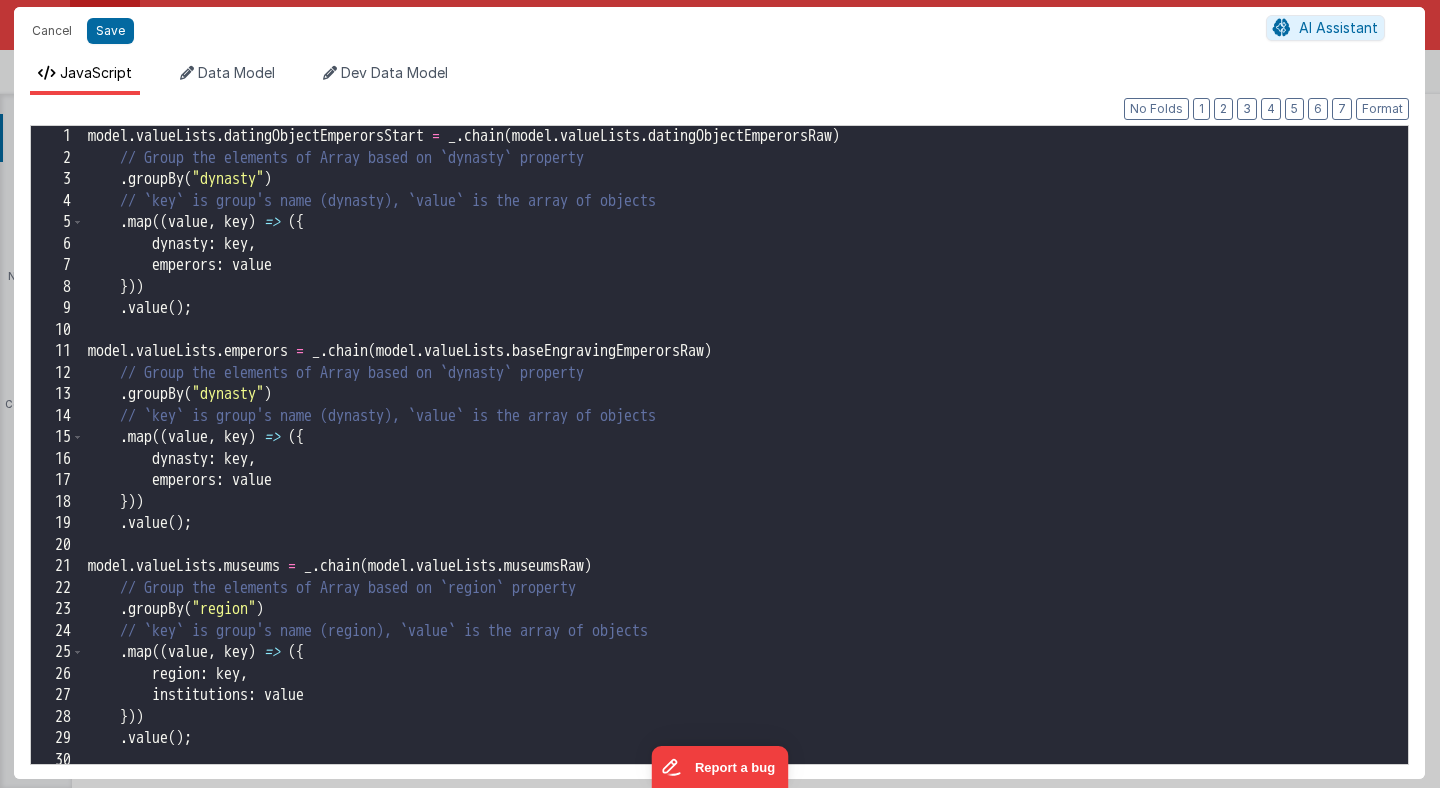 scroll, scrollTop: 50, scrollLeft: 0, axis: vertical 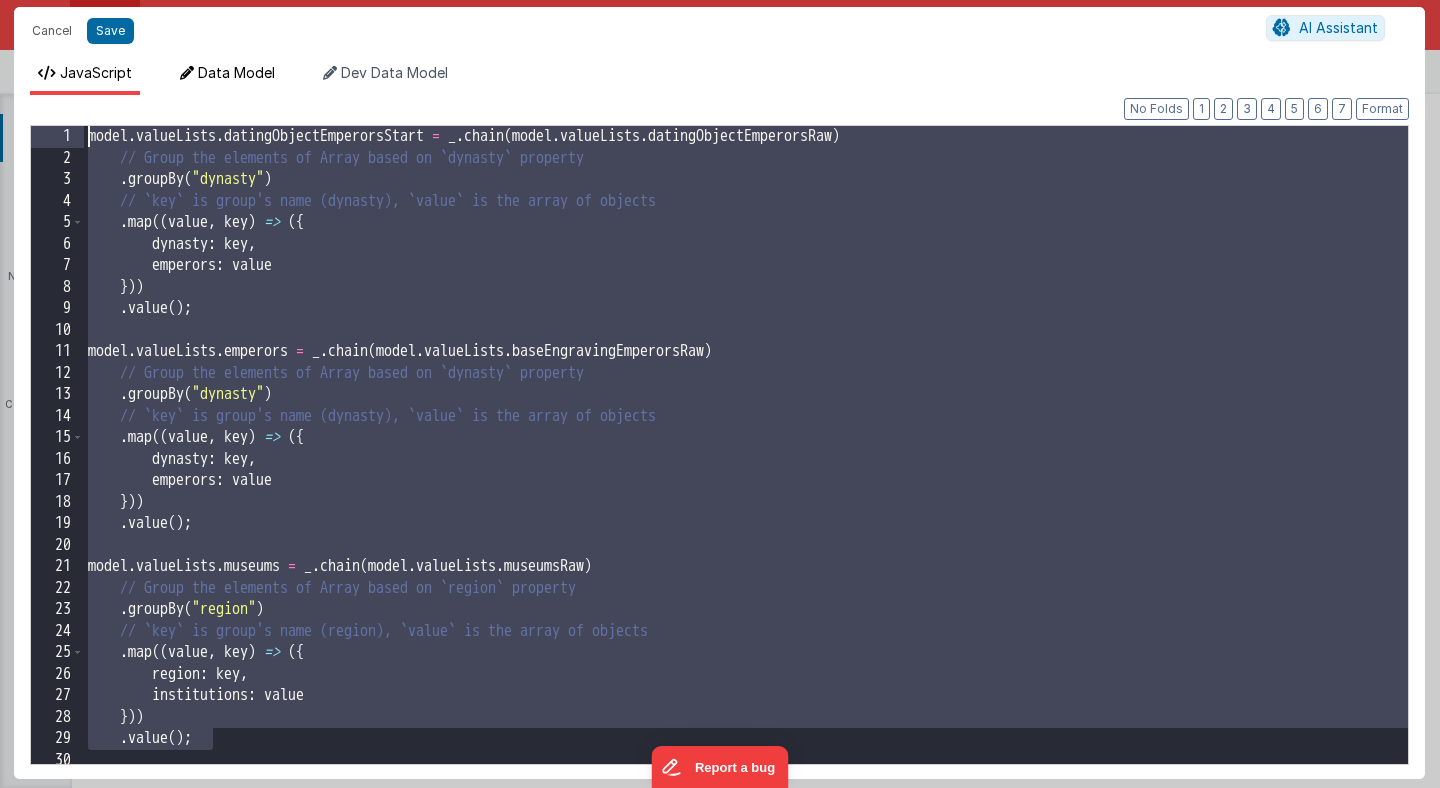 drag, startPoint x: 228, startPoint y: 688, endPoint x: 235, endPoint y: 85, distance: 603.04065 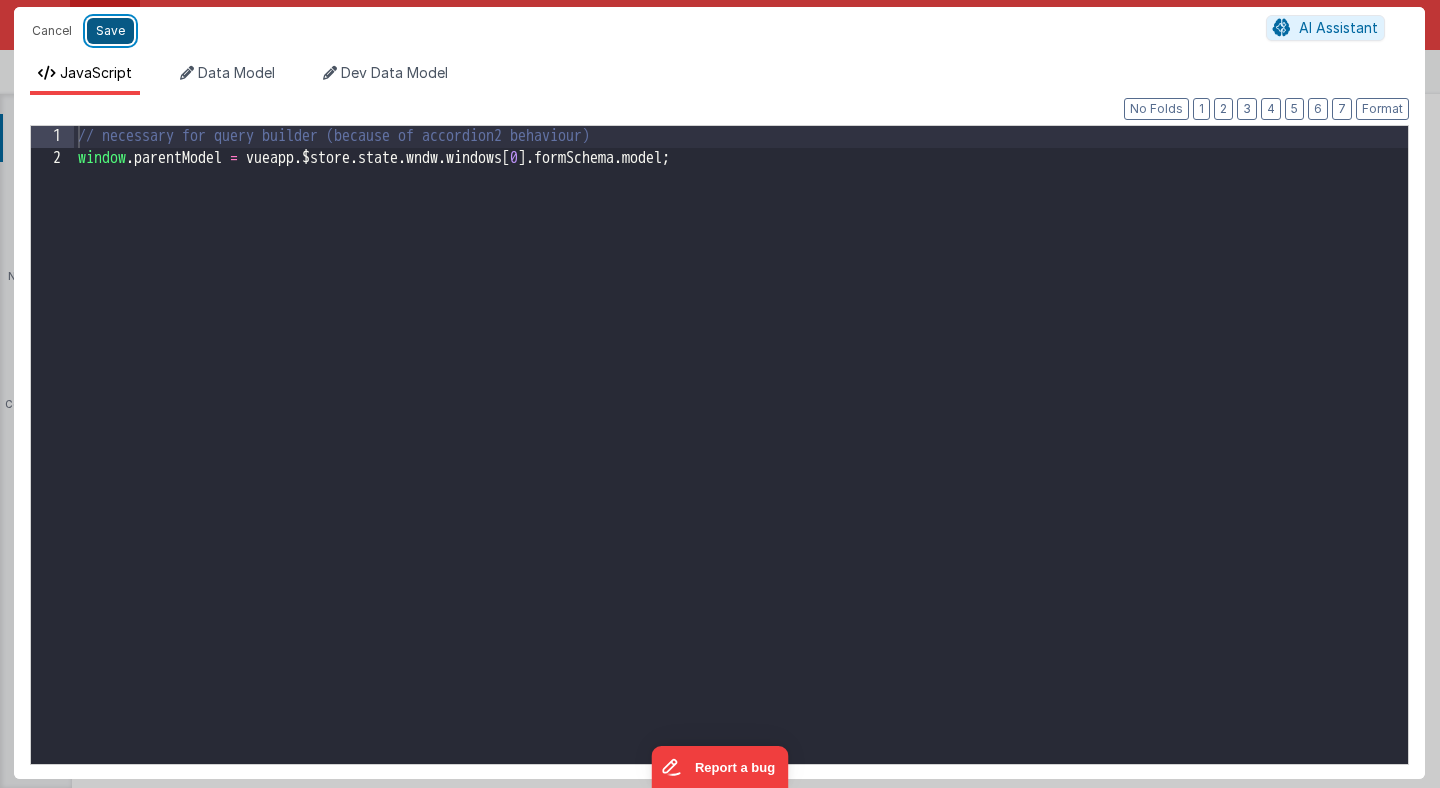 click on "Save" at bounding box center (110, 31) 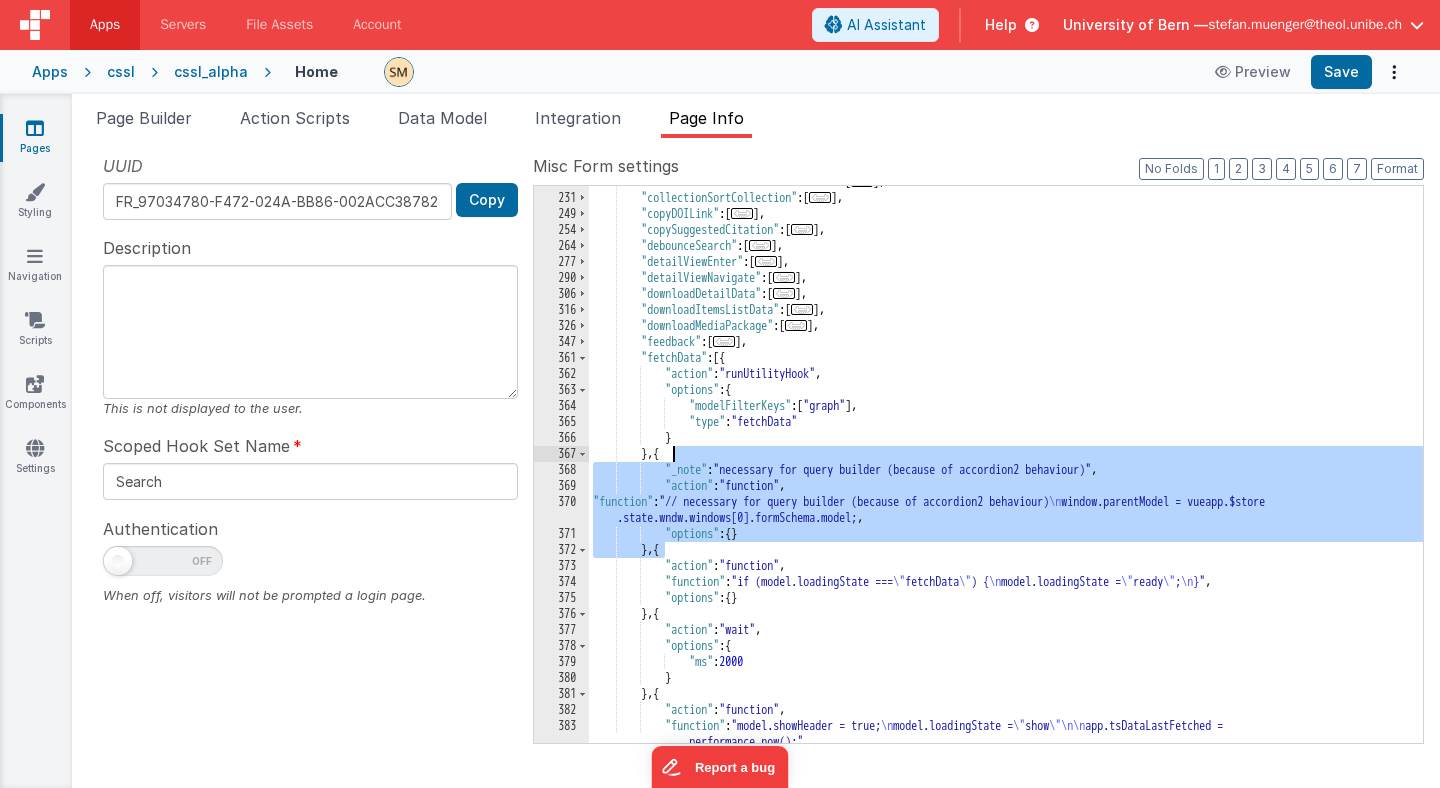 drag, startPoint x: 664, startPoint y: 553, endPoint x: 671, endPoint y: 451, distance: 102.239914 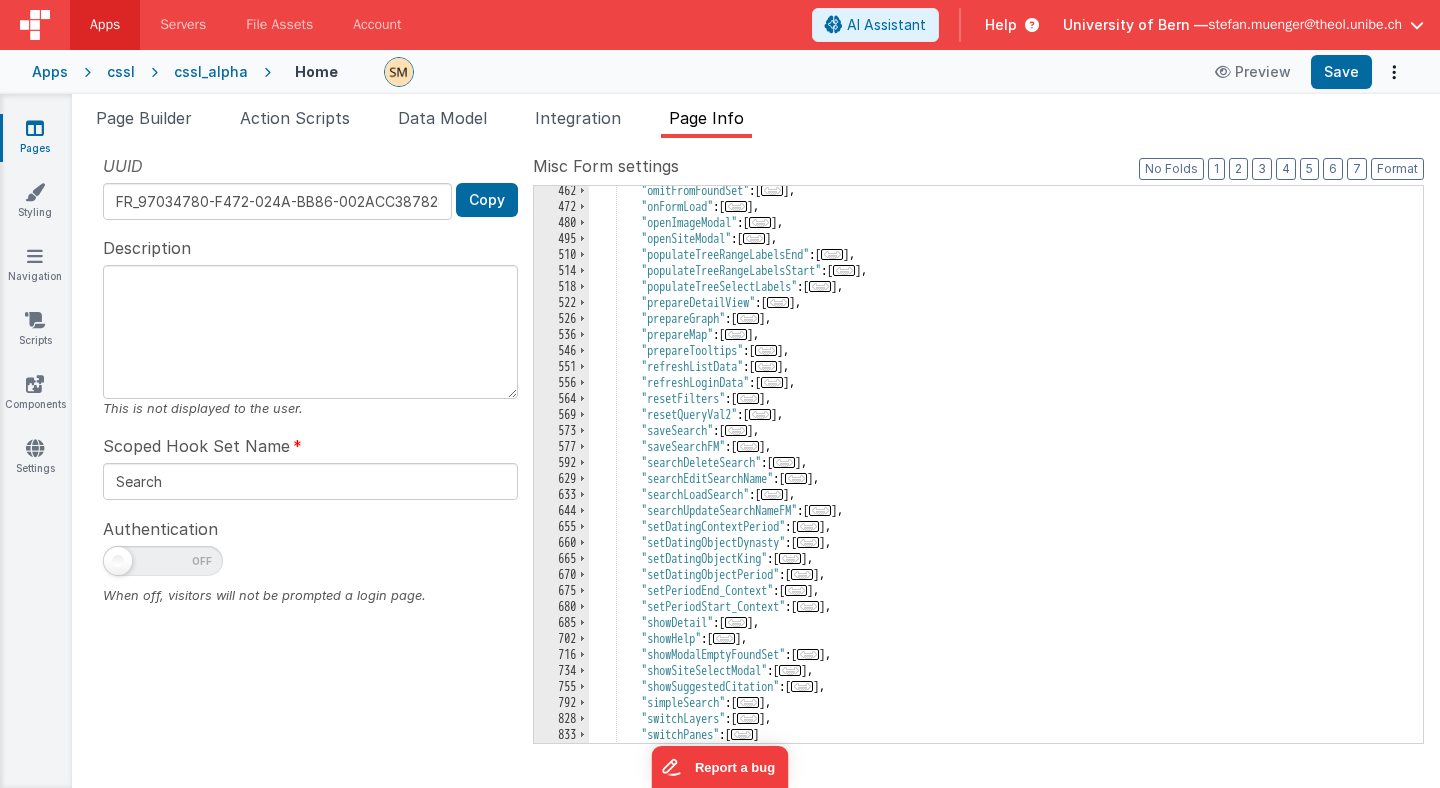 scroll, scrollTop: 1043, scrollLeft: 0, axis: vertical 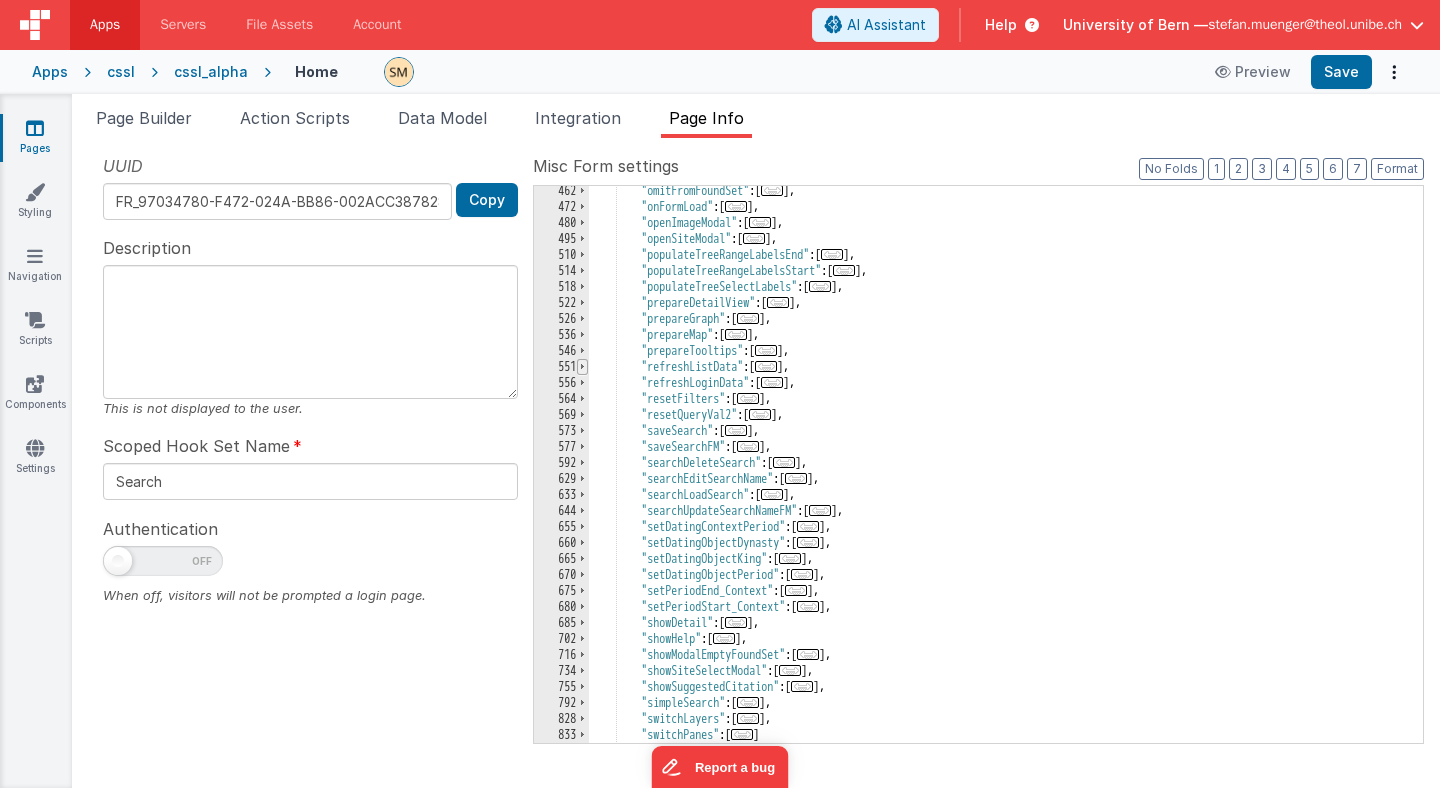 click at bounding box center [582, 367] 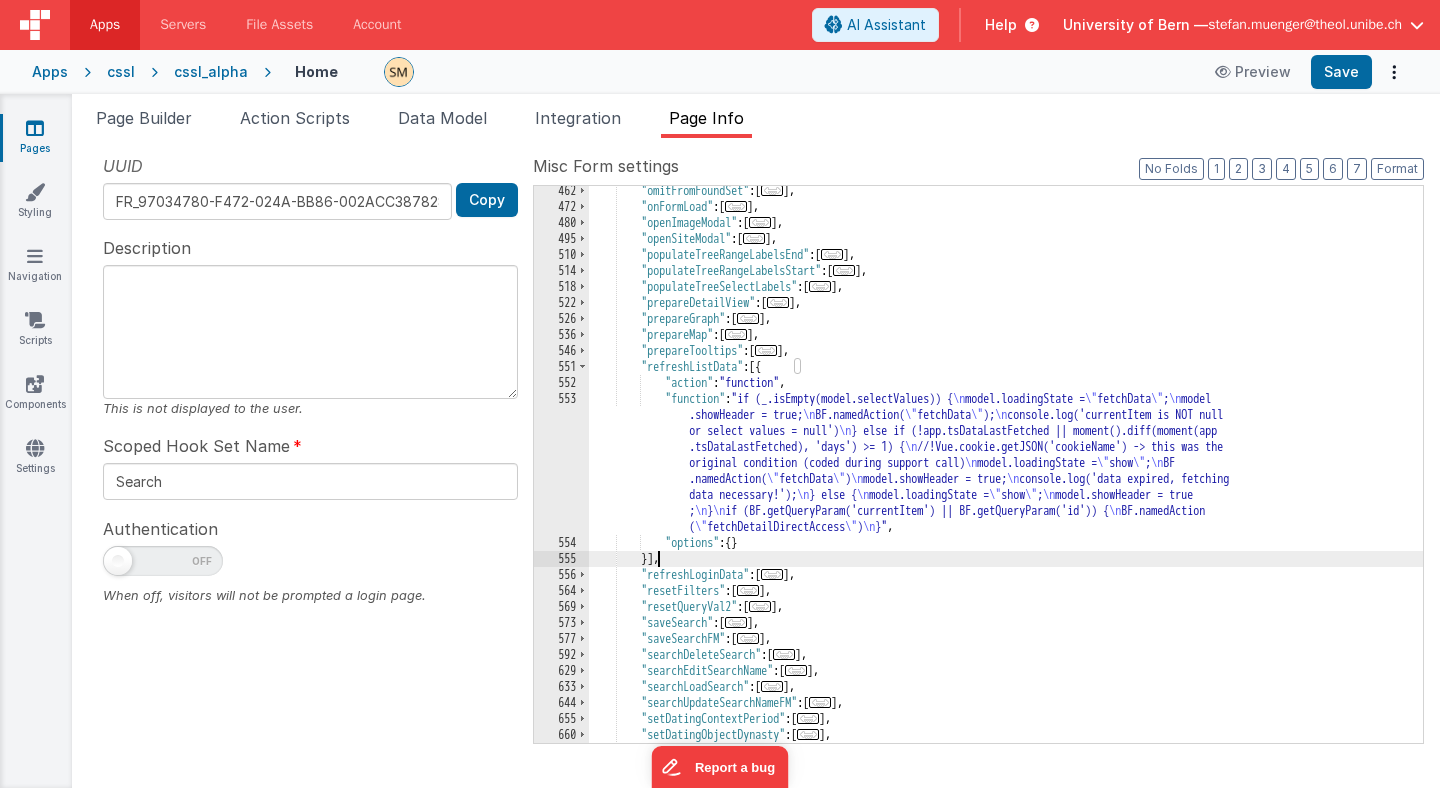 click on ""omitFromFoundSet" :  [ ... ] ,           "onFormLoad" :  [ ... ] ,           "openImageModal" :  [ ... ] ,           "openSiteModal" :  [ ... ] ,           "populateTreeRangeLabelsEnd" :  [ ... ] ,           "populateTreeRangeLabelsStart" :  [ ... ] ,           "populateTreeSelectLabels" :  [ ... ] ,           "prepareDetailView" :  [ ... ] ,           "prepareGraph" :  [ ... ] ,           "prepareMap" :  [ ... ] ,           "prepareTooltips" :  [ ... ] ,           "refreshListData" :  [{" at bounding box center (1006, 477) 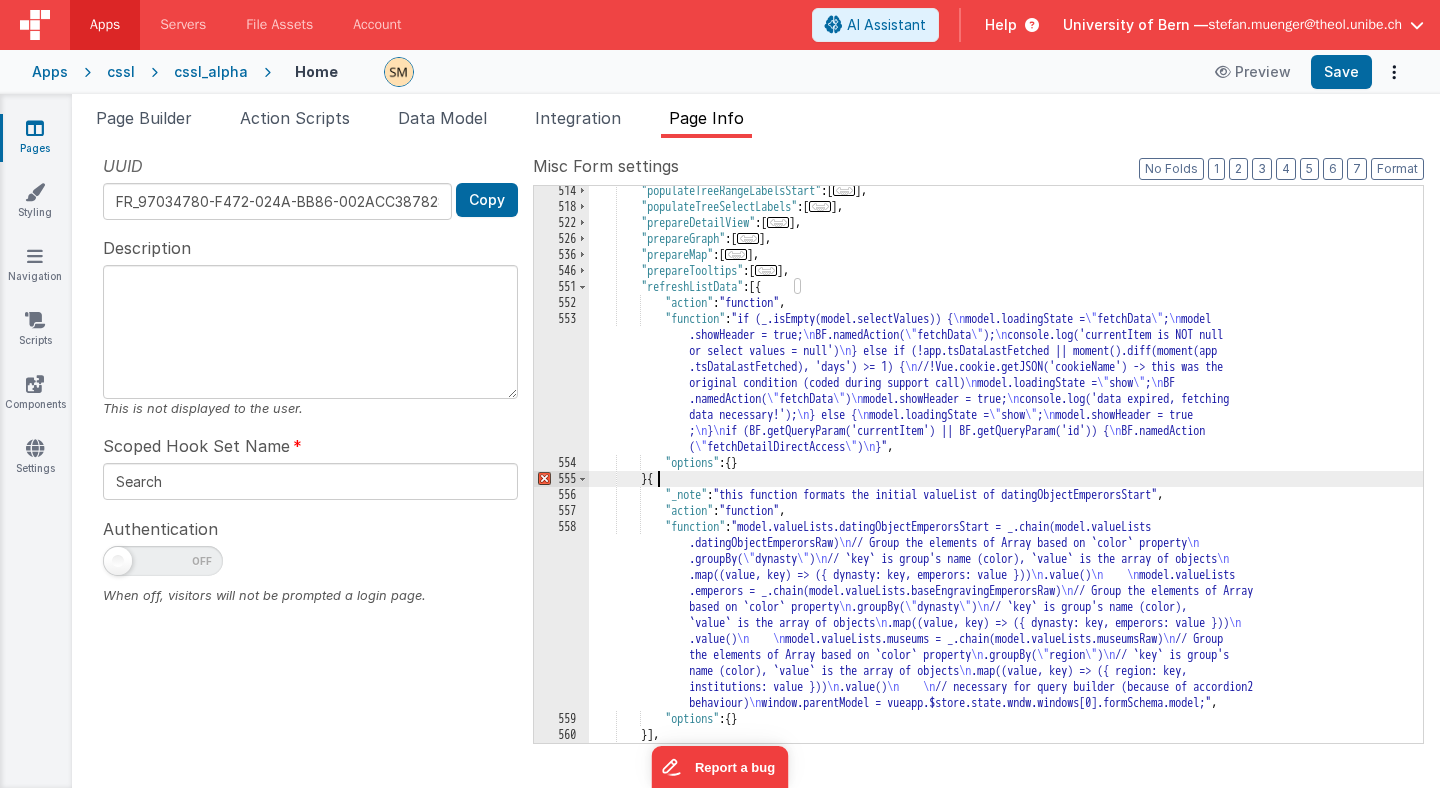 click on ""populateTreeRangeLabelsStart" :  [ ... ] ,           "populateTreeSelectLabels" :  [ ... ] ,           "prepareDetailView" :  [ ... ] ,           "prepareGraph" :  [ ... ] ,           "prepareMap" :  [ ... ] ,           "prepareTooltips" :  [ ... ] ,           "refreshListData" :  [{                "action" :  "function" ,                "function" :  "if (_.isEmpty(model.selectValues)) { \n     model.loadingState =  \" fetchData \" ; \n     model                  .showHeader = true; \n     BF.namedAction( \" fetchData \" ); \n     console.log('currentItem is NOT null                   or select values = null') \n } else if (!app.tsDataLastFetched || moment().diff(moment(app                  .tsDataLastFetched), 'days') >= 1) { \n     //!Vue.cookie.getJSON('cookieName') -> this was the                   original condition (coded during support call) \n     model.loadingState =  \" show \" ; \n     BF                  \"" at bounding box center (1006, 477) 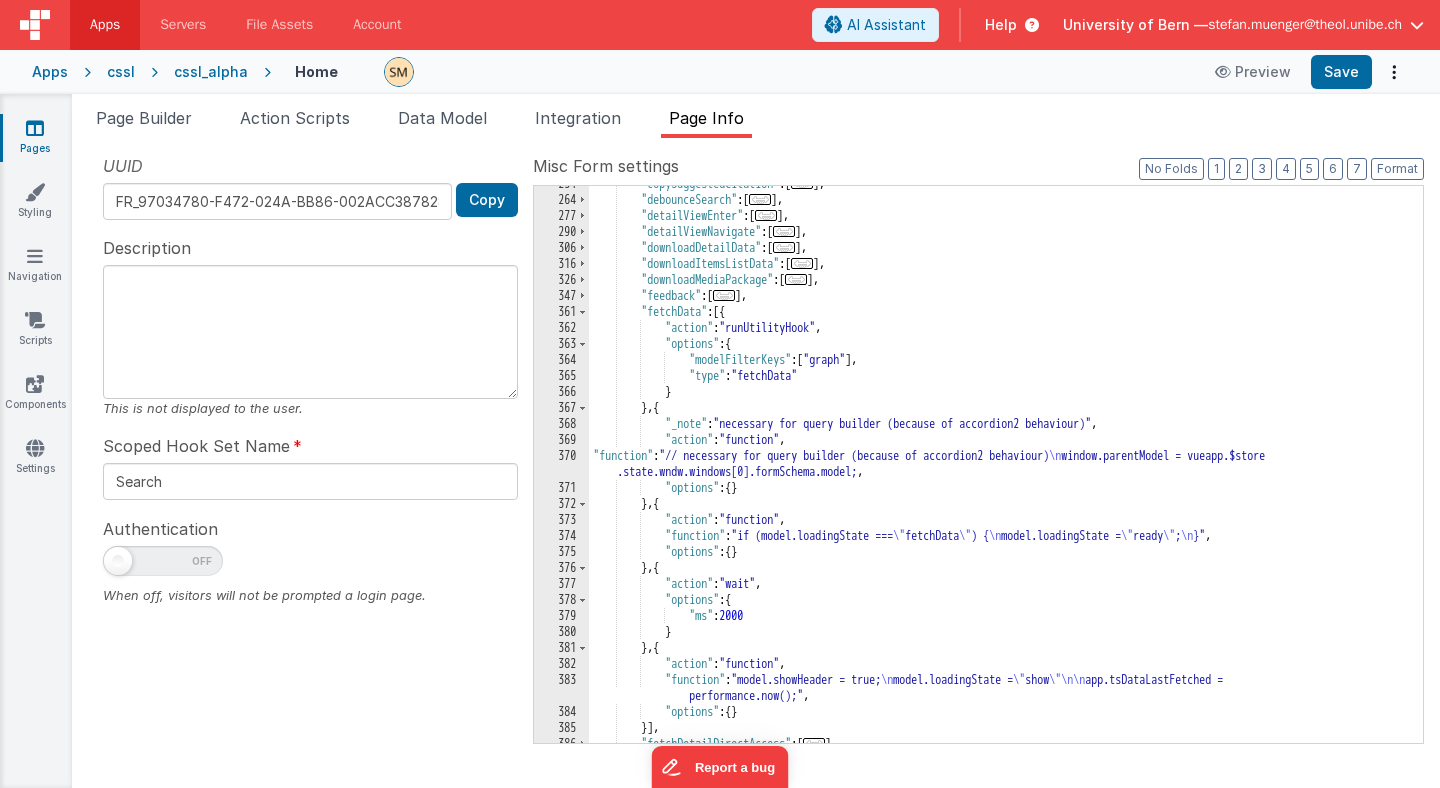 scroll, scrollTop: 346, scrollLeft: 0, axis: vertical 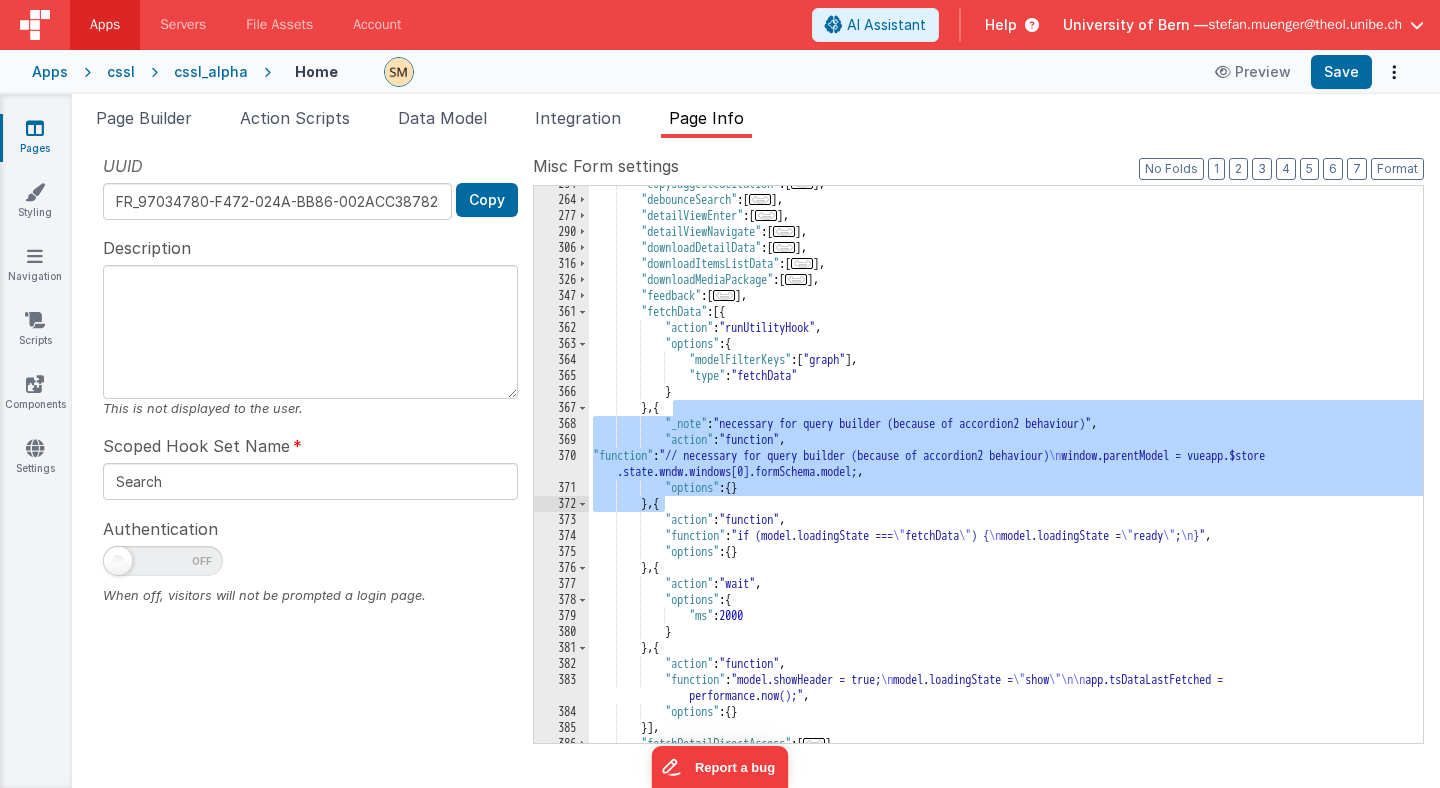 drag, startPoint x: 669, startPoint y: 409, endPoint x: 665, endPoint y: 504, distance: 95.084175 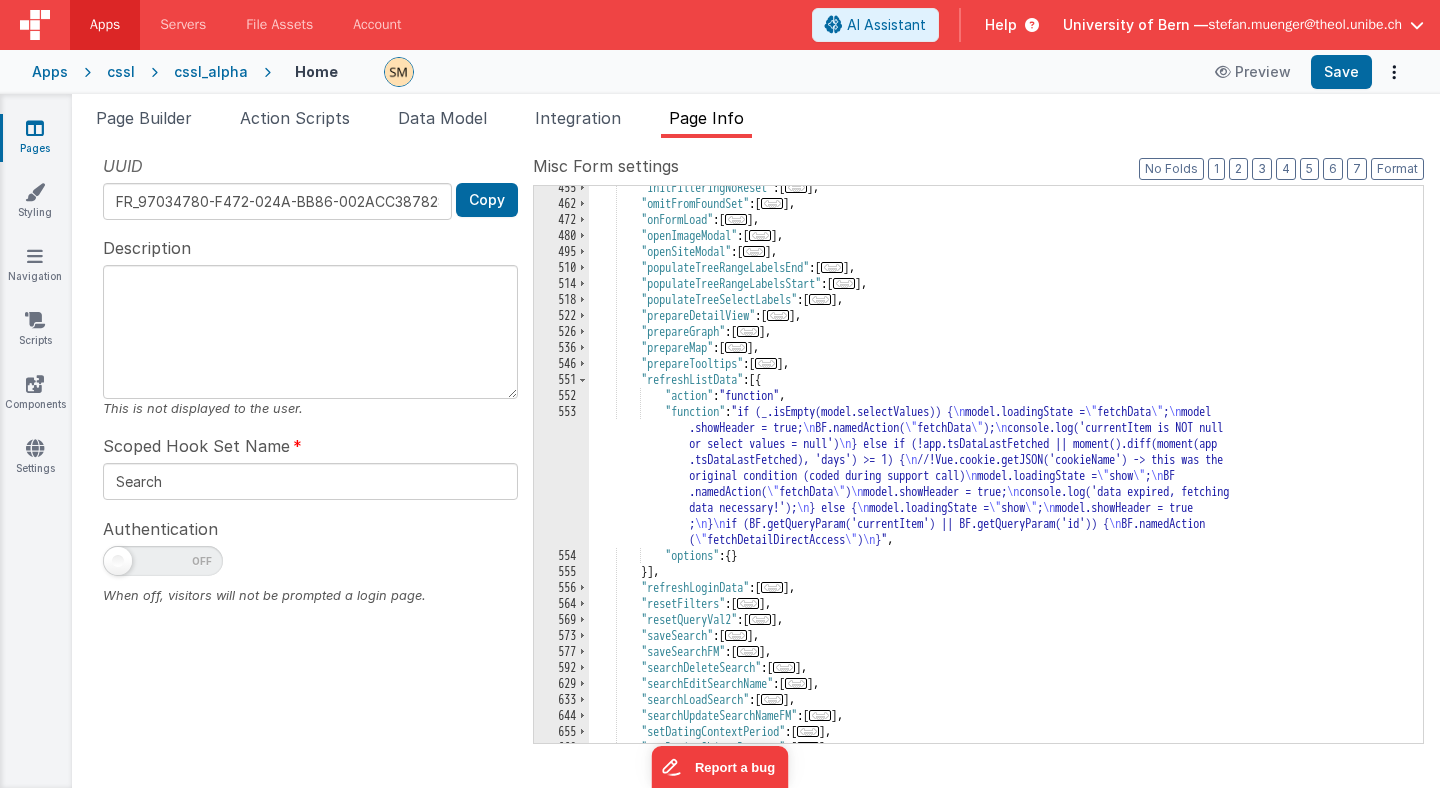 scroll, scrollTop: 1061, scrollLeft: 0, axis: vertical 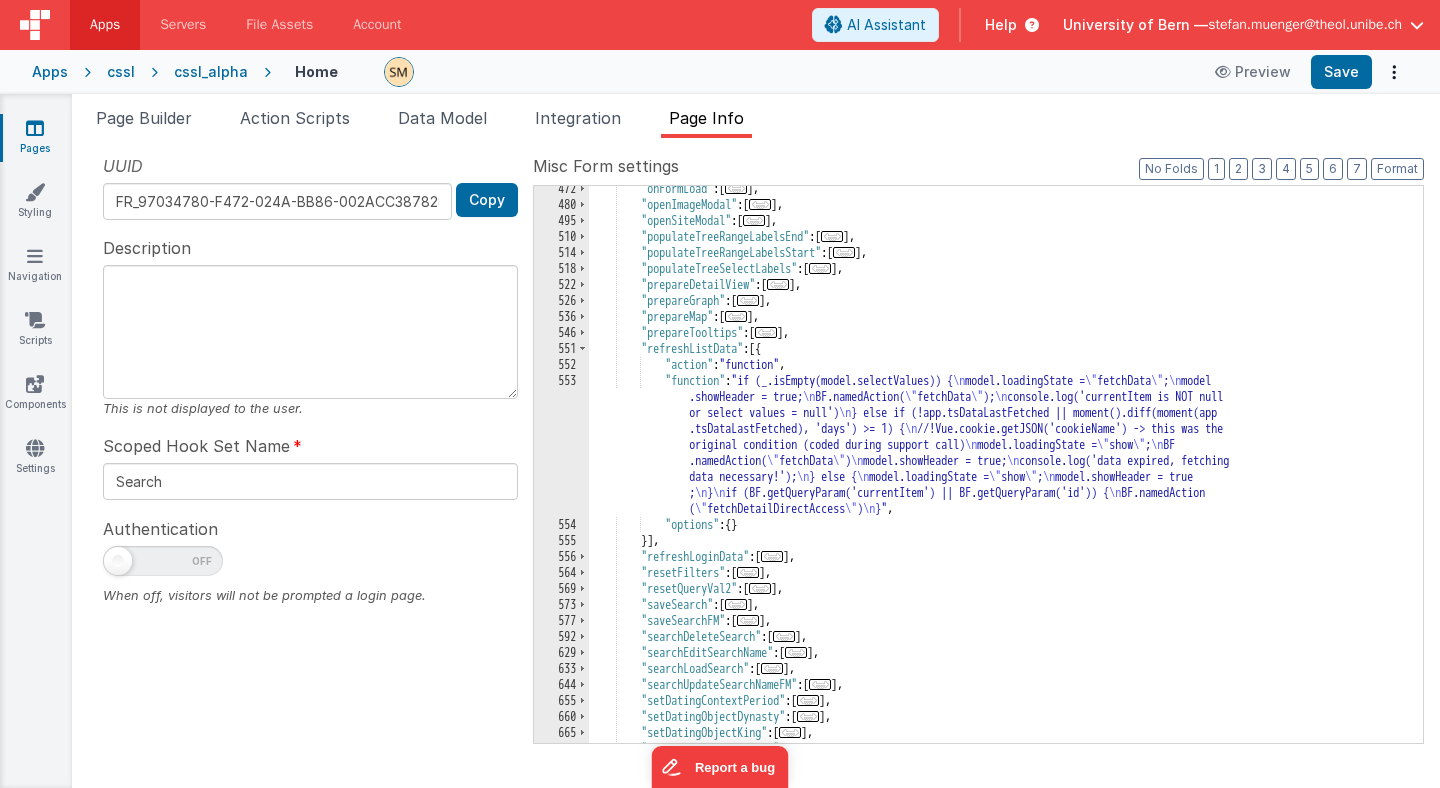 click on ""prepareTooltips" :  [ ... ] ,           "refreshListData" :  [ ... ] ,           "refreshLoginData" :  [ ... ] ,           "resetFilters" :  [ ... ] ,           "resetQueryVal2" :  [ ... ] ,           "saveSearch" :  [ ... ] ,           "saveSearchFM" :  [ ... ] ,           "searchDeleteSearch" :  [ ... ] ,           "searchEditSearchName" :  [ ... ] ,           "searchLoadSearch" :  [ ... ] ,           "searchUpdateSearchNameFM" :  [ ... ] ,           "setDatingContextPeriod" :  [ ... ] ,           "setDatingObjectDynasty" :  [ ... ] ,           "setDatingObjectKing" :  [ ... ] ,           "setDatingObjectPeriod" :  [ ... ] ,           "setPeriodEnd_Context" :  [ ... ] ,           "setPeriodStart_Context" :  [ ... ] ,           "showDetail" :  [ ... ] ,           "showHelp" :  [ ... ] ,           "showModalEmptyFoundSet" :  [ ... ] ,           "onFormLoad" :  [ ... ] ,           "openImageModal" :  [ ... ] ,           "openSiteModal" :  [ ... ] ,           "populateTreeRangeLabelsEnd" :  [ ... ] ,           "populateTreeRangeLabelsStart" :  [ ... ] ,           "populateTreeSelectLabels" :  [ ... ] ,           "prepareDetailView" :  [ ... ] ,           "prepareGraph" :  [ ... ] ,           "prepareMap" :  [ ... ] ,           "prepareTooltips" :  [ ... ] ,           "refreshListData" :  [{                "action" :  "function" ,                "function" :  "if (_.isEmpty(model.selectValues)) { \n     model.loadingState =  \" fetchData \" ; \n     model                  .showHeader = true; \n     BF.namedAction( \" fetchData \" ); \n     console.log('currentItem is NOT null                   or select values = null') \n } else if (!app.tsDataLastFetched || moment().diff(moment(app                  .tsDataLastFetched), 'days') >= 1) { \n     //!Vue.cookie.getJSON('cookieName') -> this was the" at bounding box center [1006, 475] 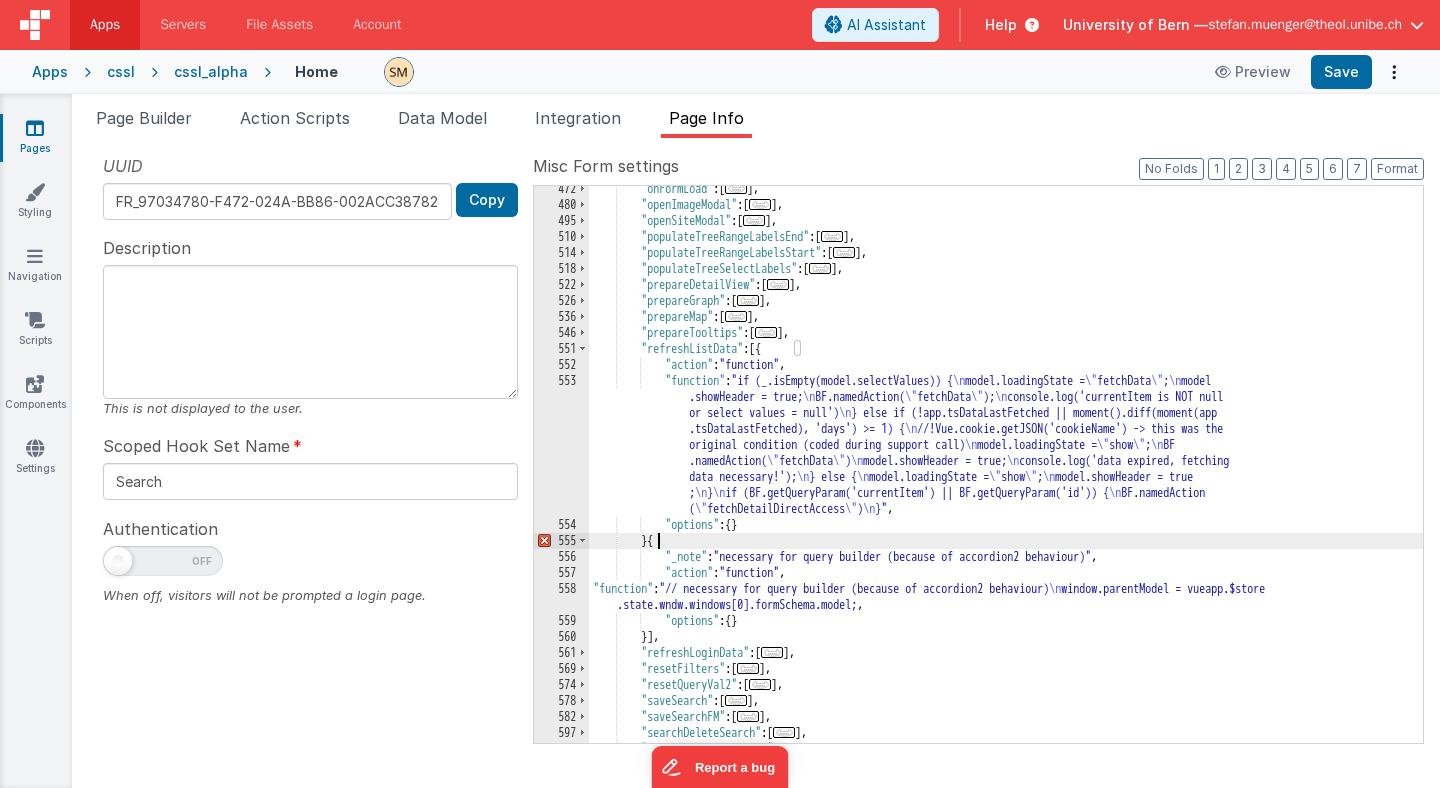 click on ""prepareTooltips" :  [ ... ] ,           "refreshListData" :  [ ... ] ,           "refreshLoginData" :  [ ... ] ,           "resetFilters" :  [ ... ] ,           "resetQueryVal2" :  [ ... ] ,           "saveSearch" :  [ ... ] ,           "saveSearchFM" :  [ ... ] ,           "searchDeleteSearch" :  [ ... ] ,           "searchEditSearchName" :  [ ... ] ,           "searchLoadSearch" :  [ ... ] ,           "searchUpdateSearchNameFM" :  [ ... ] ,           "setDatingContextPeriod" :  [ ... ] ,           "setDatingObjectDynasty" :  [ ... ] ,           "setDatingObjectKing" :  [ ... ] ,           "setDatingObjectPeriod" :  [ ... ] ,           "setPeriodEnd_Context" :  [ ... ] ,           "setPeriodStart_Context" :  [ ... ] ,           "showDetail" :  [ ... ] ,           "showHelp" :  [ ... ] ,           "showModalEmptyFoundSet" :  [ ... ] ,           "onFormLoad" :  [ ... ] ,           "openImageModal" :  [ ... ] ,           "openSiteModal" :  [ ... ] ,           "populateTreeRangeLabelsEnd" :  [ ... ] ,           "populateTreeRangeLabelsStart" :  [ ... ] ,           "populateTreeSelectLabels" :  [ ... ] ,           "prepareDetailView" :  [ ... ] ,           "prepareGraph" :  [ ... ] ,           "prepareMap" :  [ ... ] ,           "prepareTooltips" :  [ ... ] ,           "refreshListData" :  [{                "action" :  "function" ,                "function" :  "if (_.isEmpty(model.selectValues)) { \n     model.loadingState =  \" fetchData \" ; \n     model                  .showHeader = true; \n     BF.namedAction( \" fetchData \" ); \n     console.log('currentItem is NOT null                   or select values = null') \n } else if (!app.tsDataLastFetched || moment().diff(moment(app                  .tsDataLastFetched), 'days') >= 1) { \n     //!Vue.cookie.getJSON('cookieName') -> this was the" at bounding box center [1006, 475] 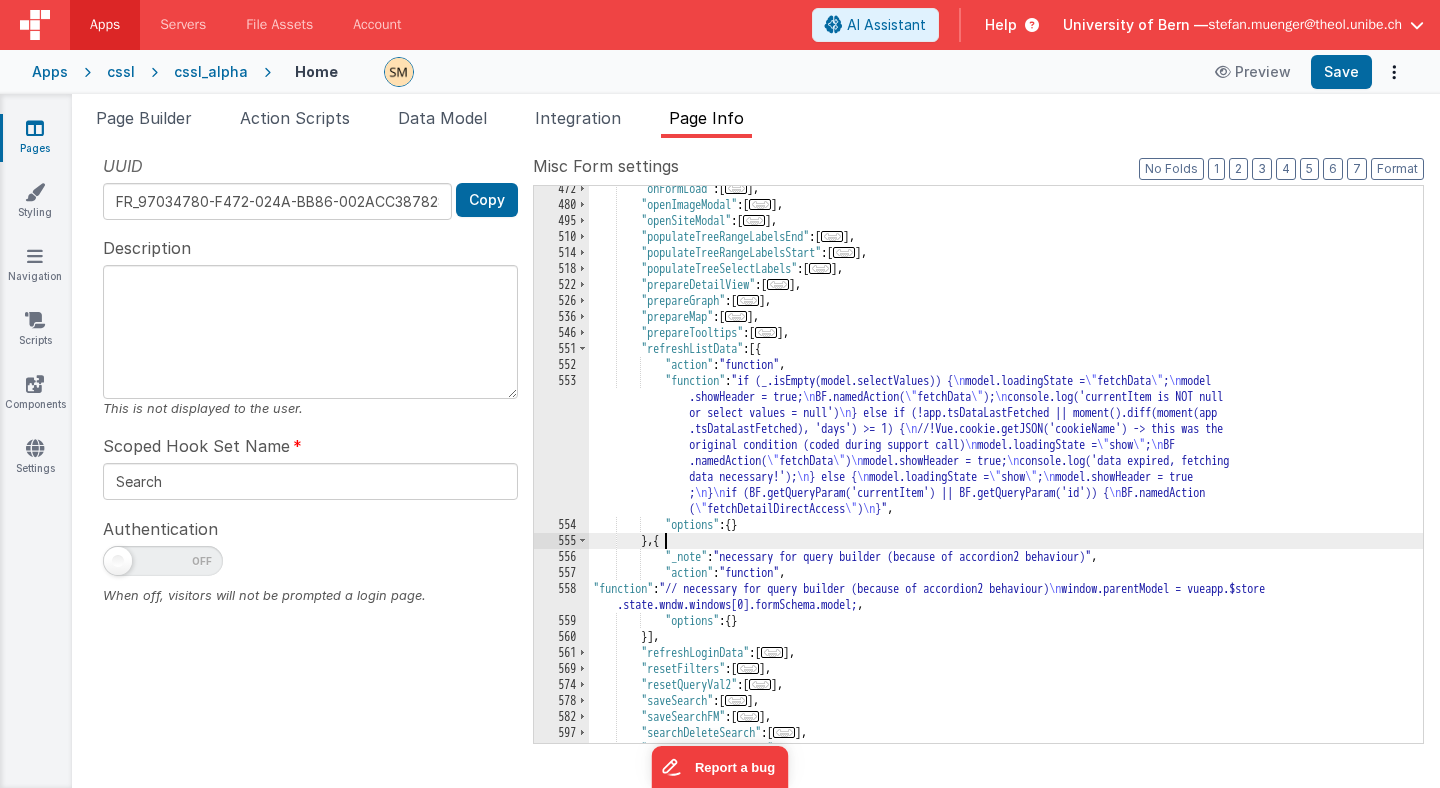 click on "553" at bounding box center (561, 445) 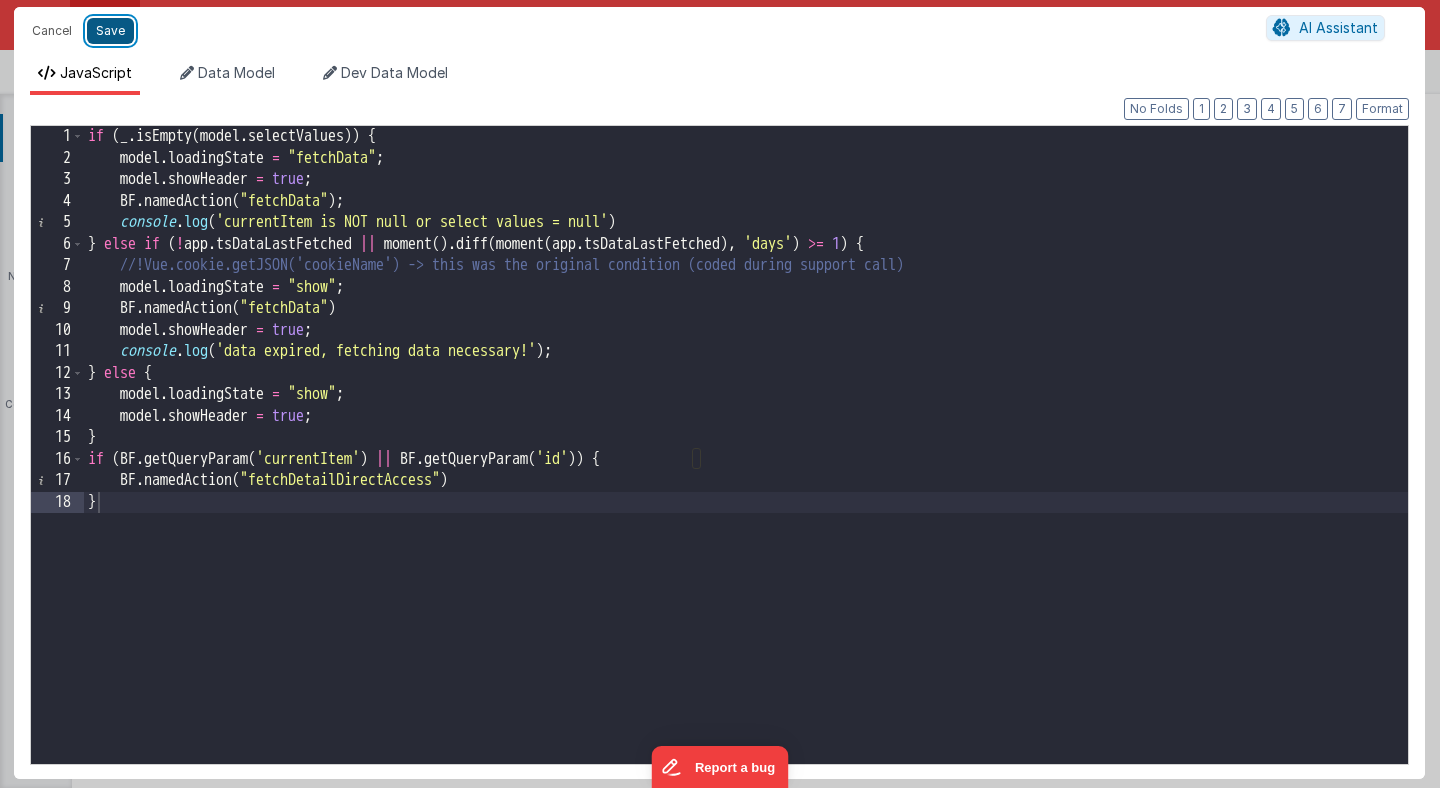 click on "Save" at bounding box center (110, 31) 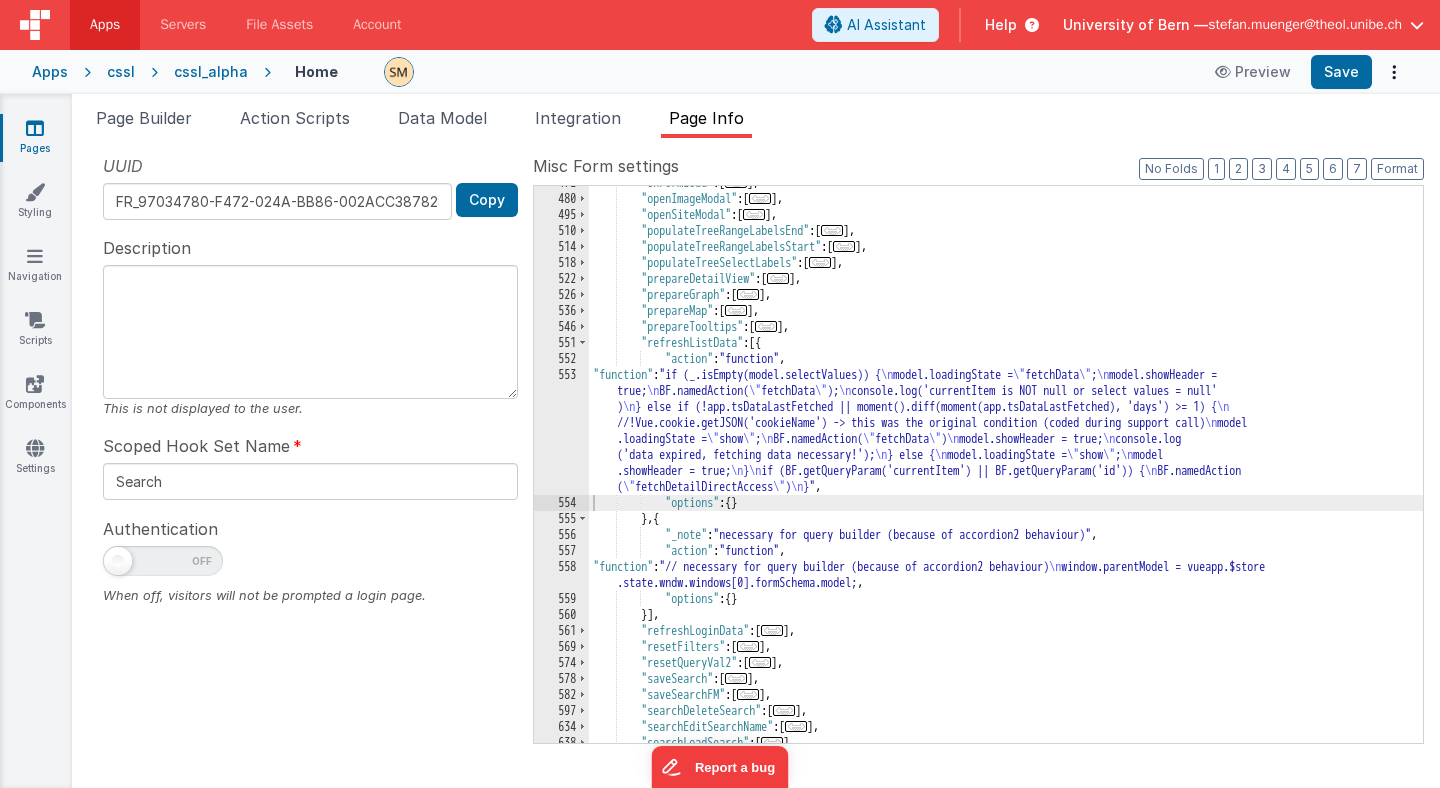 scroll, scrollTop: 1067, scrollLeft: 0, axis: vertical 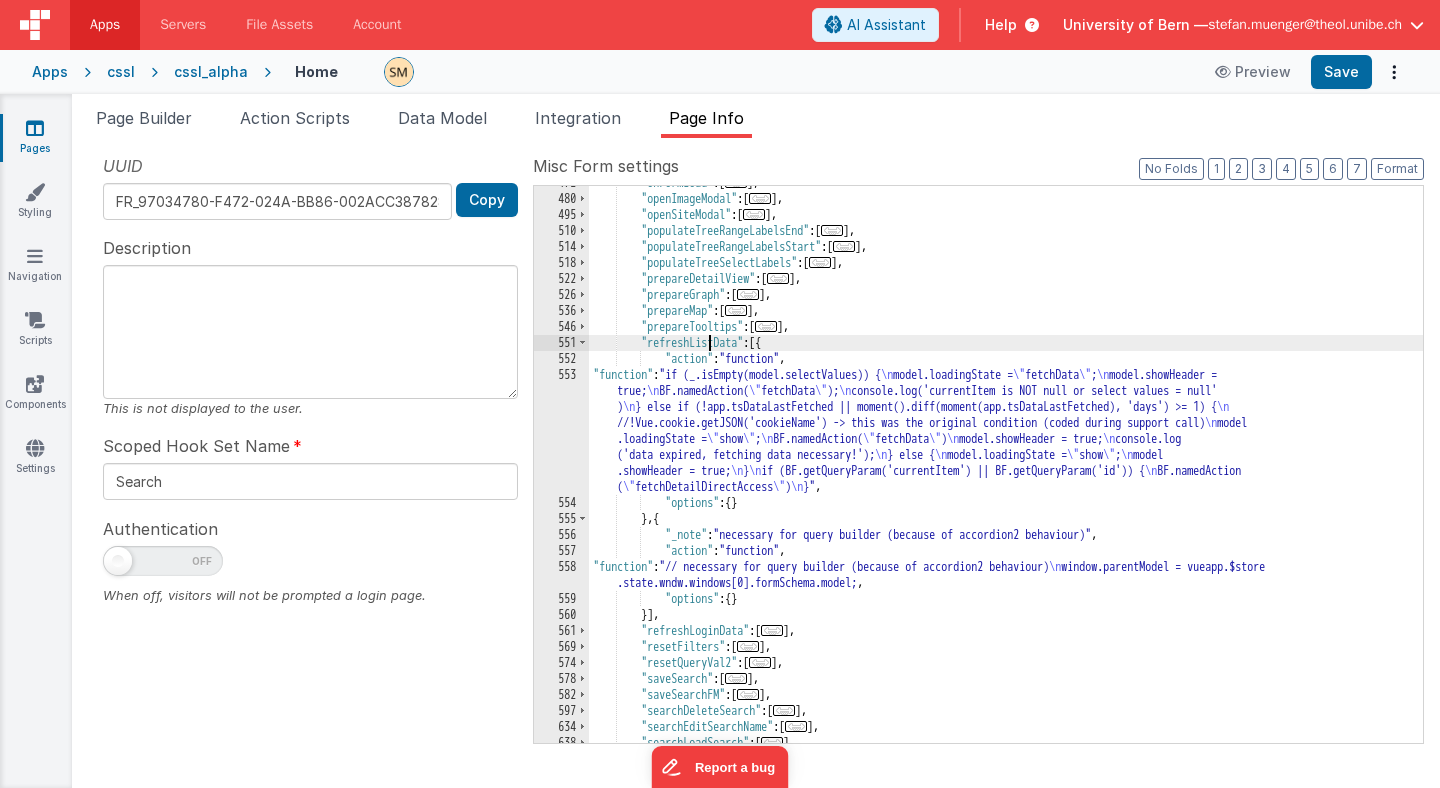 click on ""setDatingObjectKing" :[{                "action" :  "function" , "function" :  "var mode = action.options.mode; \n if (mode !== 'start' && mode !== 'end') { \n   console                  \n   return model;"" at bounding box center [1006, 469] 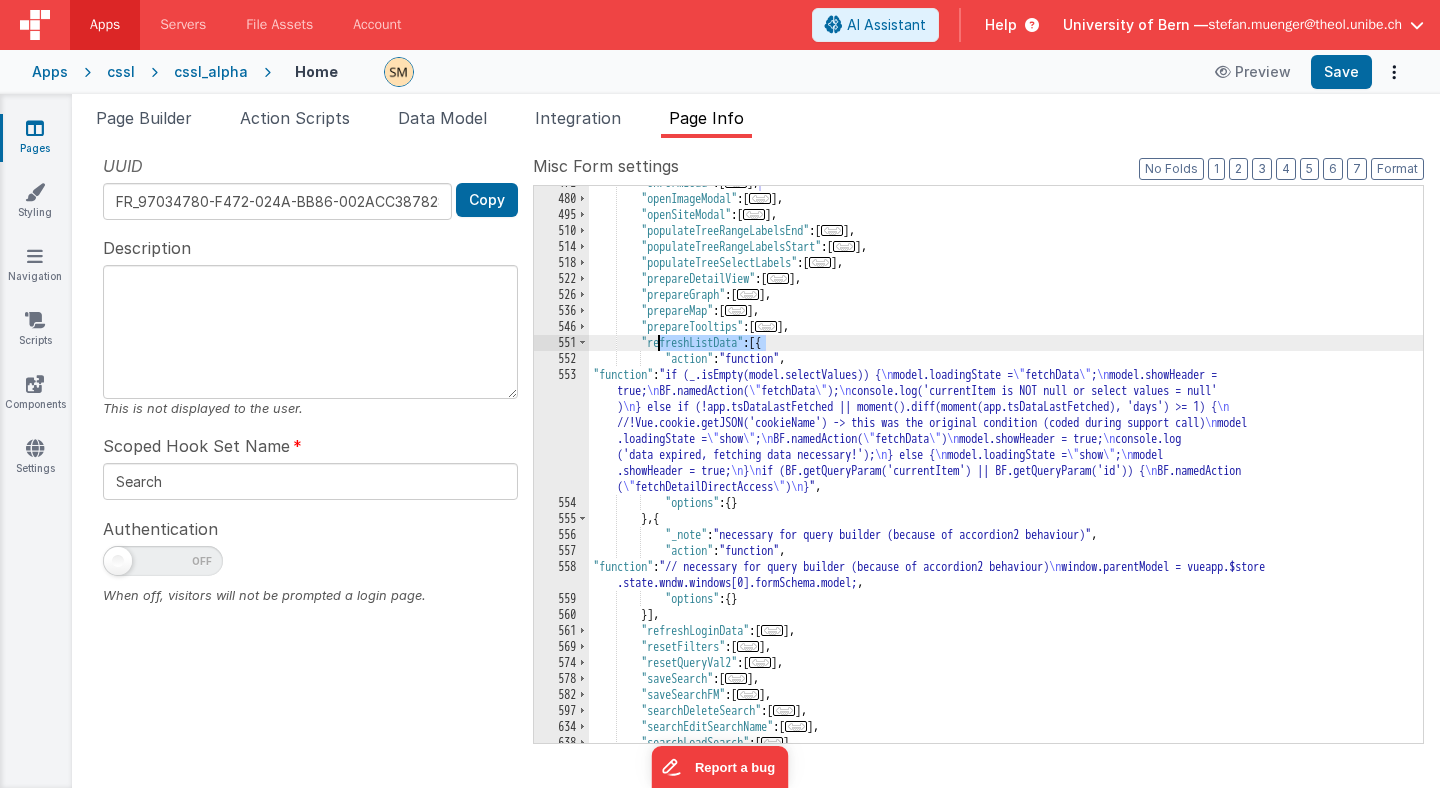 click on "553" at bounding box center (561, 431) 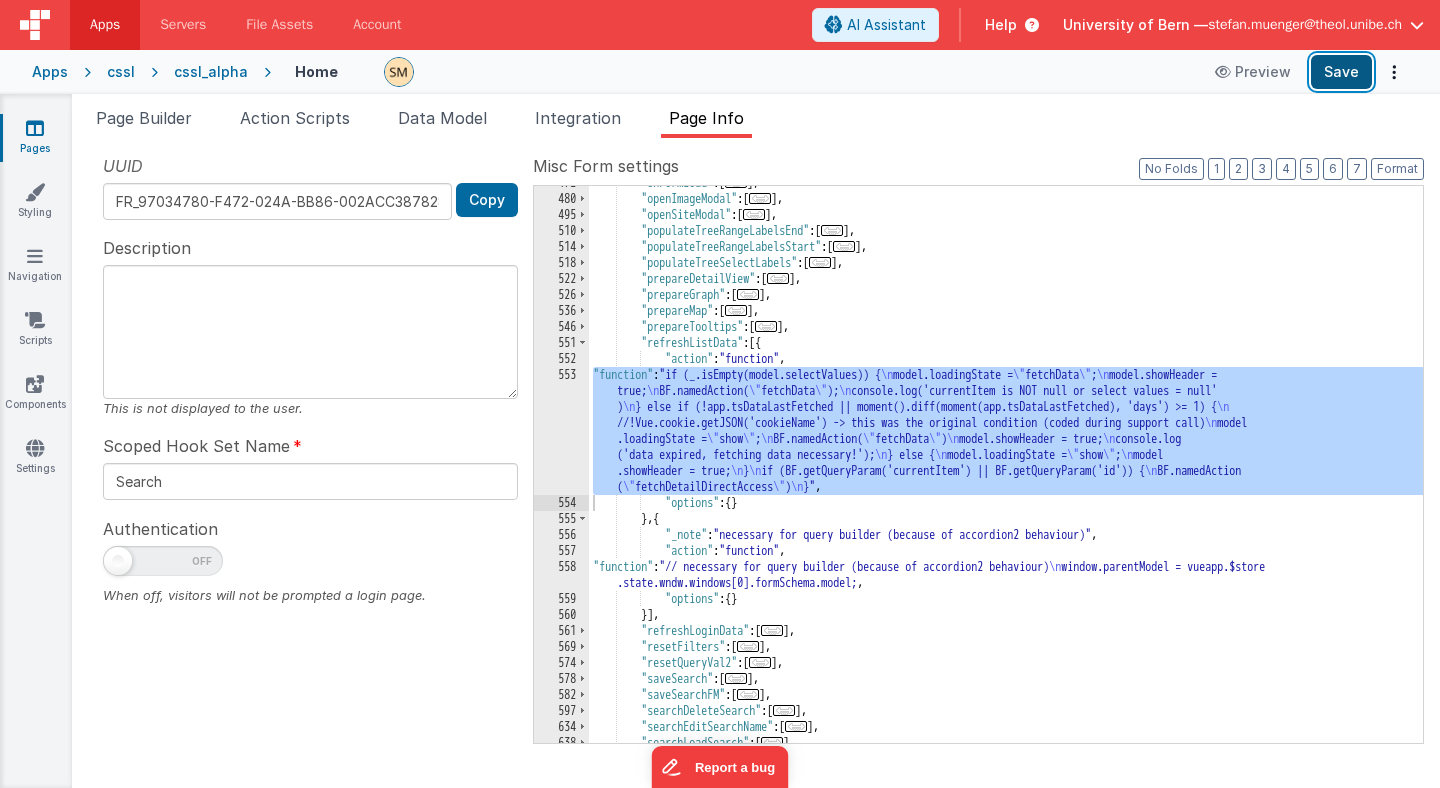 click on "Save" at bounding box center [1341, 72] 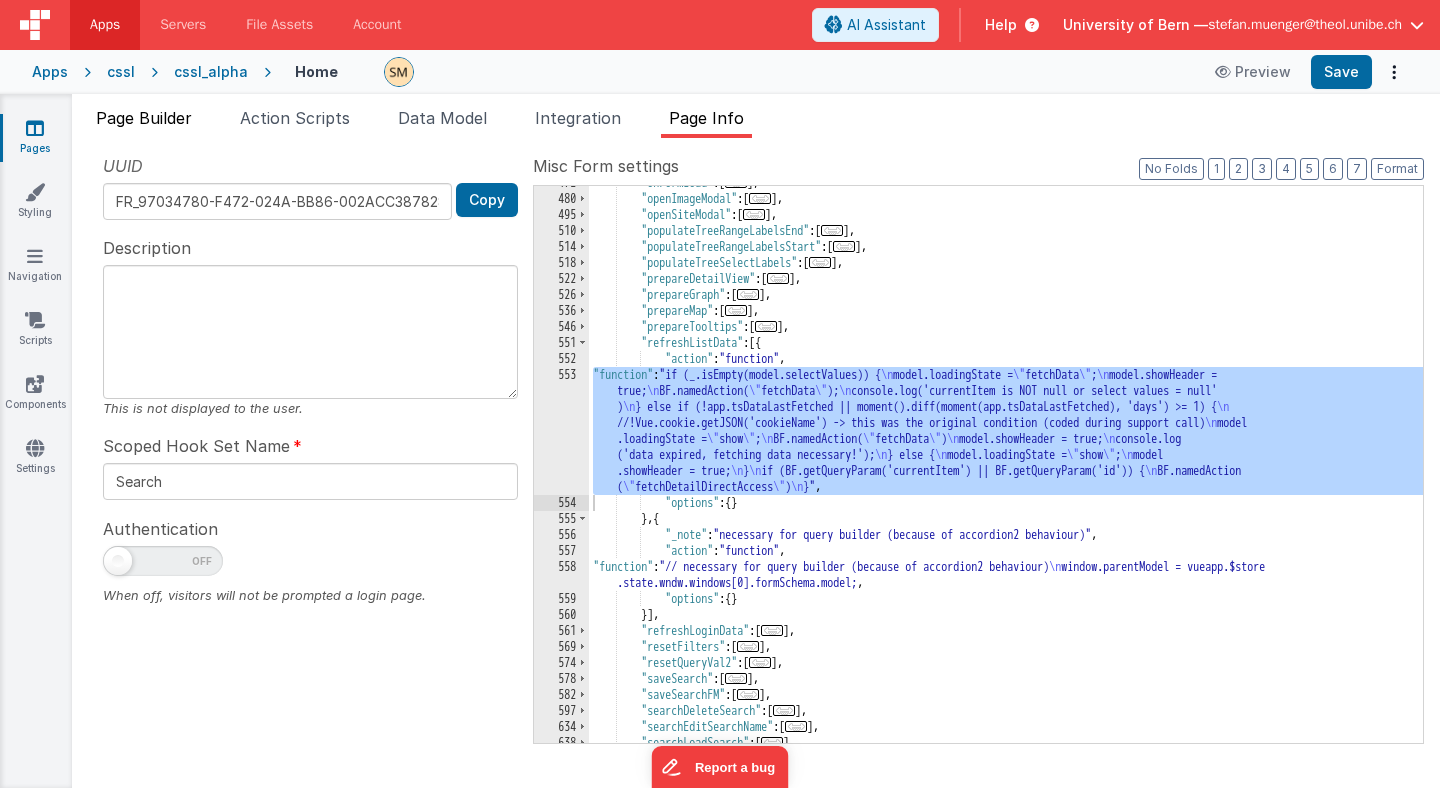 click on "Page Builder" at bounding box center (144, 118) 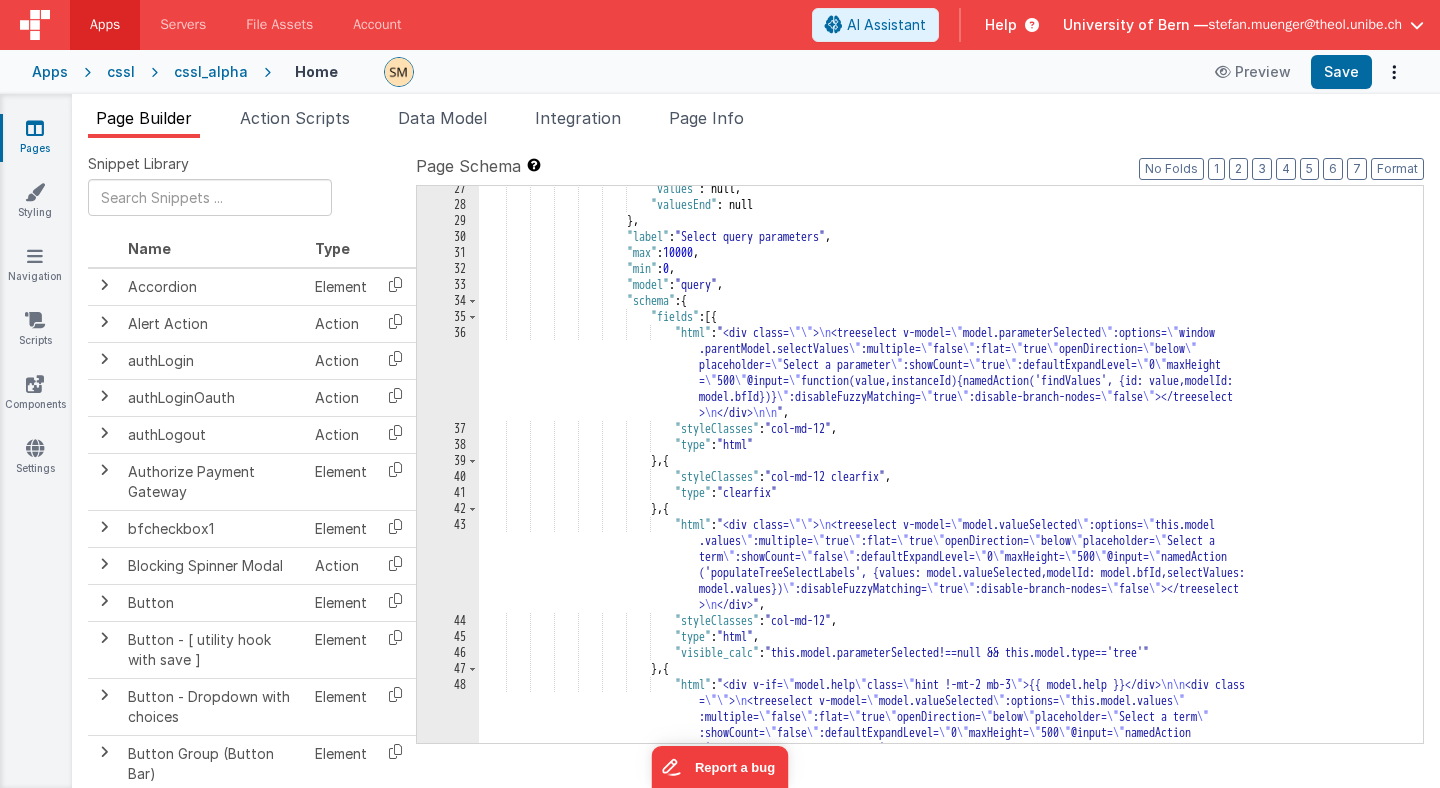 scroll, scrollTop: 409, scrollLeft: 0, axis: vertical 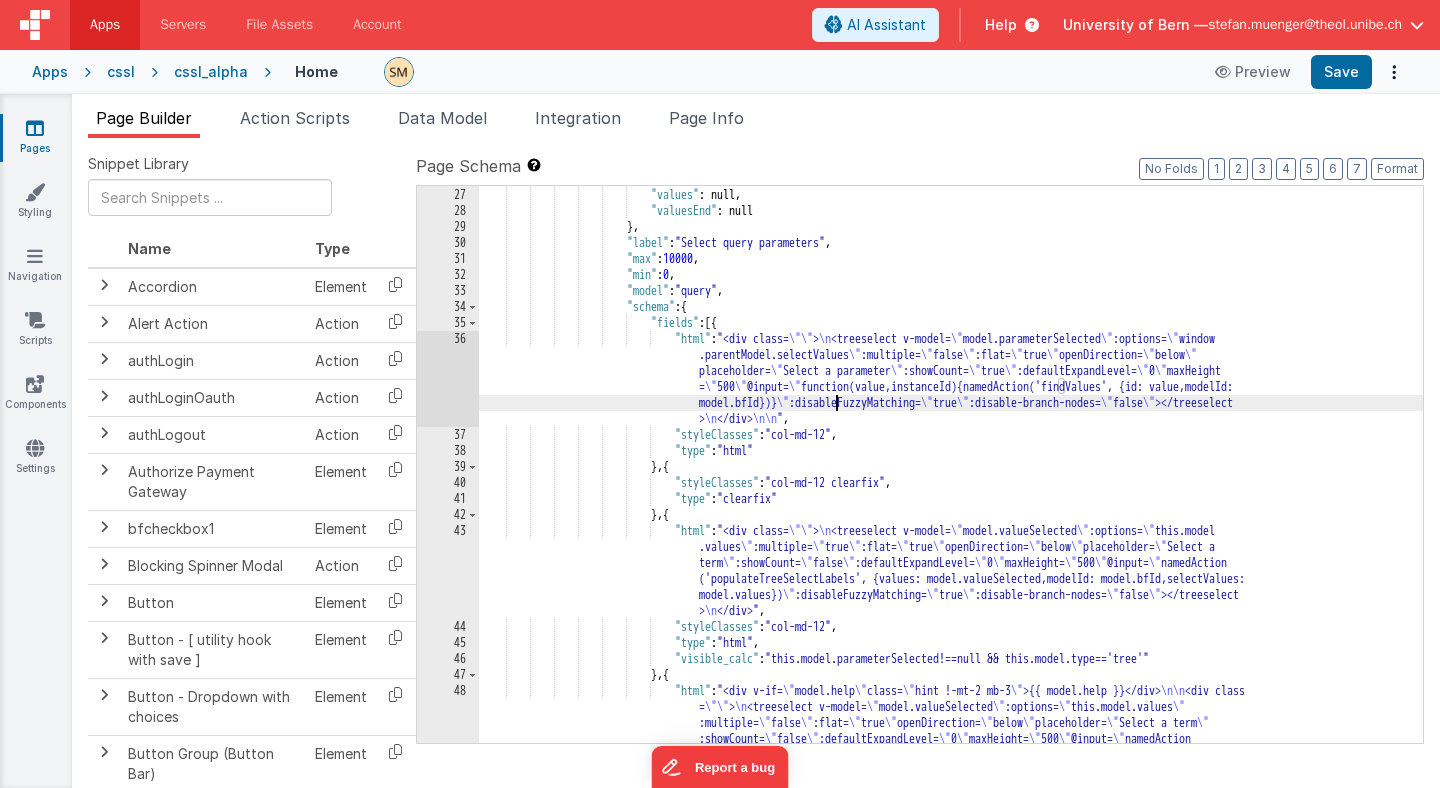 click on ""valueSelected2" : null,                                    "values" : null,                                    "valuesEnd" : null                               } ,                               "label" :  "Select query parameters" ,                               "max" :  10000 ,                               "min" :  0 ,                               "model" :  "query" ,                               "schema" :  {                                    "fields" :  [{                                         "html" :  "<div class= \"\" > \n     <treeselect v-model= \" model.parameterSelected \"  :options= \" window                                      .parentModel.selectValues \"  :multiple= \" false \"  :flat= \" true \"  openDirection= \" below \"                                        placeholder= \" Select a parameter \"  :showCount= \" true \"  :defaultExpandLevel= \" 0 \"  maxHeight = \" 500 \"  @input=" at bounding box center [951, 513] 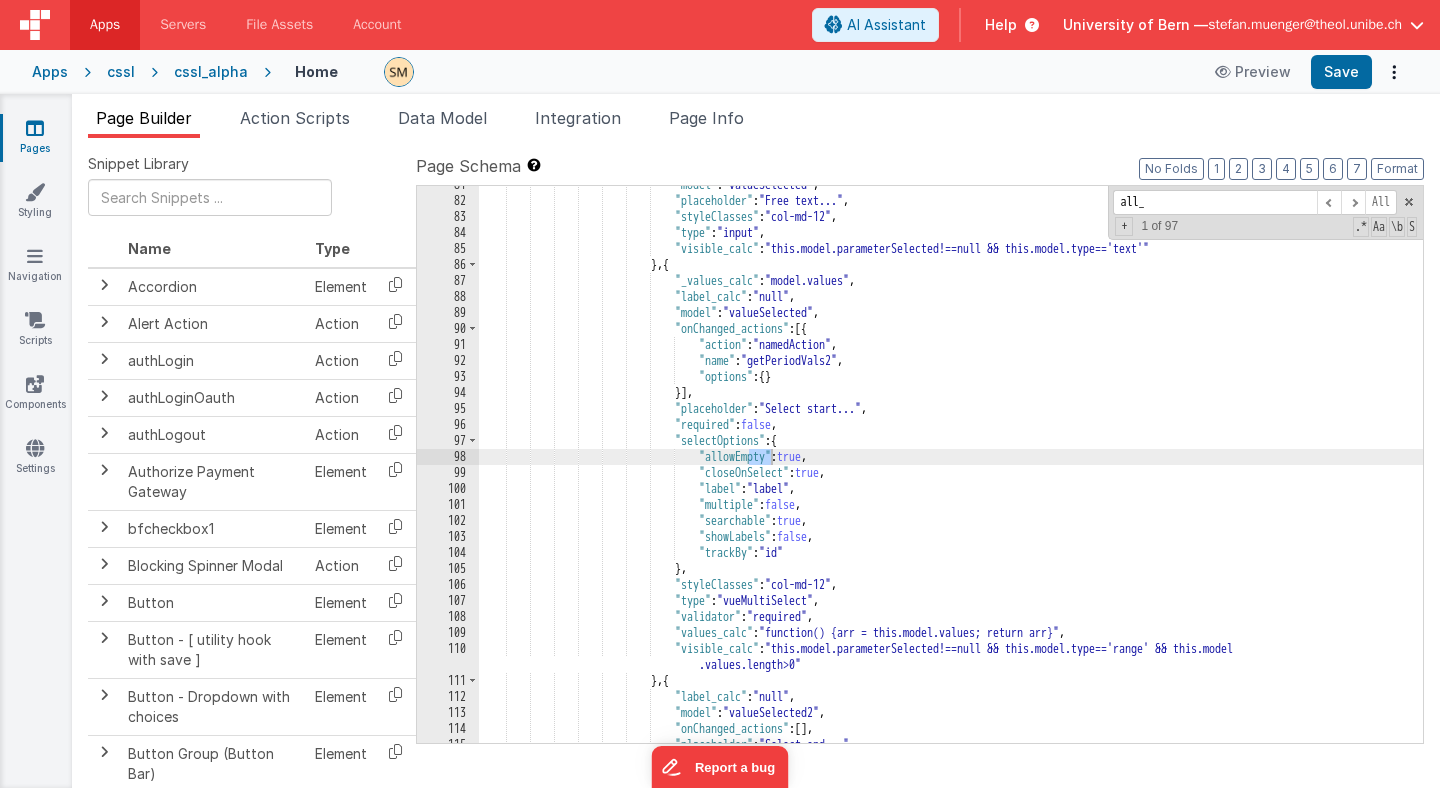 scroll, scrollTop: 17437, scrollLeft: 0, axis: vertical 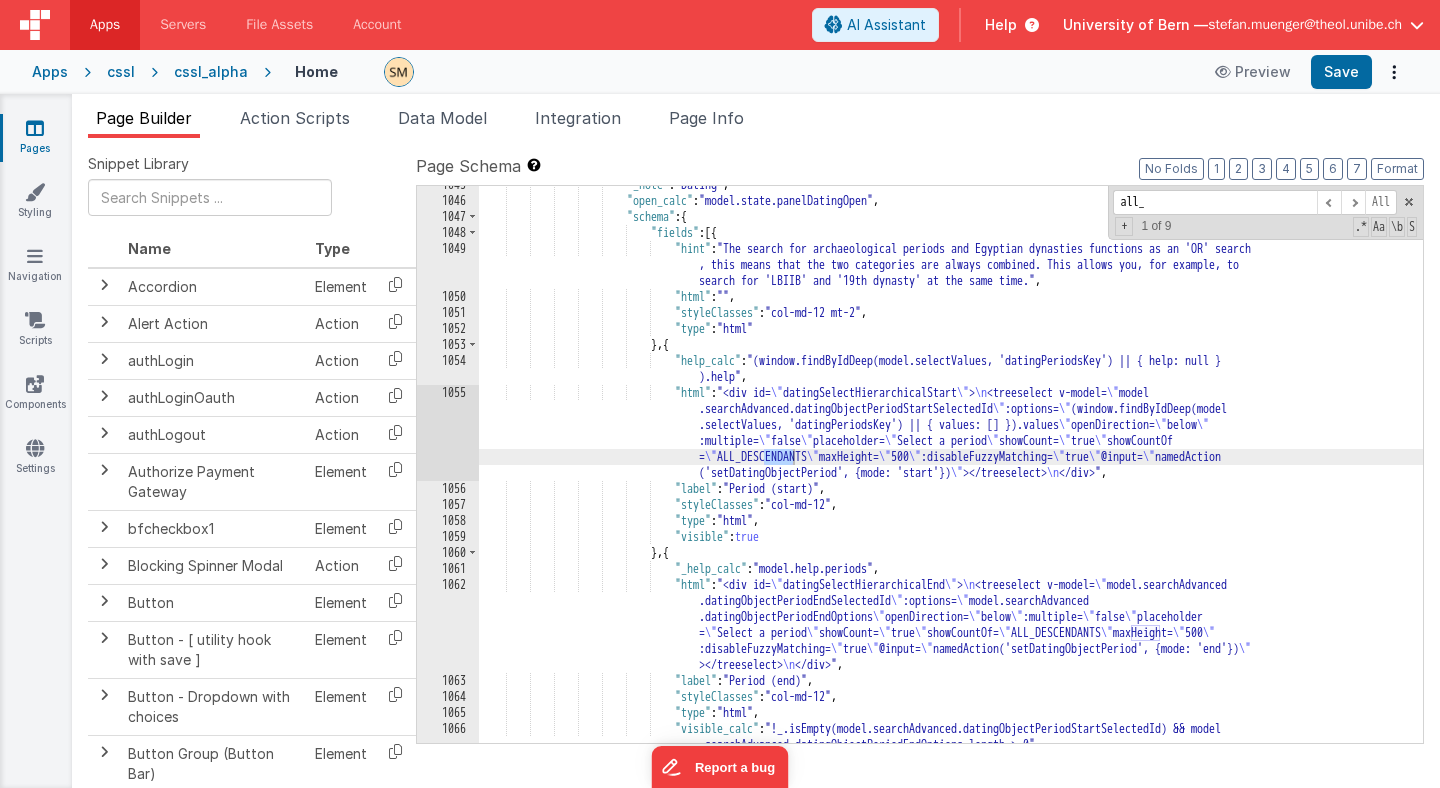 type on "all_" 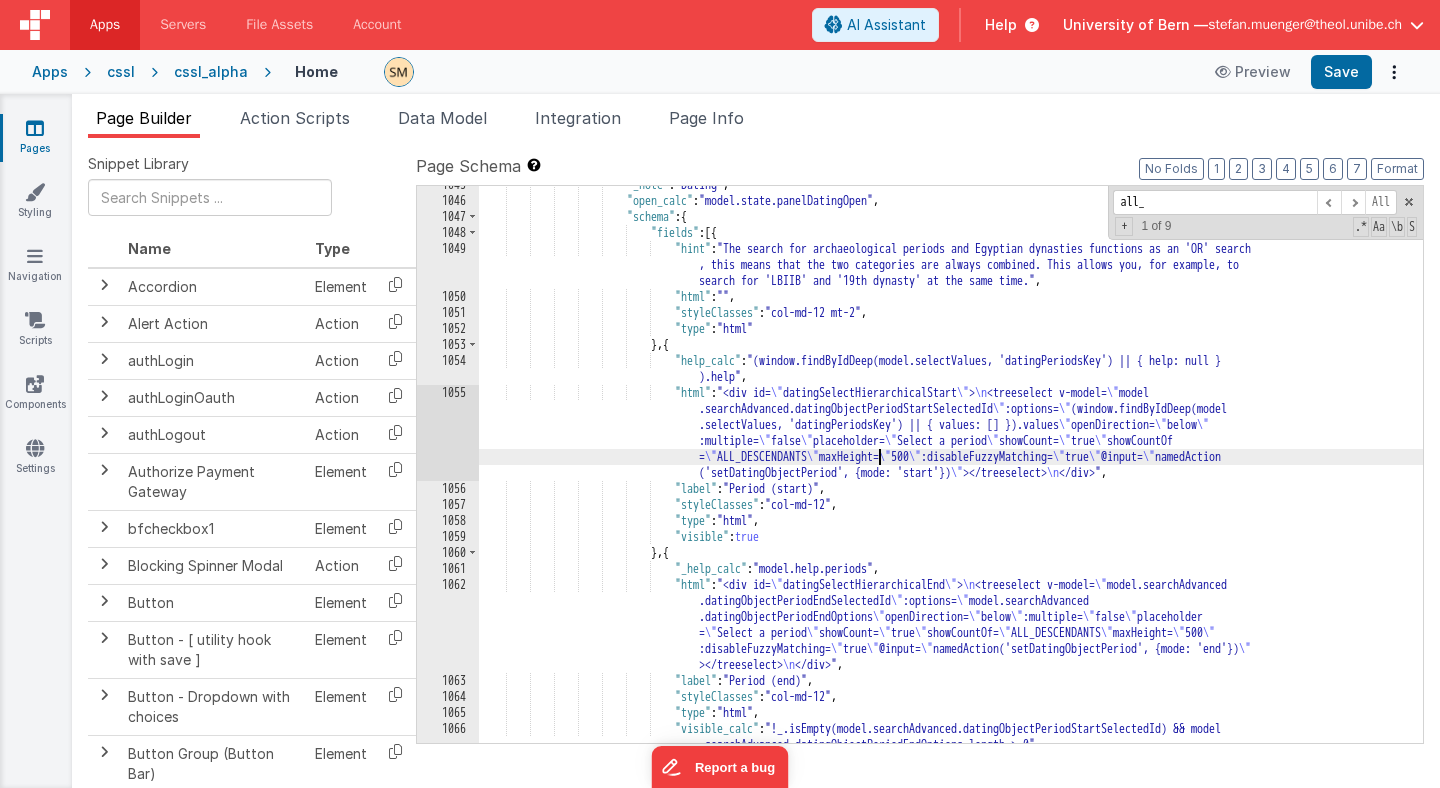 click on "1055" at bounding box center [448, 433] 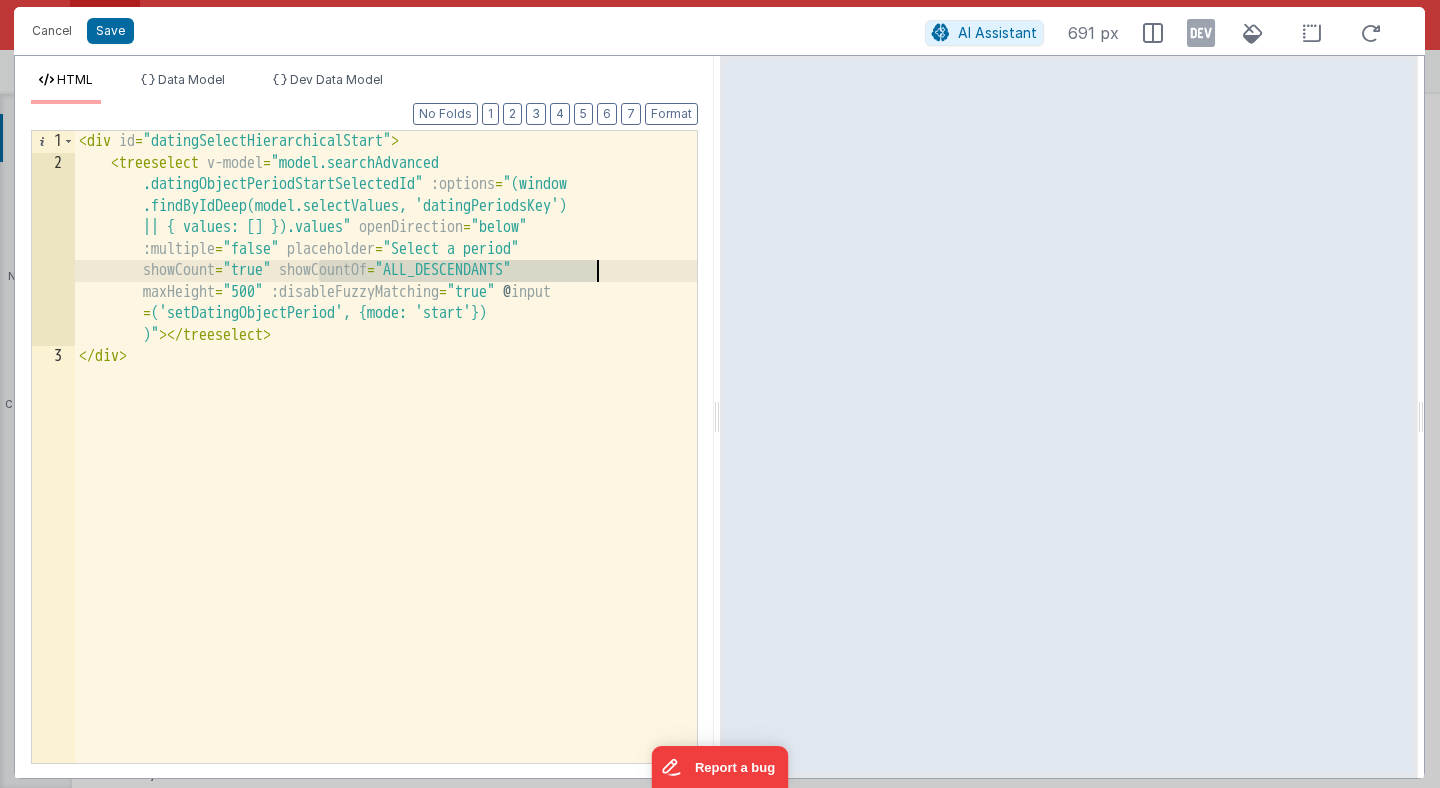drag, startPoint x: 319, startPoint y: 271, endPoint x: 617, endPoint y: 276, distance: 298.04193 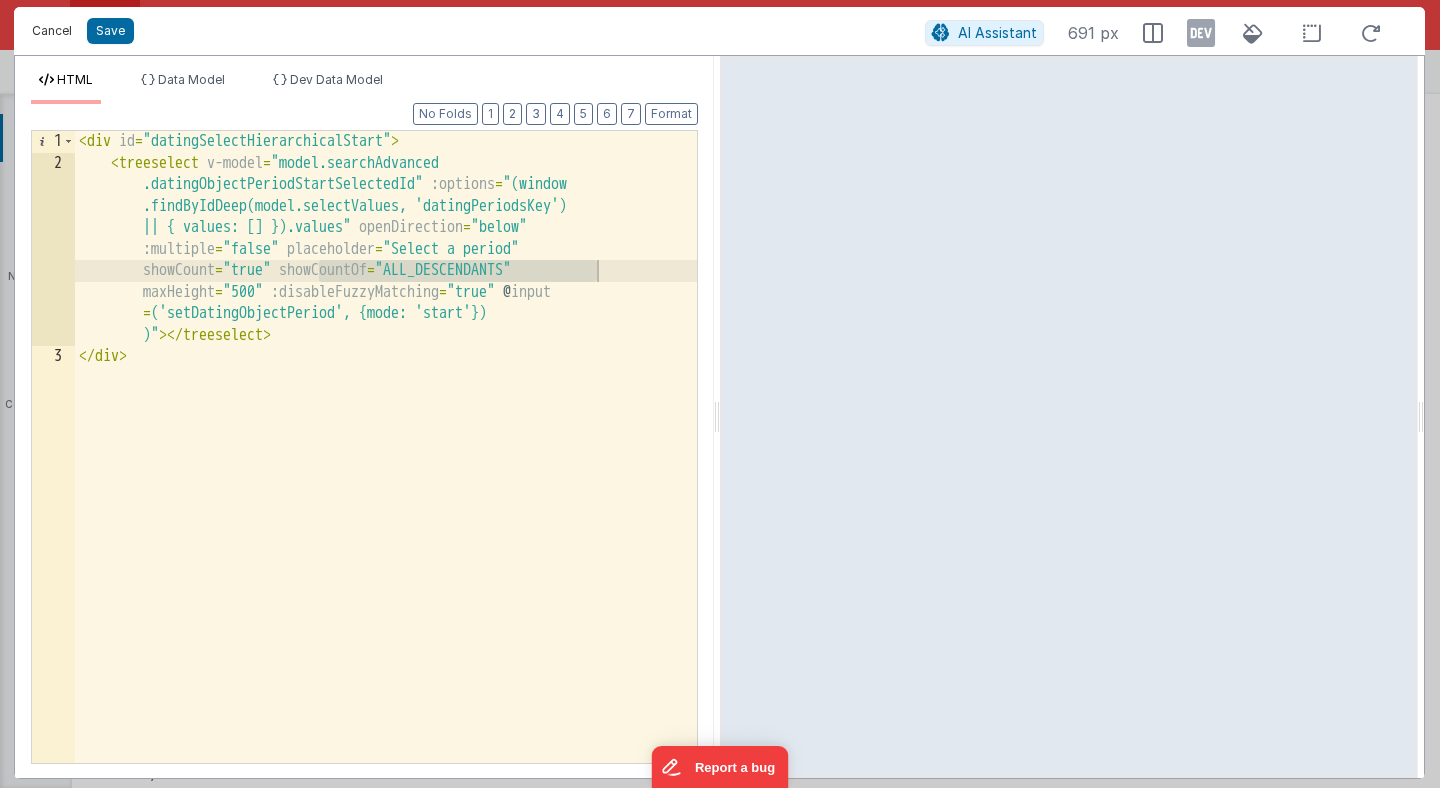click on "Cancel" at bounding box center [52, 31] 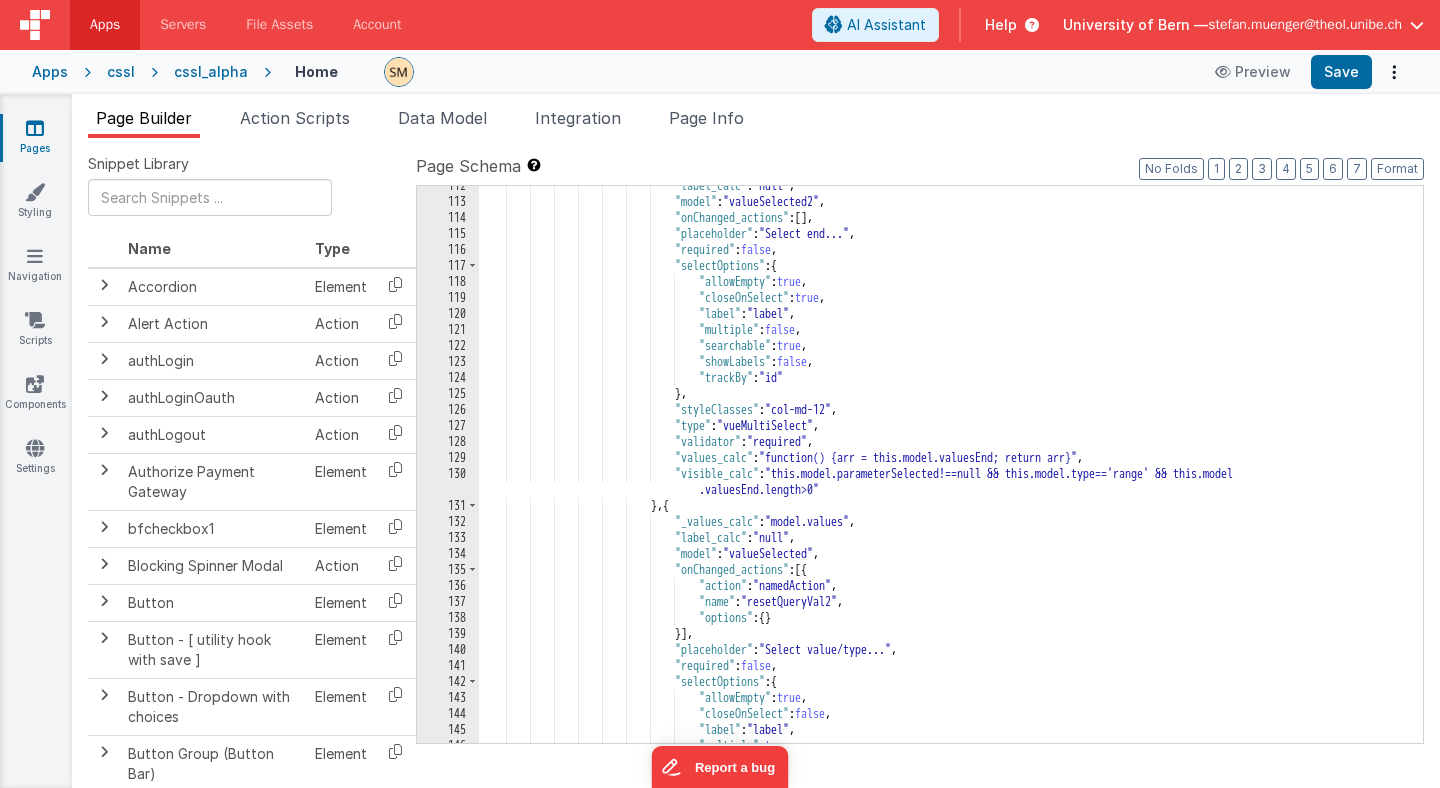 scroll, scrollTop: 0, scrollLeft: 0, axis: both 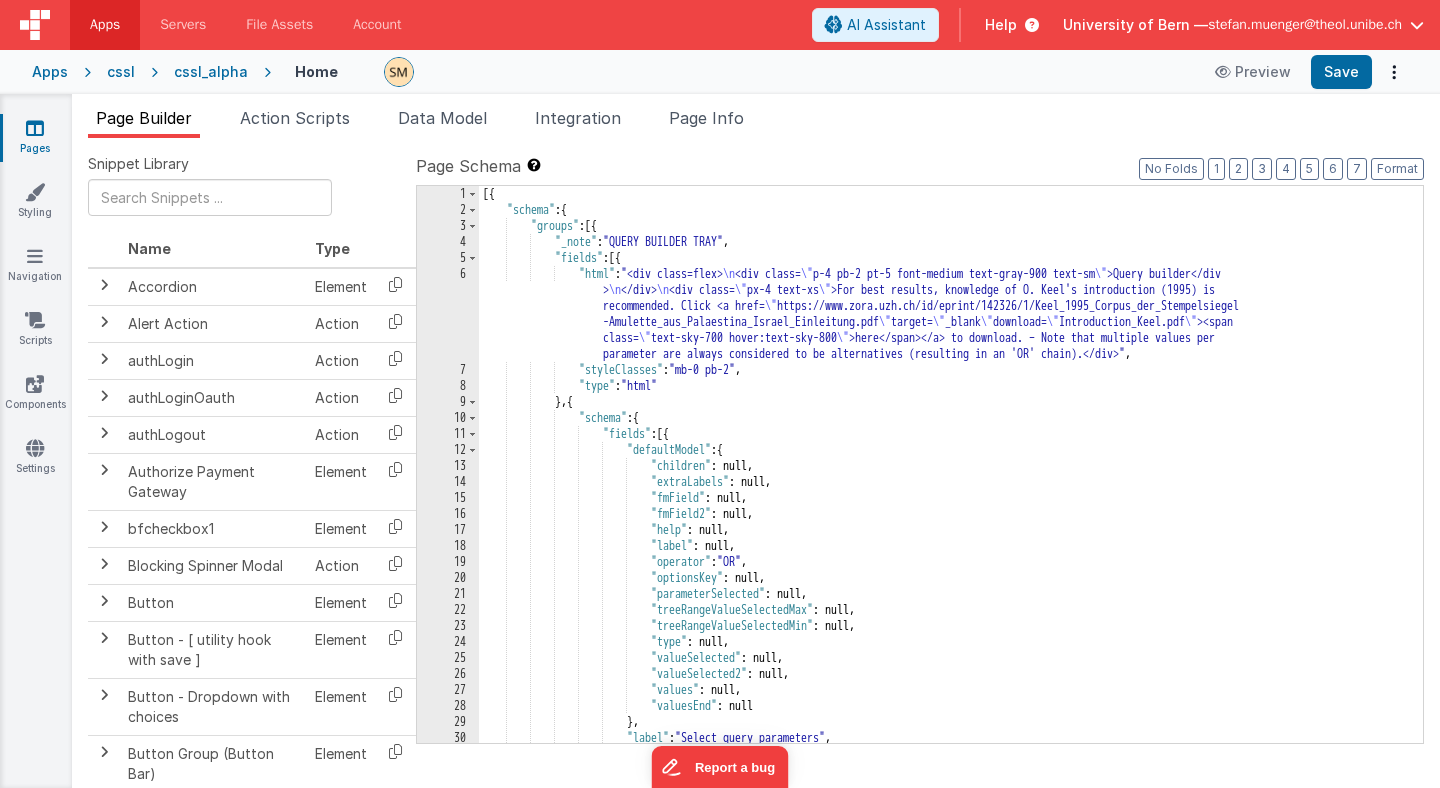 click on "[{      "schema" :  {           "groups" :  [{                "_note" :  "QUERY BUILDER TRAY" ,                "fields" :  [{                     "html" :  "<div class=flex> \n     <div class= \" p-4 pb-2 pt-5 font-medium text-gray-900 text-sm \" >Query builder</div                      > \n </div> \n <div class= \" px-4 text-xs \" >For best results, knowledge of O. Keel's introduction (1995) is                       recommended. Click <a href= \" https://www.zora.uzh.ch/id/eprint/142326/1/Keel_1995_Corpus_der_Stempelsiegel                      -Amulette_aus_Palaestina_Israel_Einleitung.pdf \"  target= \" _blank \"  download= \" Introduction_Keel.pdf \" ><span                       class= \" text-sky-700 hover:text-sky-800 \" >here</span></a> to download. – Note that multiple values per                       parameter are always considered to be alternatives (resulting in an 'OR' chain).</div>" ,           :" at bounding box center (951, 480) 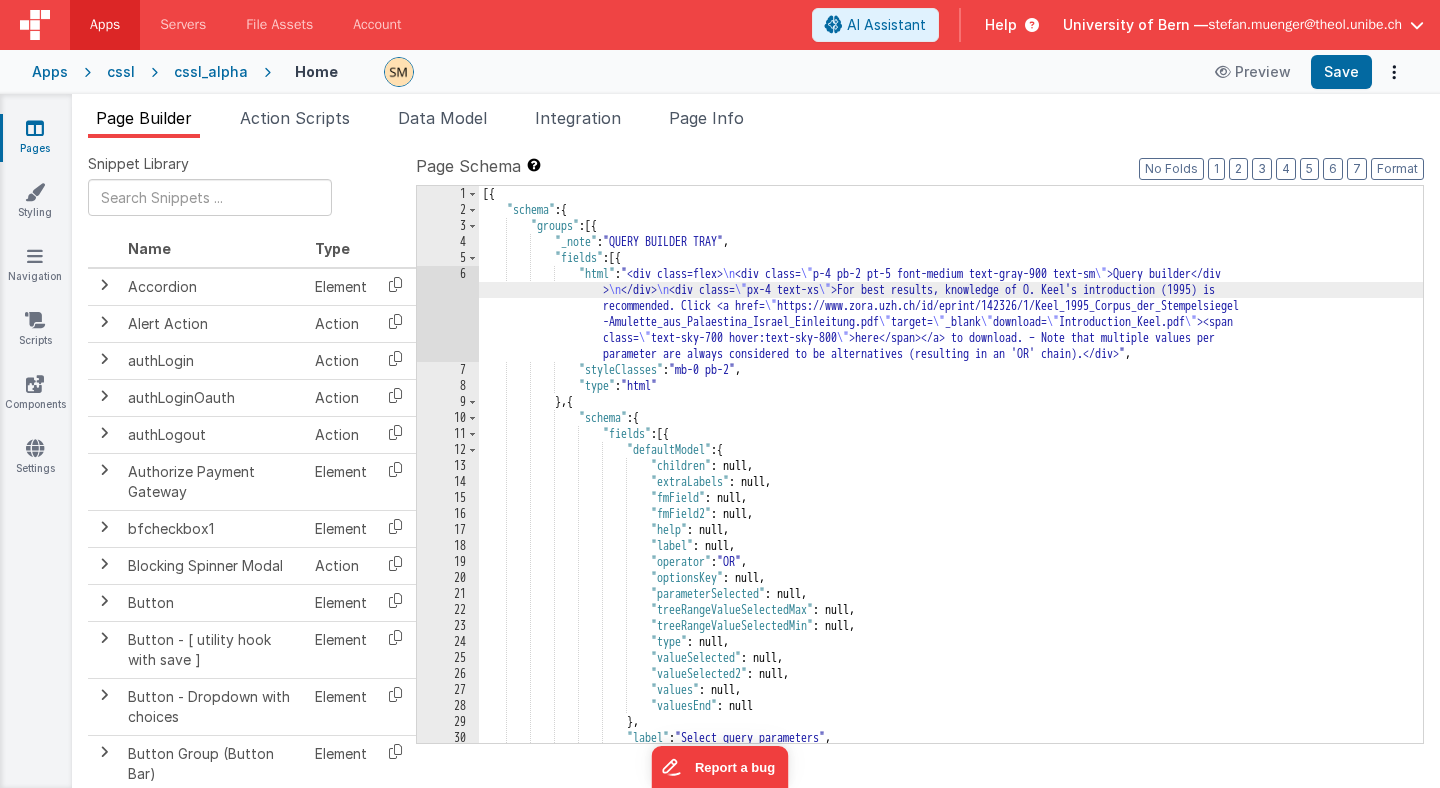 click on "6" at bounding box center [448, 314] 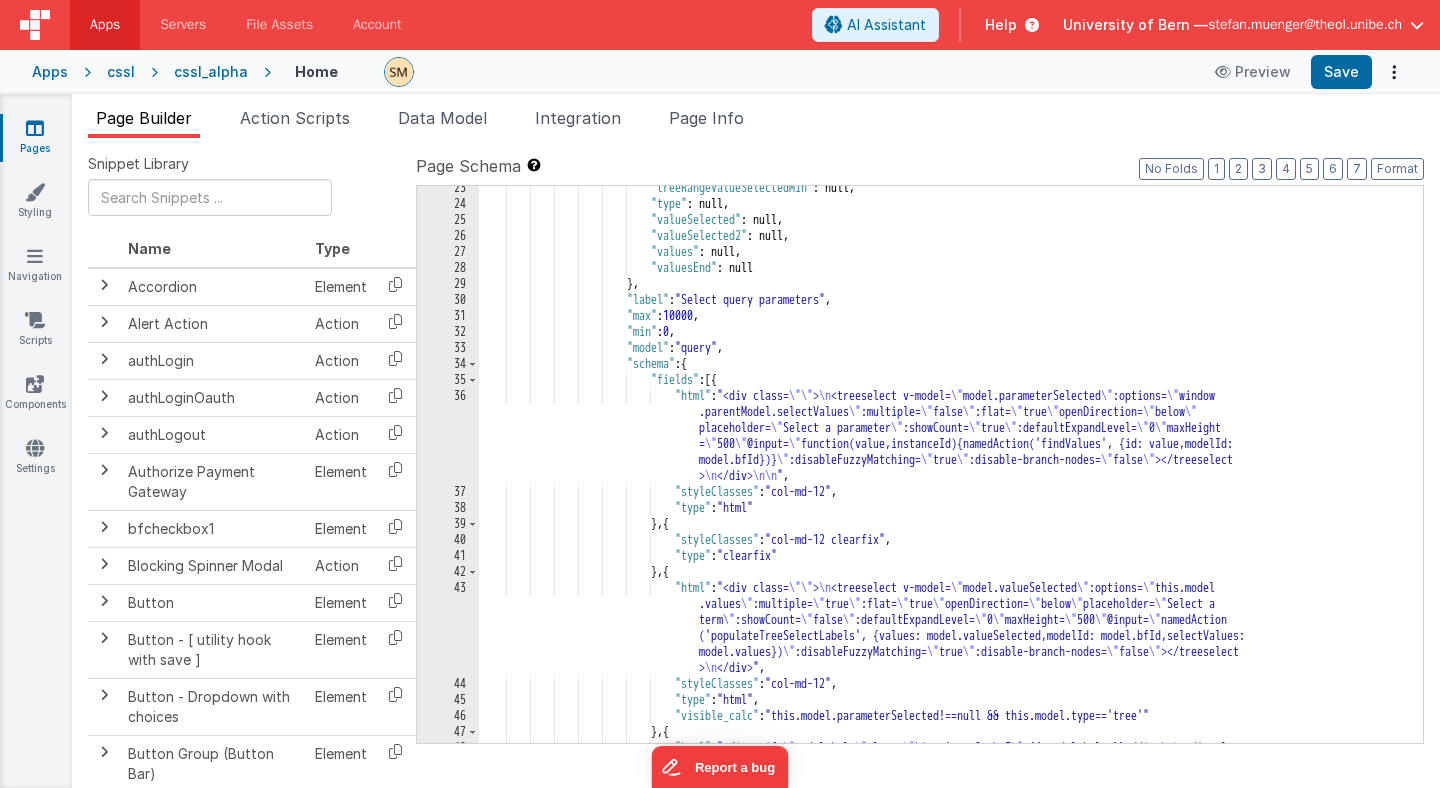 scroll, scrollTop: 384, scrollLeft: 0, axis: vertical 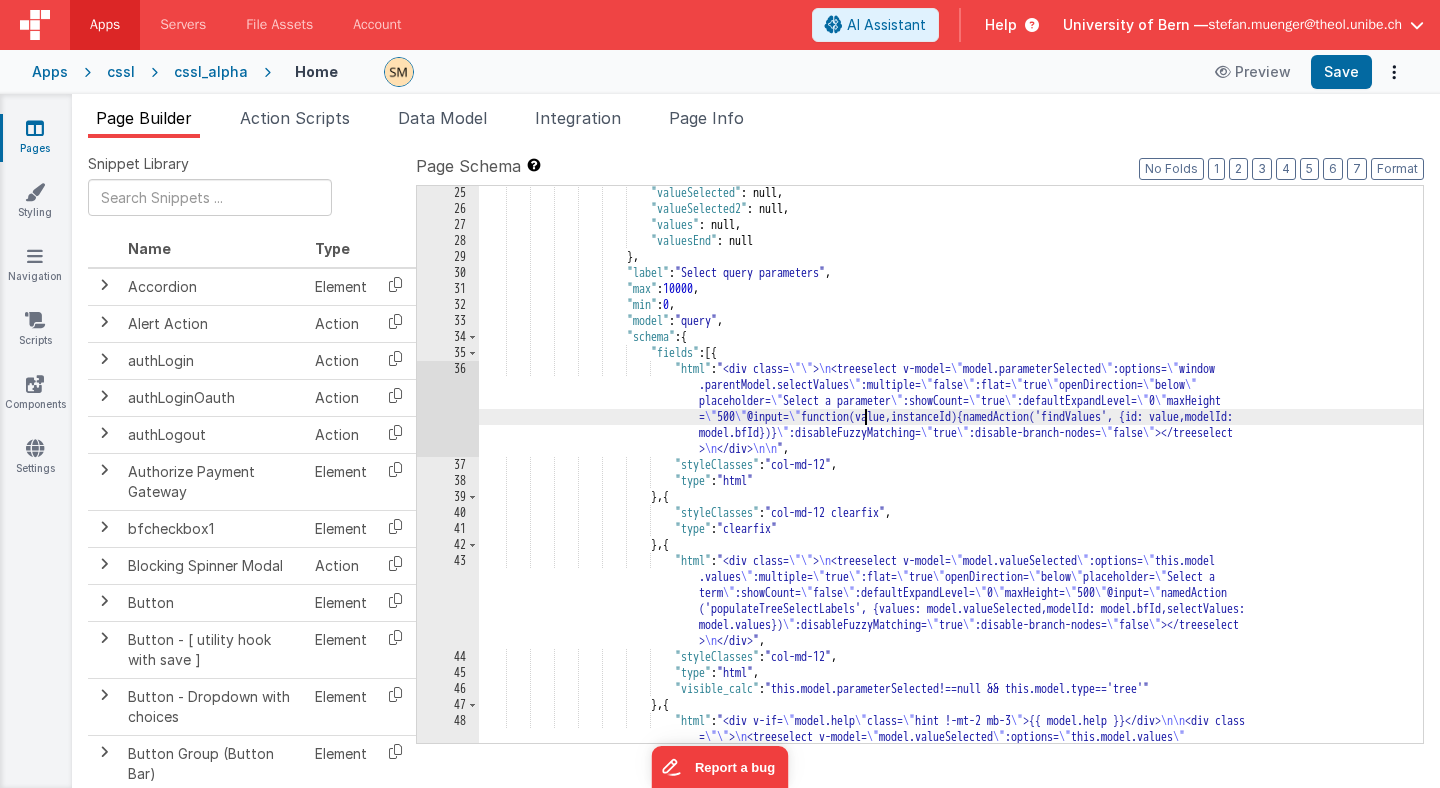 click on ""valueSelected" : null,                                    "valueSelected2" : null,                                    "values" : null,                                    "valuesEnd" : null                               } ,                               "label" :  "Select query parameters" ,                               "max" :  10000 ,                               "min" :  0 ,                               "model" :  "query" ,                               "schema" :  {                                    "fields" :  [{                                         "html" :  "<div class= \"\" > \n     <treeselect v-model= \" model.parameterSelected \"  :options= \" window                                      .parentModel.selectValues \"  :multiple= \" false \"  :flat= \" true \"  openDirection= \" below \"                                        placeholder= \" Select a parameter \"  :showCount= \" true \" \"" at bounding box center (951, 527) 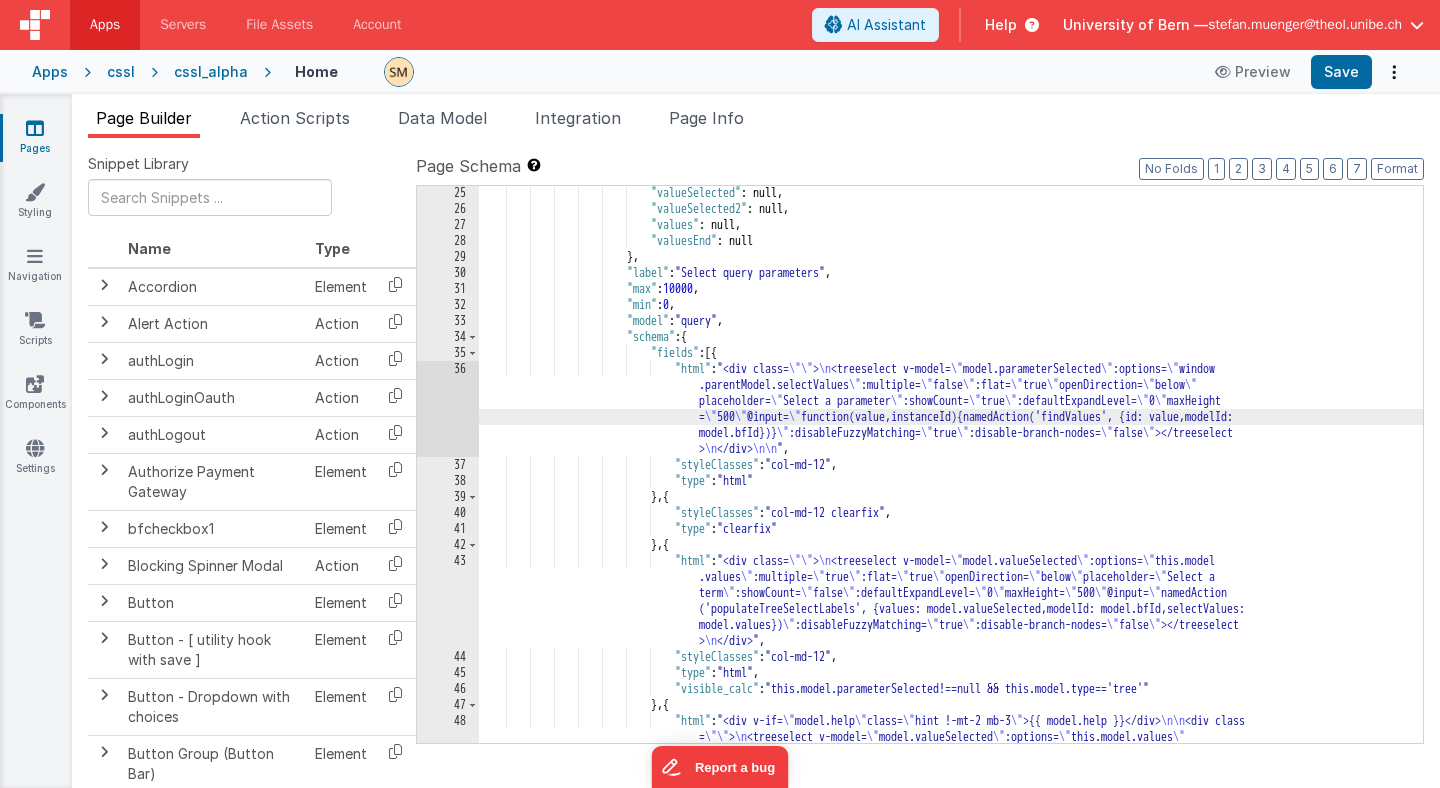 click on "36" at bounding box center (448, 409) 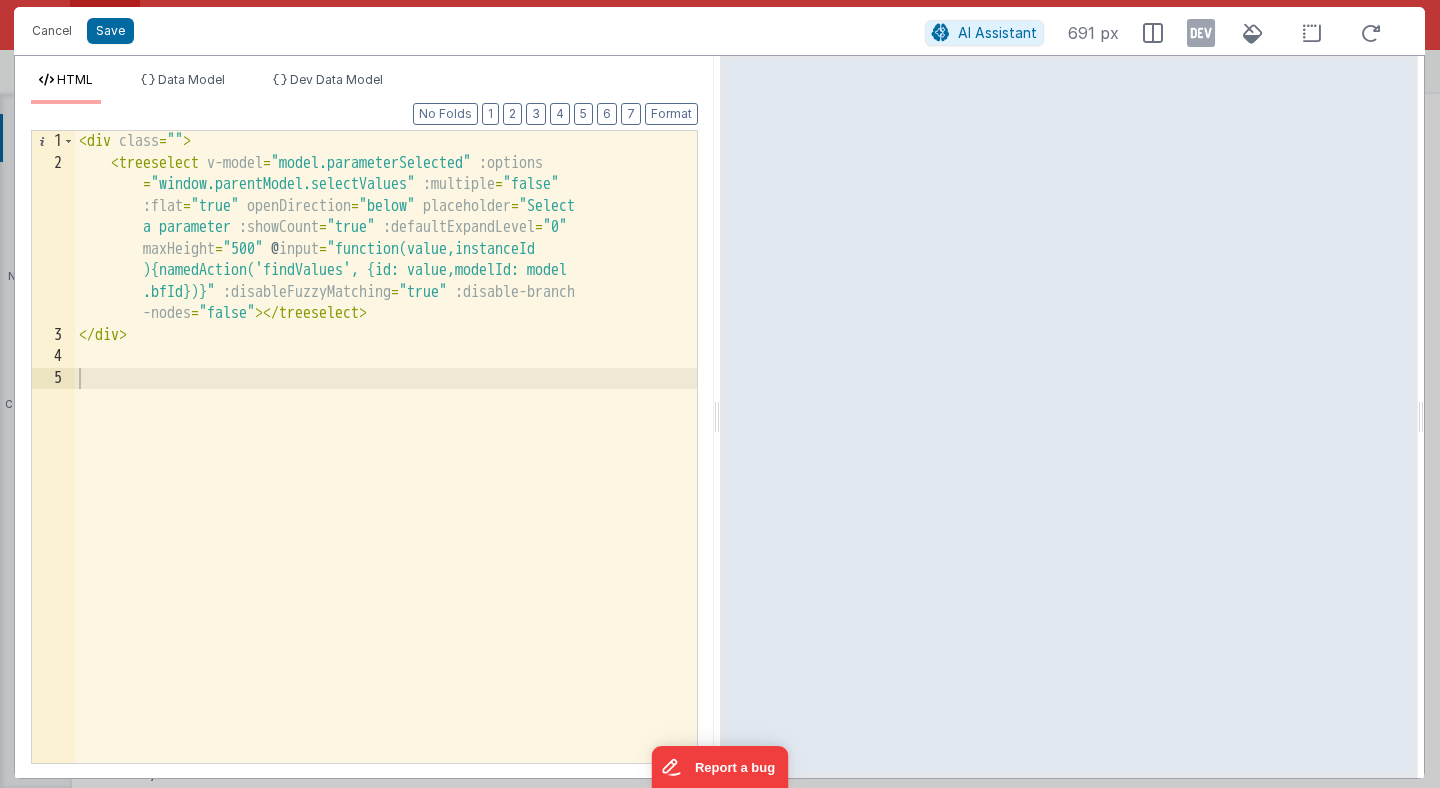 click on "< div   class = "" >      < treeselect   v-model = "model.parameterSelected"   :options          = "window.parentModel.selectValues"   :multiple = "false"            :flat = "true"   openDirection = "below"   placeholder = "Select           a parameter"   :showCount = "true"   :defaultExpandLevel = "0"            maxHeight = "500"   @ input = "function(value,instanceId          ){namedAction('findValues', {id: value,modelId: model          .bfId})}"   :disableFuzzyMatching = "true"   :disable-branch          -nodes = "false" > </ treeselect > </ div >" at bounding box center [386, 468] 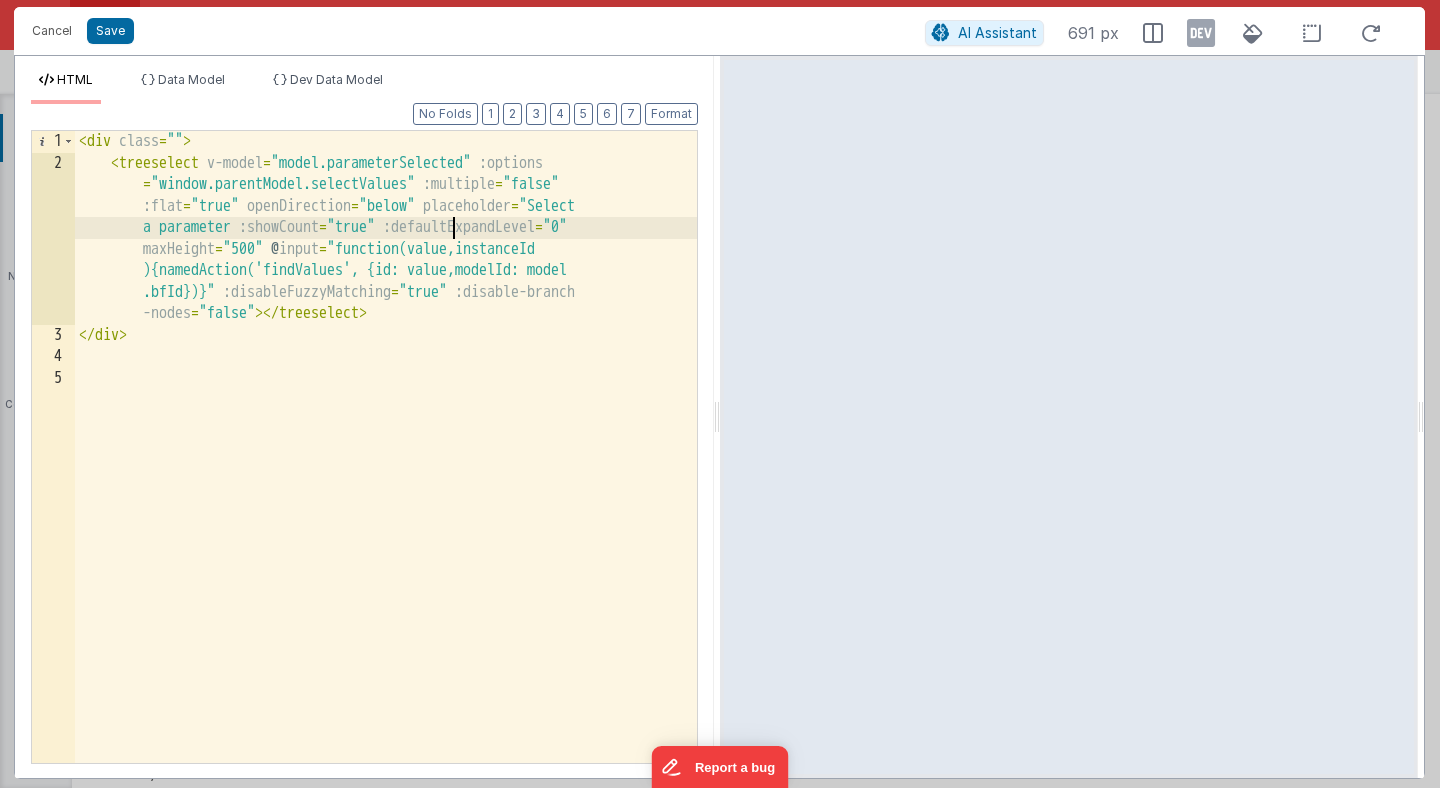 paste 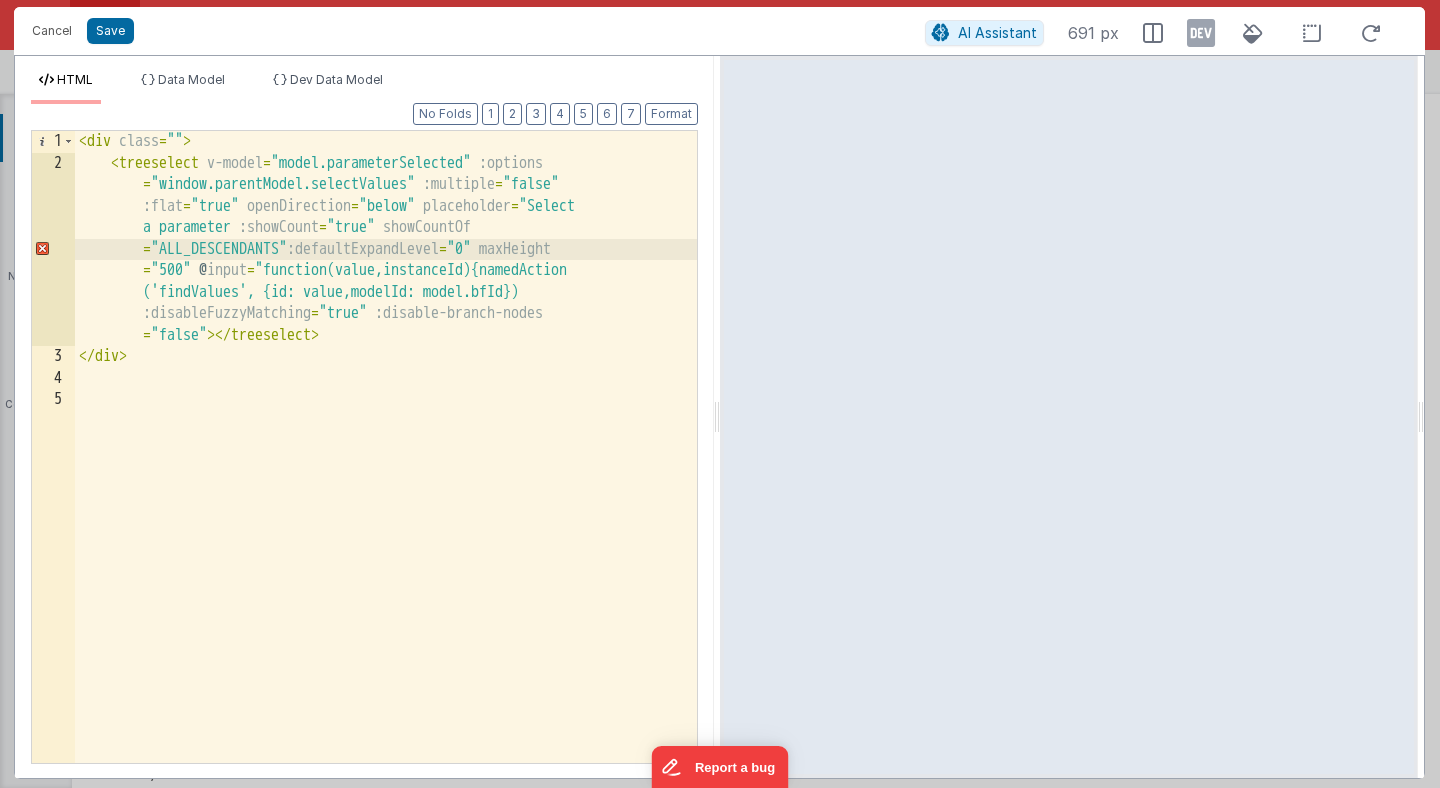 type 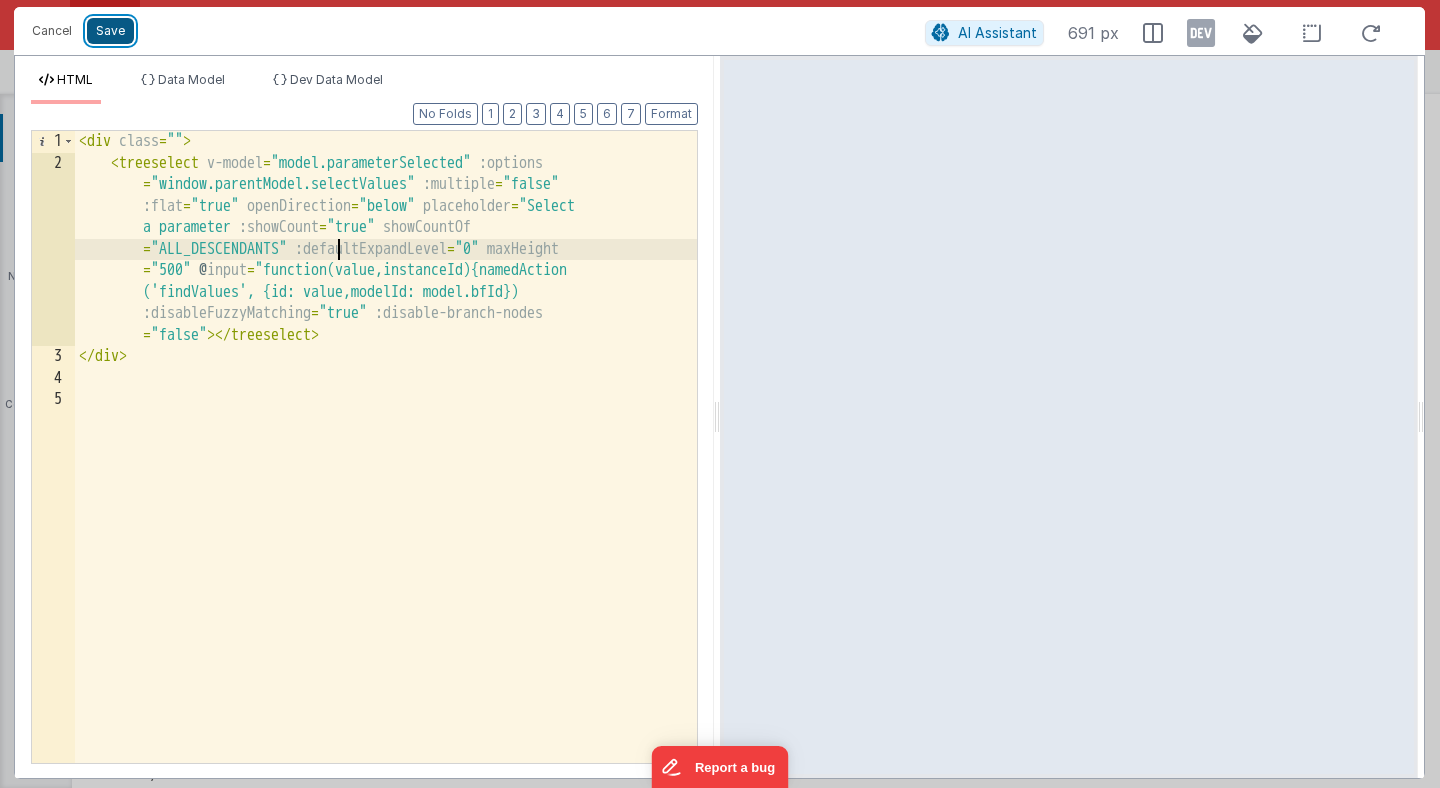 click on "Save" at bounding box center [110, 31] 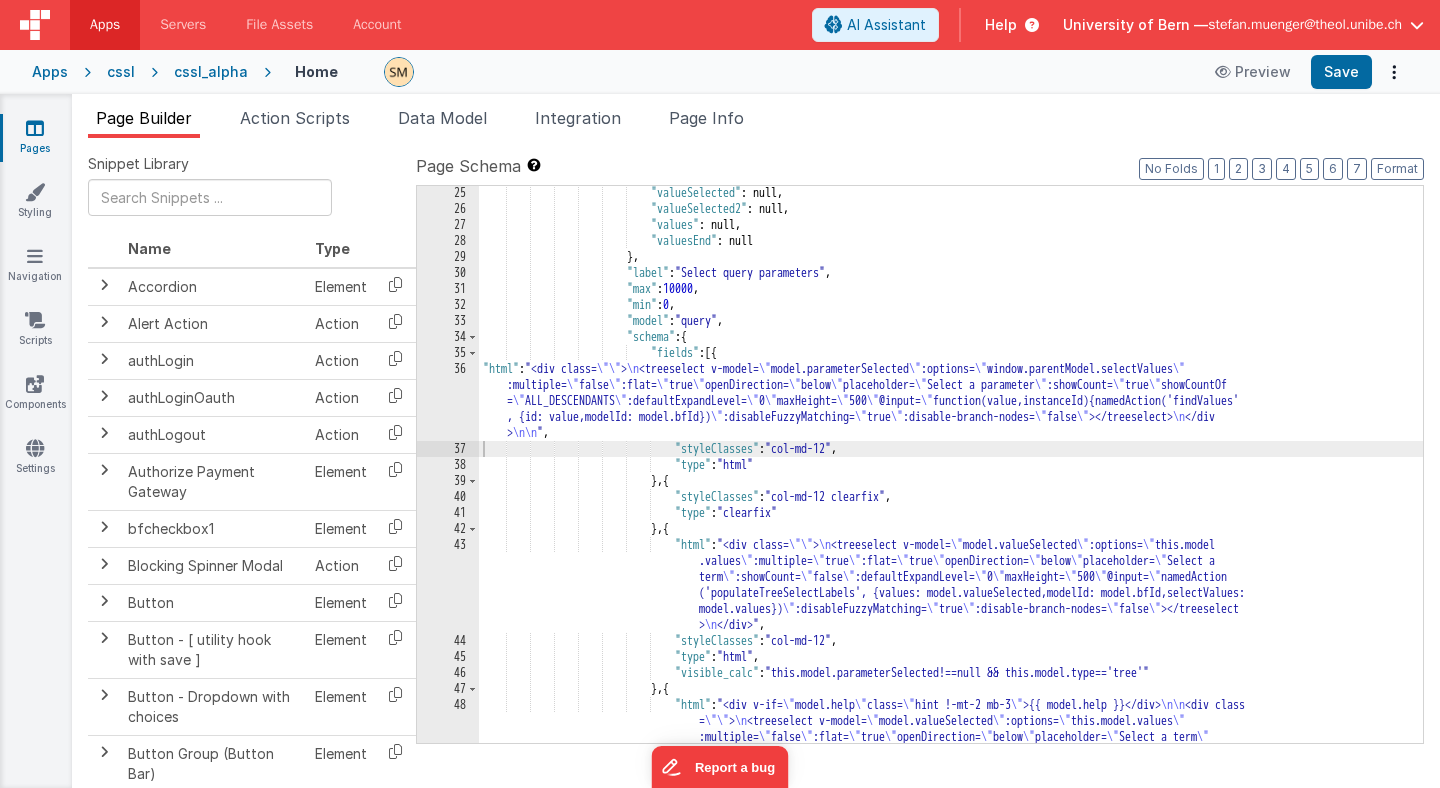 scroll, scrollTop: 385, scrollLeft: 0, axis: vertical 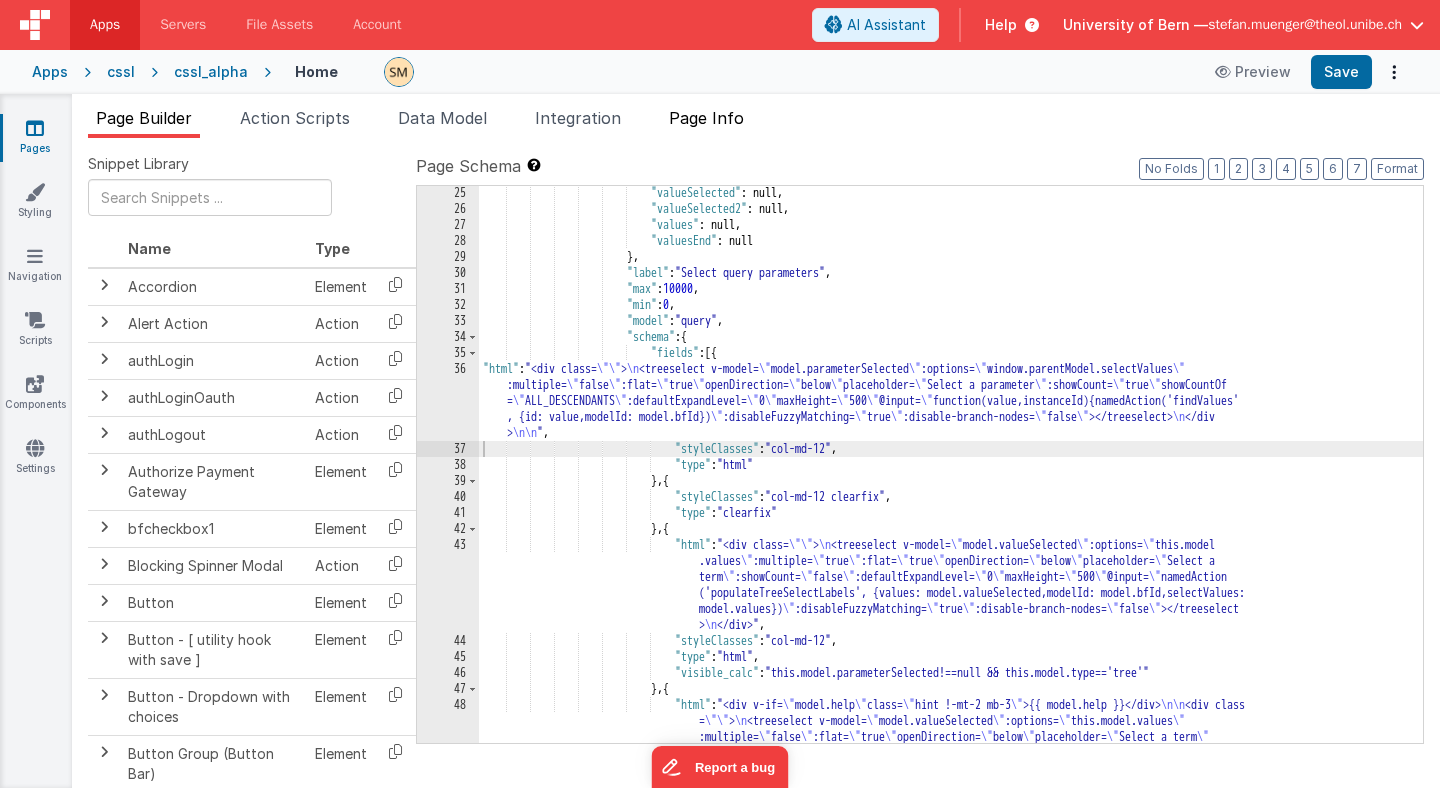 click on "Page Info" at bounding box center [706, 118] 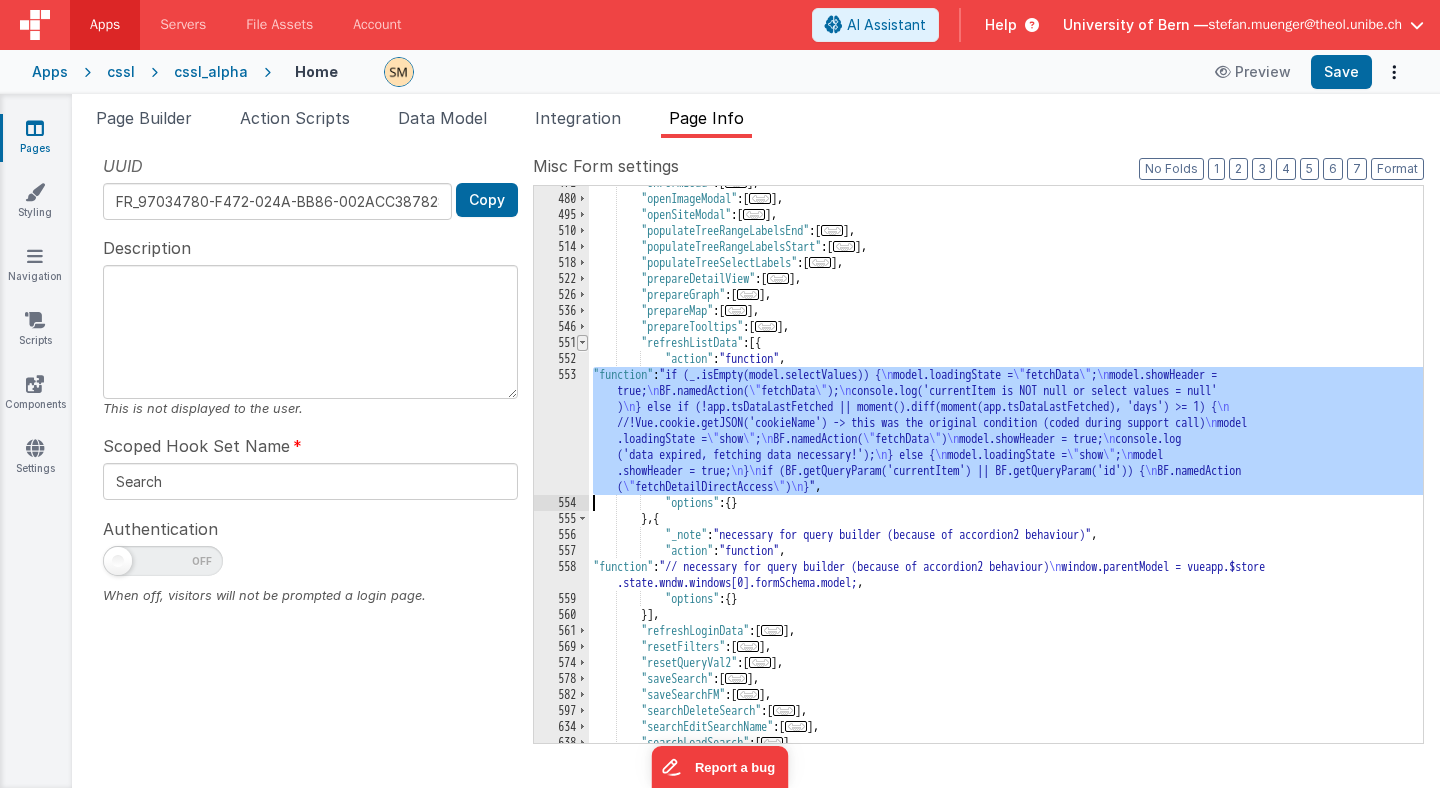 click at bounding box center [582, 343] 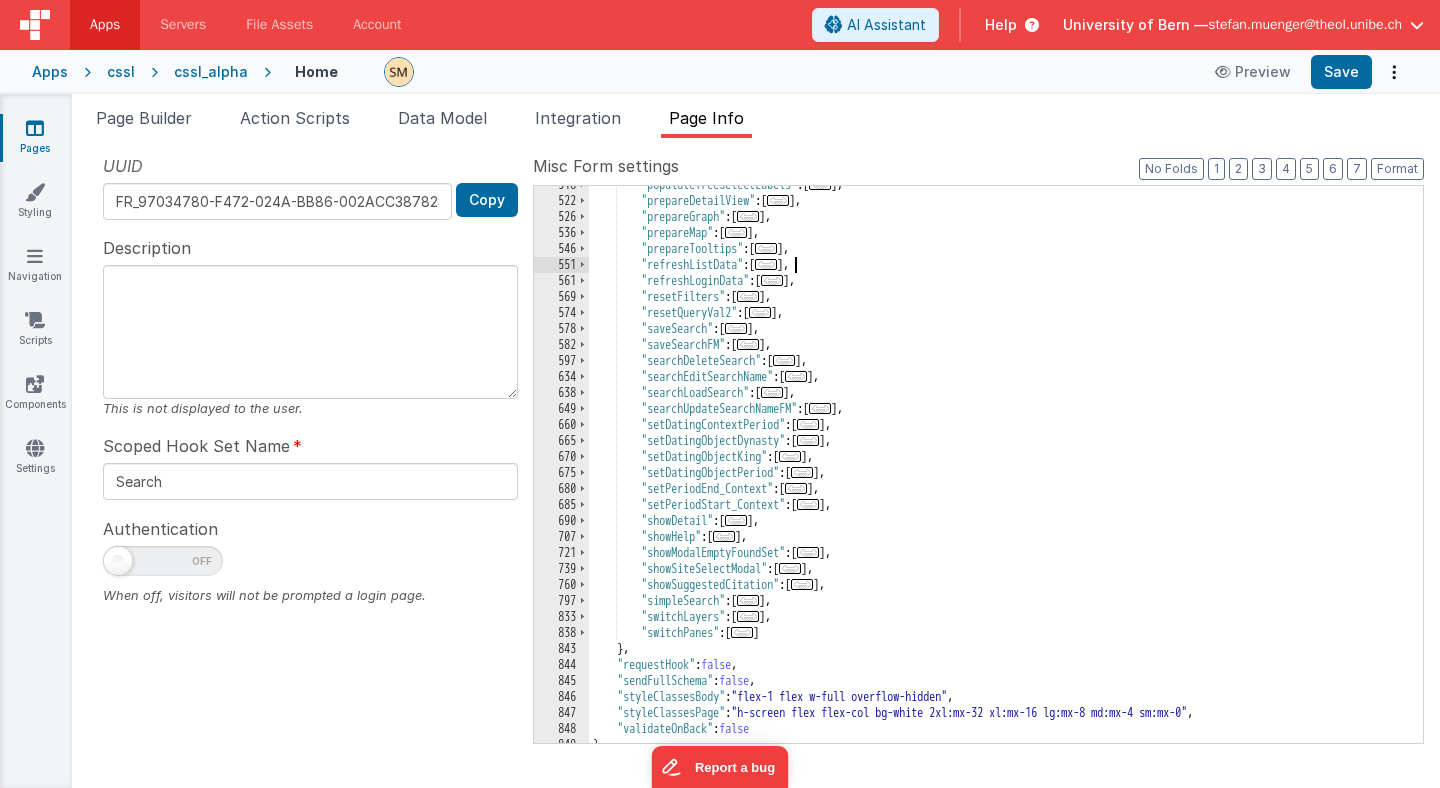 scroll, scrollTop: 1145, scrollLeft: 0, axis: vertical 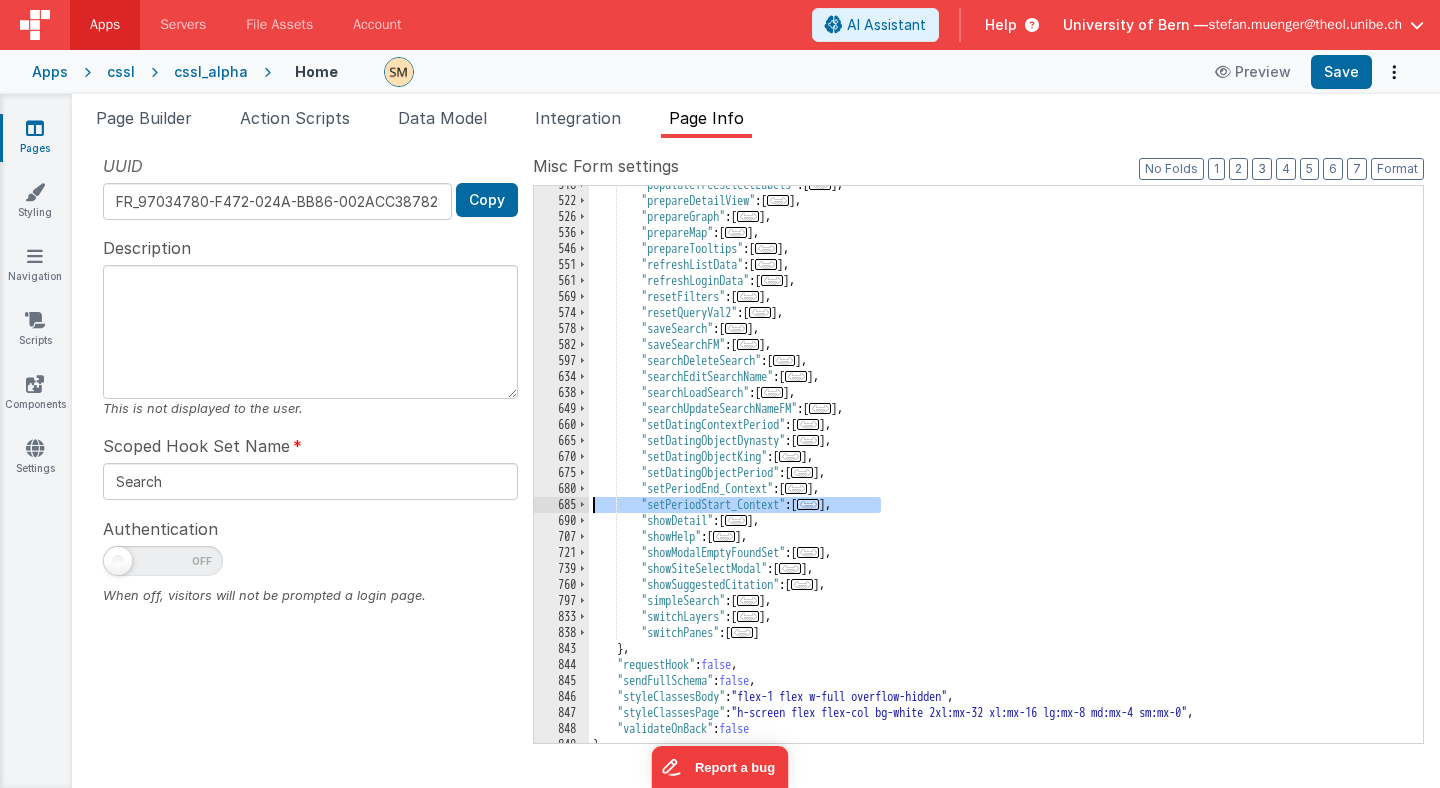 drag, startPoint x: 897, startPoint y: 506, endPoint x: 555, endPoint y: 496, distance: 342.14618 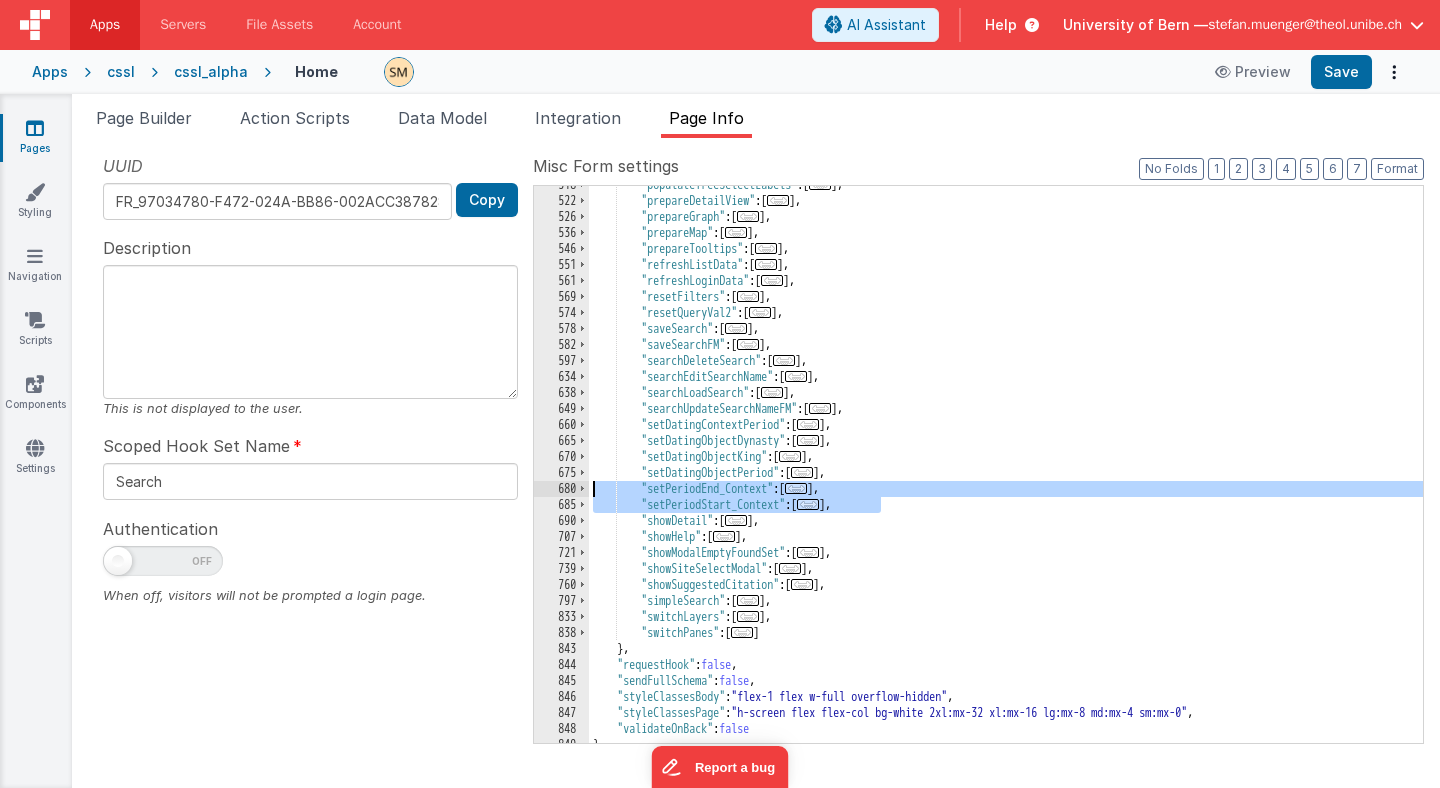 click on ""populateTreeSelectLabels" :  [ ... ] ,           "prepareDetailView" :  [ ... ] ,           "prepareGraph" :  [ ... ] ,           "prepareMap" :  [ ... ] ,           "prepareTooltips" :  [ ... ] ,           "refreshListData" :  [ ... ] ,           "refreshLoginData" :  [ ... ] ,           "resetFilters" :  [ ... ] ,           "resetQueryVal2" :  [ ... ] ,           "saveSearch" :  [ ... ] ,           "saveSearchFM" :  [ ... ] ,           "searchDeleteSearch" :  [ ... ] ,           "searchEditSearchName" :  [ ... ] ,           "searchLoadSearch" :  [ ... ] ,           "searchUpdateSearchNameFM" :  [ ... ] ,           "setDatingContextPeriod" :  [ ... ] ,           "setDatingObjectDynasty" :  [ ... ] ,           "setDatingObjectKing" :  [ ... ] ,           "setDatingObjectPeriod" :  [ ... ] ,           "setPeriodEnd_Context" :  [ ... ] ,           "setPeriodStart_Context" :  [ ... ] ,           "showDetail" :  [ ... ] ,           "showHelp" :  [ ... ] ,           "showModalEmptyFoundSet" :  [ ... ] ," at bounding box center (1006, 471) 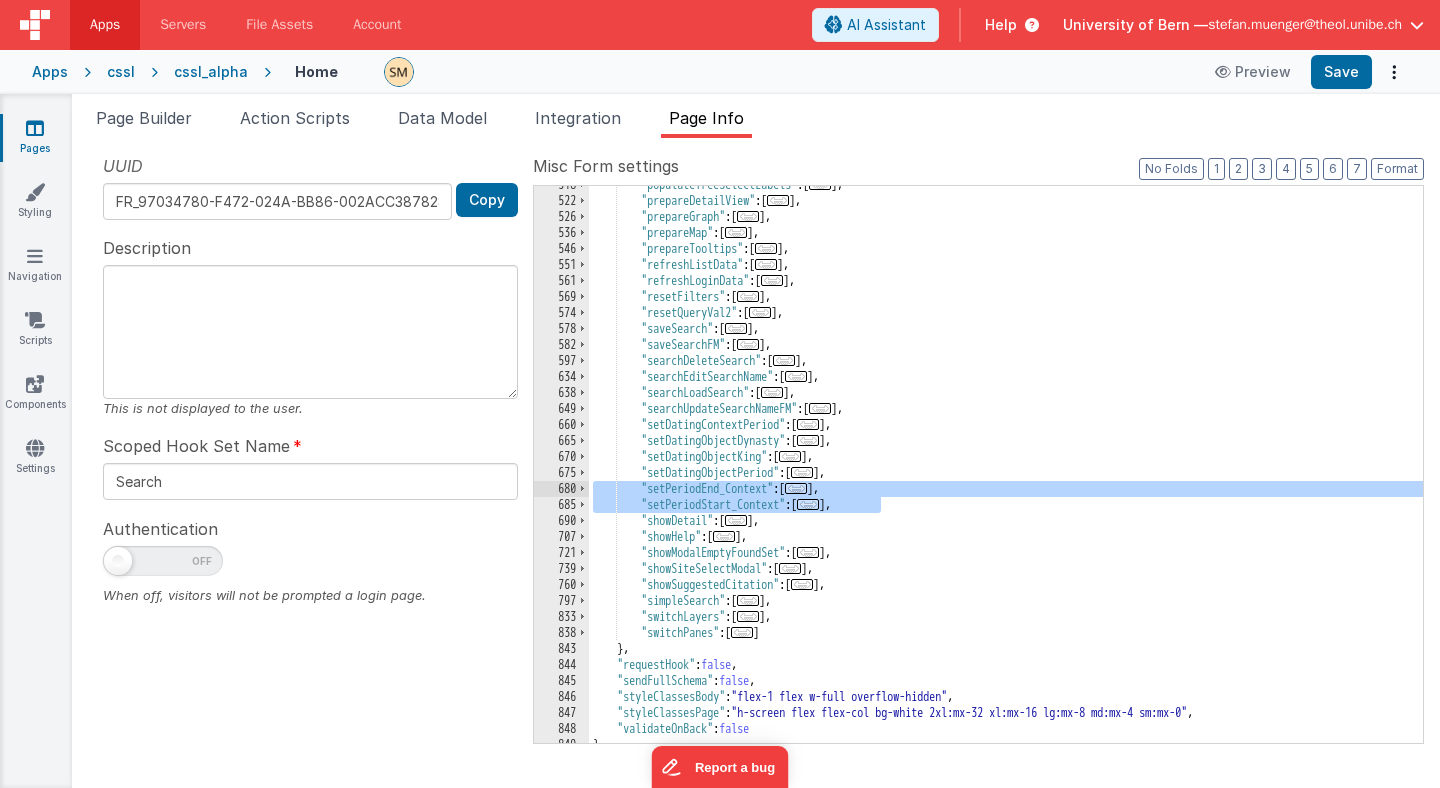 drag, startPoint x: 911, startPoint y: 500, endPoint x: 570, endPoint y: 484, distance: 341.37515 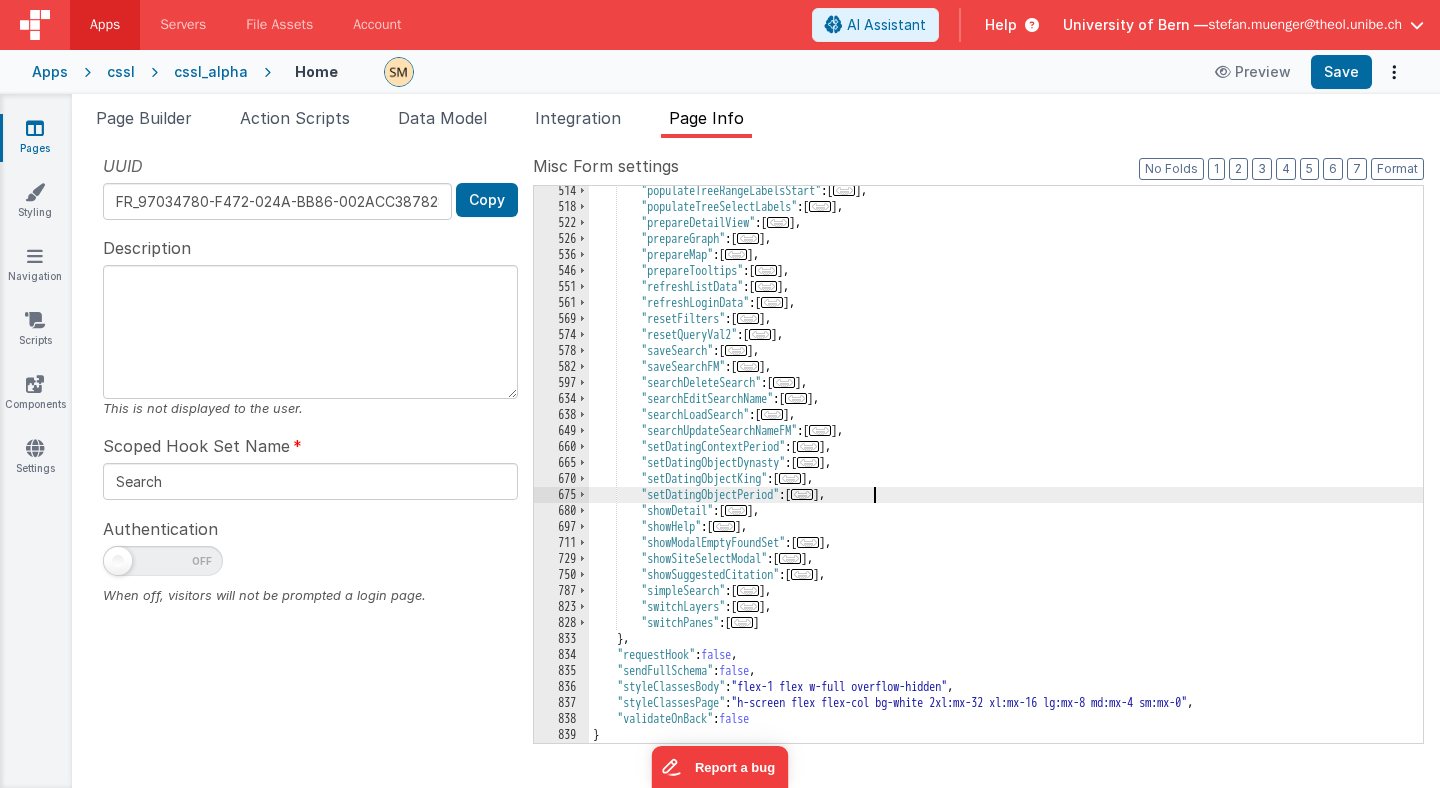 scroll, scrollTop: 1123, scrollLeft: 0, axis: vertical 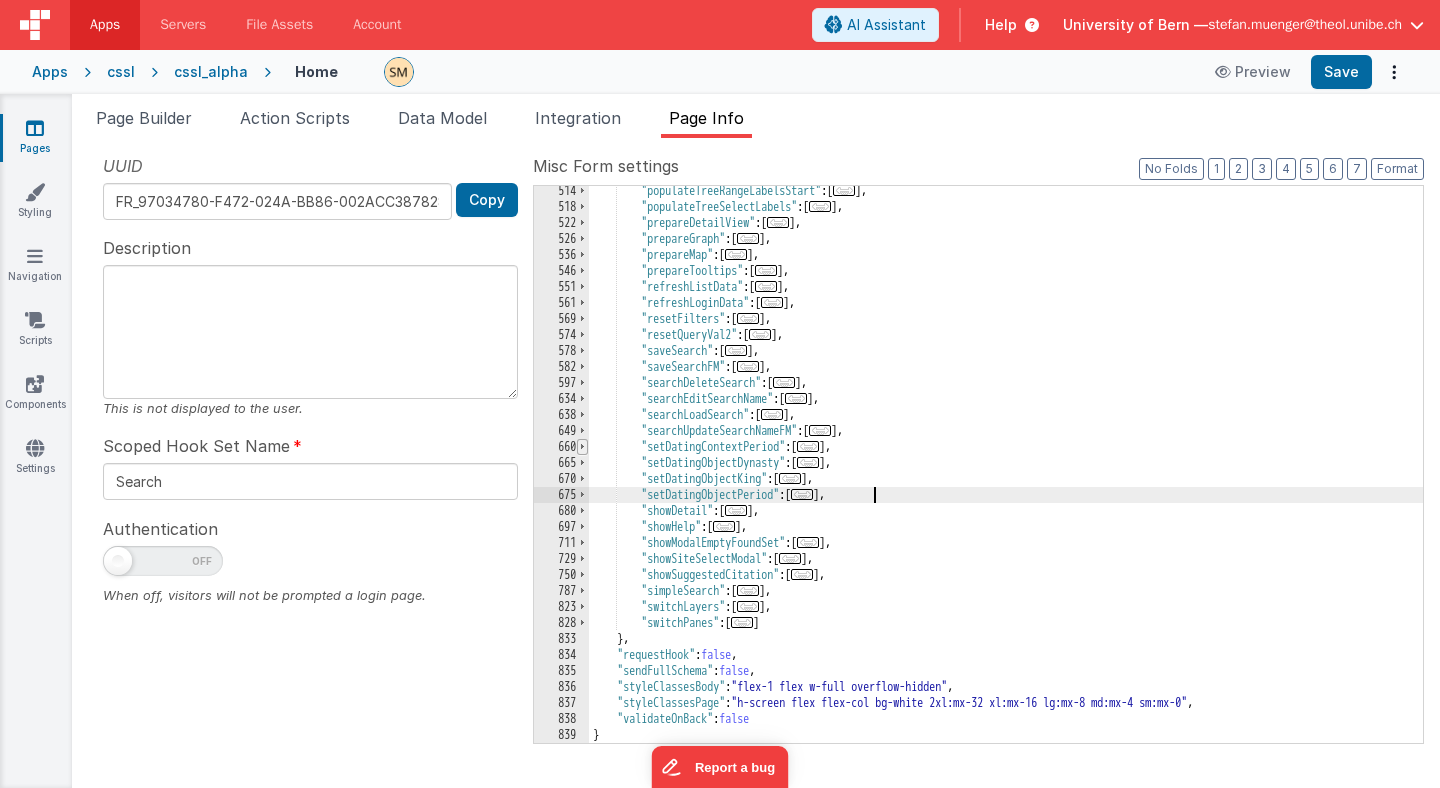 click at bounding box center (582, 447) 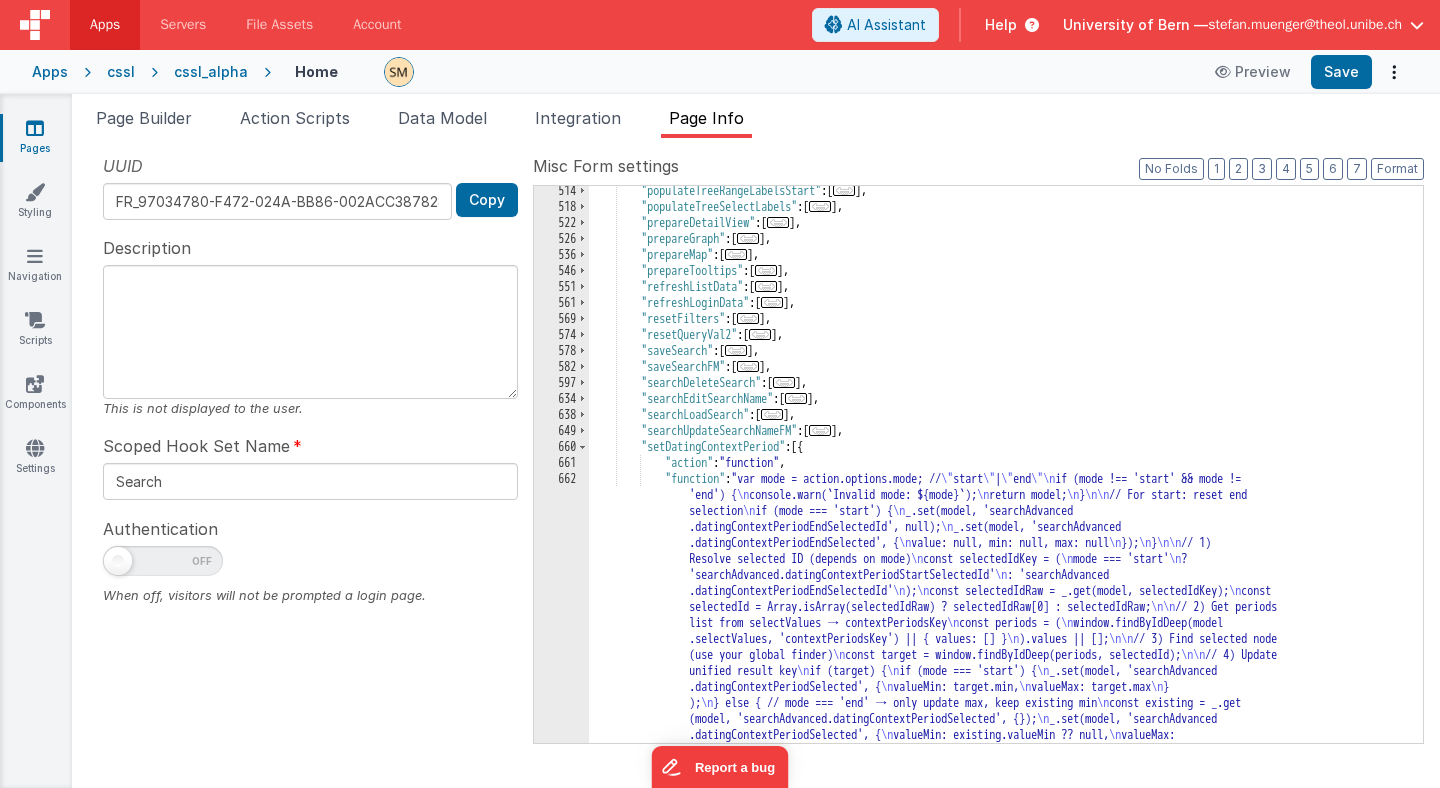 click on ""populateTreeRangeLabelsStart" :  [ ... ] ,           "populateTreeSelectLabels" :  [ ... ] ,           "prepareDetailView" :  [ ... ] ,           "prepareGraph" :  [ ... ] ,           "prepareMap" :  [ ... ] ,           "prepareTooltips" :  [ ... ] ,           "refreshListData" :  [ ... ] ,           "refreshLoginData" :  [ ... ] ,           "resetFilters" :  [ ... ] ,           "resetQueryVal2" :  [ ... ] ,           "saveSearch" :  [ ... ] ,           "saveSearchFM" :  [ ... ] ,           "searchDeleteSearch" :  [ ... ] ,           "searchEditSearchName" :  [ ... ] ,           "searchLoadSearch" :  [ ... ] ,           "searchUpdateSearchNameFM" :  [ ... ] ,           "setDatingContextPeriod" :  [{                "action" :  "function" ,                "function" :  "var mode = action.options.mode; //  " start "  |  " end "
if (mode !== 'start' && mode !==                   'end') {
console.warn(`Invalid mode: ${mode}`);
return model;
}
// For start: reset end                   selection
if (mode === 'start') {
_.set(model, 'searchAdvanced                  .datingContextPeriodEndSelectedId', null);
_.set(model, 'searchAdvanced                  .datingContextPeriodEndSelected', {
value: null, min: null, max: null
});
}
// 1)                   Resolve selected ID (depends on mode)
const selectedIdKey = (
mode === 'start'
?
: 'searchAdvanced" at bounding box center (1006, 701) 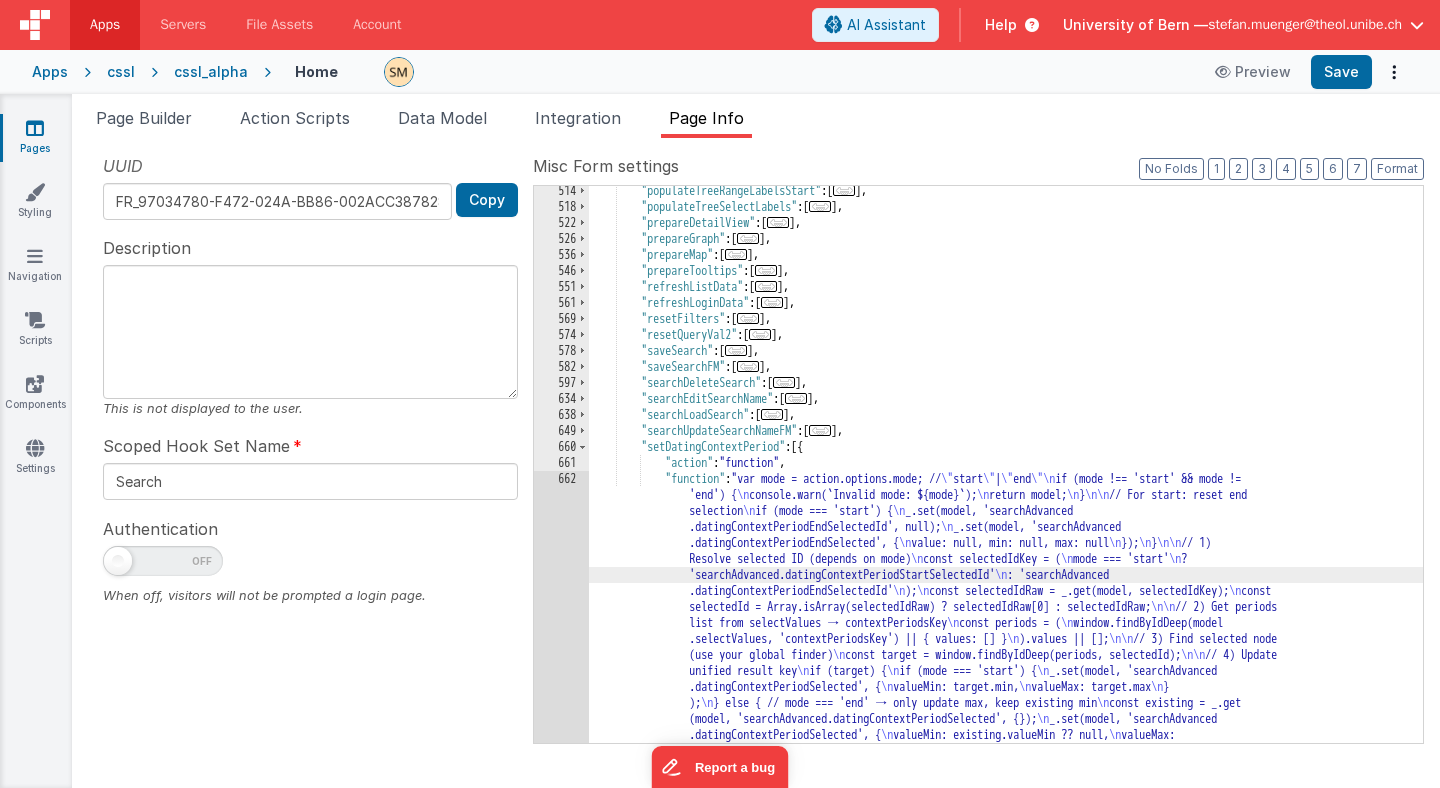 scroll, scrollTop: 1331, scrollLeft: 0, axis: vertical 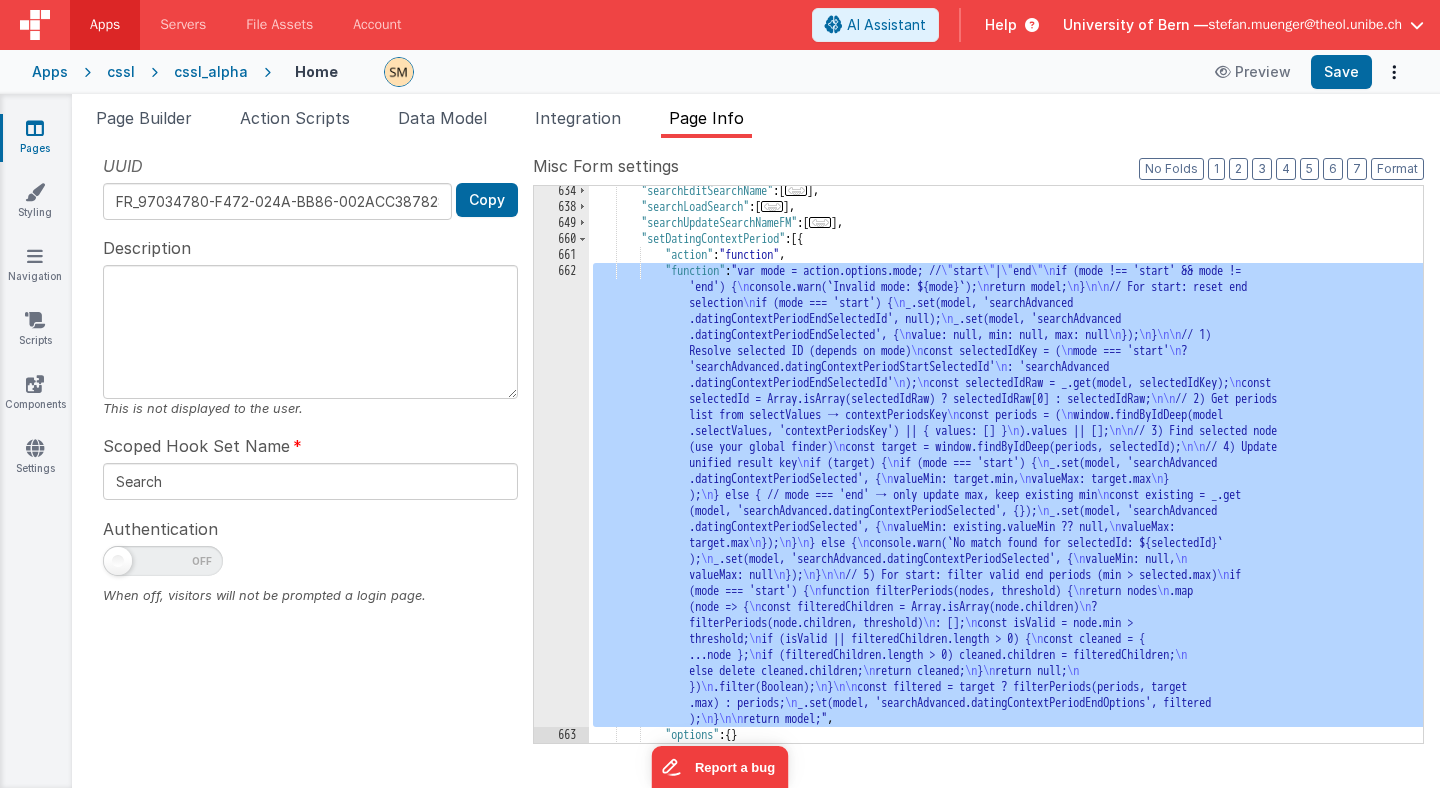 click on "662" at bounding box center (561, 495) 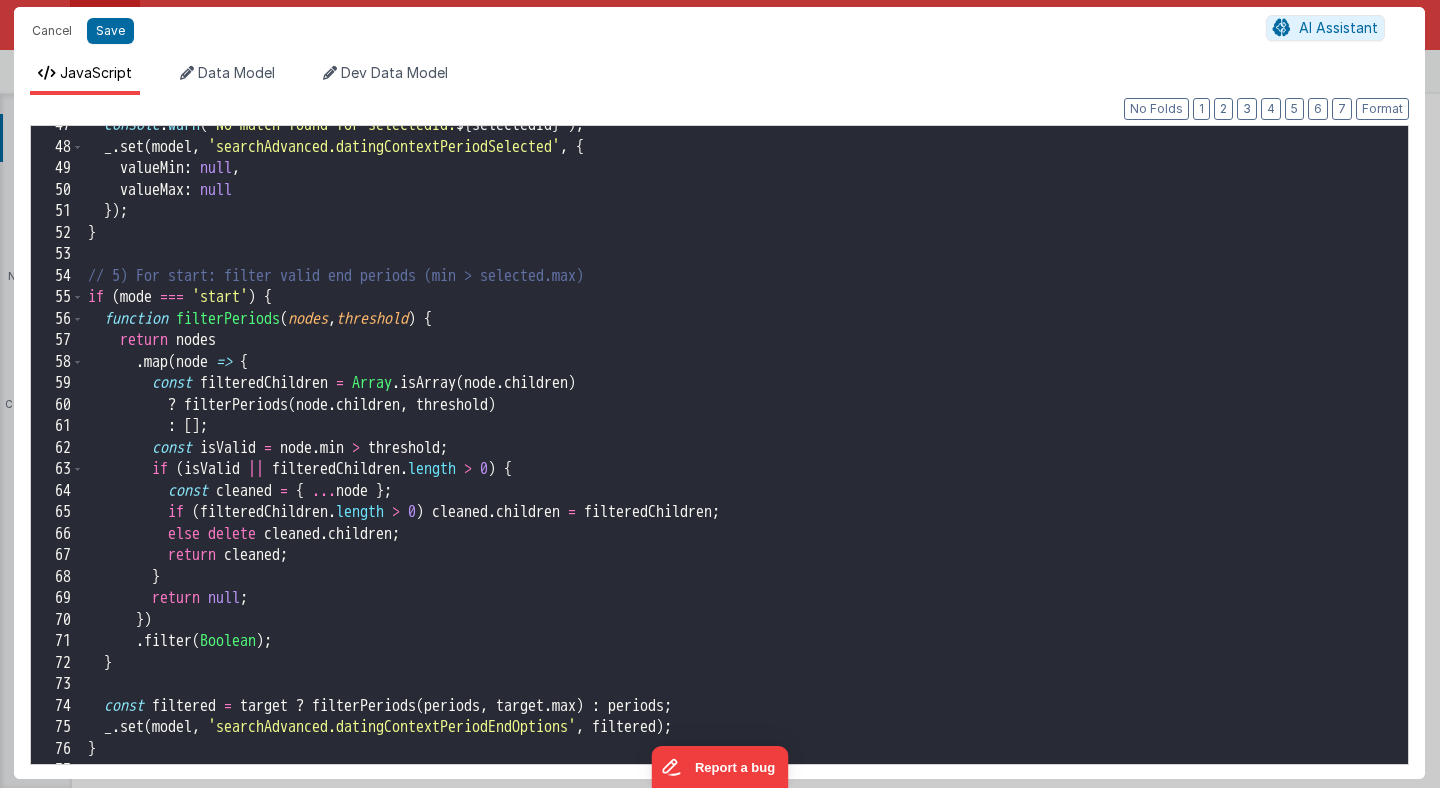 scroll, scrollTop: 1039, scrollLeft: 0, axis: vertical 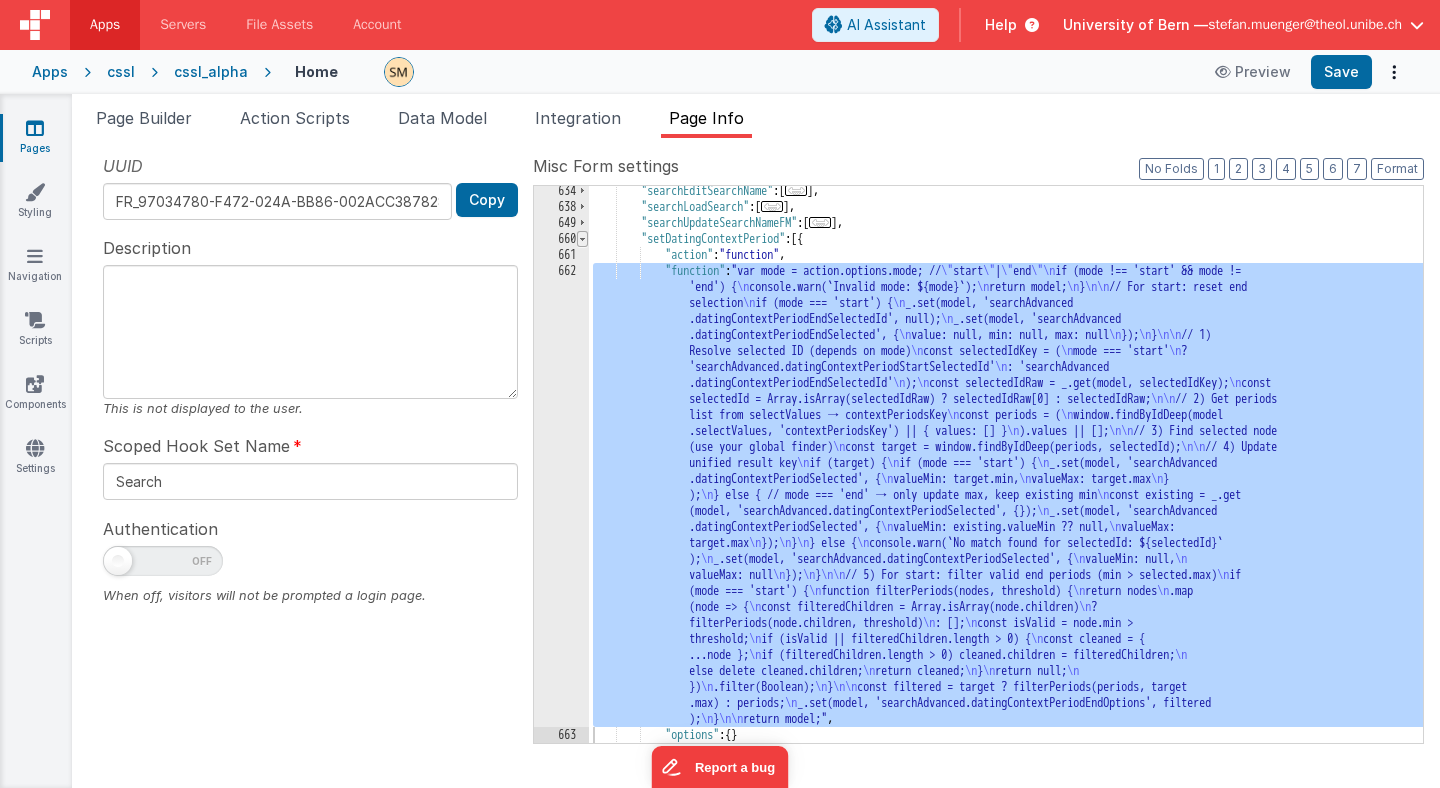 click at bounding box center (582, 239) 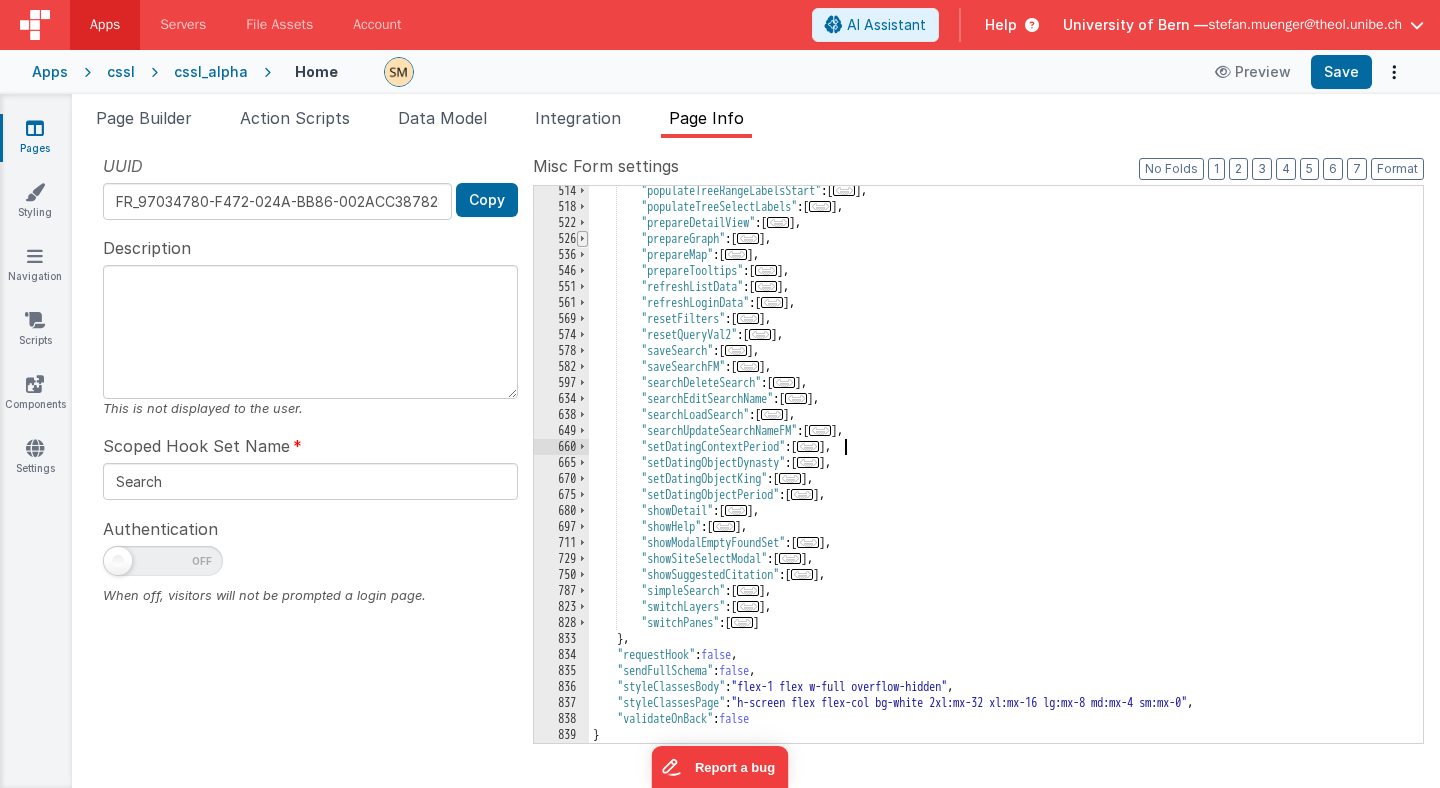scroll, scrollTop: 1123, scrollLeft: 0, axis: vertical 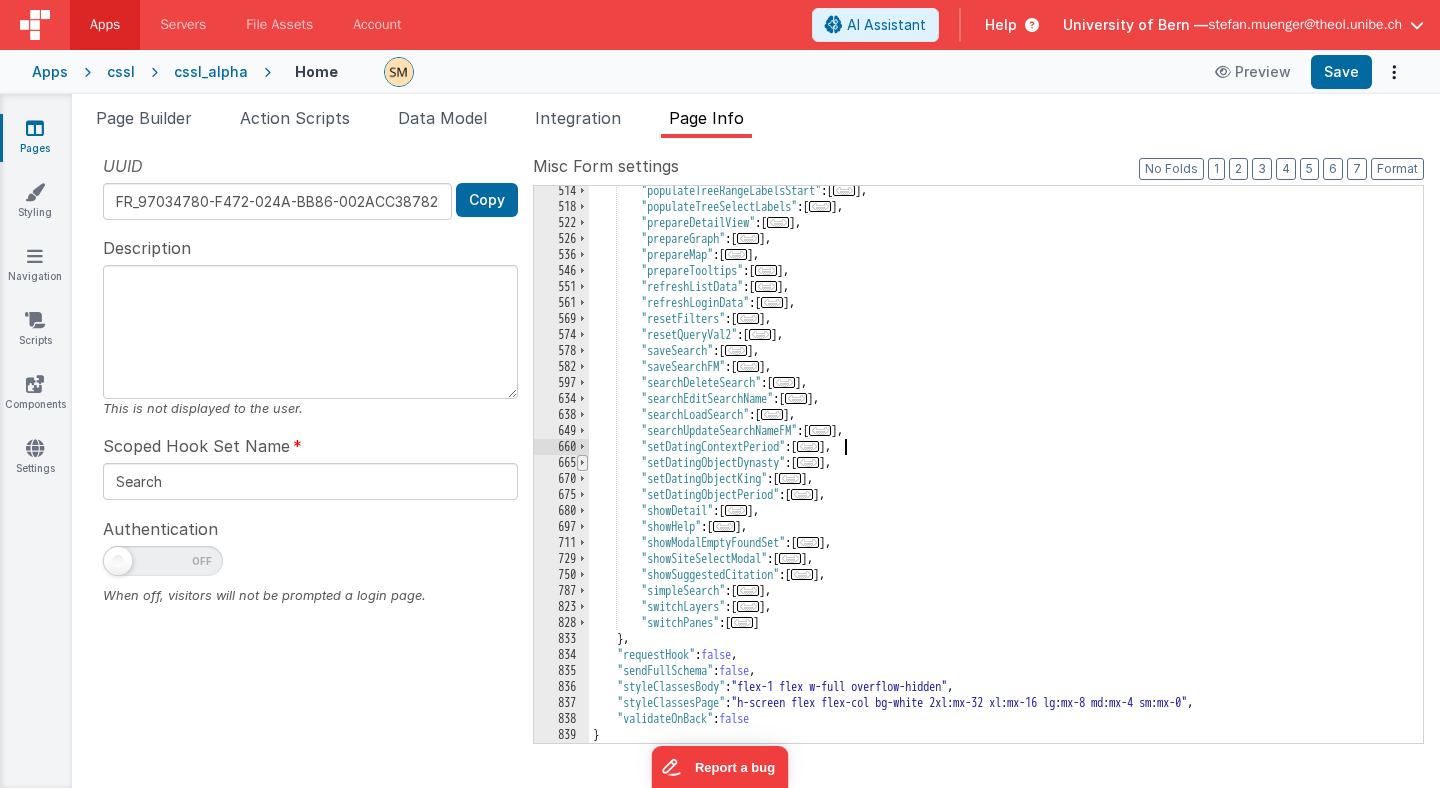 click at bounding box center [582, 463] 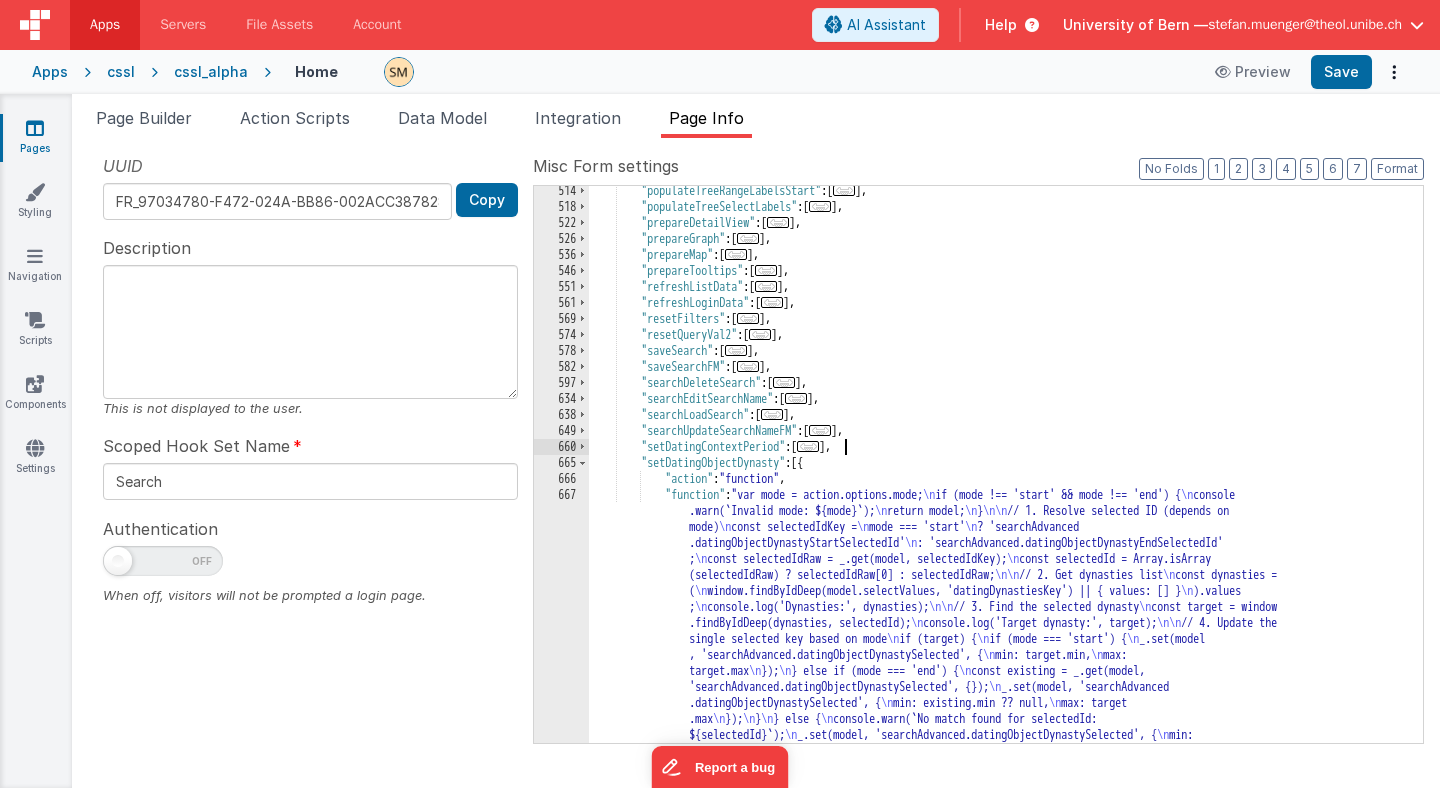 scroll, scrollTop: 1363, scrollLeft: 0, axis: vertical 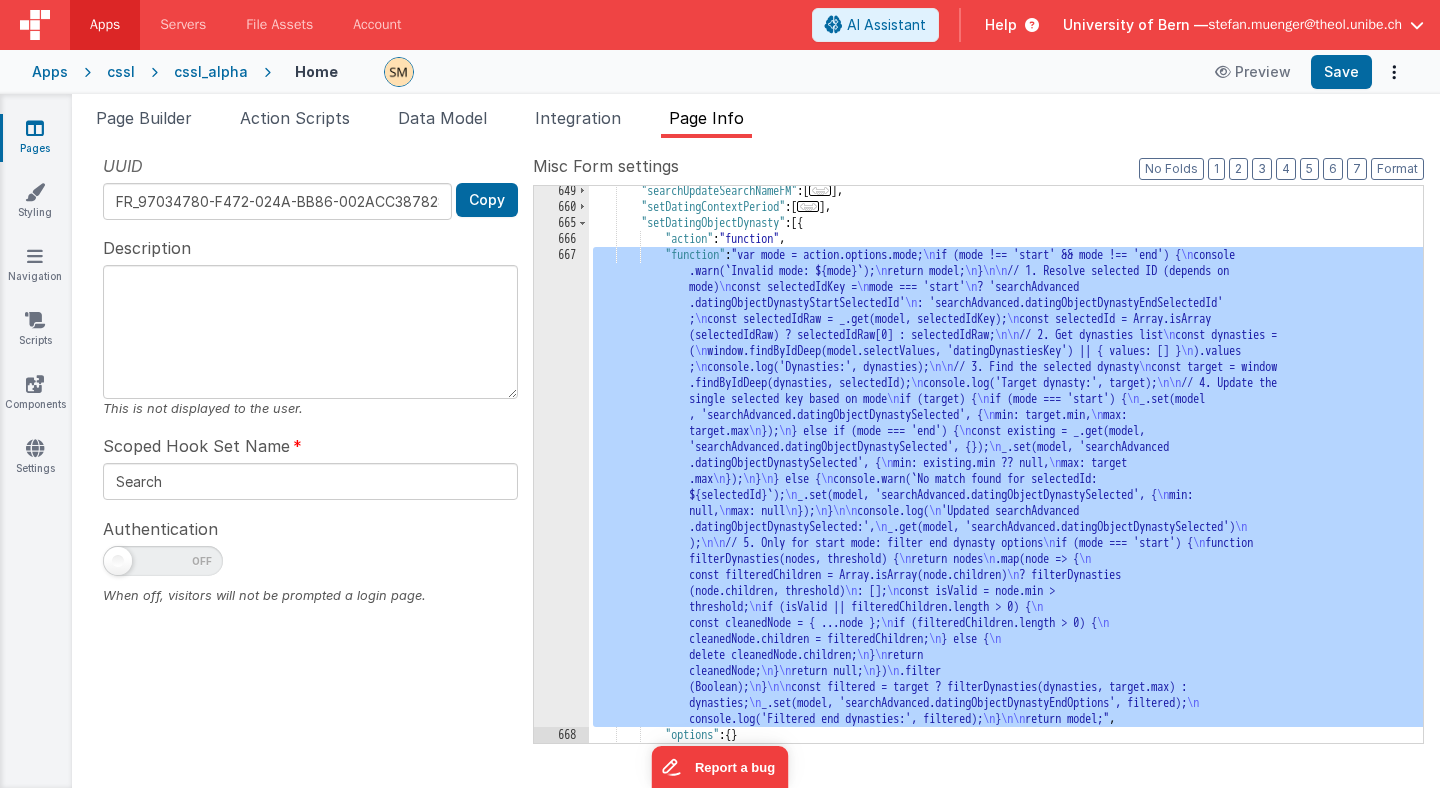 click on "667" at bounding box center [561, 487] 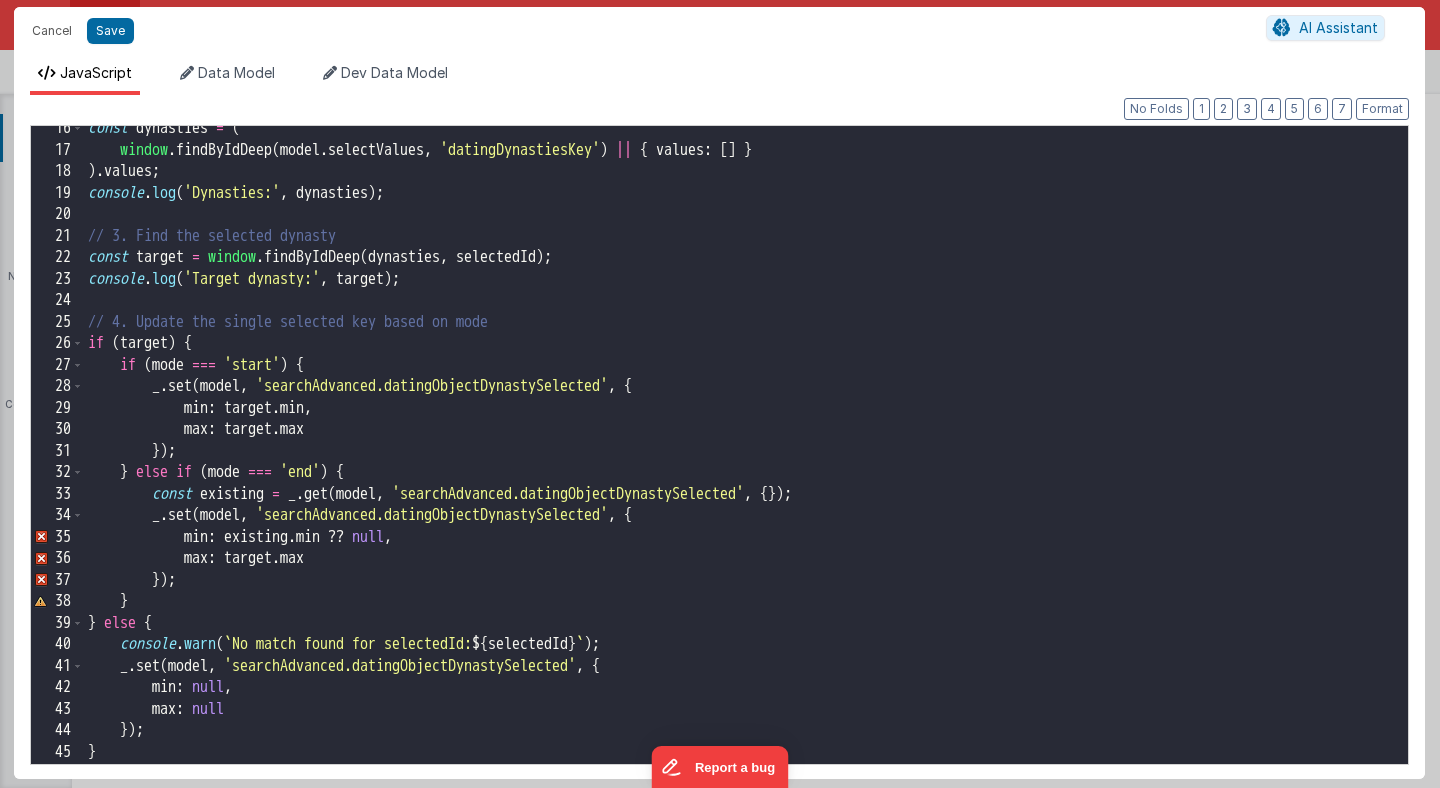 scroll, scrollTop: 330, scrollLeft: 0, axis: vertical 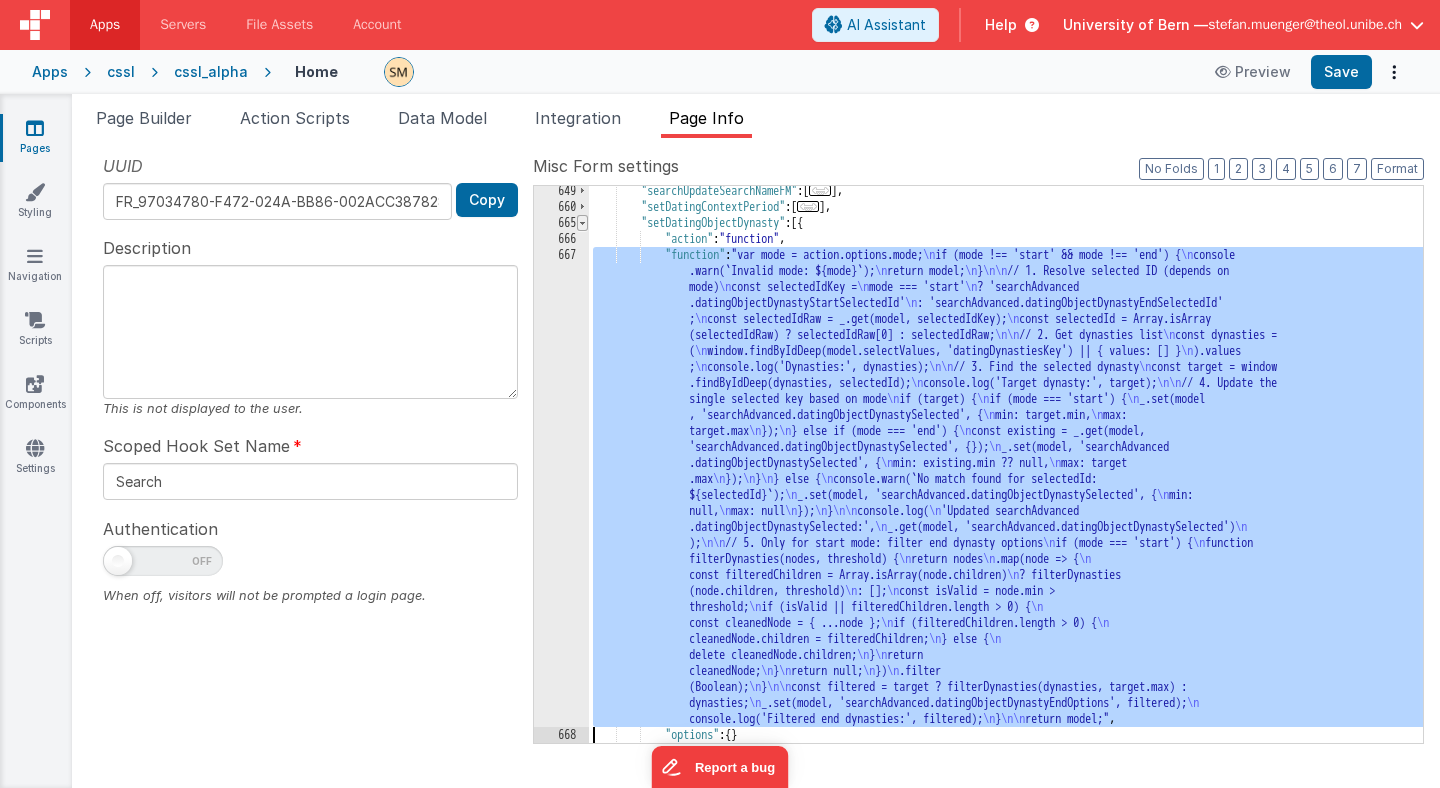 click at bounding box center [582, 223] 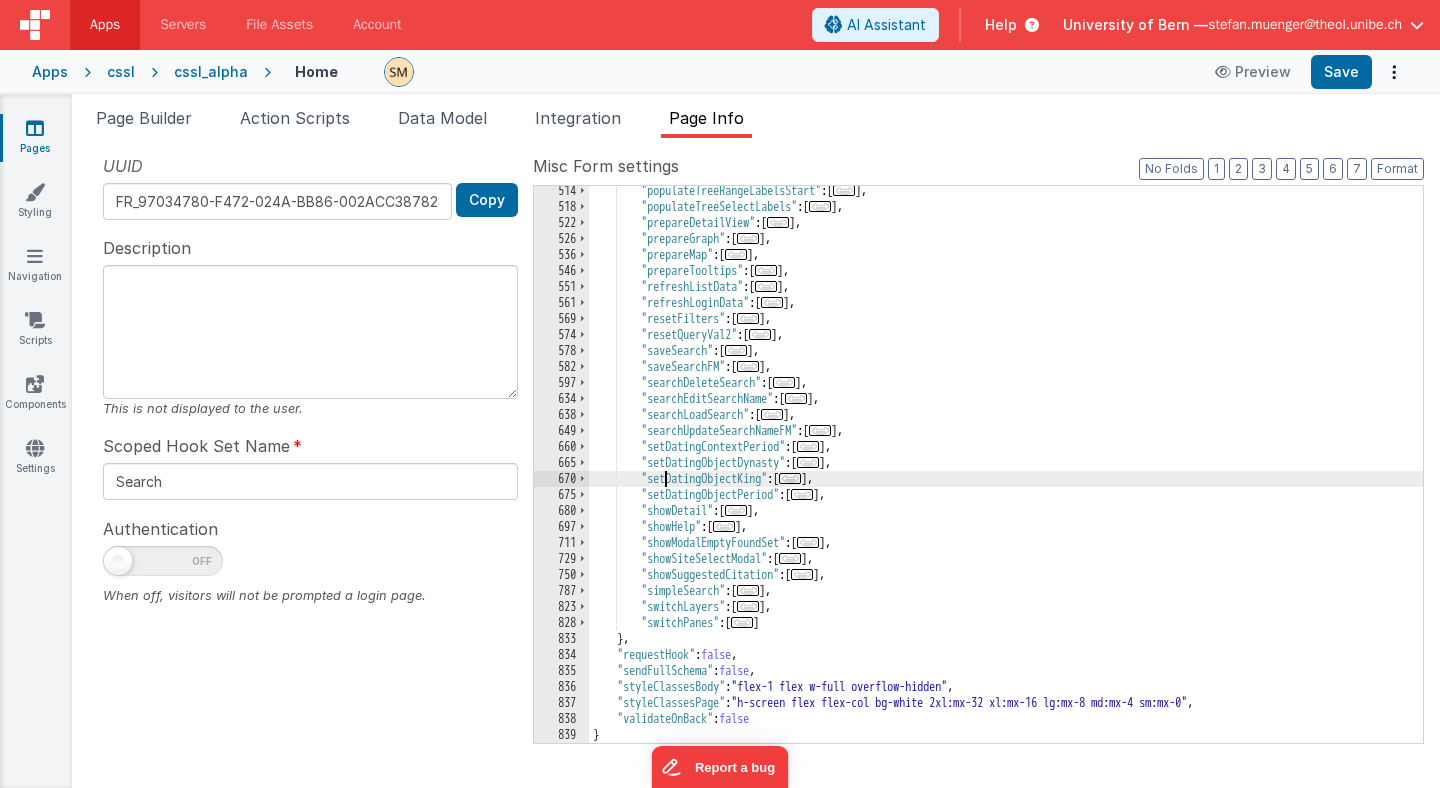 click on ""populateTreeRangeLabelsStart" :  [ ... ] ,           "populateTreeSelectLabels" :  [ ... ] ,           "prepareDetailView" :  [ ... ] ,           "prepareGraph" :  [ ... ] ,           "prepareMap" :  [ ... ] ,           "prepareTooltips" :  [ ... ] ,           "refreshListData" :  [ ... ] ,           "refreshLoginData" :  [ ... ] ,           "resetFilters" :  [ ... ] ,           "resetQueryVal2" :  [ ... ] ,           "saveSearch" :  [ ... ] ,           "saveSearchFM" :  [ ... ] ,           "searchDeleteSearch" :  [ ... ] ,           "searchEditSearchName" :  [ ... ] ,           "searchLoadSearch" :  [ ... ] ,           "searchUpdateSearchNameFM" :  [ ... ] ,           "setDatingContextPeriod" :  [ ... ] ,           "setDatingObjectDynasty" :  [ ... ] ,           "setDatingObjectPeriod" :  [ ... ] ,           "showDetail" :  [ ... ] ,           "showHelp" :  [ ... ] ,           "showModalEmptyFoundSet" :  [ ... ] ,           "showSiteSelectModal" :  [ ]" at bounding box center [1006, 477] 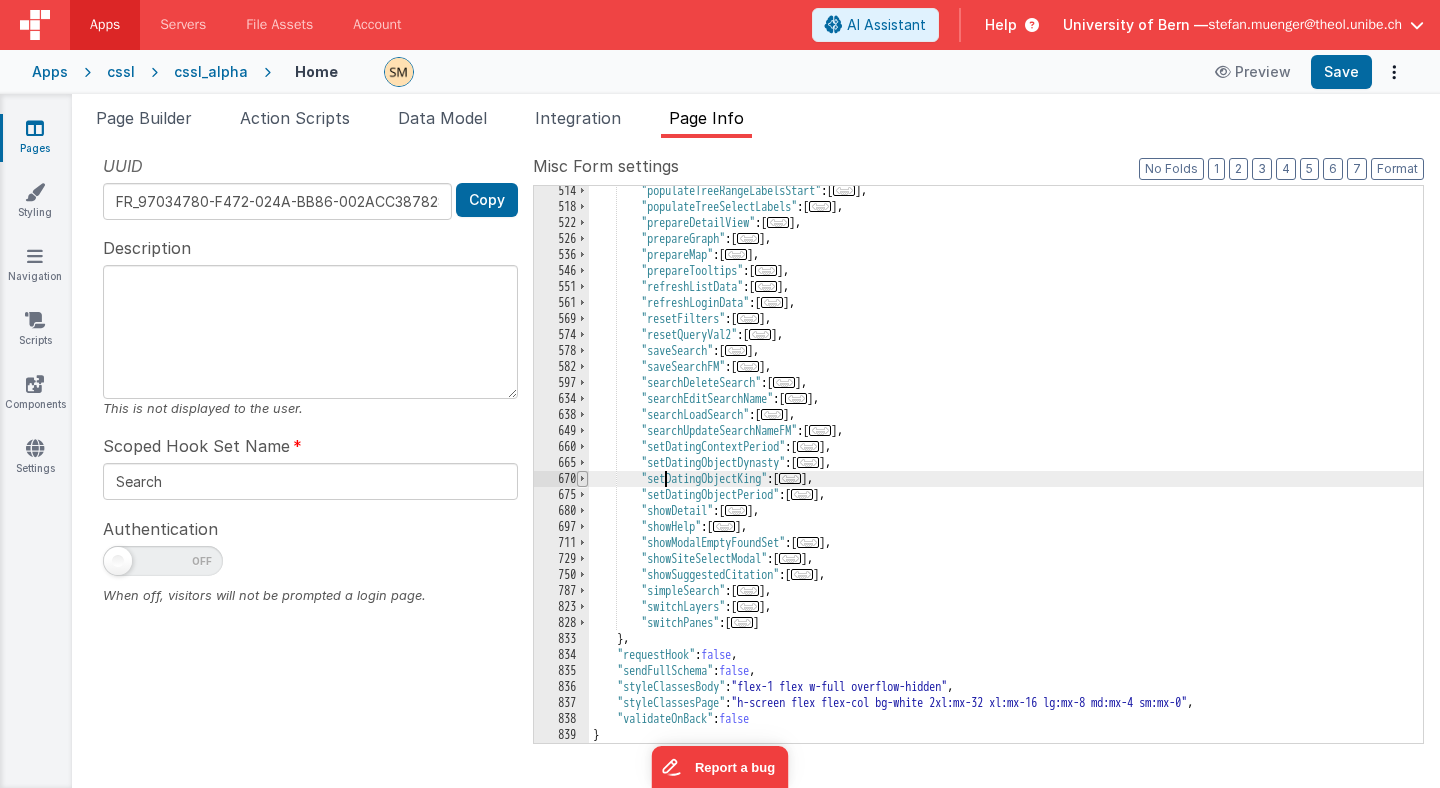 click at bounding box center (582, 479) 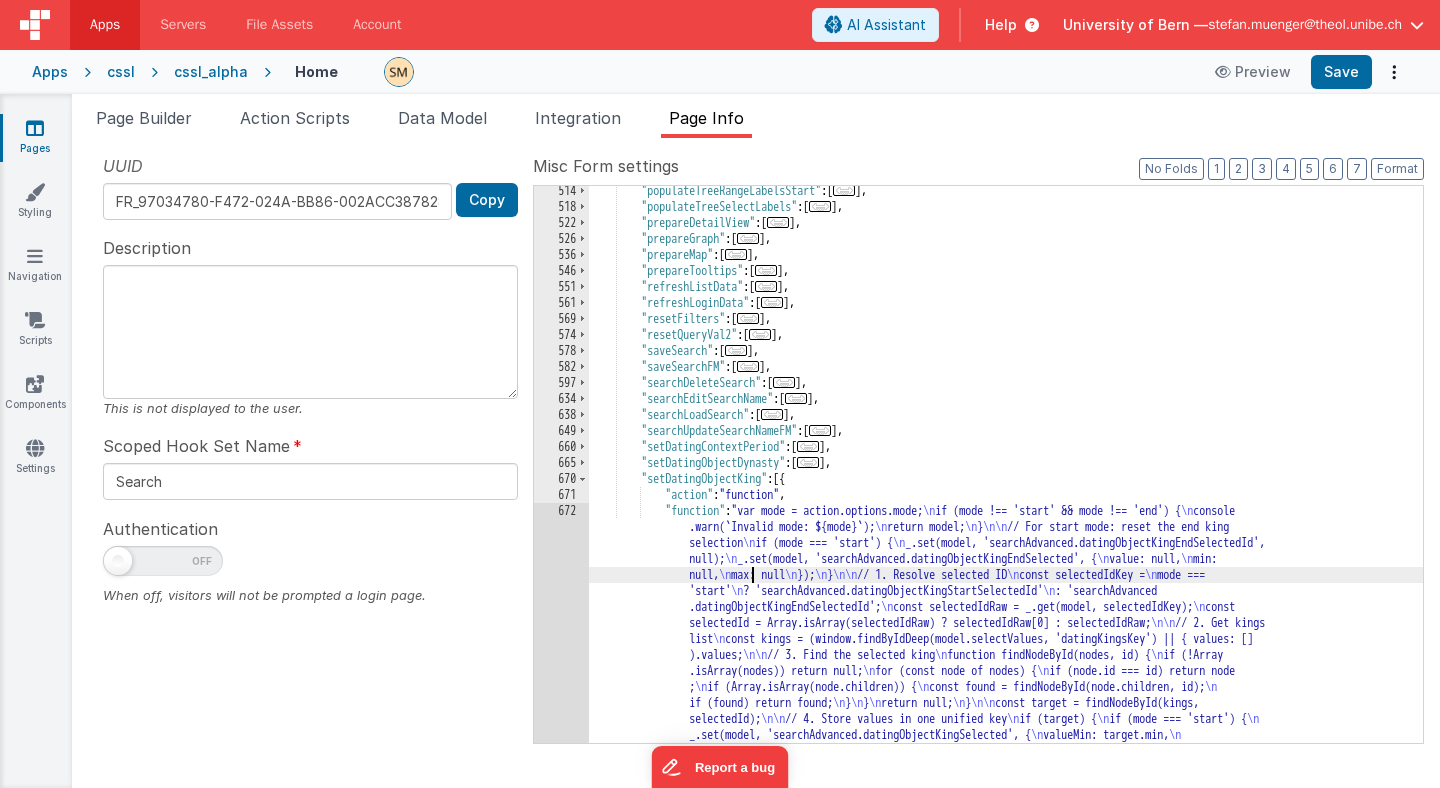 click on ""setDatingObjectKing" :  [ { "action" :  "function" , "function" :  "var mode = action.options.mode; \n if (mode !== 'start' && mode !== 'end') { \n   console                  \n   return model;"" at bounding box center [1006, 709] 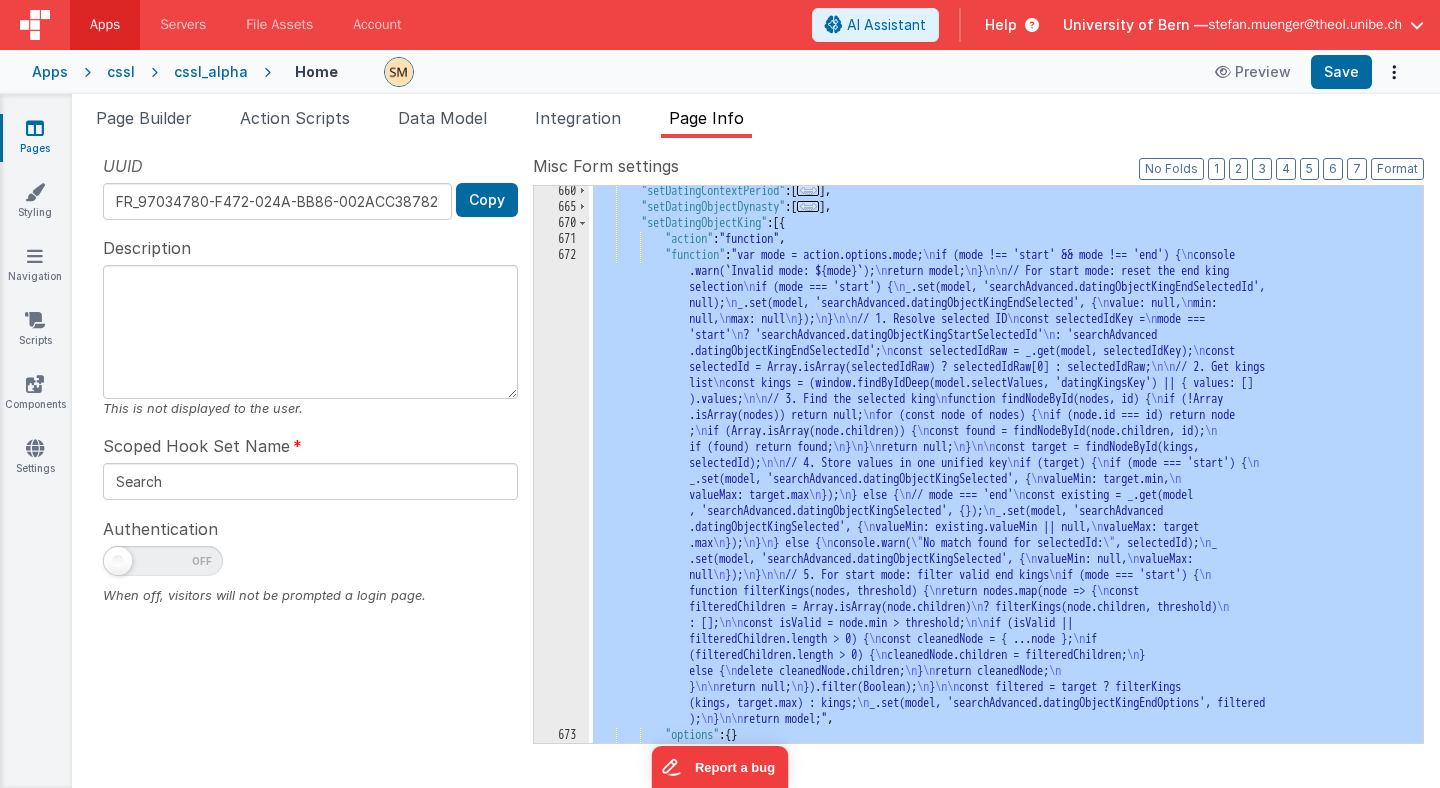 click on "672" at bounding box center [561, 487] 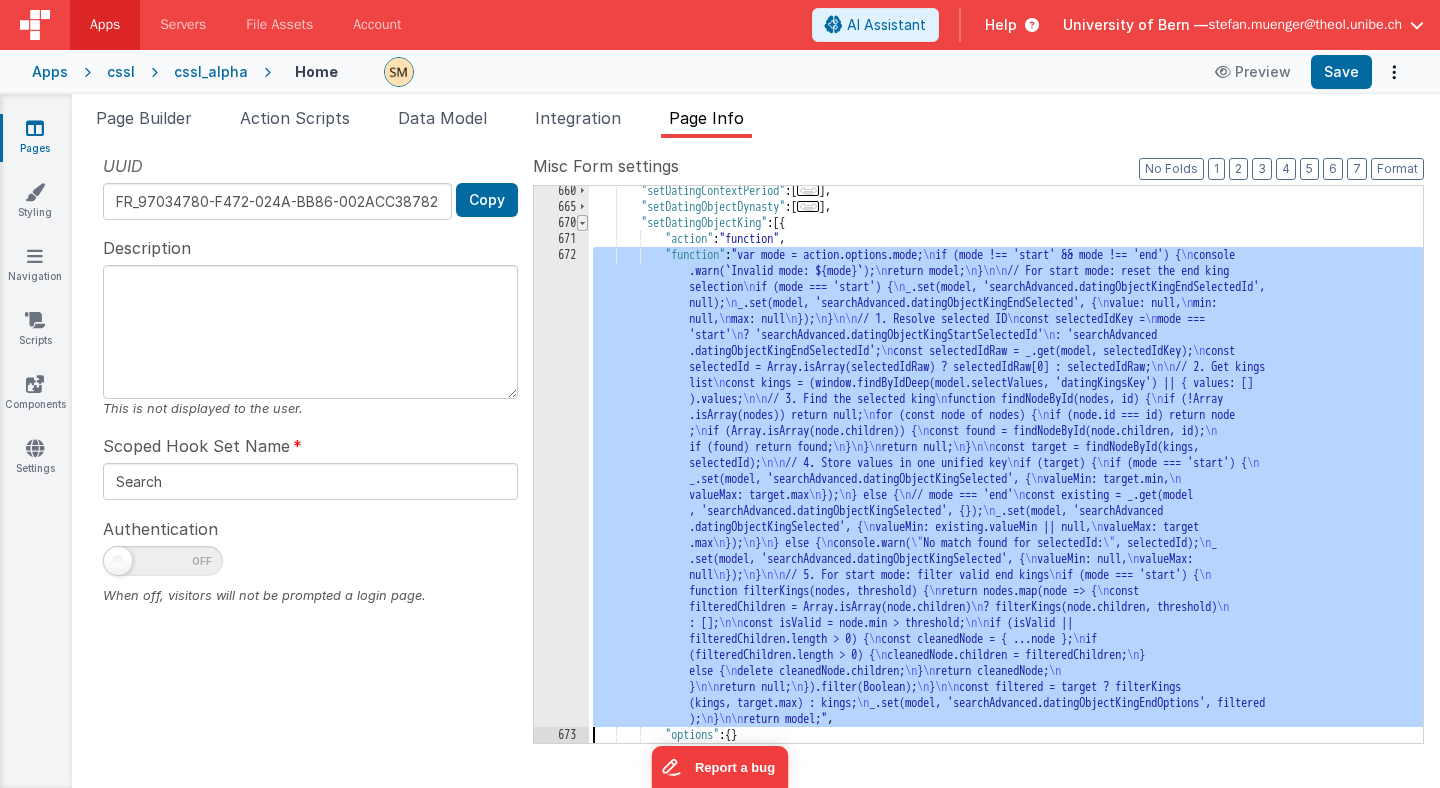 click at bounding box center [582, 223] 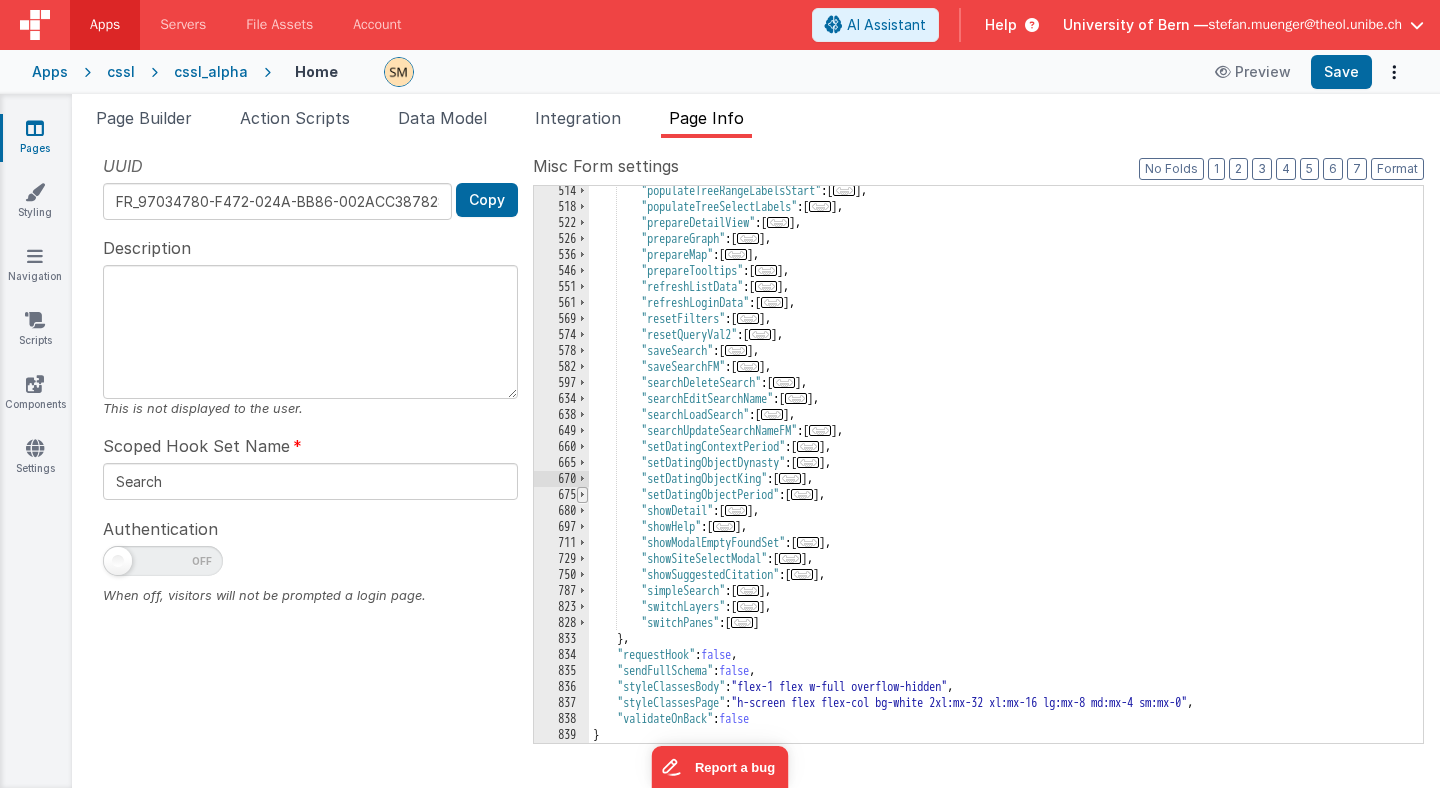 click at bounding box center [582, 495] 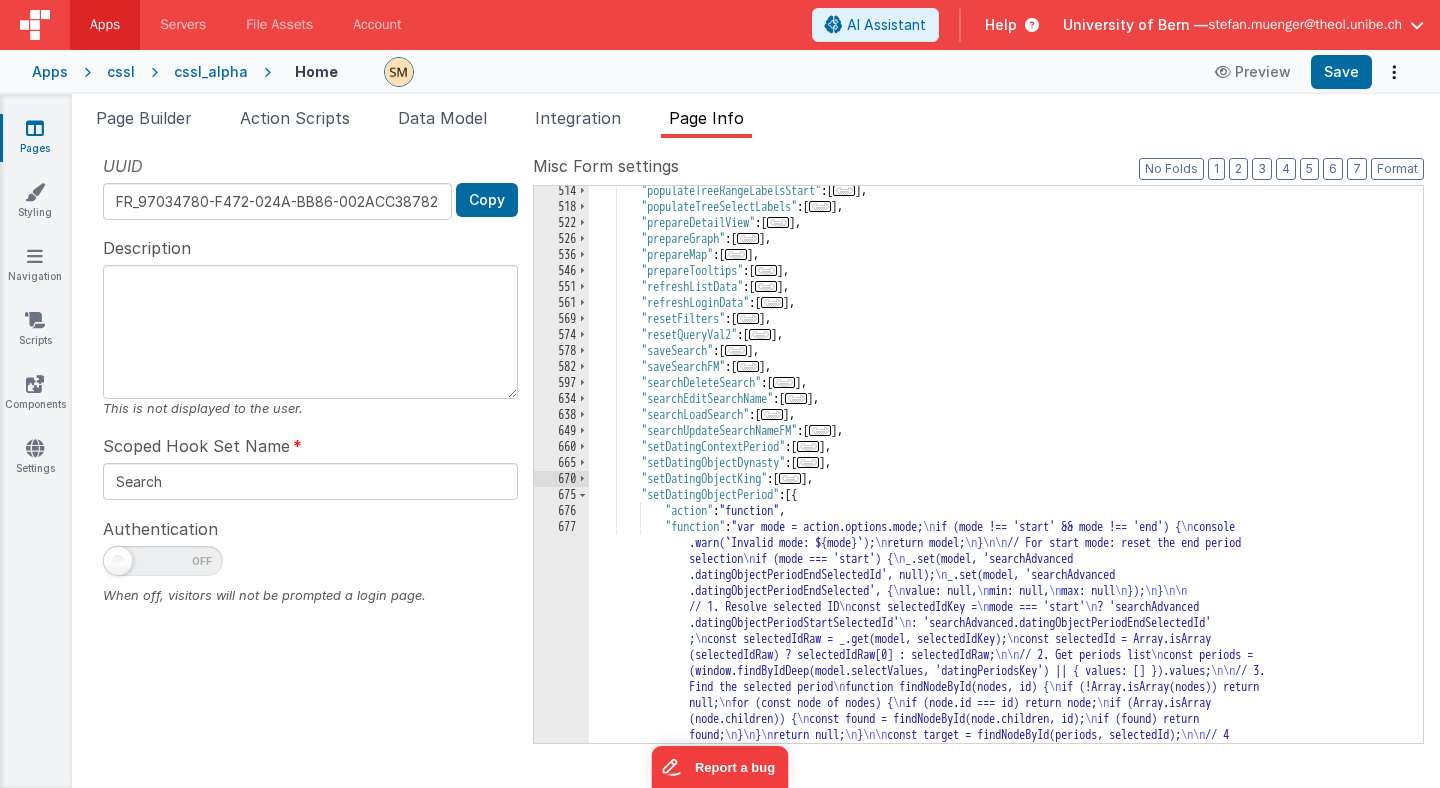click on ""populateTreeRangeLabelsStart" :  [ ... ] ,           "populateTreeSelectLabels" :  [ ... ] ,           "prepareDetailView" :  [ ... ] ,           "prepareGraph" :  [ ... ] ,           "prepareMap" :  [ ... ] ,           "prepareTooltips" :  [ ... ] ,           "refreshListData" :  [ ... ] ,           "refreshLoginData" :  [ ... ] ,           "resetFilters" :  [ ... ] ,           "resetQueryVal2" :  [ ... ] ,           "saveSearch" :  [ ... ] ,           "saveSearchFM" :  [ ... ] ,           "searchDeleteSearch" :  [ ... ] ,           "searchEditSearchName" :  [ ... ] ,           "searchLoadSearch" :  [ ... ] ,           "searchUpdateSearchNameFM" :  [ ... ] ,           "setDatingContextPeriod" :  [ ... ] ,           "setDatingObjectDynasty" :  [ ... ] ,           "setDatingObjectKing" :  [ ... ] ,           "setDatingObjectPeriod" :  [{" at bounding box center (1006, 717) 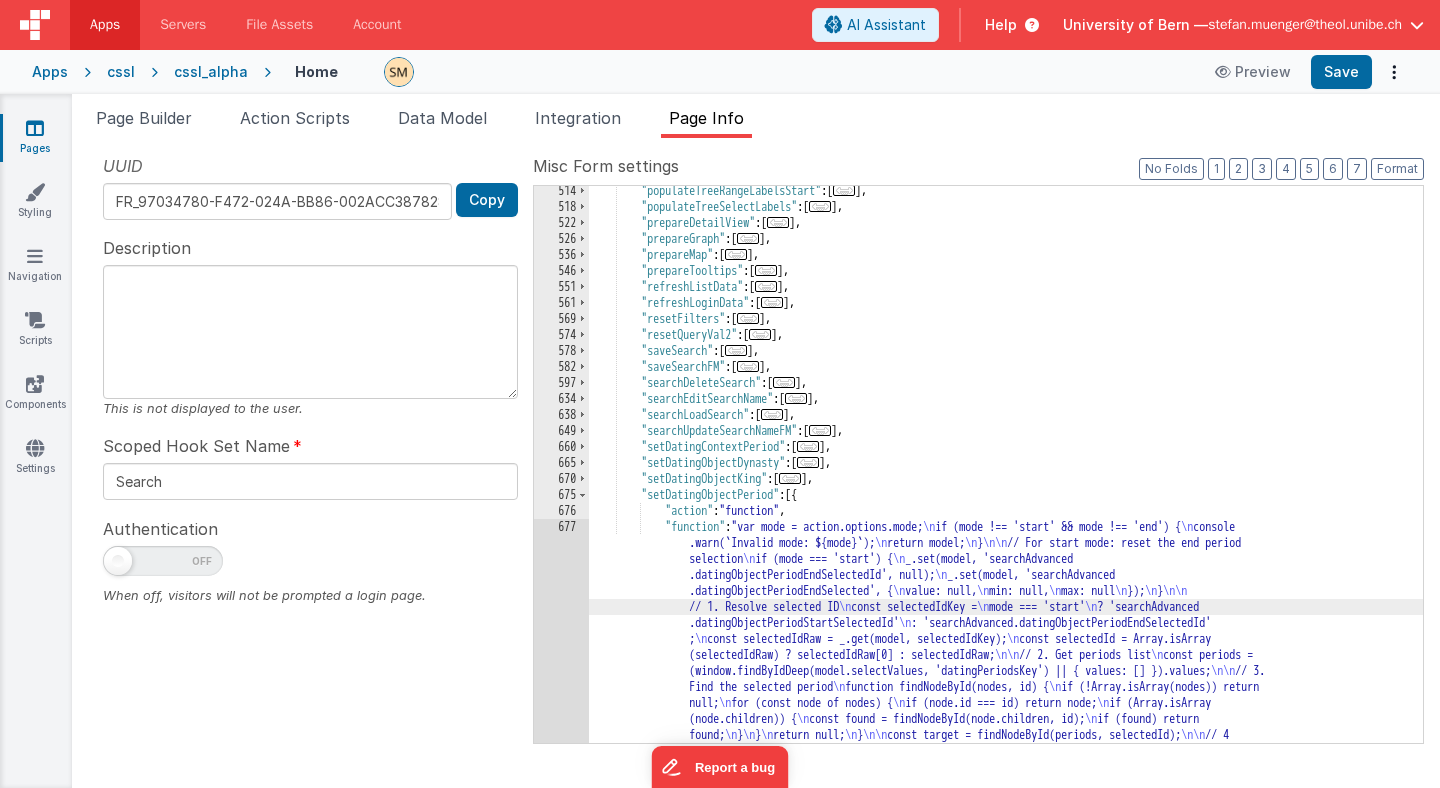 scroll, scrollTop: 1411, scrollLeft: 0, axis: vertical 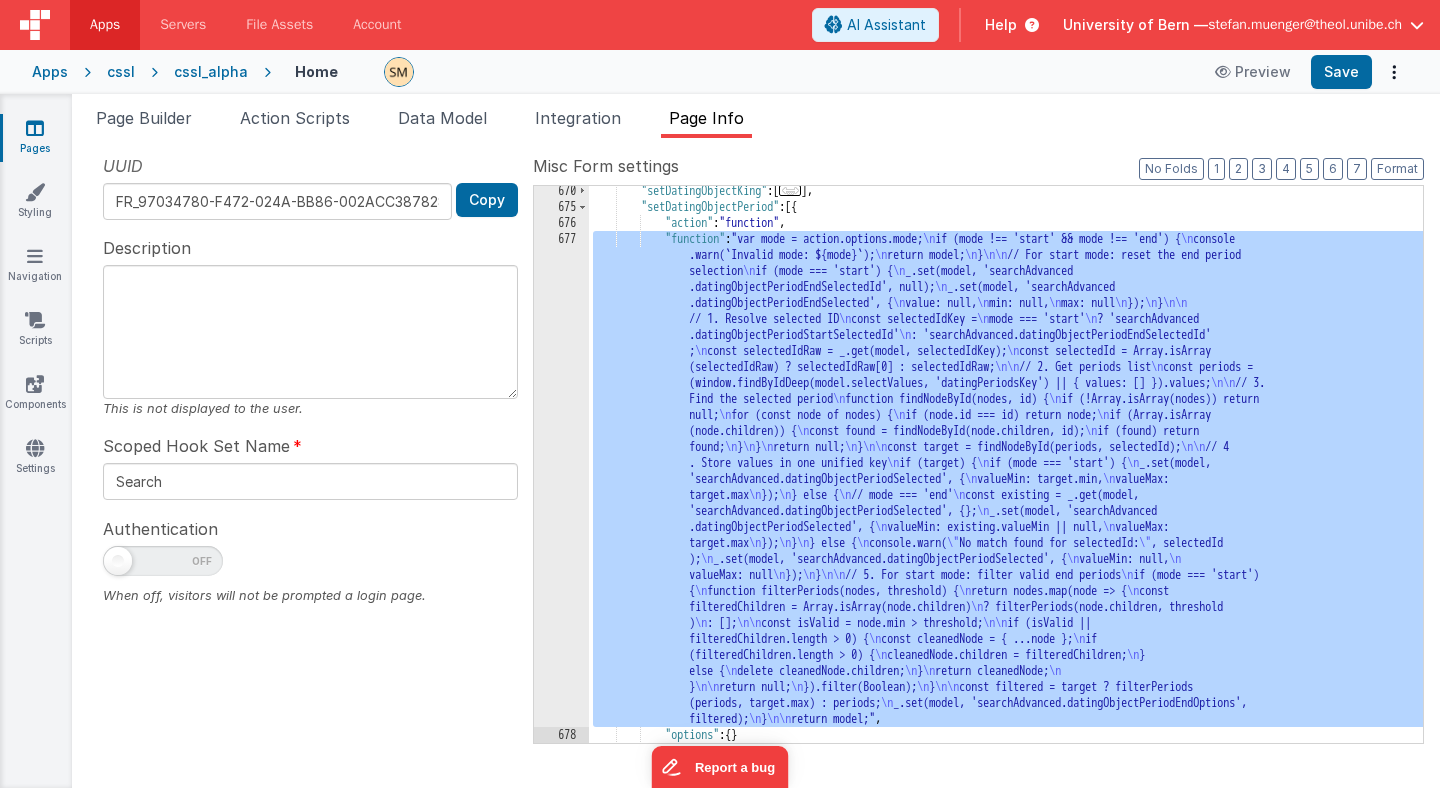click on "677" at bounding box center [561, 479] 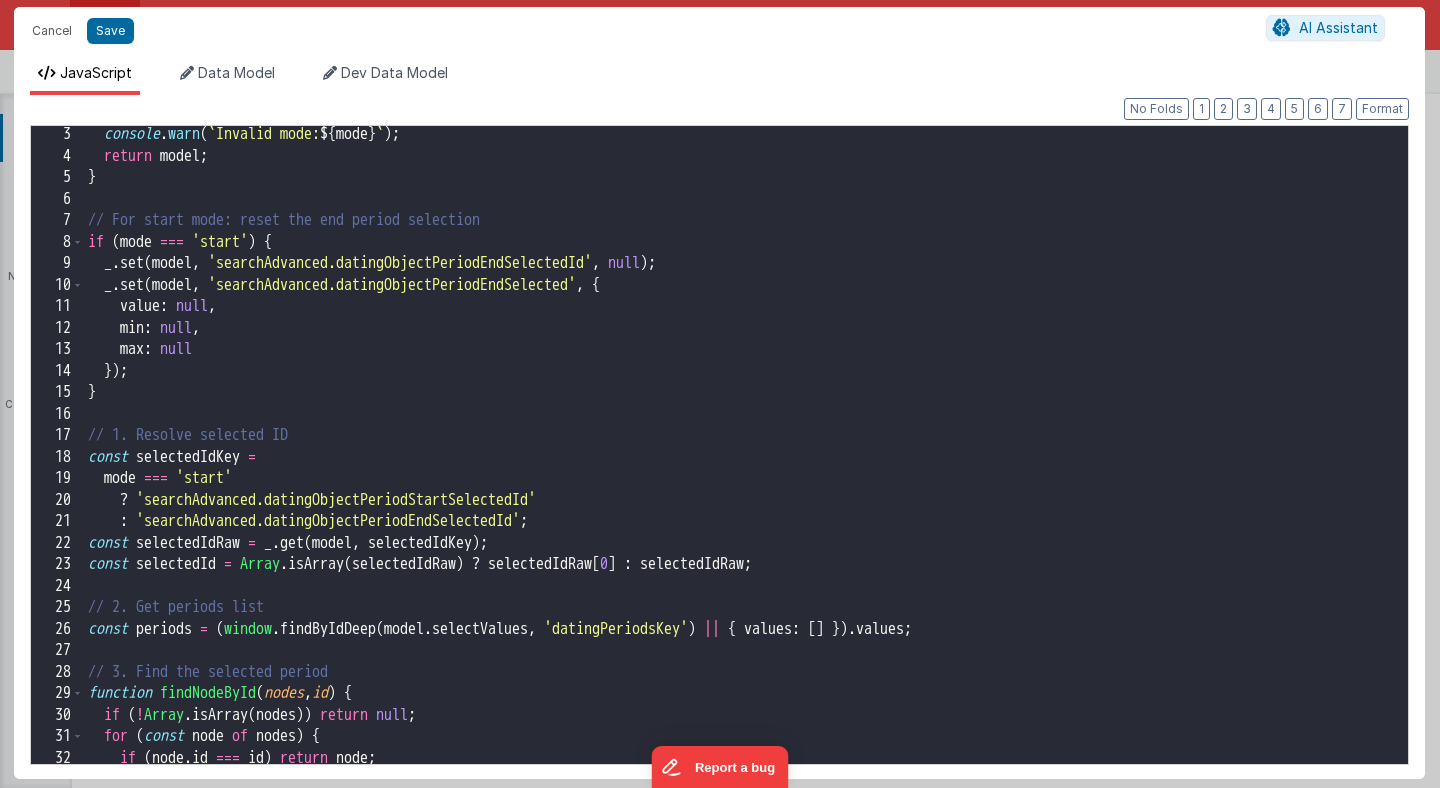 scroll, scrollTop: 49, scrollLeft: 0, axis: vertical 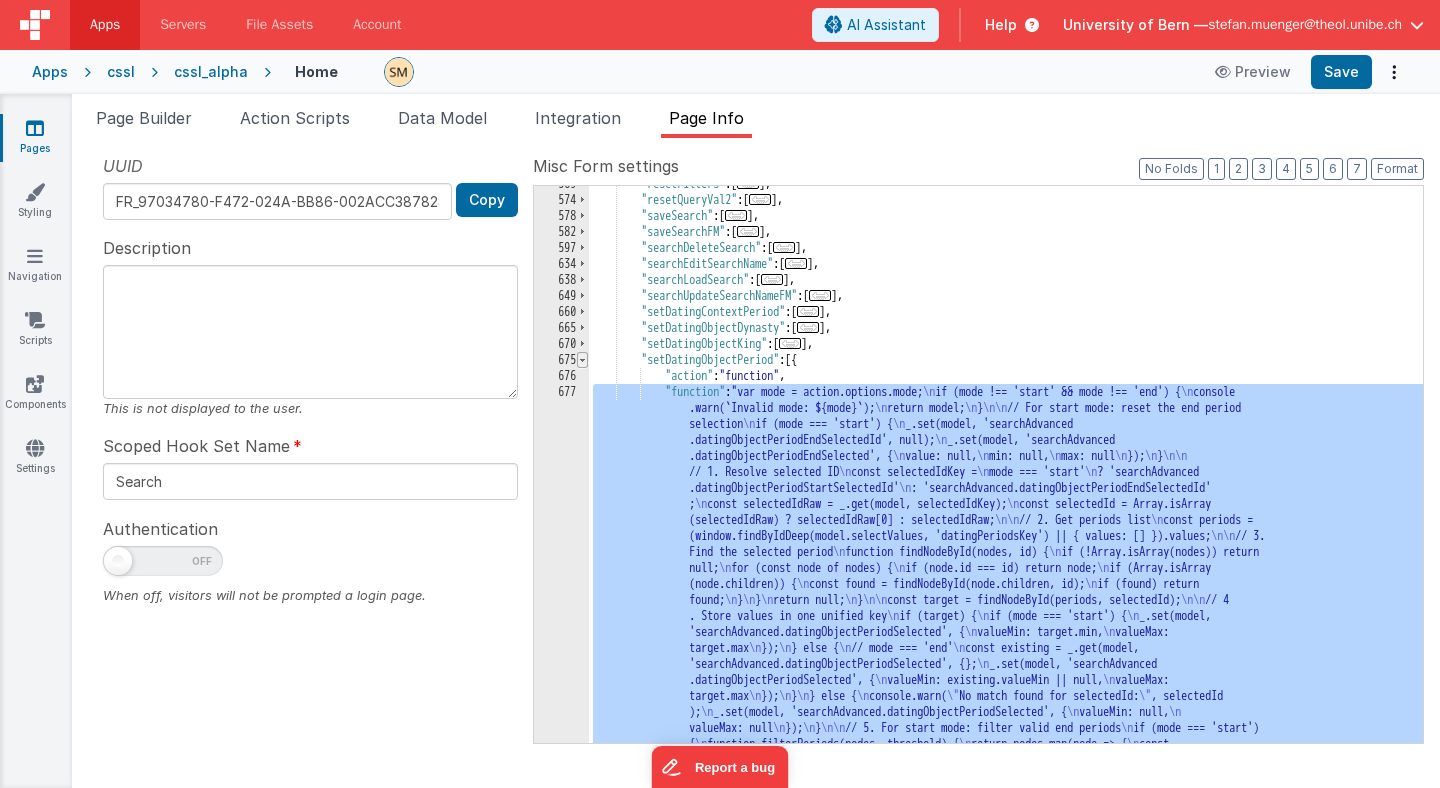 click at bounding box center (582, 360) 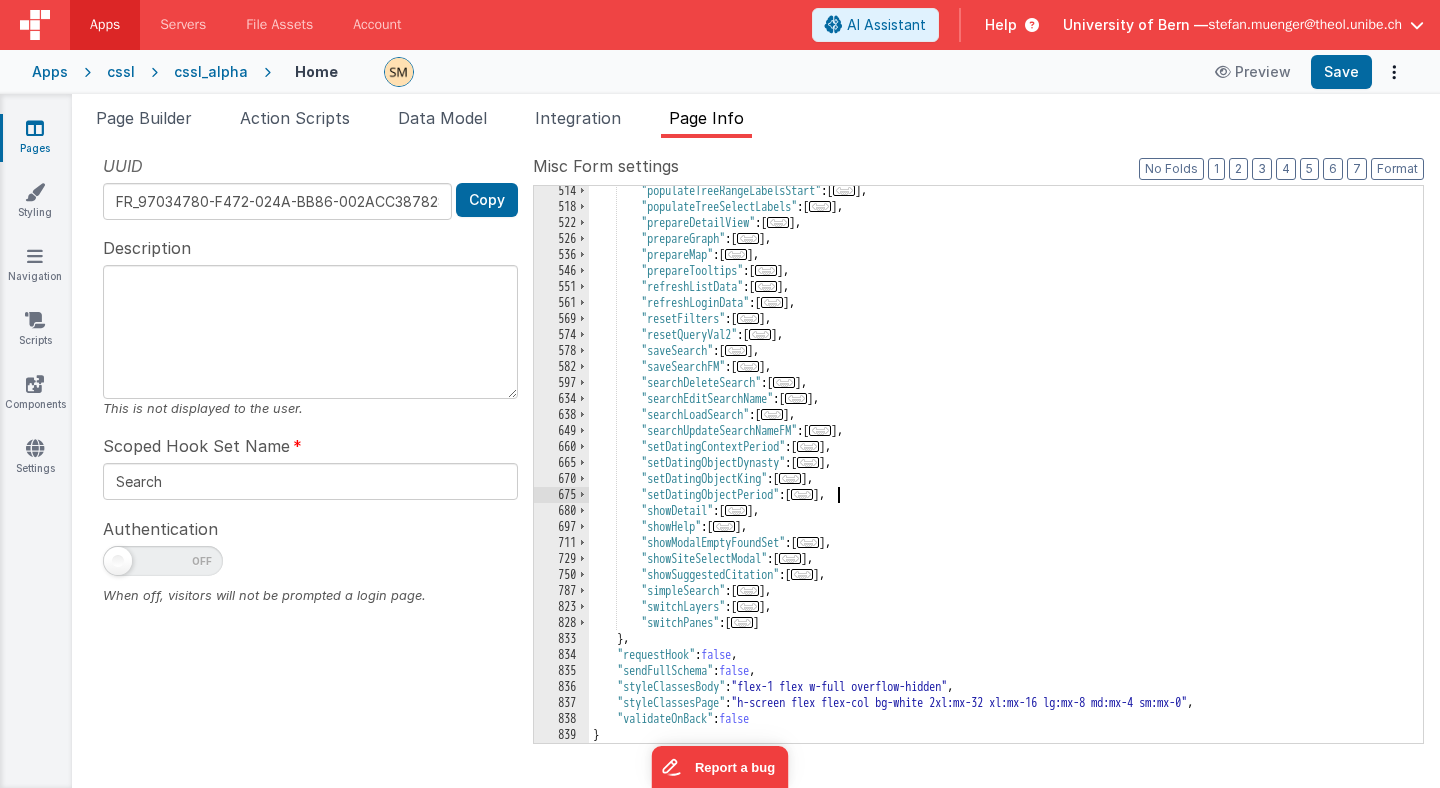 click on ""populateTreeRangeLabelsStart" :  [ ... ] ,           "populateTreeSelectLabels" :  [ ... ] ,           "prepareDetailView" :  [ ... ] ,           "prepareGraph" :  [ ... ] ,           "prepareMap" :  [ ... ] ,           "prepareTooltips" :  [ ... ] ,           "refreshListData" :  [ ... ] ,           "refreshLoginData" :  [ ... ] ,           "resetFilters" :  [ ... ] ,           "resetQueryVal2" :  [ ... ] ,           "saveSearch" :  [ ... ] ,           "saveSearchFM" :  [ ... ] ,           "searchDeleteSearch" :  [ ... ] ,           "searchEditSearchName" :  [ ... ] ,           "searchLoadSearch" :  [ ... ] ,           "searchUpdateSearchNameFM" :  [ ... ] ,           "setDatingContextPeriod" :  [ ... ] ,           "setDatingObjectDynasty" :  [ ... ] ,           "setDatingObjectPeriod" :  [ ... ] ,           "showDetail" :  [ ... ] ,           "showHelp" :  [ ... ] ,           "showModalEmptyFoundSet" :  [ ... ] ,           "showSiteSelectModal" :  [ ]" at bounding box center [1006, 477] 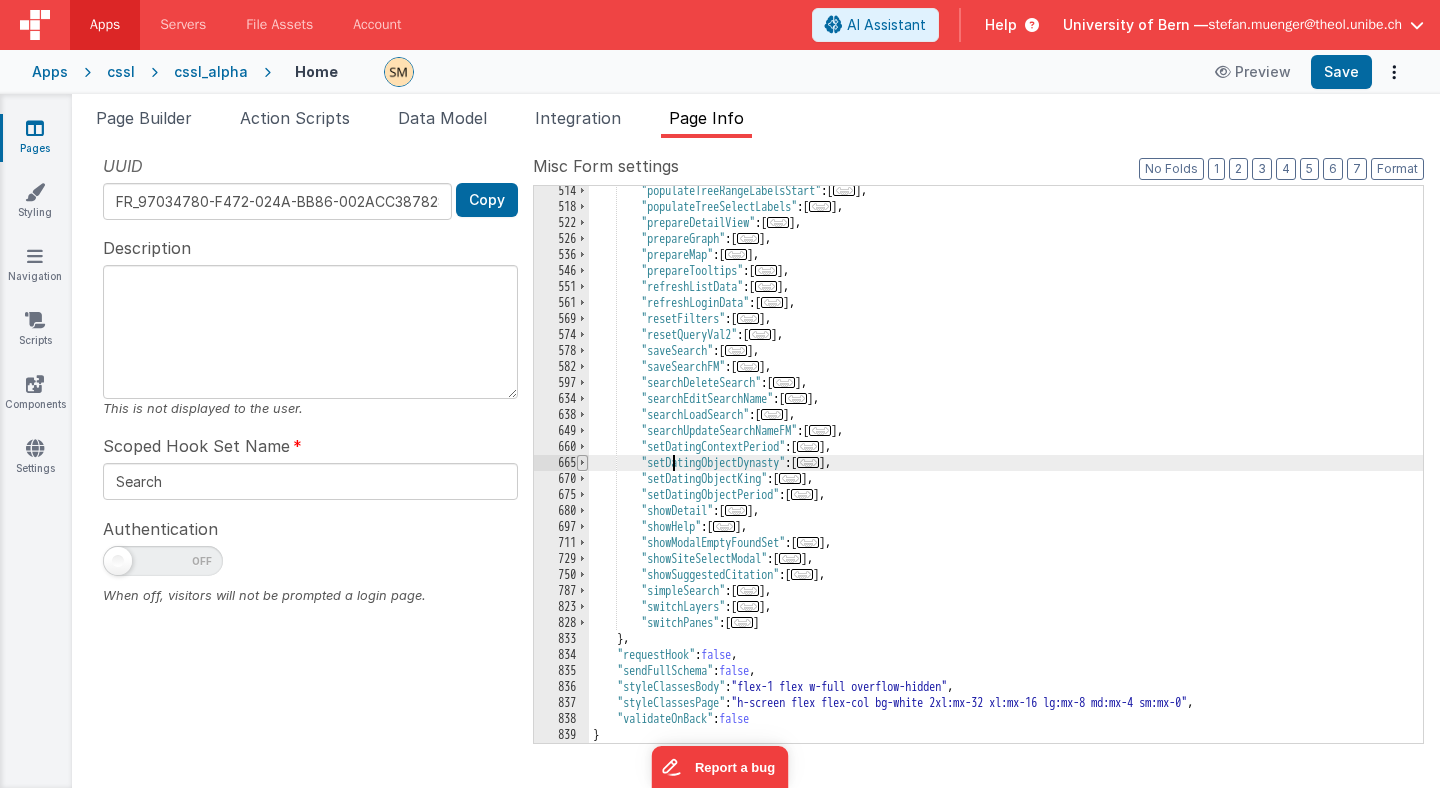 click at bounding box center (582, 463) 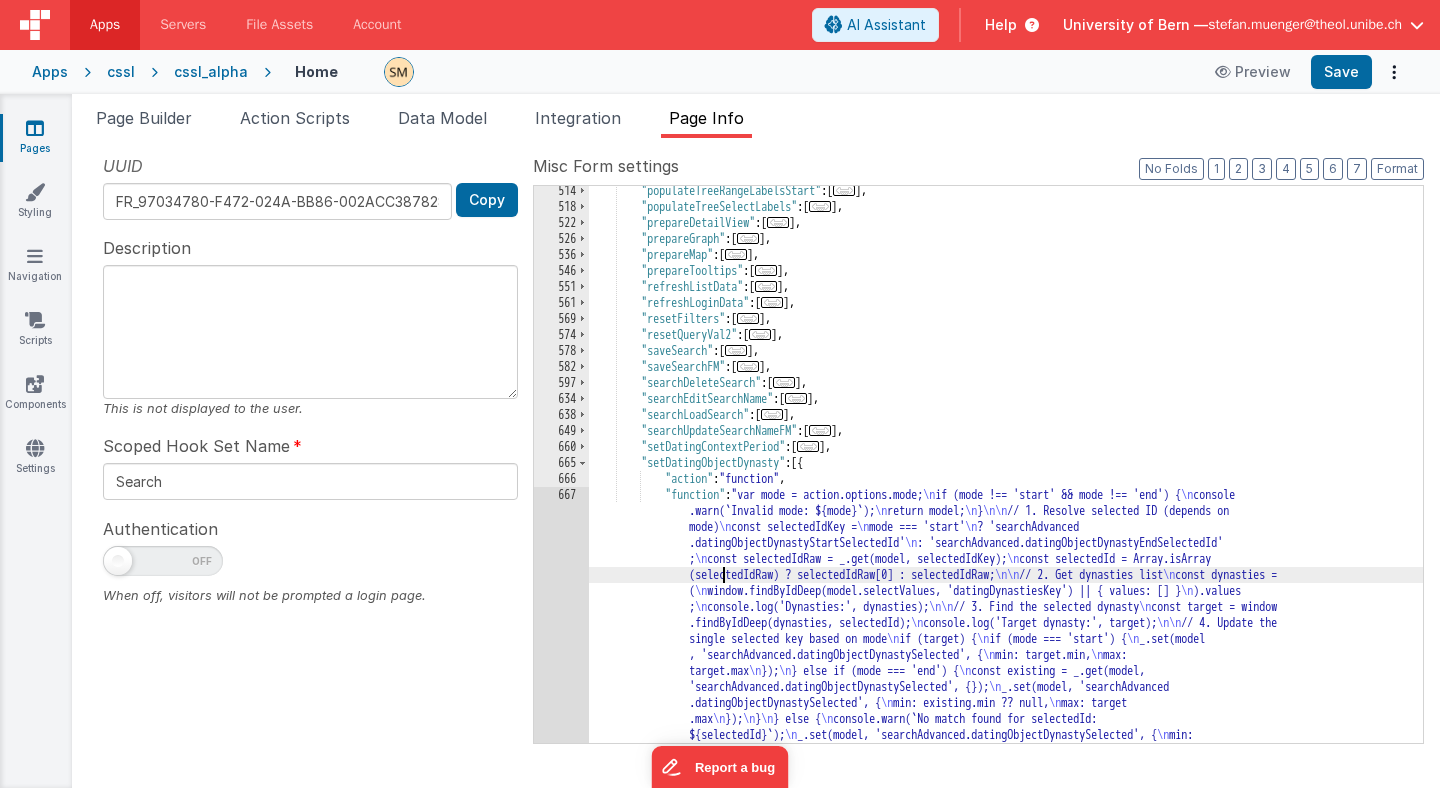 click on ""populateTreeRangeLabelsStart" :  [ ... ] ,           "populateTreeSelectLabels" :  [ ... ] ,           "prepareDetailView" :  [ ... ] ,           "prepareGraph" :  [ ... ] ,           "prepareMap" :  [ ... ] ,           "prepareTooltips" :  [ ... ] ,           "refreshListData" :  [ ... ] ,           "refreshLoginData" :  [ ... ] ,           "resetFilters" :  [ ... ] ,           "resetQueryVal2" :  [ ... ] ,           "saveSearch" :  [ ... ] ,           "saveSearchFM" :  [ ... ] ,           "searchDeleteSearch" :  [ ... ] ,           "searchEditSearchName" :  [ ... ] ,           "searchLoadSearch" :  [ ... ] ,           "searchUpdateSearchNameFM" :  [ ... ] ,           "setDatingContextPeriod" :  [ ... ] ,           "setDatingObjectDynasty" :  [ ... ] ,           "setDatingObjectKing" :  [ ... ] ,           "setDatingObjectPeriod" :  [{" at bounding box center [1006, 709] 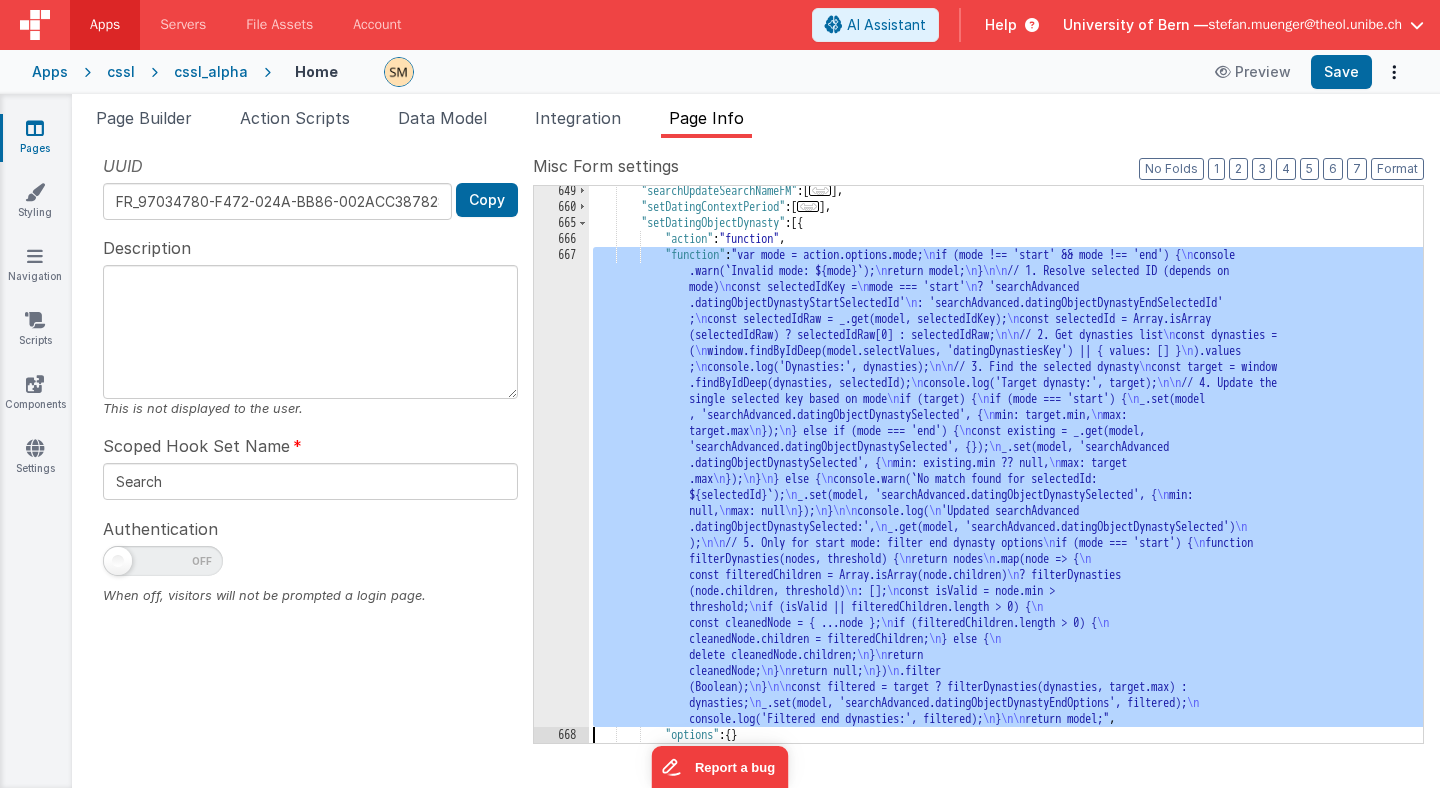 scroll, scrollTop: 1363, scrollLeft: 0, axis: vertical 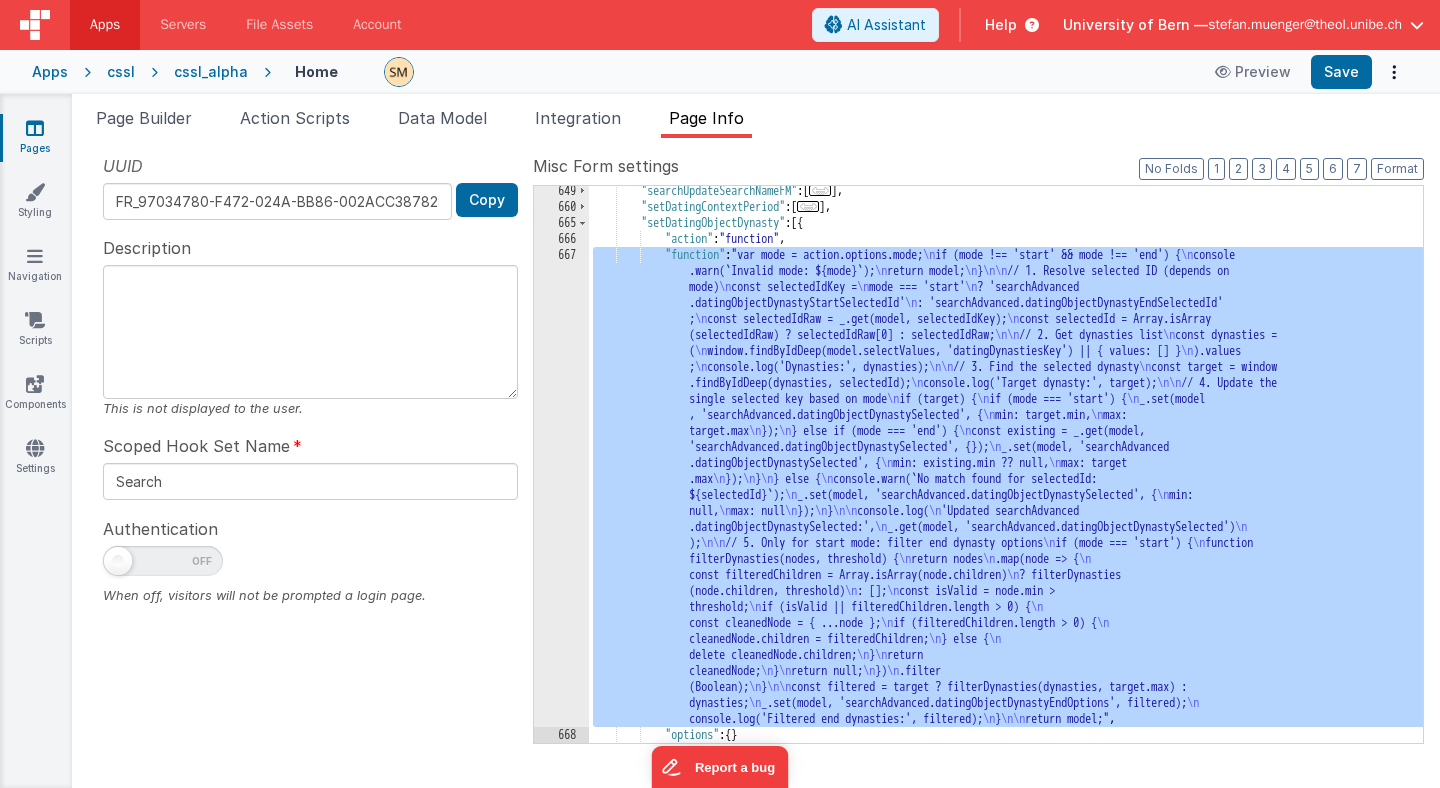 click on "667" at bounding box center (561, 487) 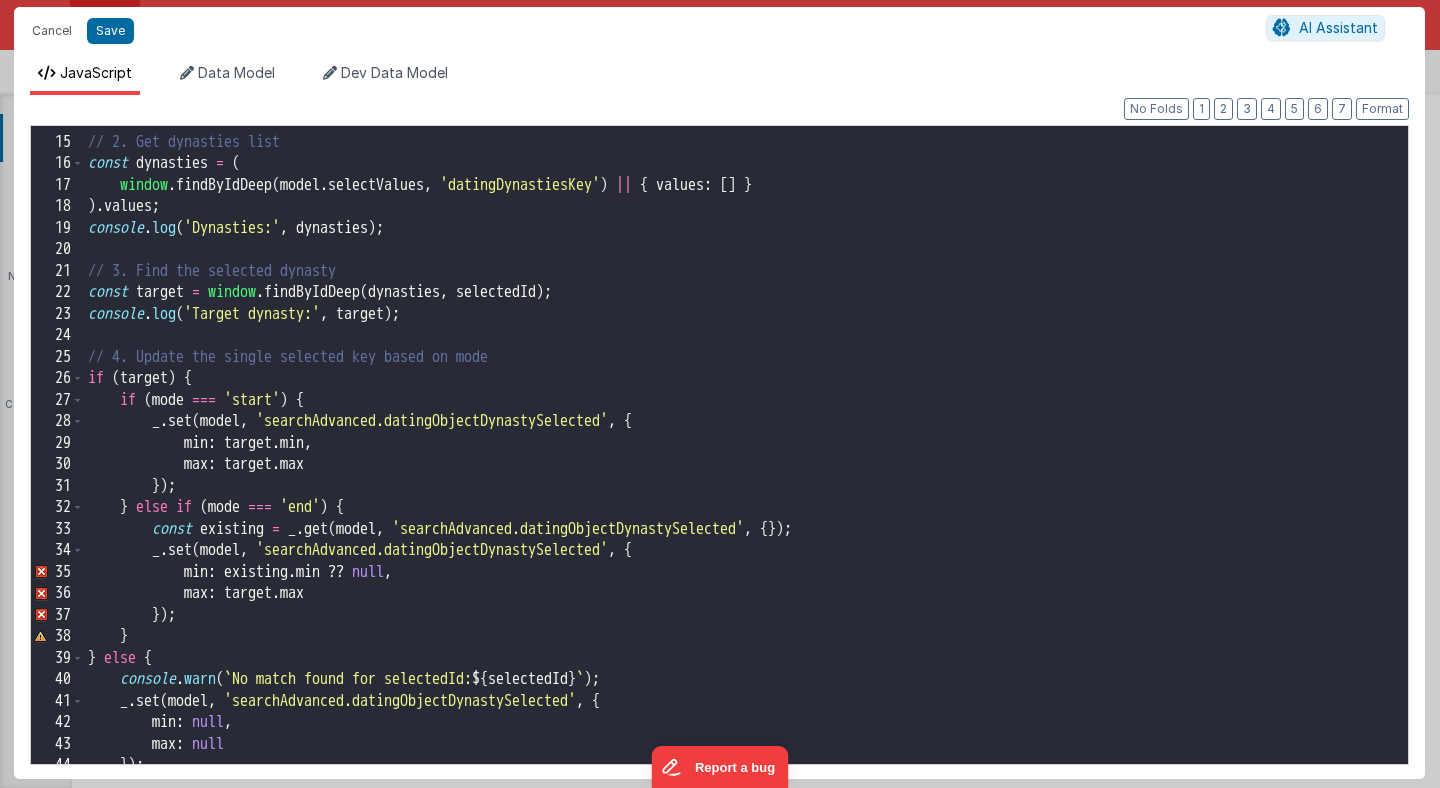 scroll, scrollTop: 0, scrollLeft: 0, axis: both 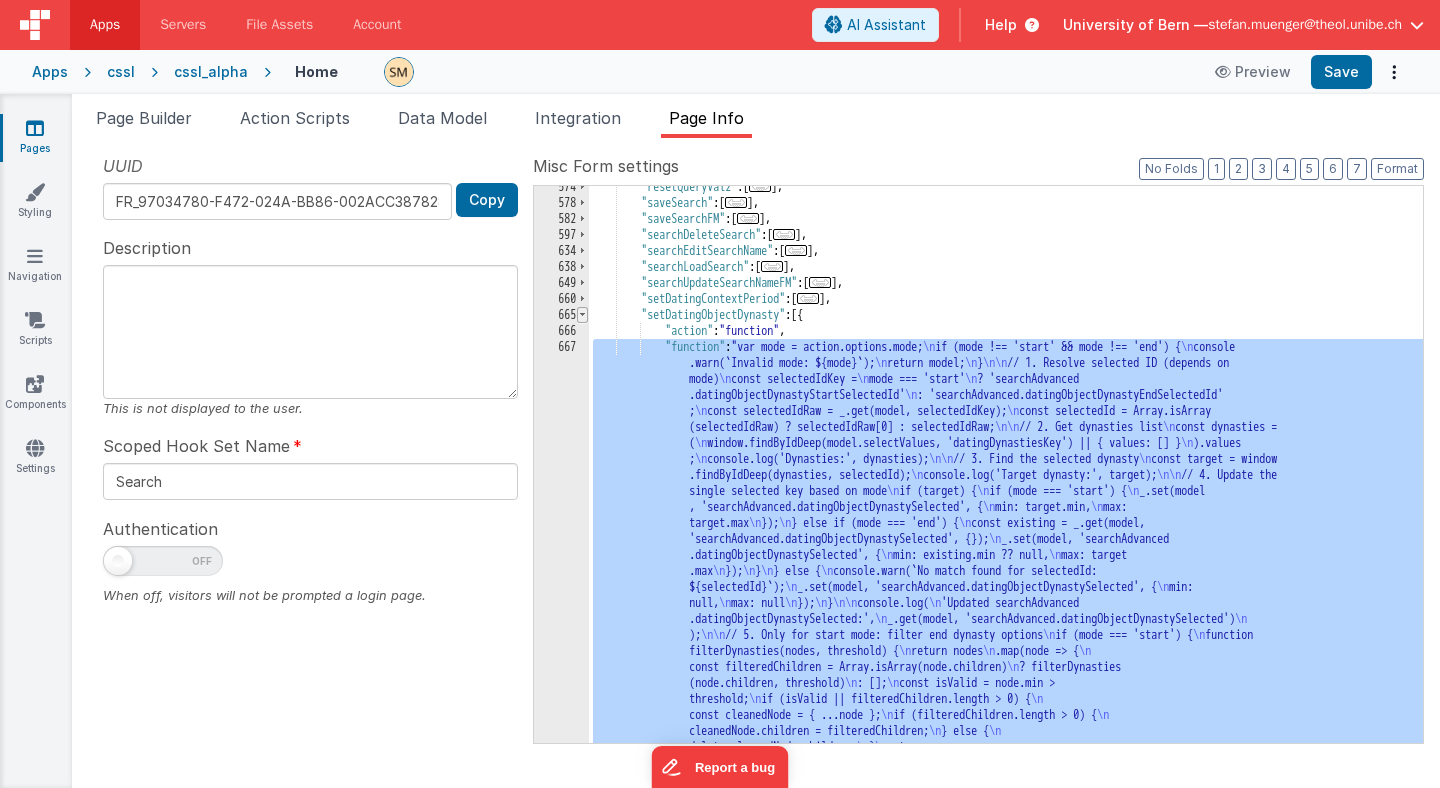 click at bounding box center [582, 315] 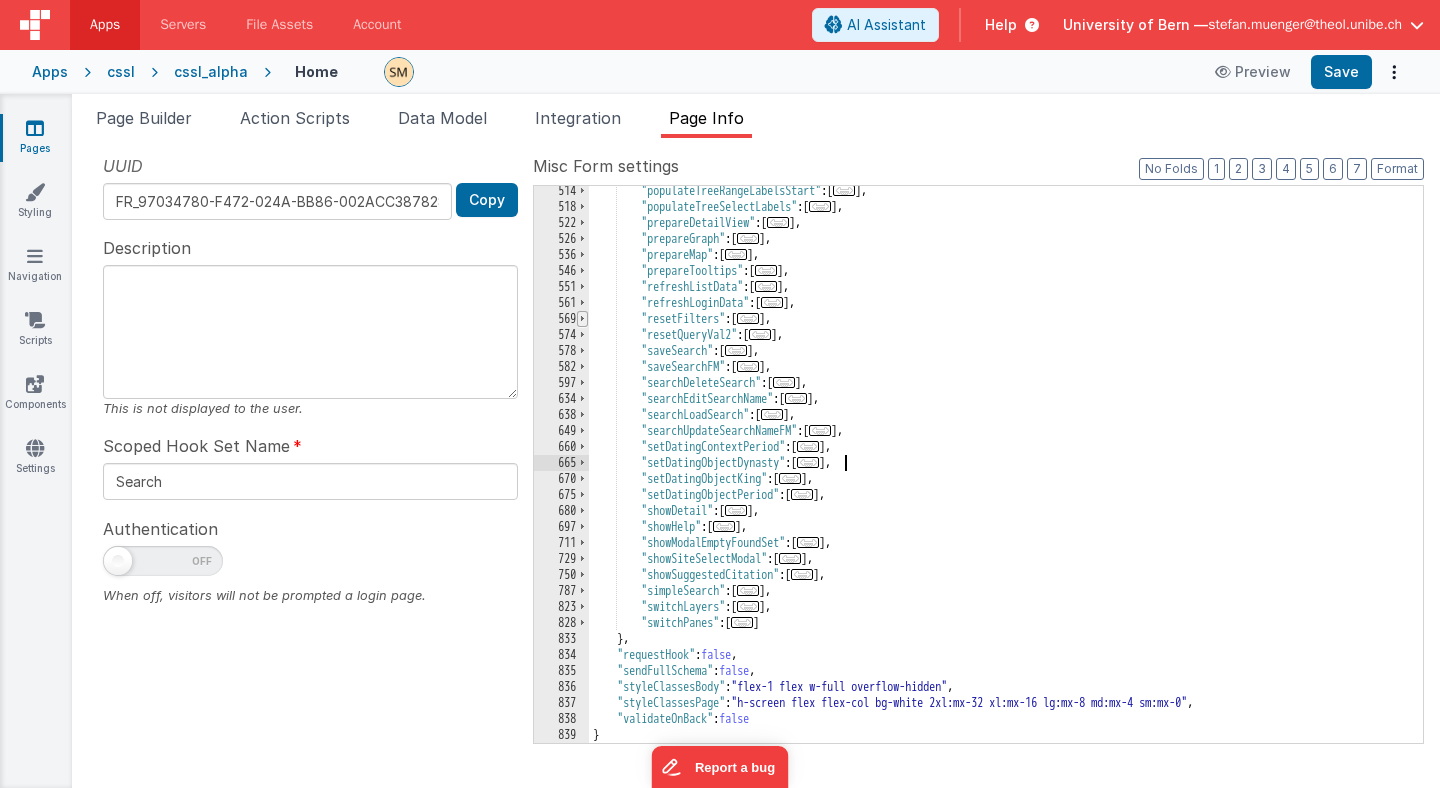 scroll, scrollTop: 1123, scrollLeft: 0, axis: vertical 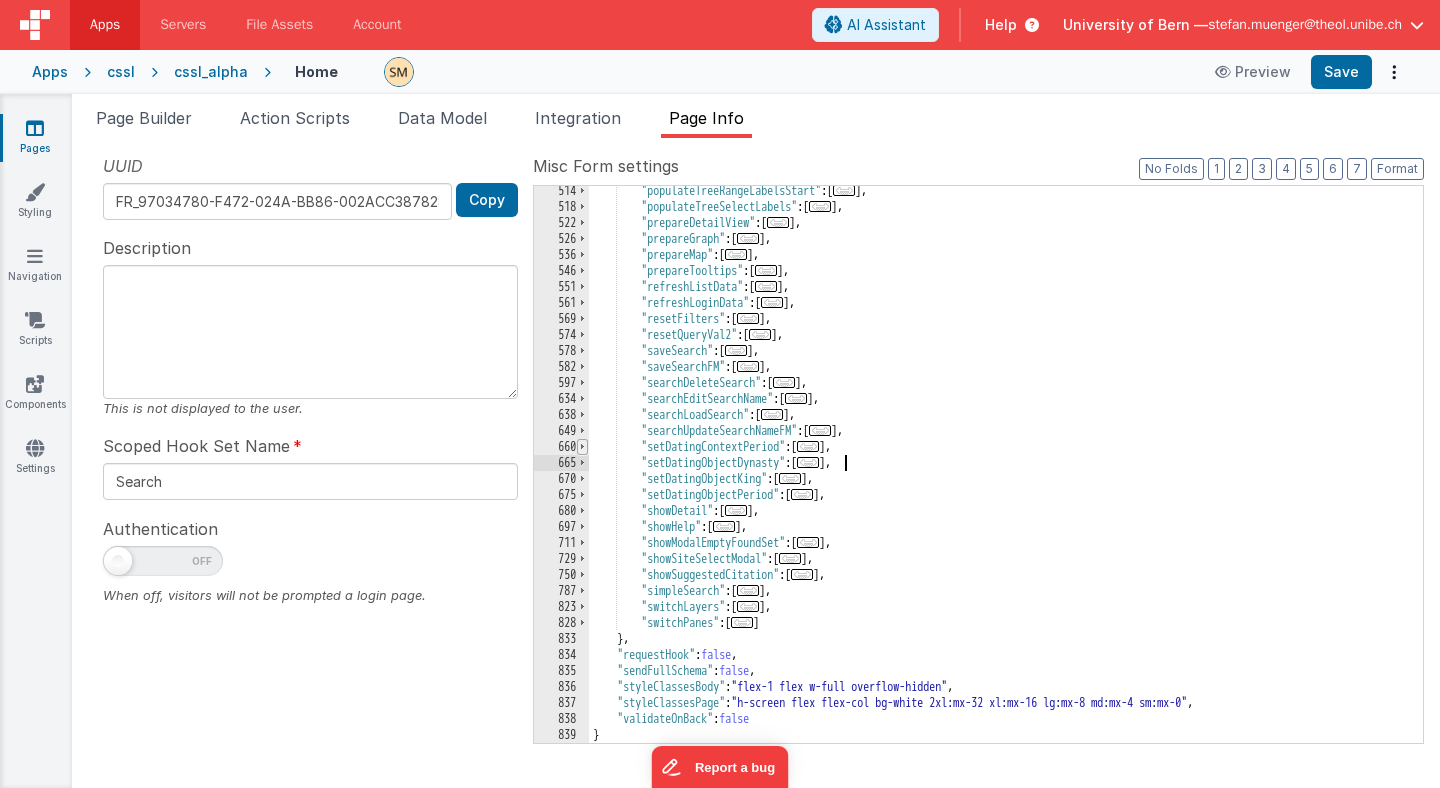 click at bounding box center (582, 447) 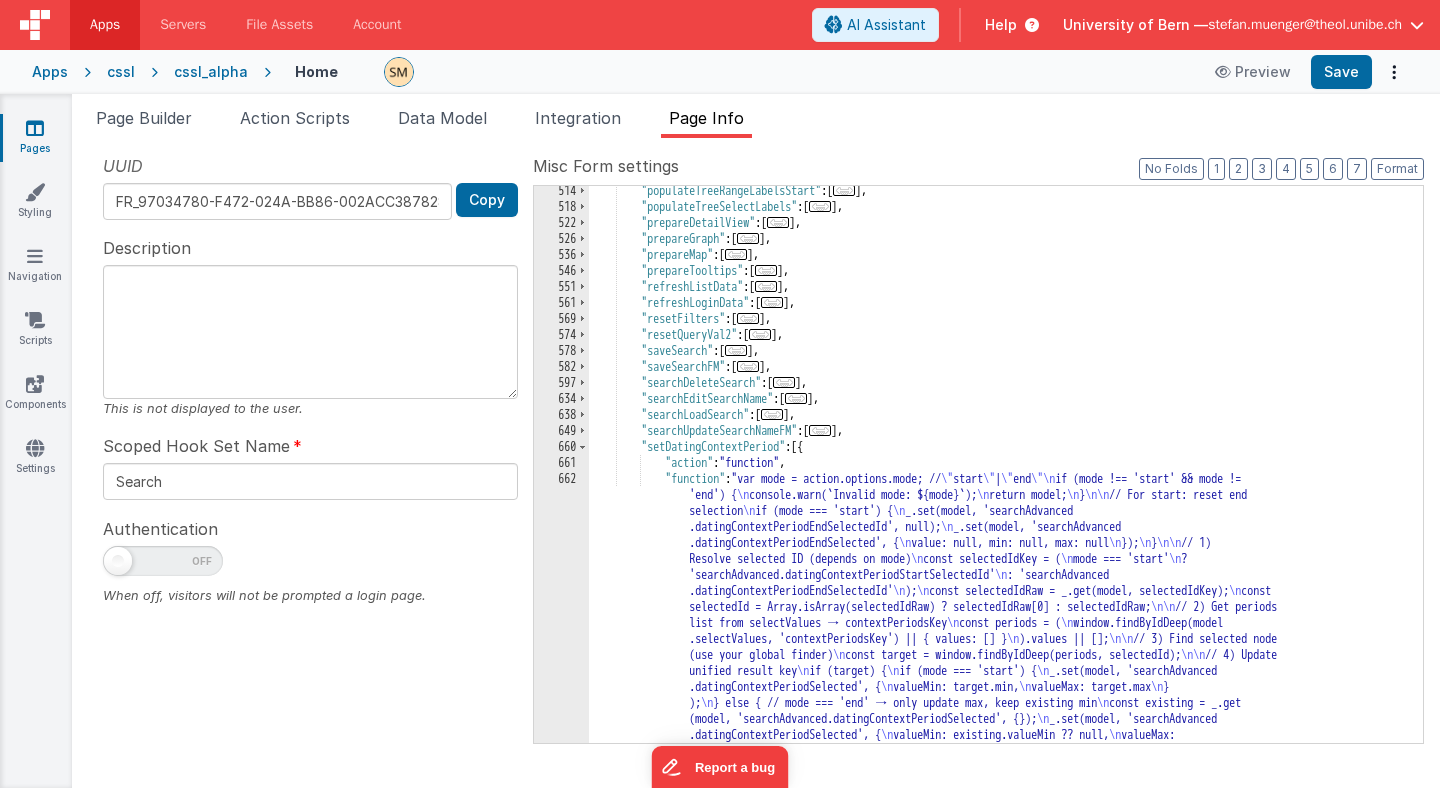click on ""populateTreeRangeLabelsStart" :  [ ... ] ,           "populateTreeSelectLabels" :  [ ... ] ,           "prepareDetailView" :  [ ... ] ,           "prepareGraph" :  [ ... ] ,           "prepareMap" :  [ ... ] ,           "prepareTooltips" :  [ ... ] ,           "refreshListData" :  [ ... ] ,           "refreshLoginData" :  [ ... ] ,           "resetFilters" :  [ ... ] ,           "resetQueryVal2" :  [ ... ] ,           "saveSearch" :  [ ... ] ,           "saveSearchFM" :  [ ... ] ,           "searchDeleteSearch" :  [ ... ] ,           "searchEditSearchName" :  [ ... ] ,           "searchLoadSearch" :  [ ... ] ,           "searchUpdateSearchNameFM" :  [ ... ] ,           "setDatingContextPeriod" :  [{                "action" :  "function" ,                "function" :  "var mode = action.options.mode; //  " start "  |  " end "
if (mode !== 'start' && mode !==                   'end') {
console.warn(`Invalid mode: ${mode}`);
return model;
}
// For start: reset end                   selection
if (mode === 'start') {
_.set(model, 'searchAdvanced                  .datingContextPeriodEndSelectedId', null);
_.set(model, 'searchAdvanced                  .datingContextPeriodEndSelected', {
value: null, min: null, max: null
});
}
// 1)                   Resolve selected ID (depends on mode)
const selectedIdKey = (
mode === 'start'
?
: 'searchAdvanced" at bounding box center (1006, 701) 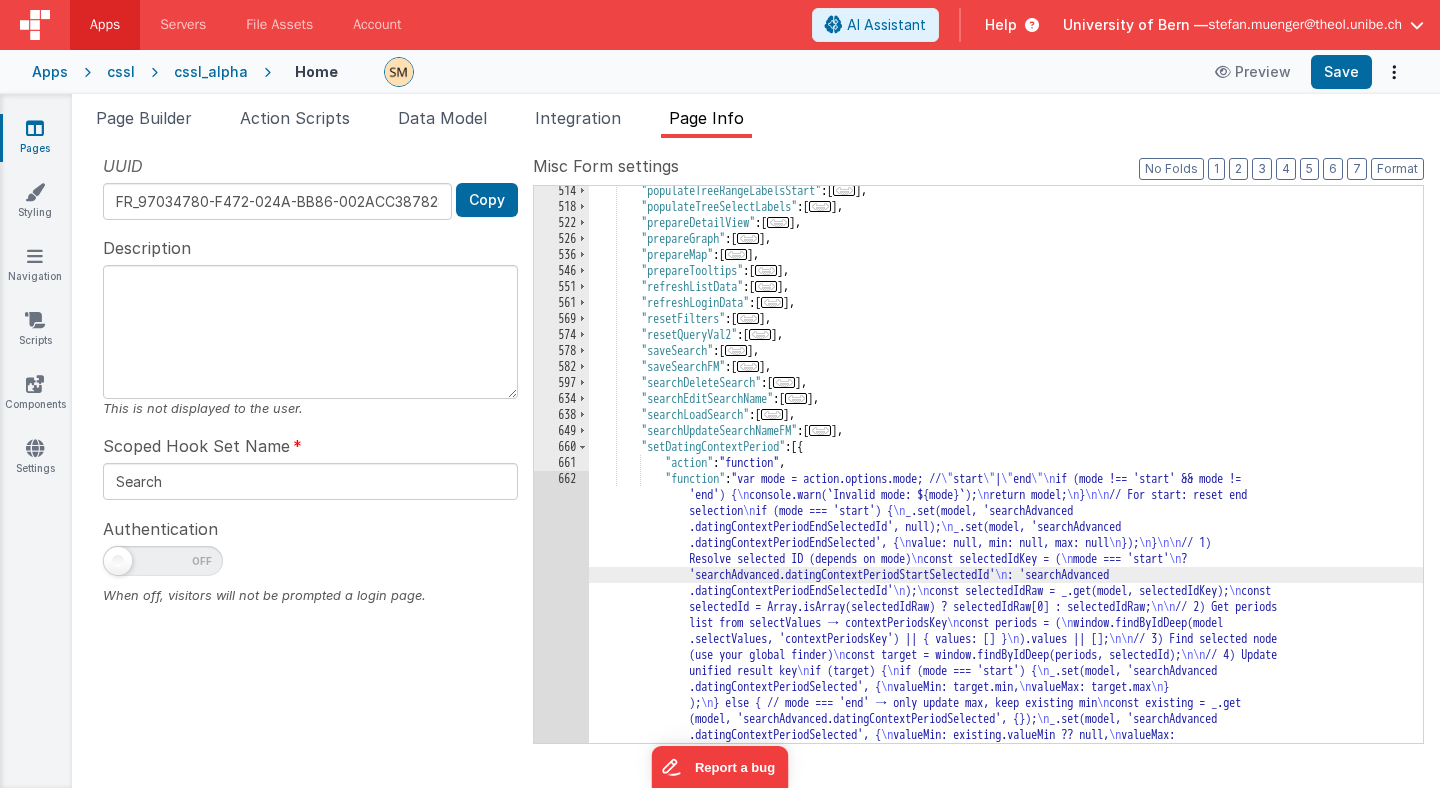 scroll, scrollTop: 1331, scrollLeft: 0, axis: vertical 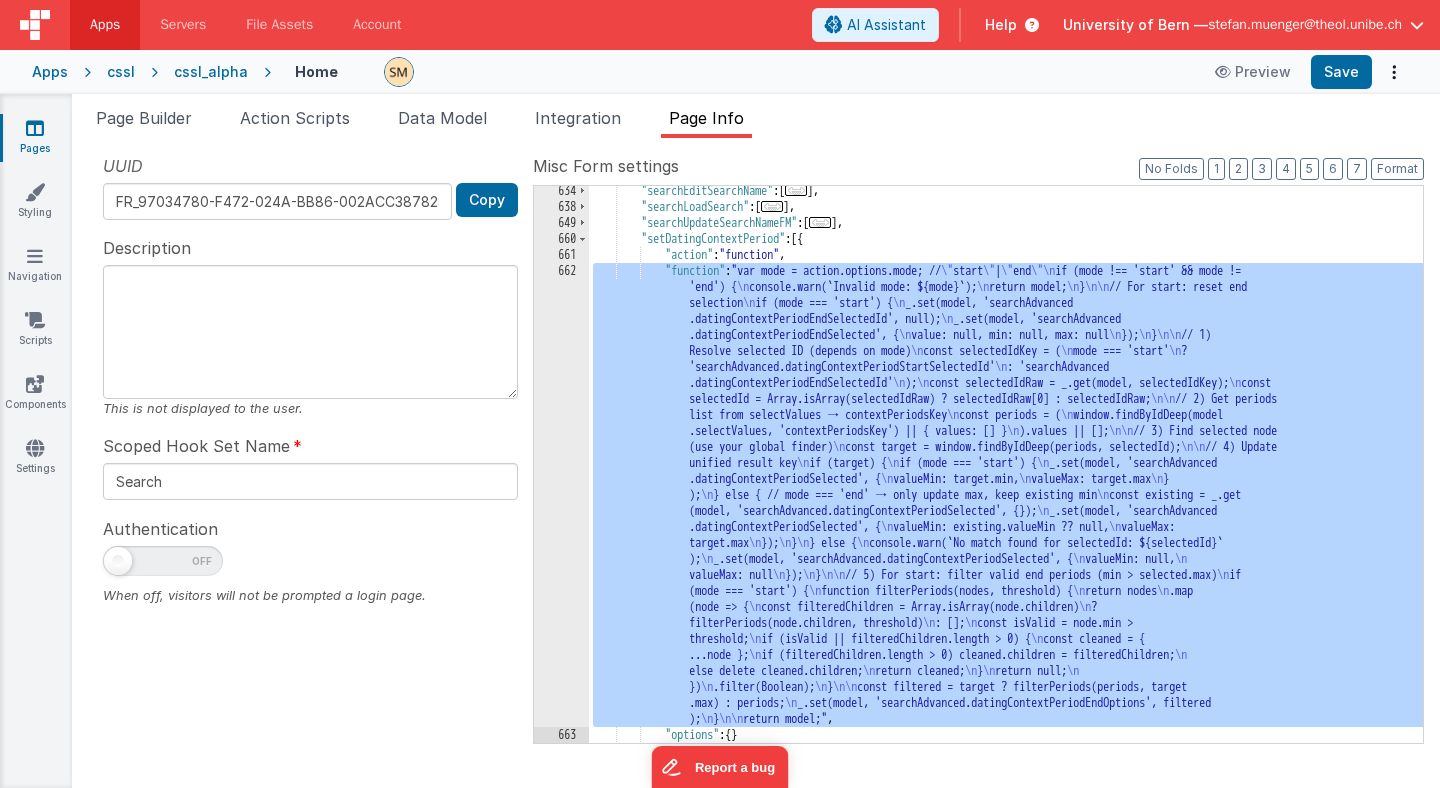click on "662" at bounding box center [561, 495] 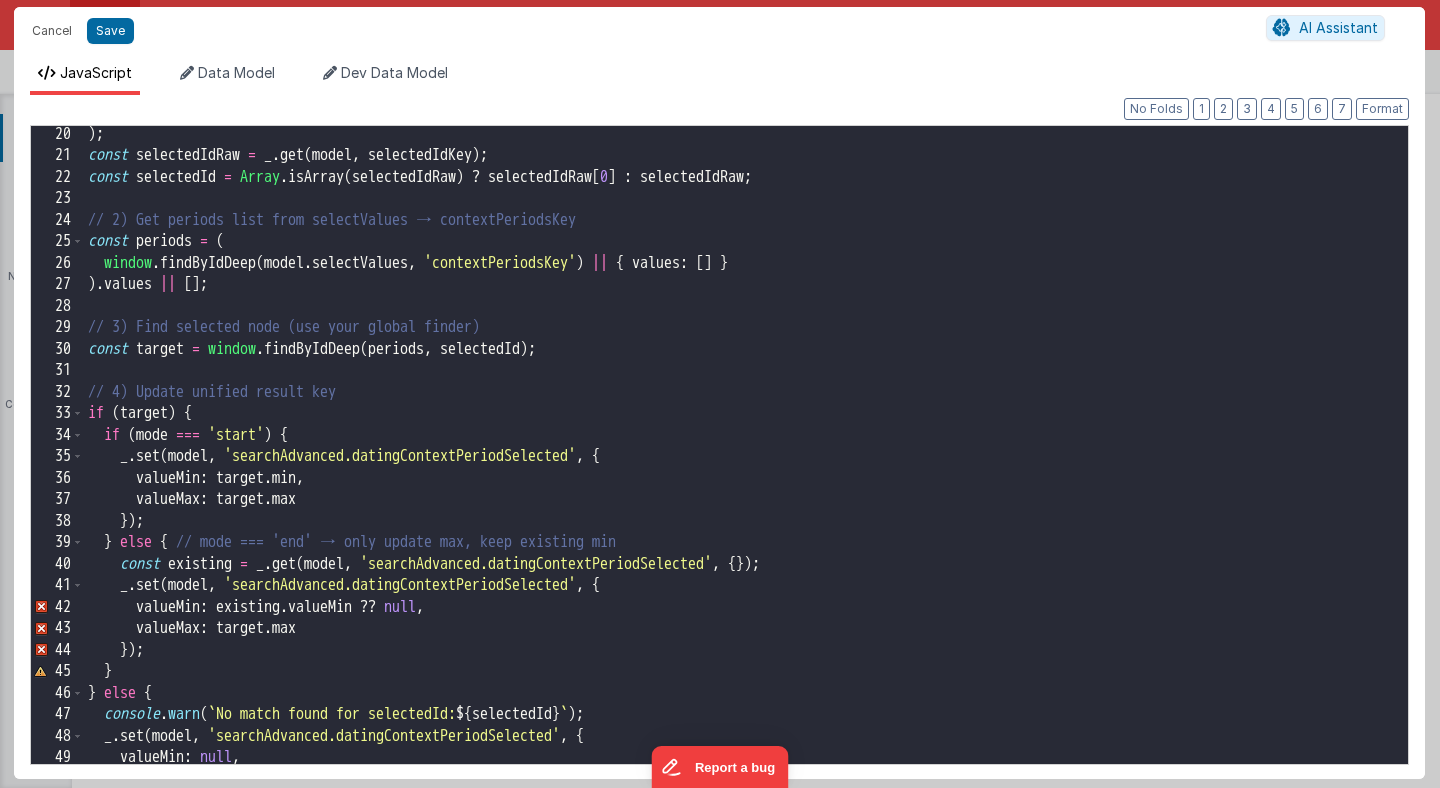 scroll, scrollTop: 411, scrollLeft: 0, axis: vertical 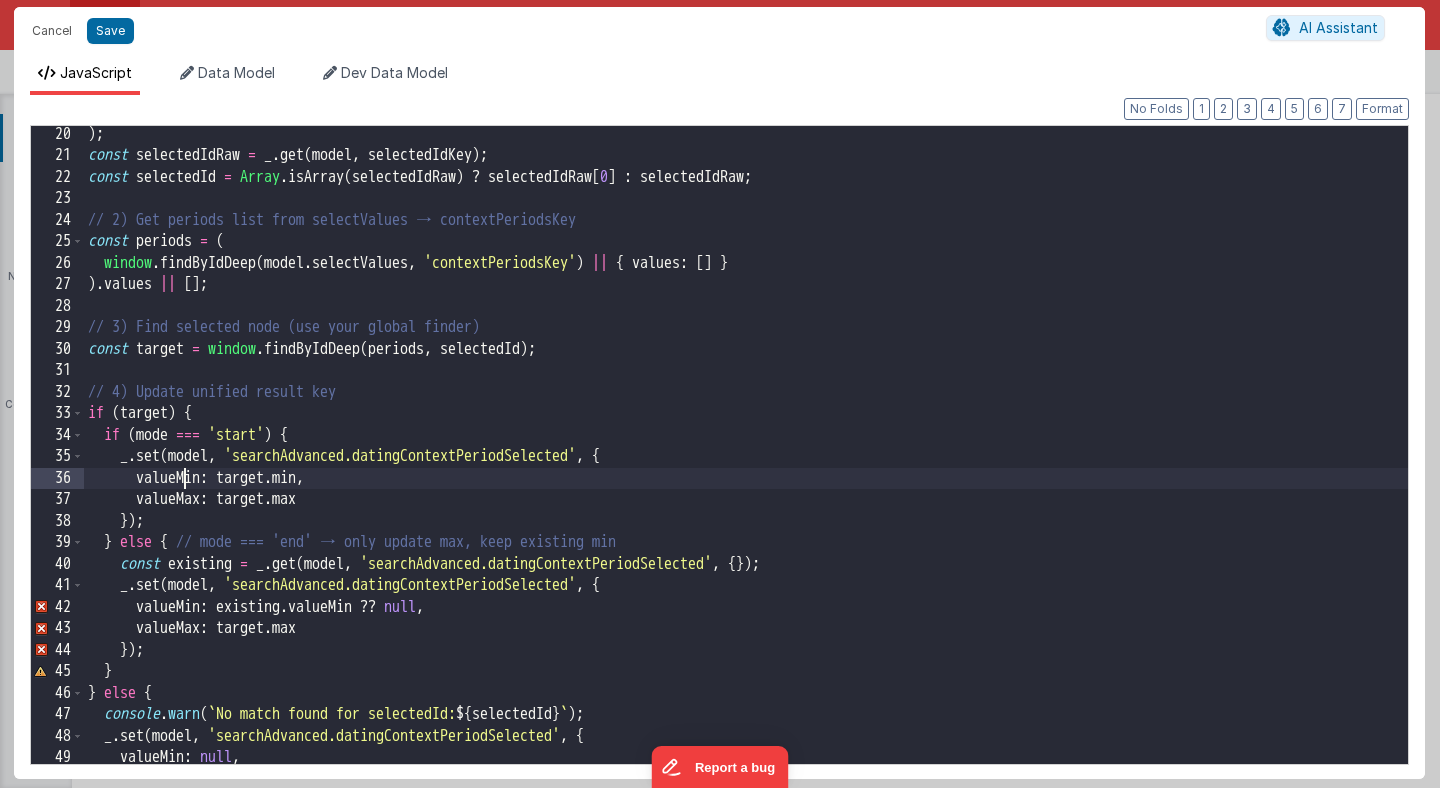 click on ") ; const   selectedIdRaw   =   _ . get ( model ,   selectedIdKey ) ; const   selectedId   =   Array . isArray ( selectedIdRaw )   ?   selectedIdRaw [ 0 ]   :   selectedIdRaw ; // 2) Get periods list from selectValues → contextPeriodsKey const   periods   =   (    window . findByIdDeep ( model . selectValues ,   'contextPeriodsKey' )   ||   {   values :   [ ]   } ) . values   ||   [ ] ; // 3) Find selected node (use your global finder) const   target   =   window . findByIdDeep ( periods ,   selectedId ) ; // 4) Update unified result key if   ( target )   {    if   ( mode   ===   'start' )   {      _ . set ( model ,   'searchAdvanced.datingContextPeriodSelected' ,   {         valueMin :   target . min ,         valueMax :   target . max      }) ;    }   else   {   // mode === 'end' → only update max, keep existing min      const   existing   =   _ . get ( model ,   'searchAdvanced.datingContextPeriodSelected' ,   { }) ;      _ . set ( model ,   'searchAdvanced.datingContextPeriodSelected' ,   {         :" at bounding box center [746, 464] 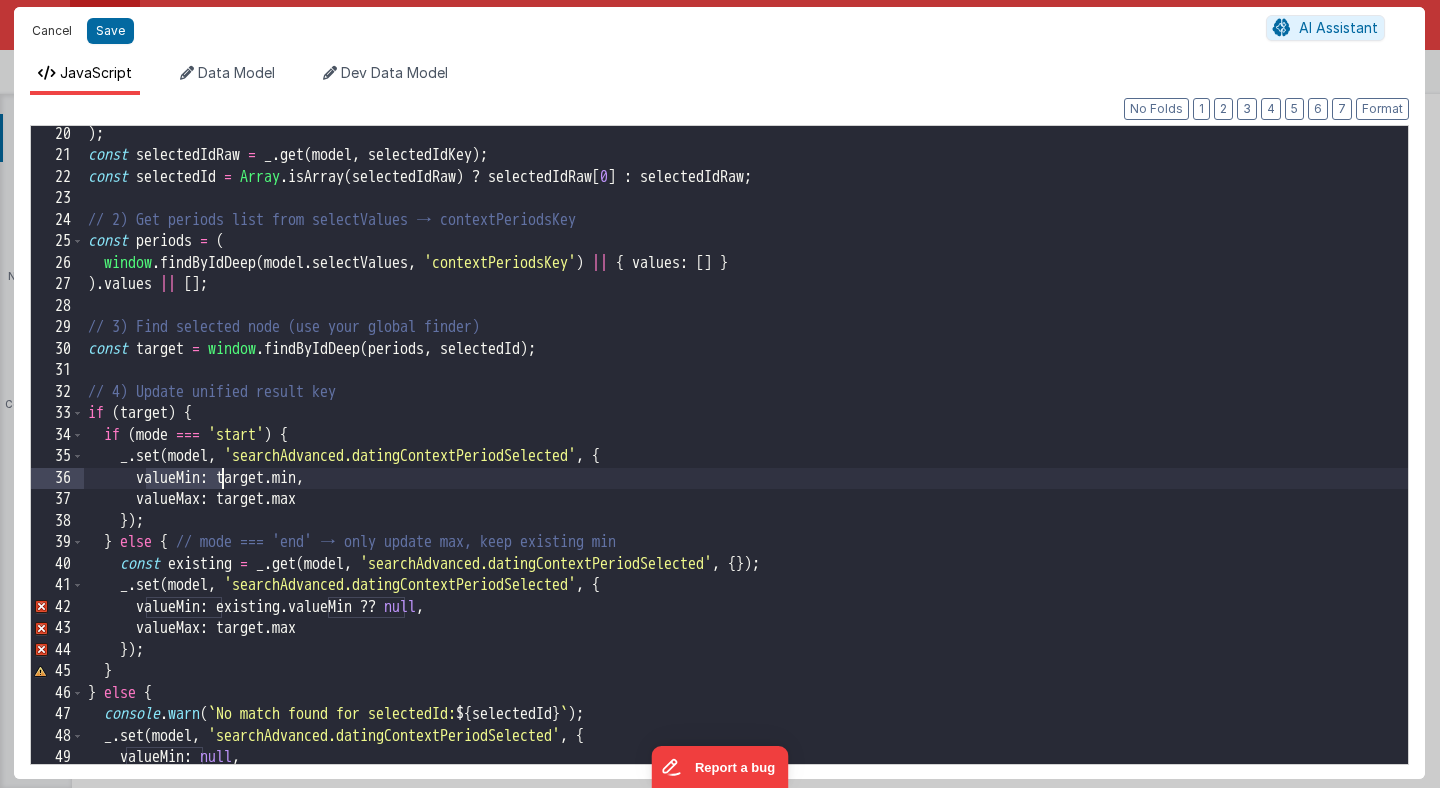 click on "Cancel" at bounding box center (52, 31) 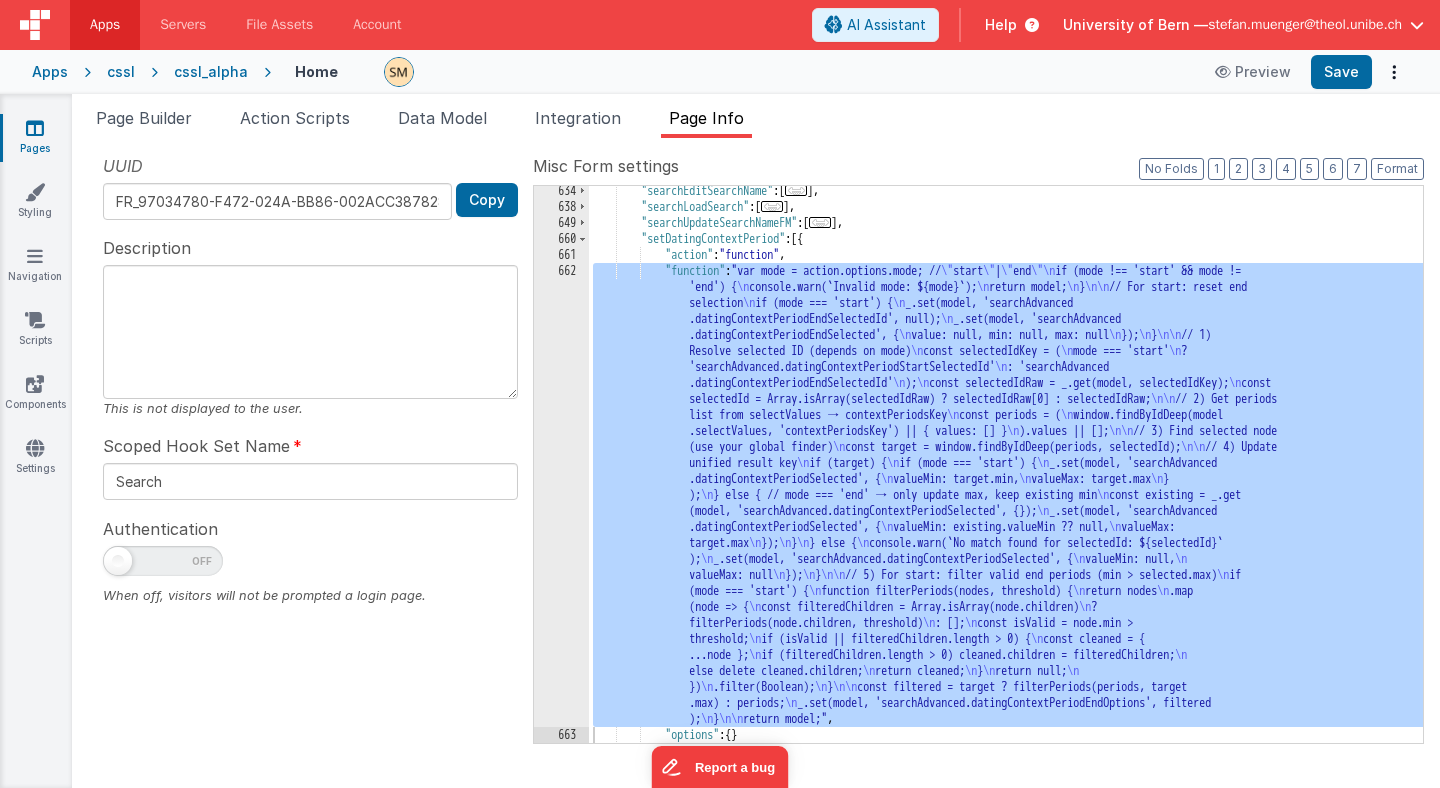click on ""searchEditSearchName" :  [ ... ] ,           "searchLoadSearch" :  [ ... ] ,           "searchUpdateSearchNameFM" :  [ ... ] ,           "setDatingContextPeriod" :  [{                "action" :  "function" ,                "function" :  "var mode = action.options.mode; //  " start "  |  " end "
if (mode !== 'start' && mode !==                   'end') {
console.warn(`Invalid mode: ${mode}`);
return model;
}
// For start: reset end                   selection
if (mode === 'start') {
_.set(model, 'searchAdvanced                  .datingContextPeriodEndSelectedId', null);
_.set(model, 'searchAdvanced                  .datingContextPeriodEndSelected', {
value: null, min: null, max: null
});
}
// 1)                   Resolve selected ID (depends on mode)
const selectedIdKey = (
mode === 'start'
?
: 'searchAdvanced" at bounding box center [1006, 477] 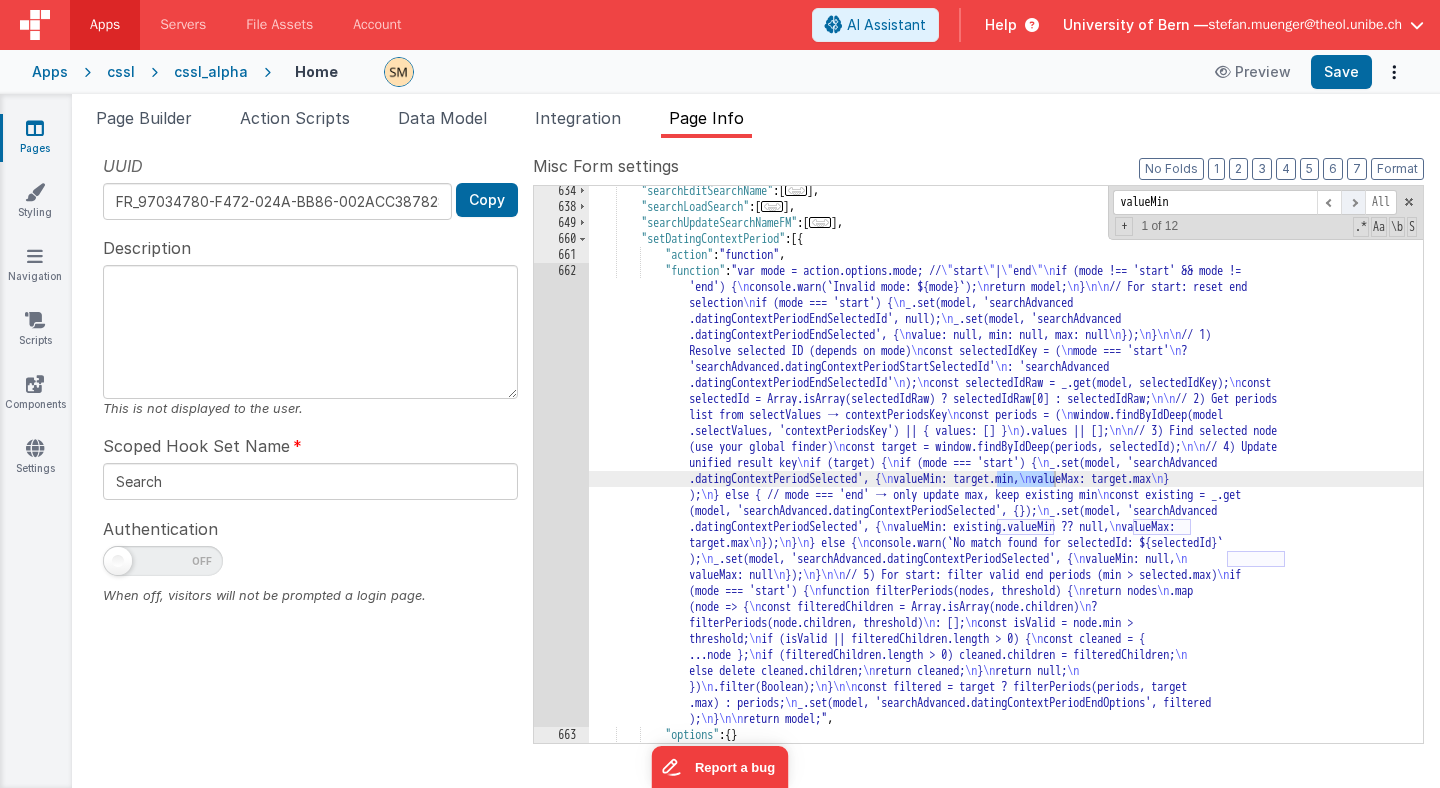 type on "valueMin" 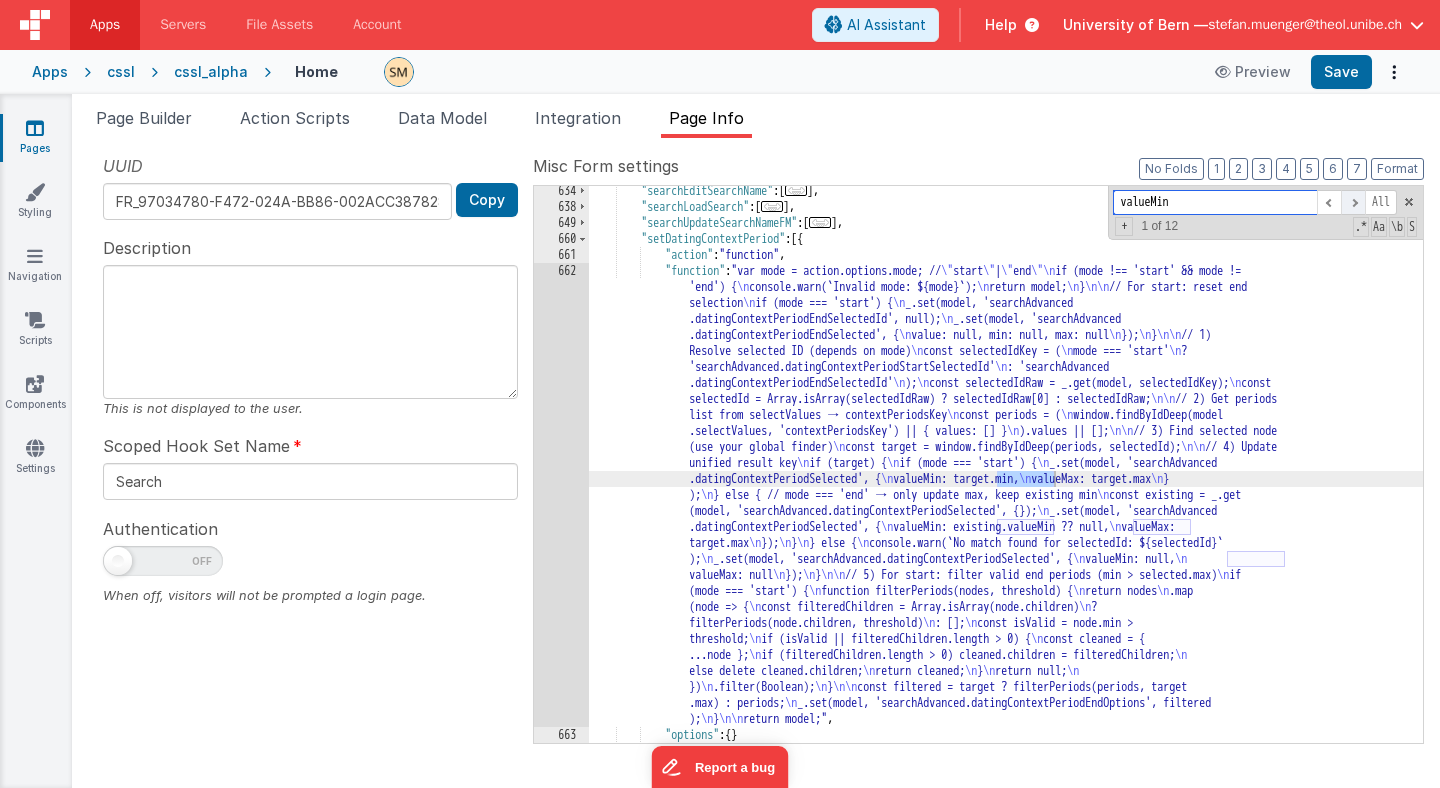 click at bounding box center [1353, 202] 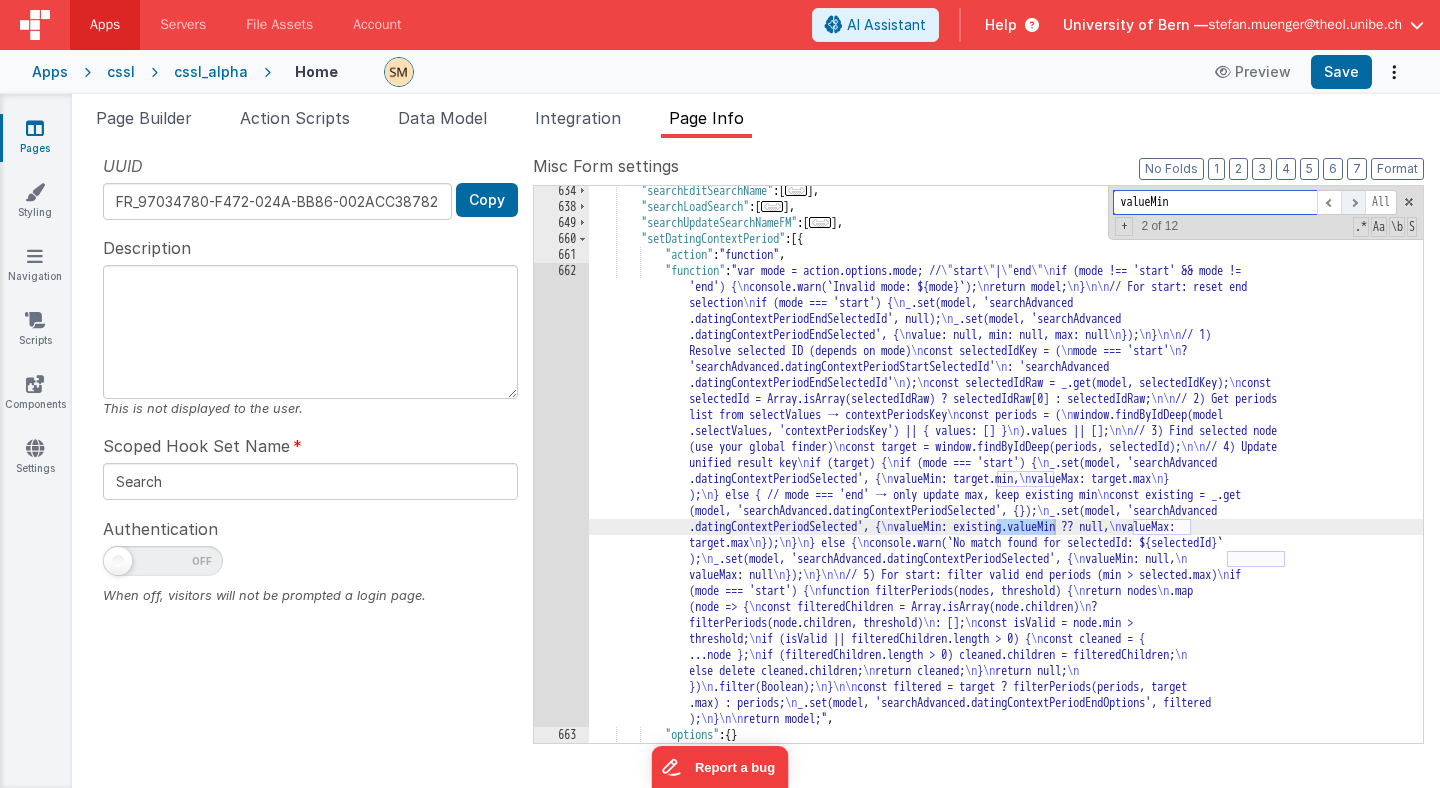 click at bounding box center (1353, 202) 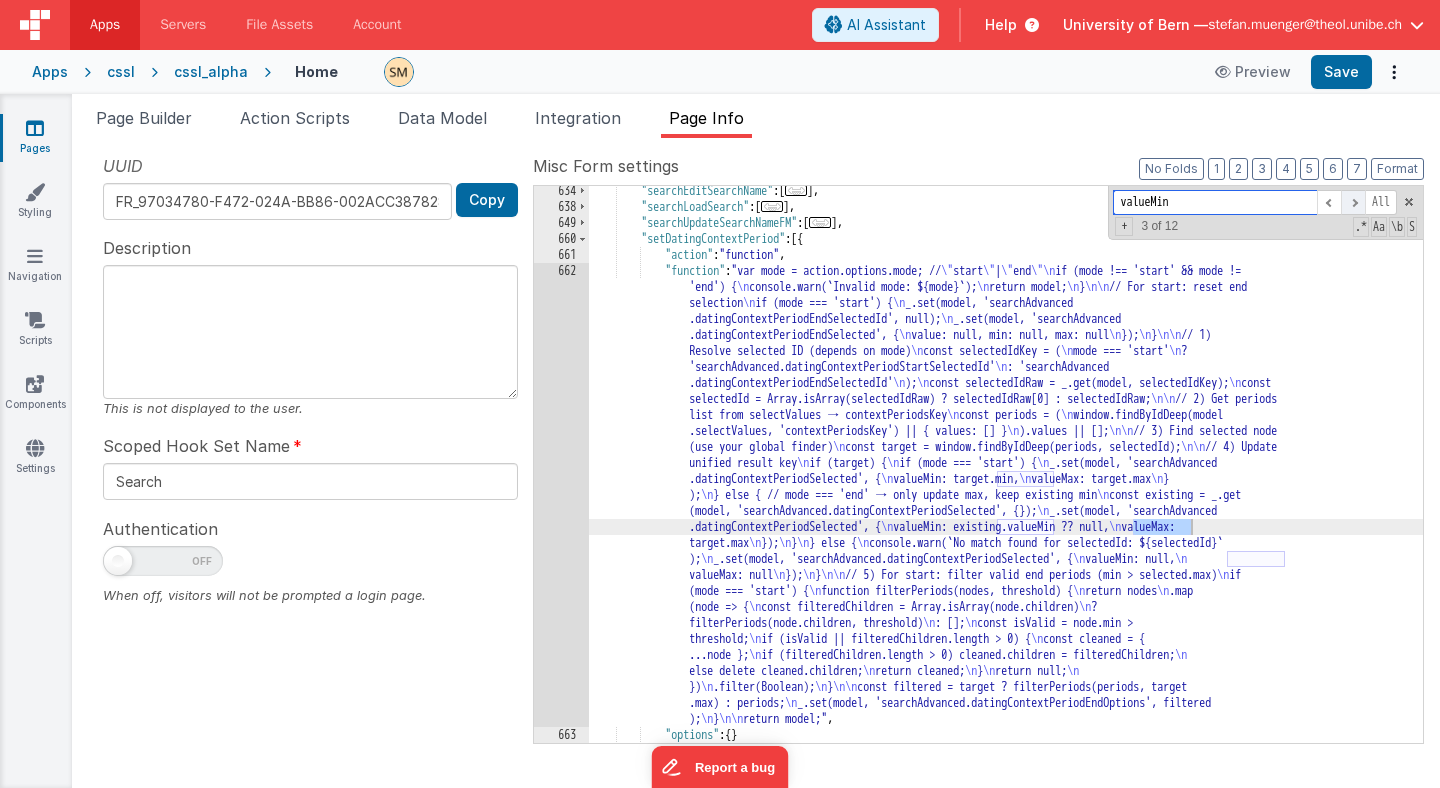 click at bounding box center (1353, 202) 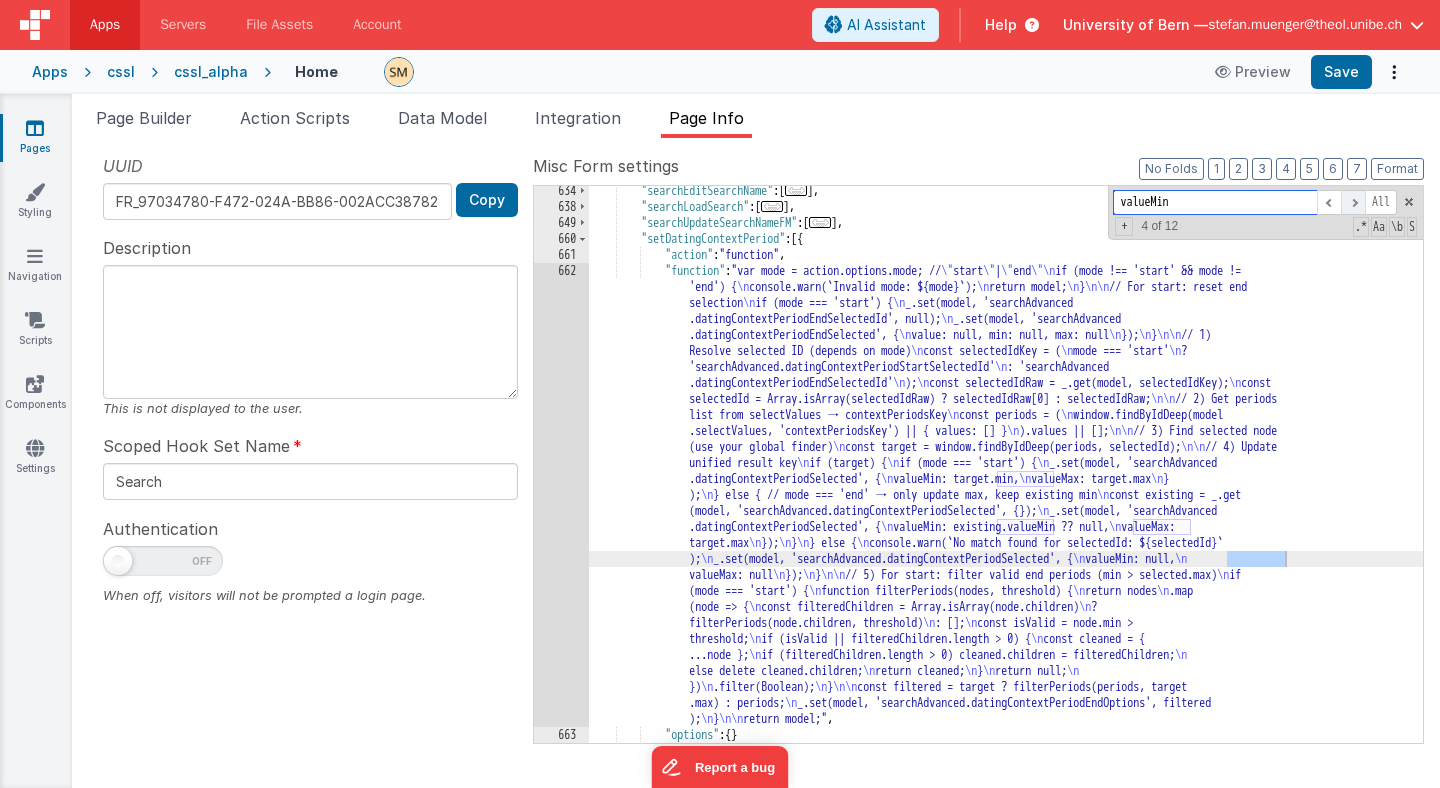 click at bounding box center (1353, 202) 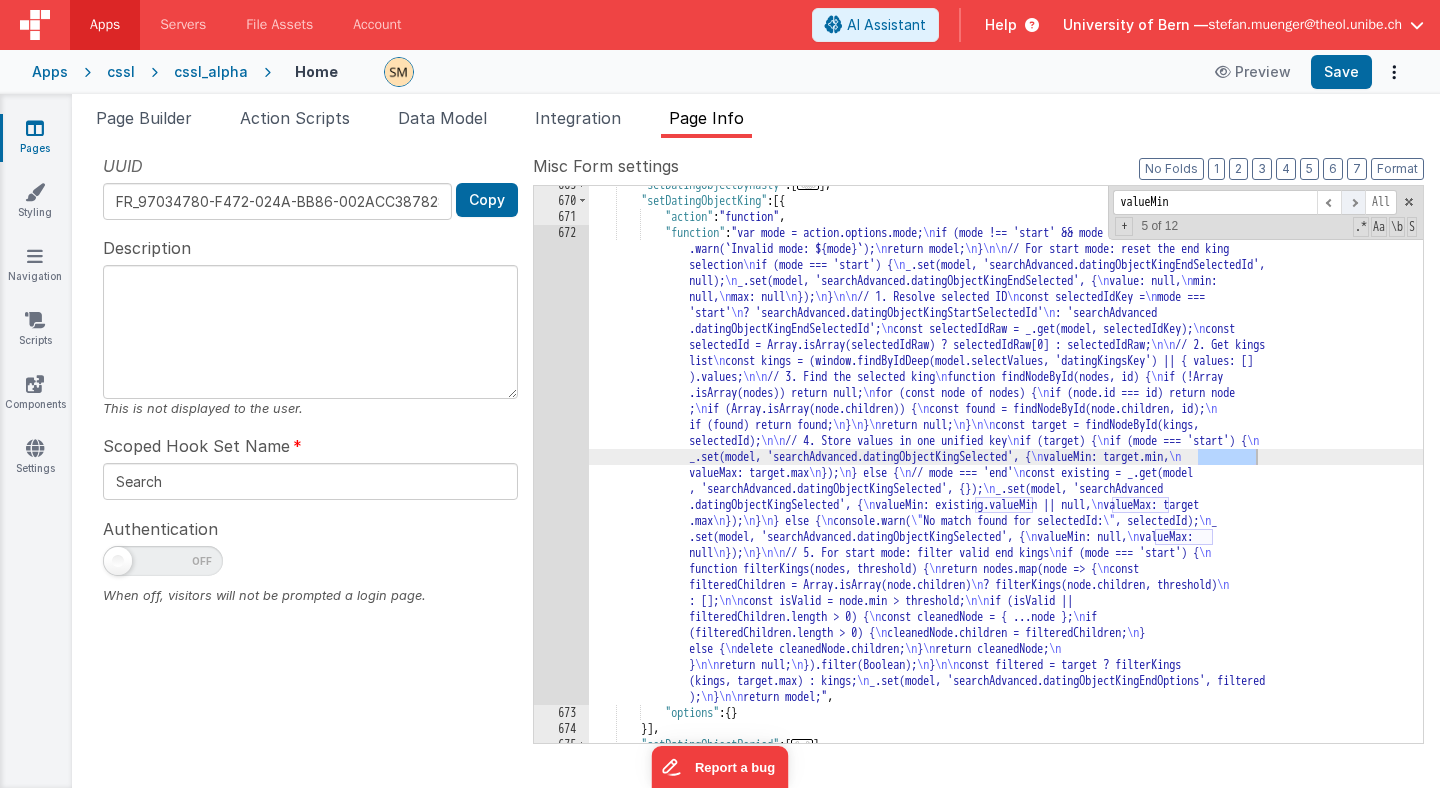 click at bounding box center [1353, 202] 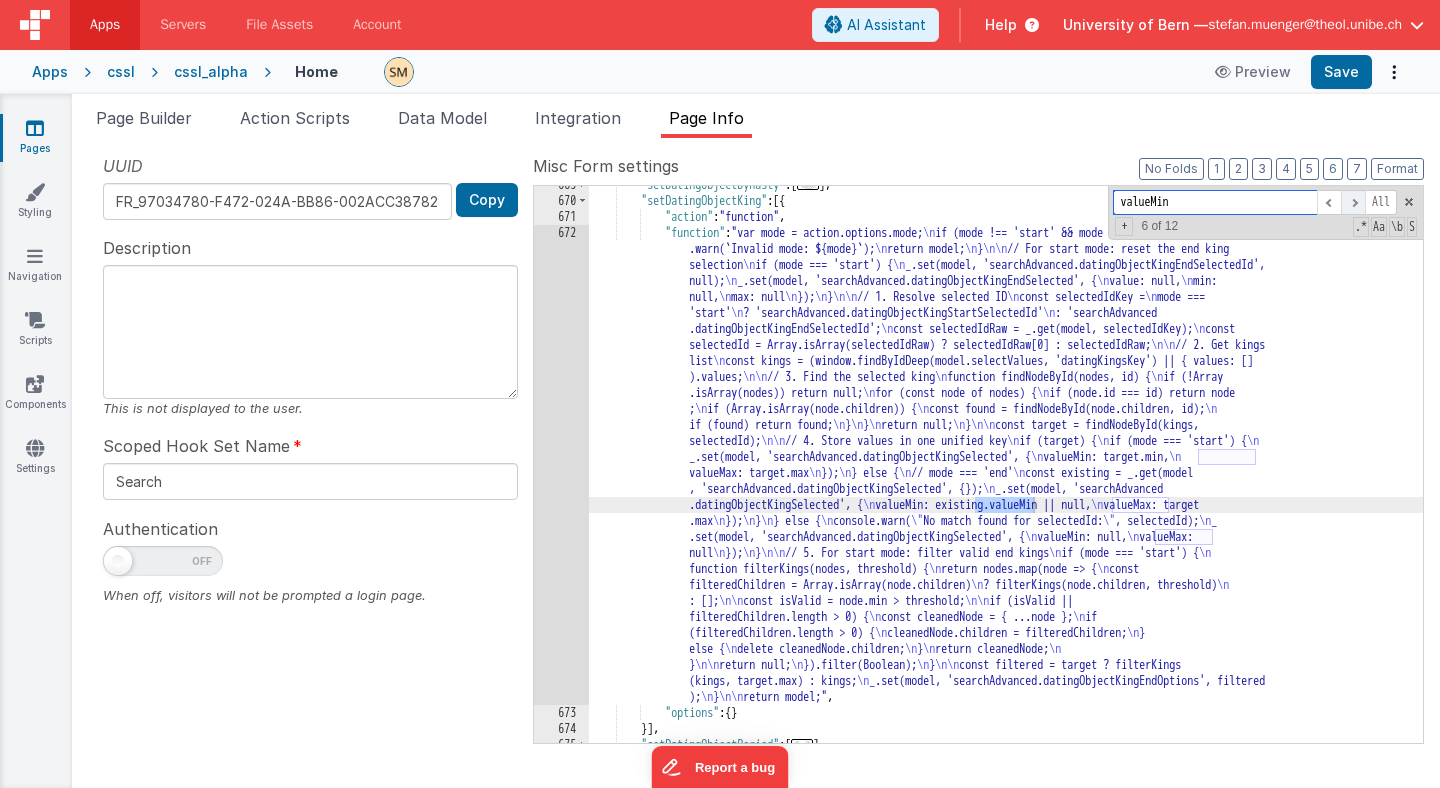 click at bounding box center [1353, 202] 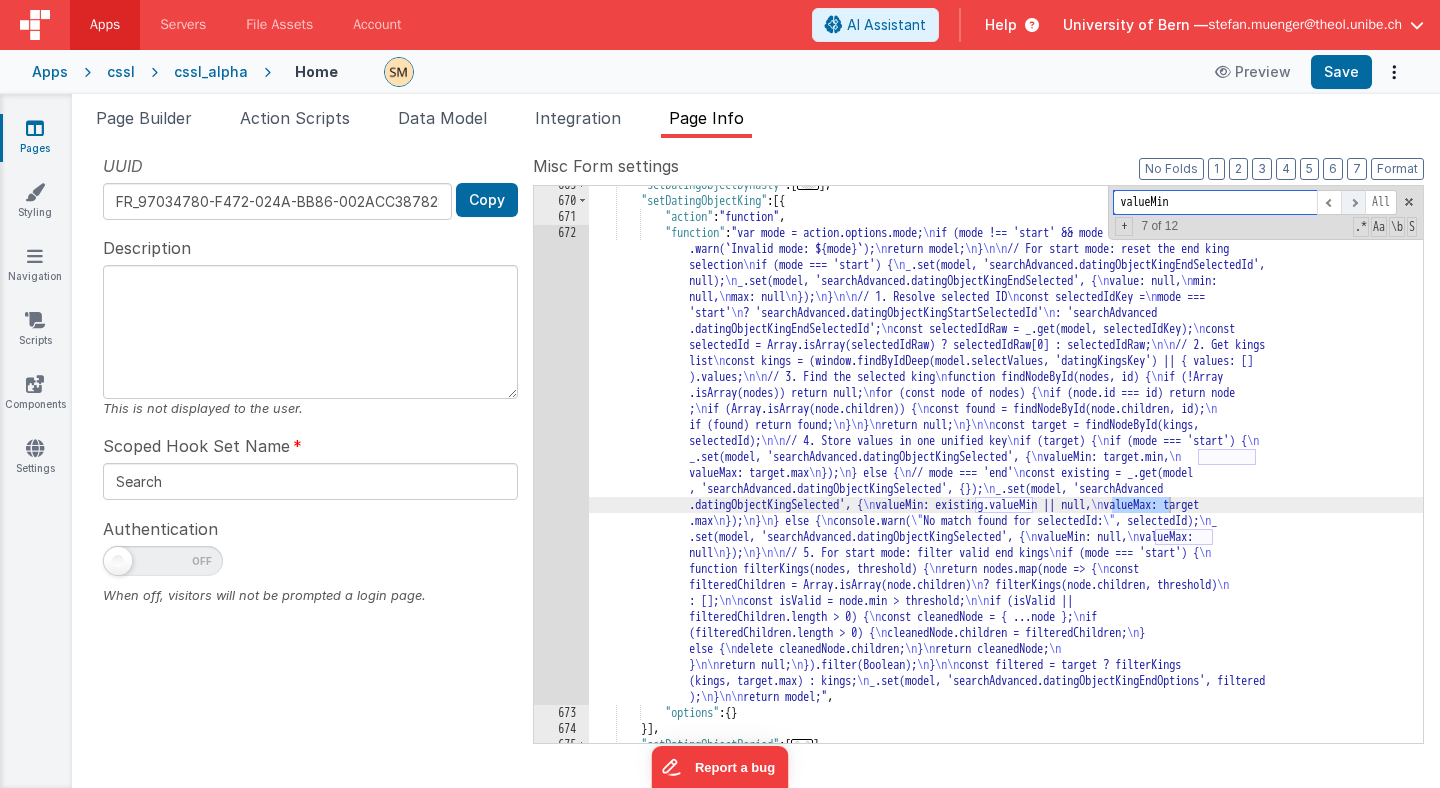 click at bounding box center [1353, 202] 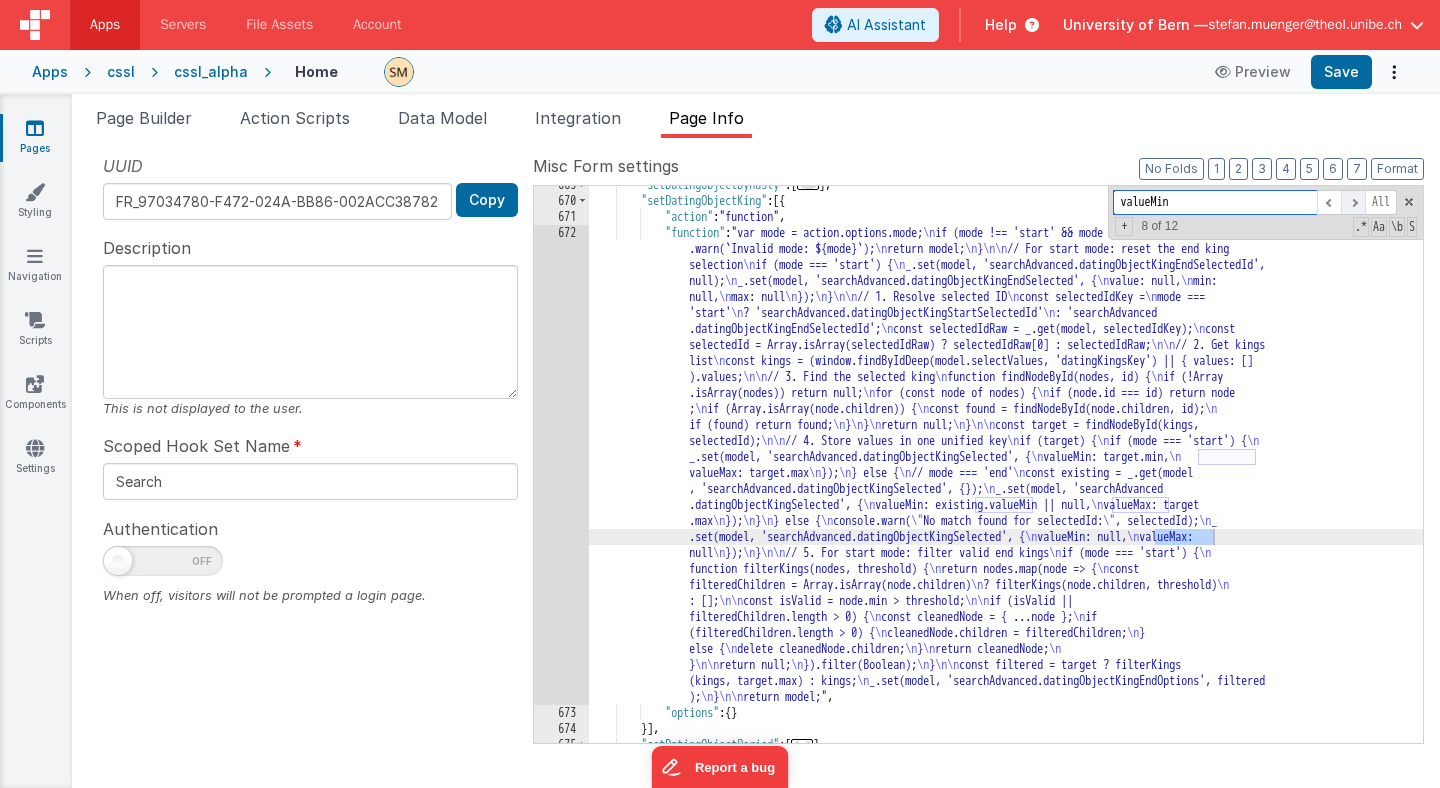 click at bounding box center [1353, 202] 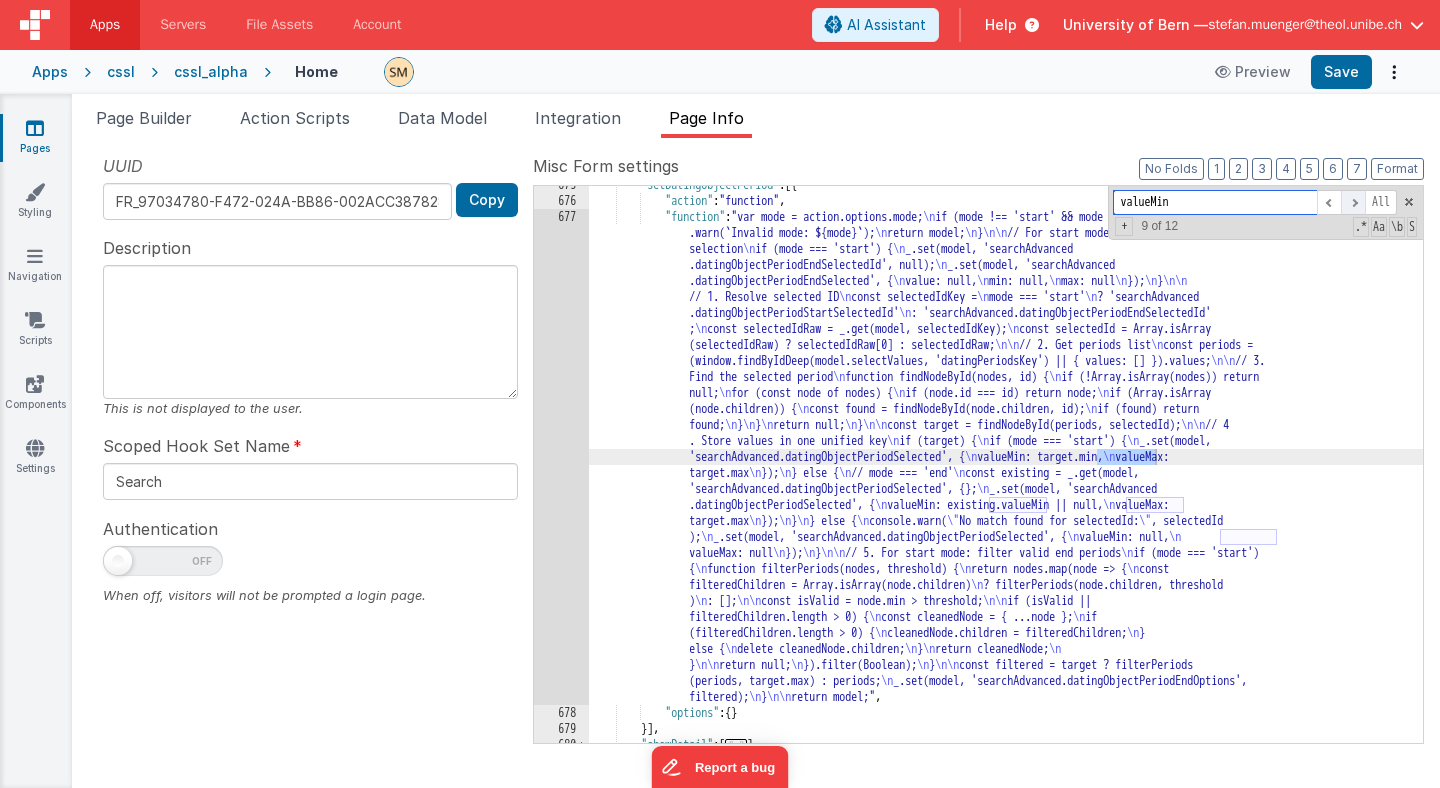 scroll, scrollTop: 2473, scrollLeft: 0, axis: vertical 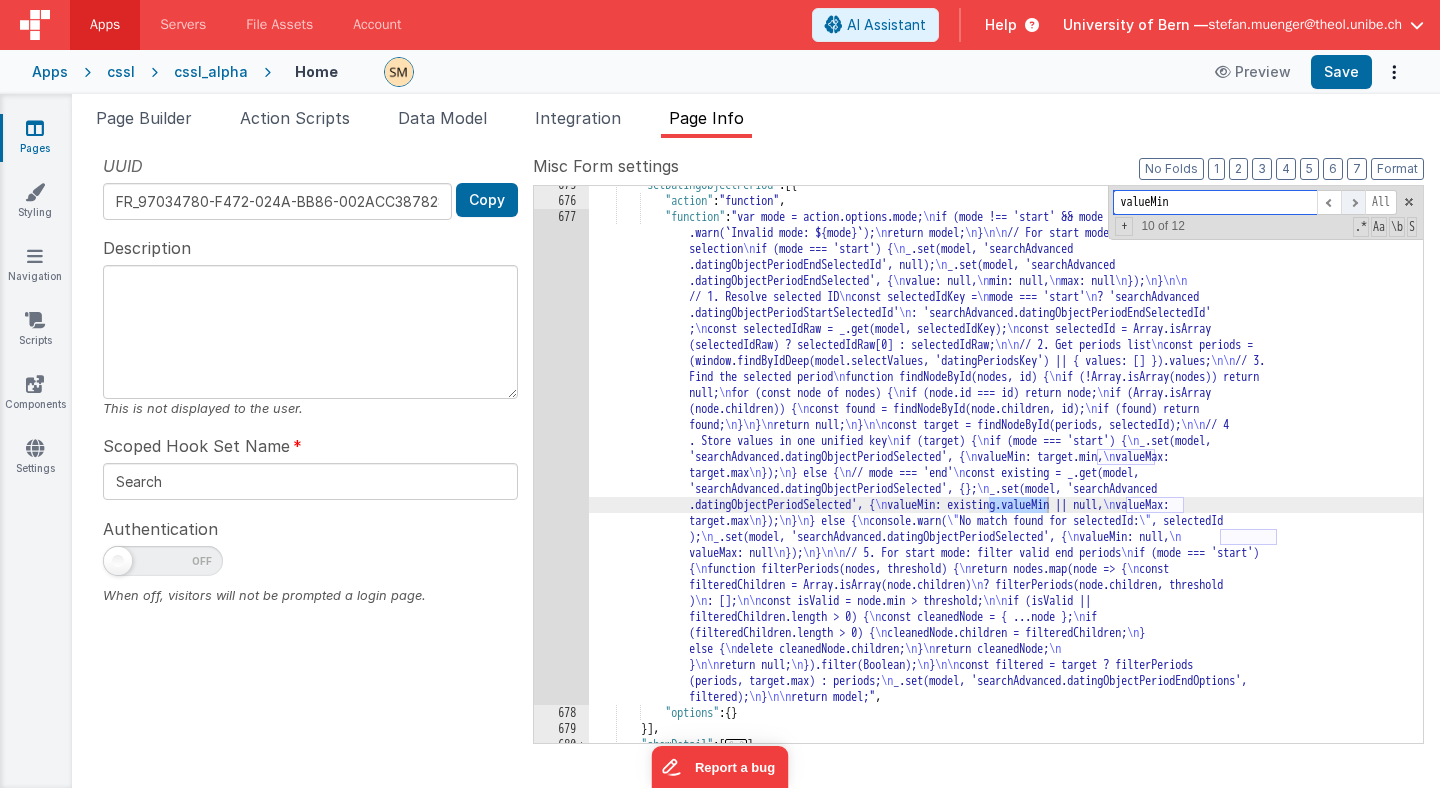 click at bounding box center [1353, 202] 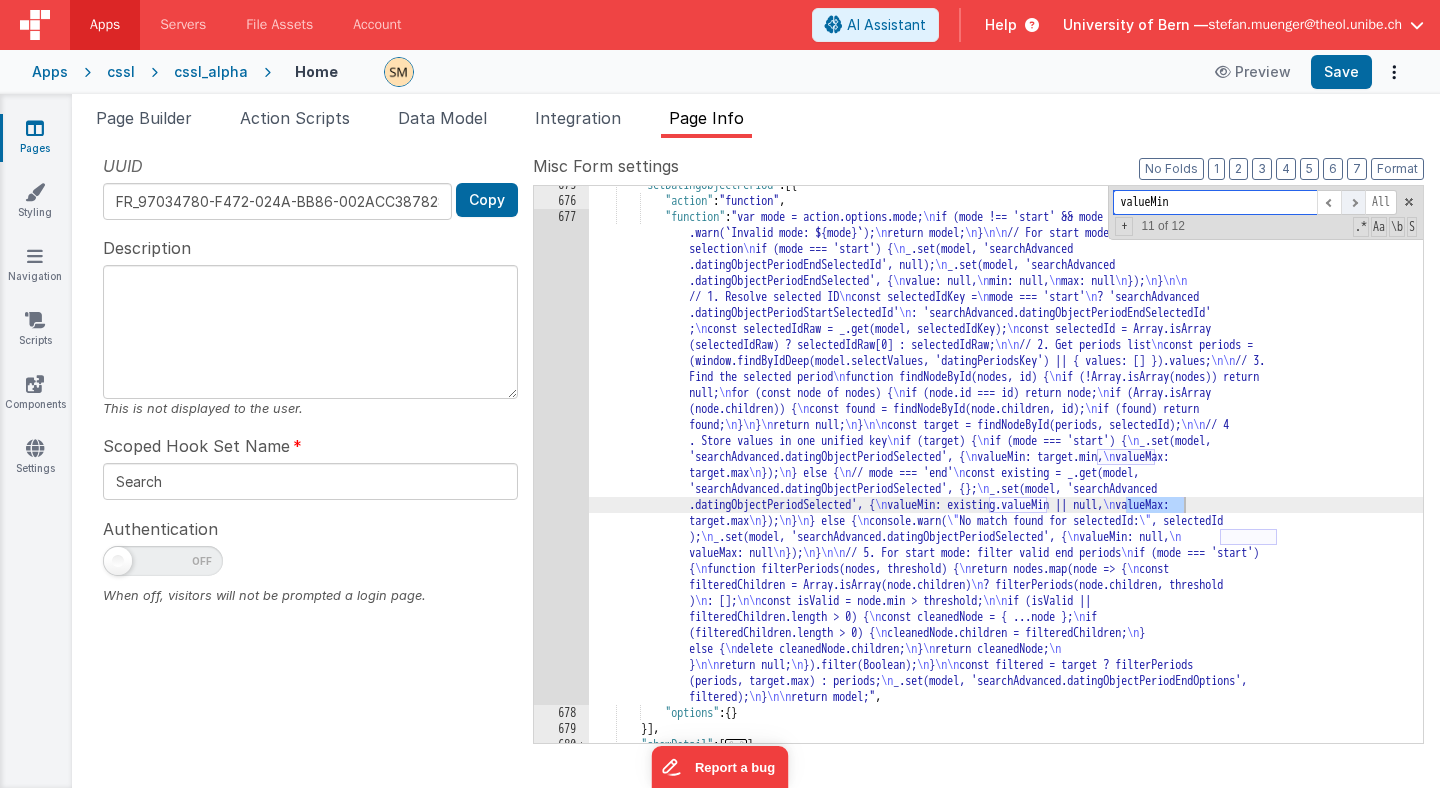 click at bounding box center (1353, 202) 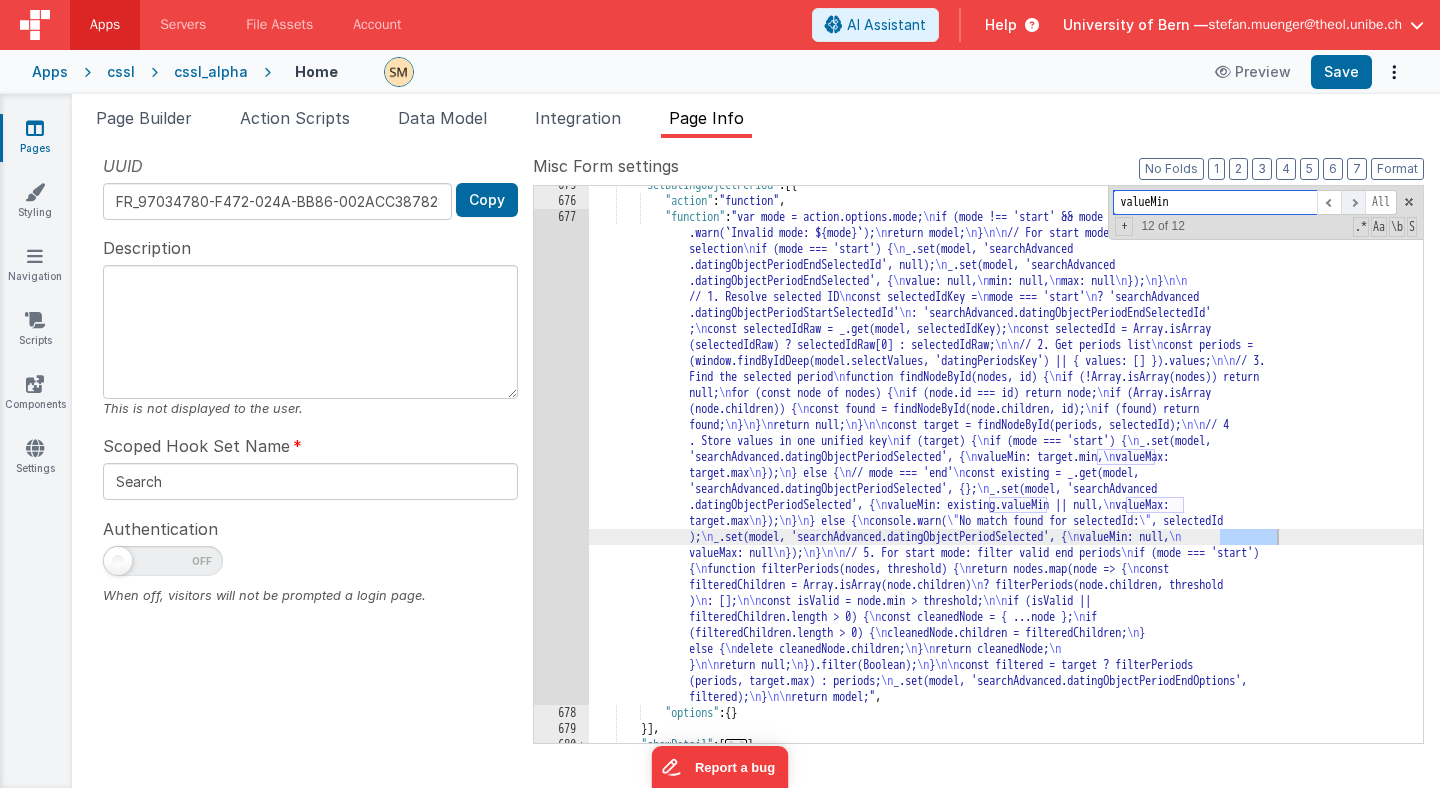 click at bounding box center (1353, 202) 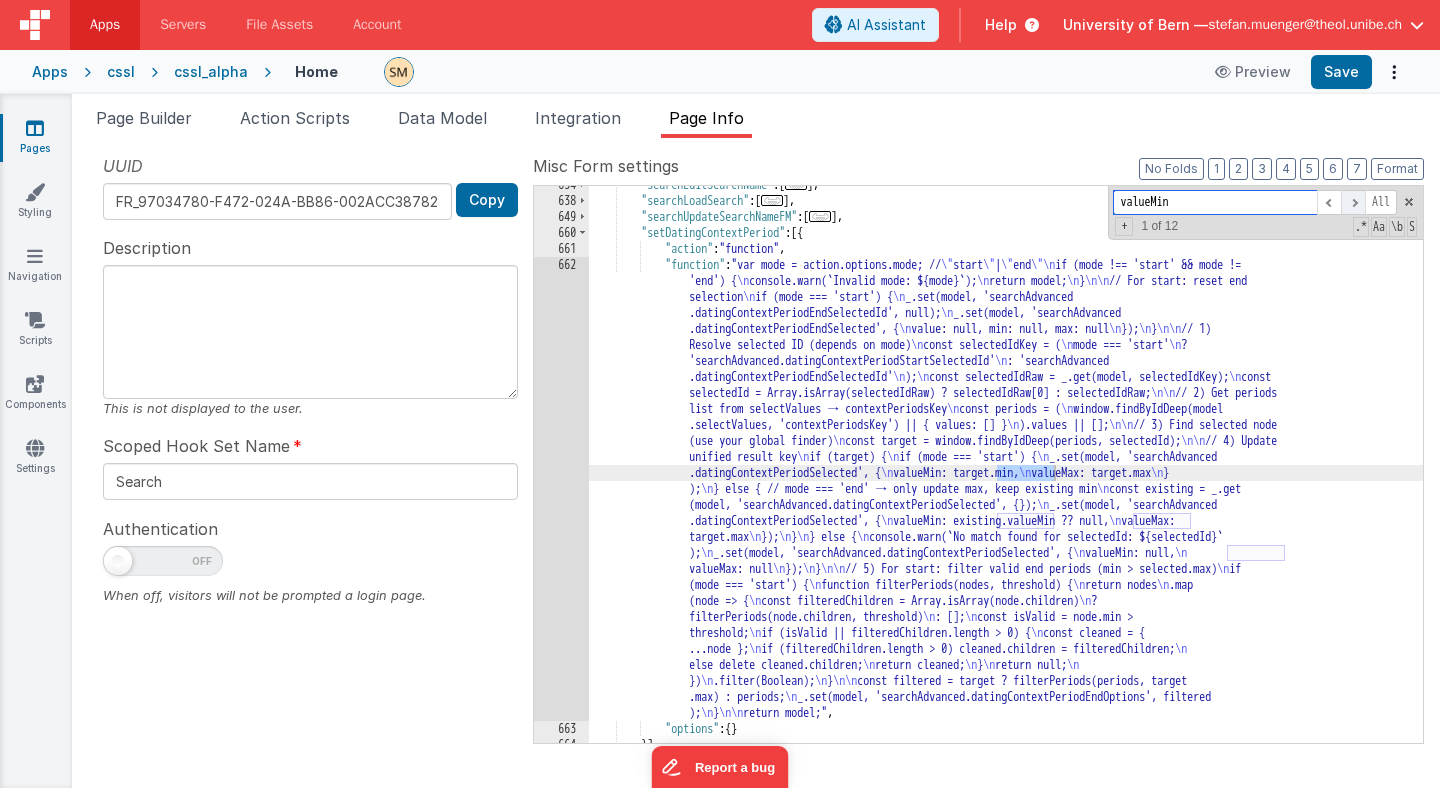 click at bounding box center [1353, 202] 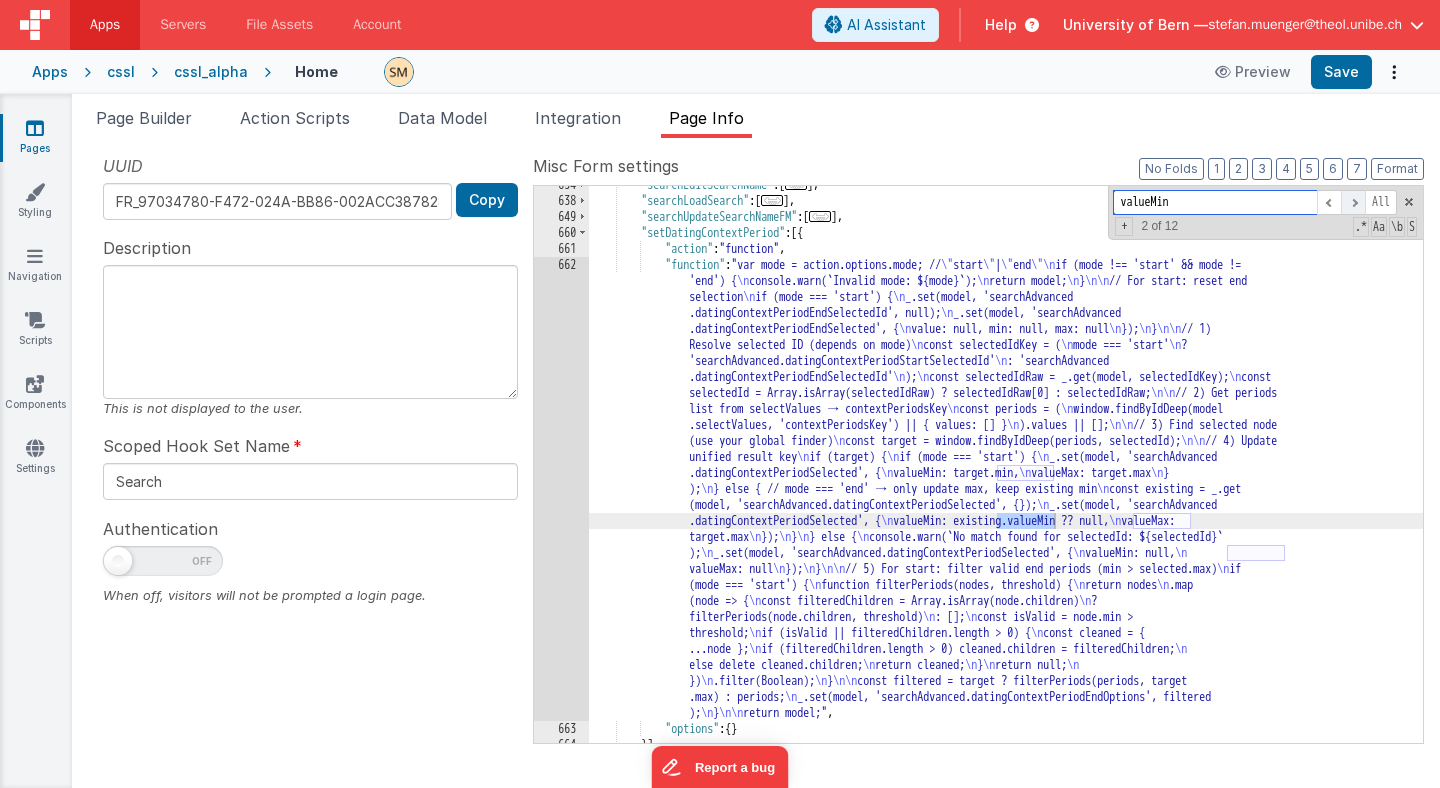 click at bounding box center [1353, 202] 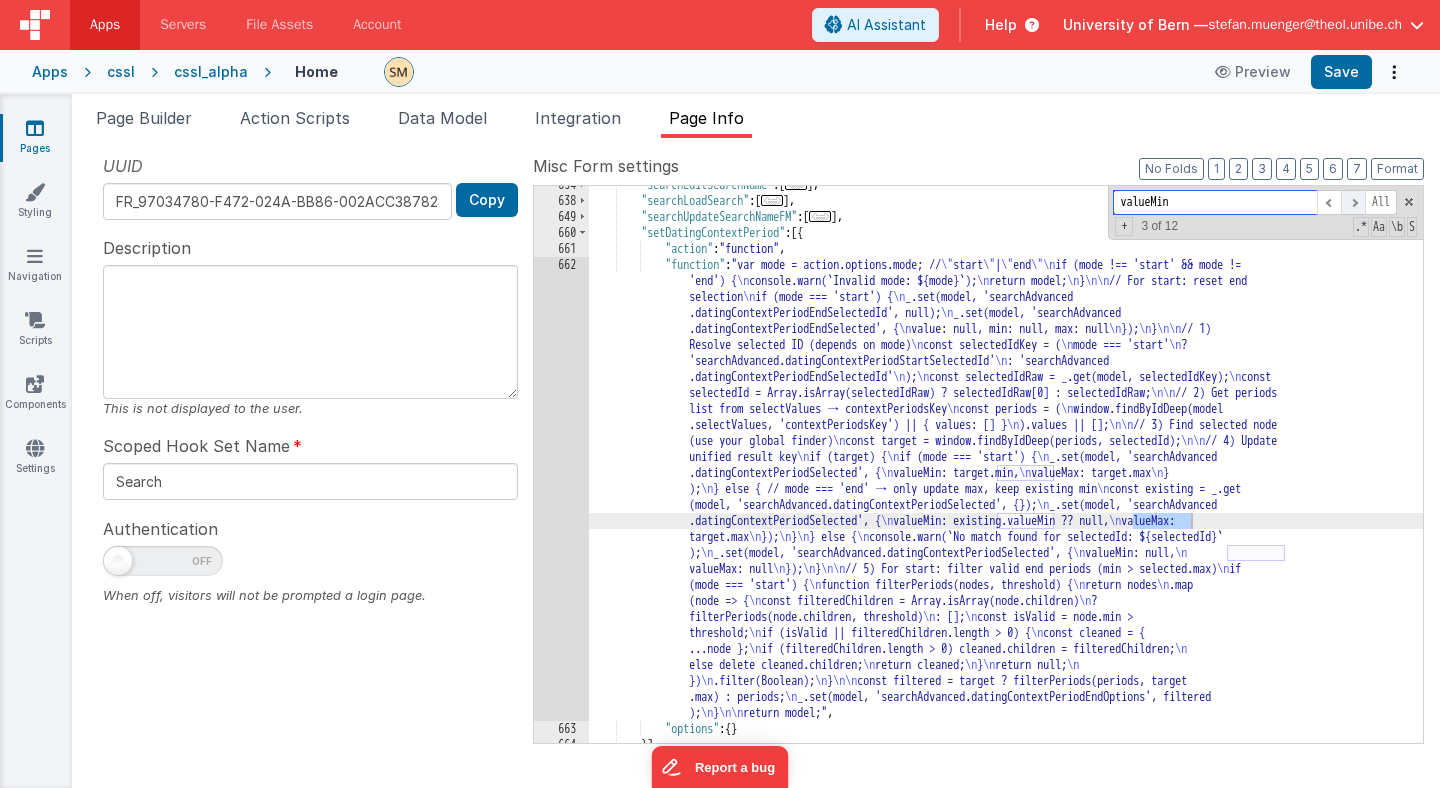click at bounding box center [1353, 202] 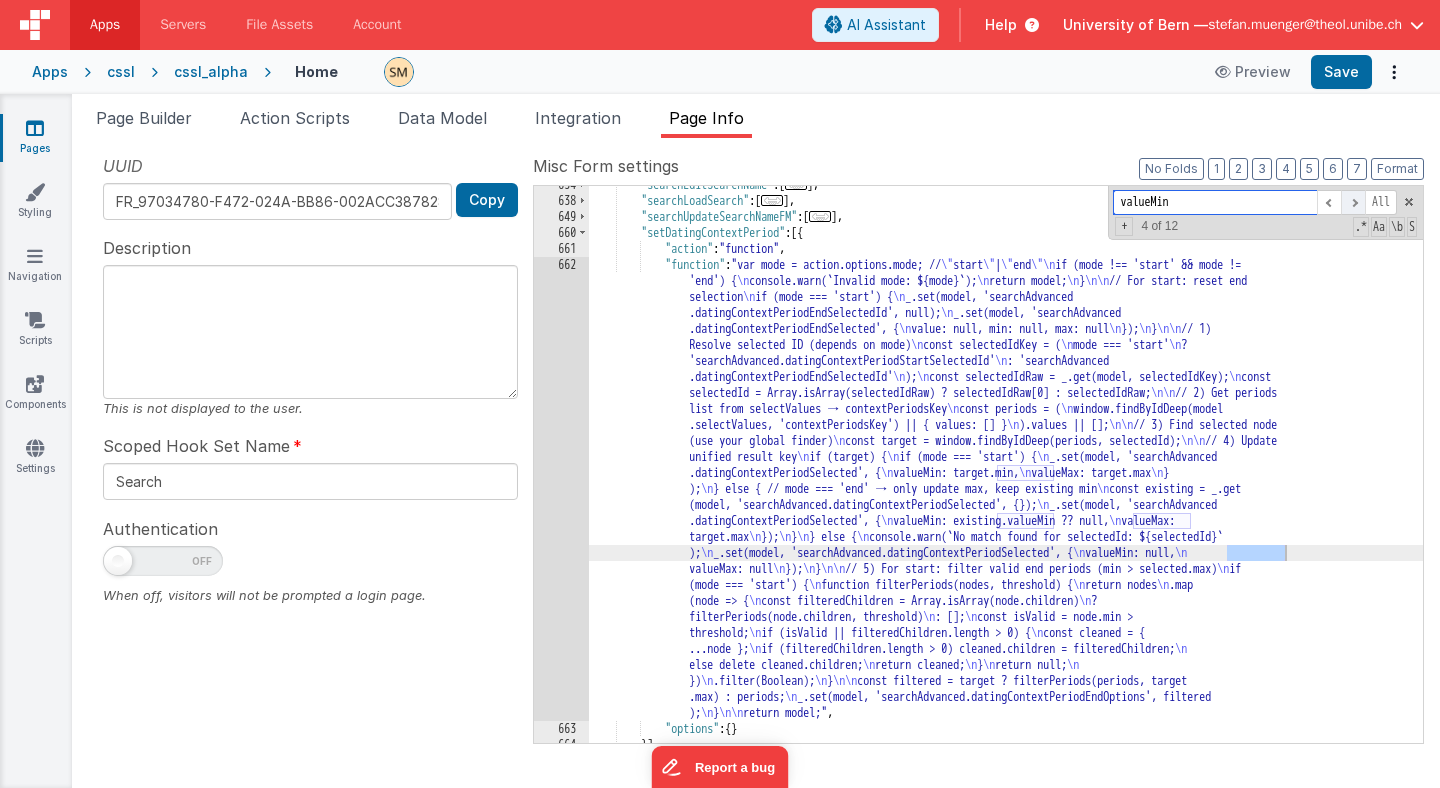 click at bounding box center (1353, 202) 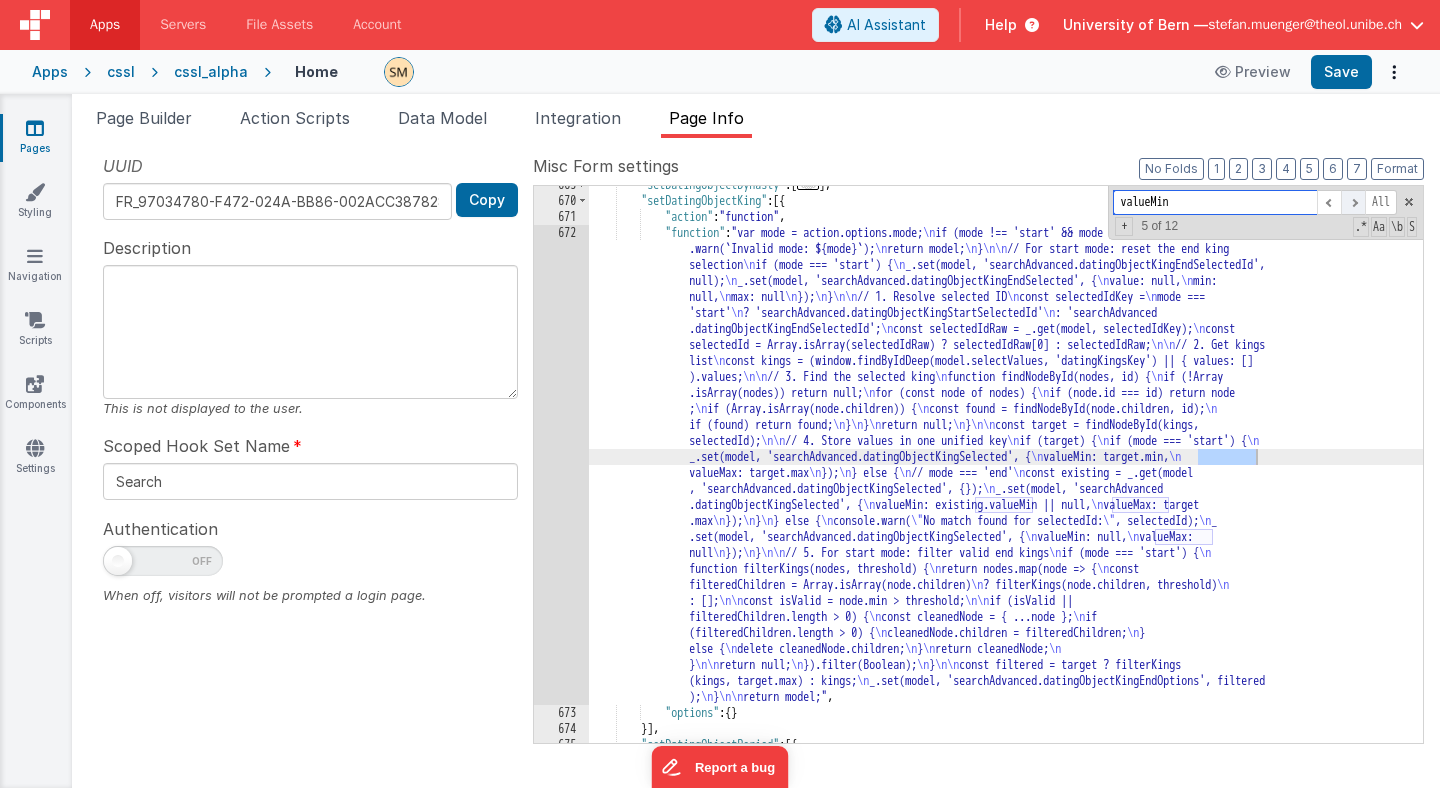 scroll, scrollTop: 1913, scrollLeft: 0, axis: vertical 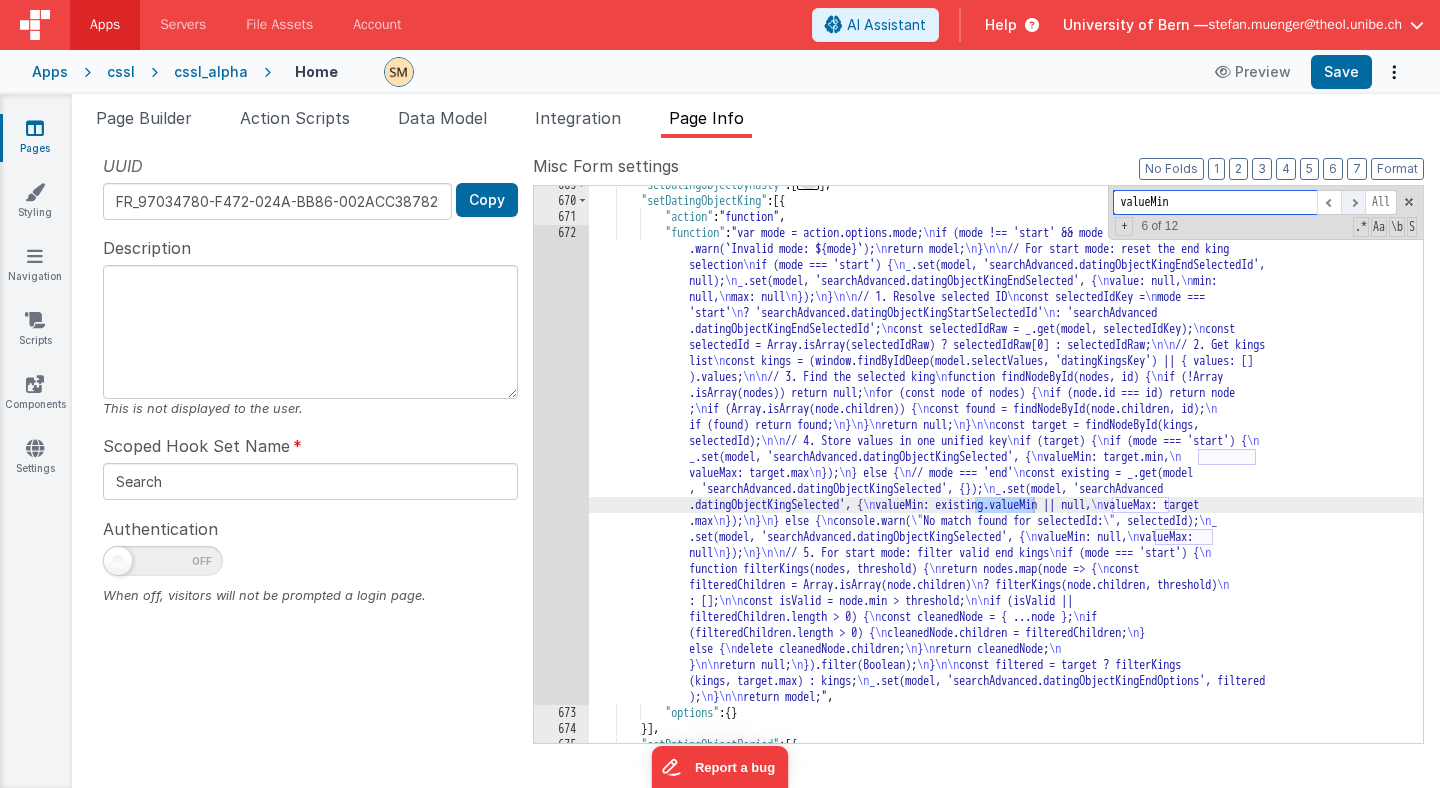 click at bounding box center [1353, 202] 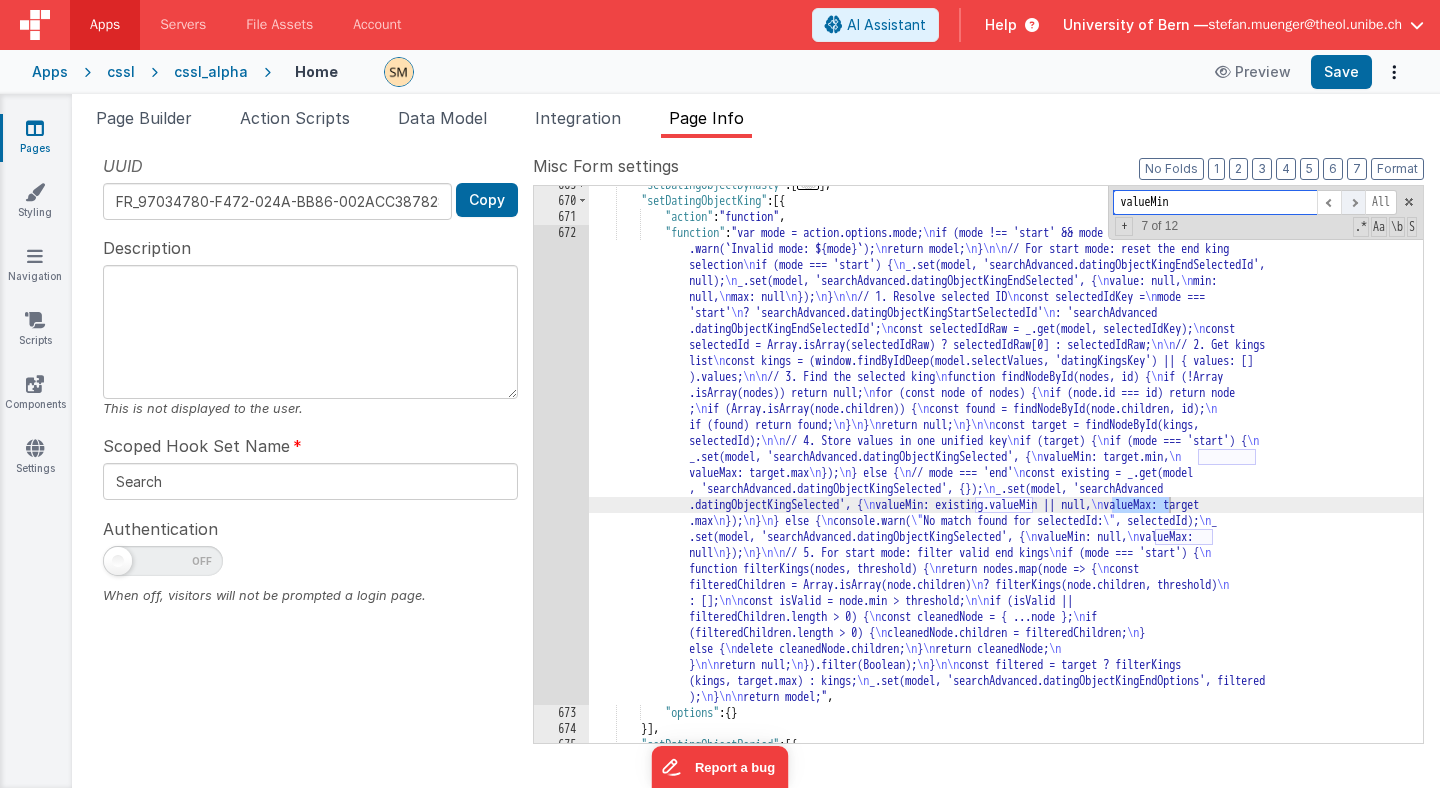 click at bounding box center [1353, 202] 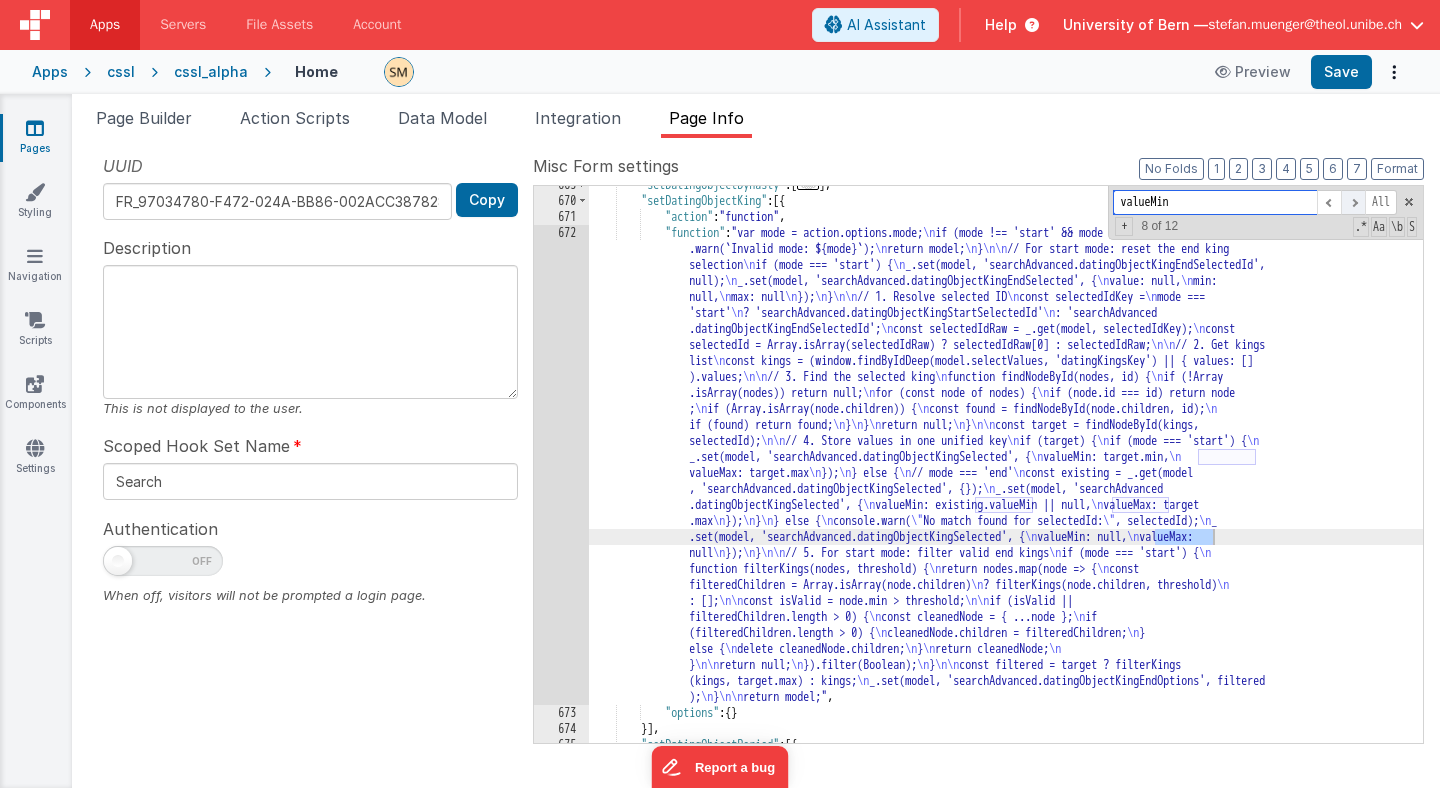 click at bounding box center (1353, 202) 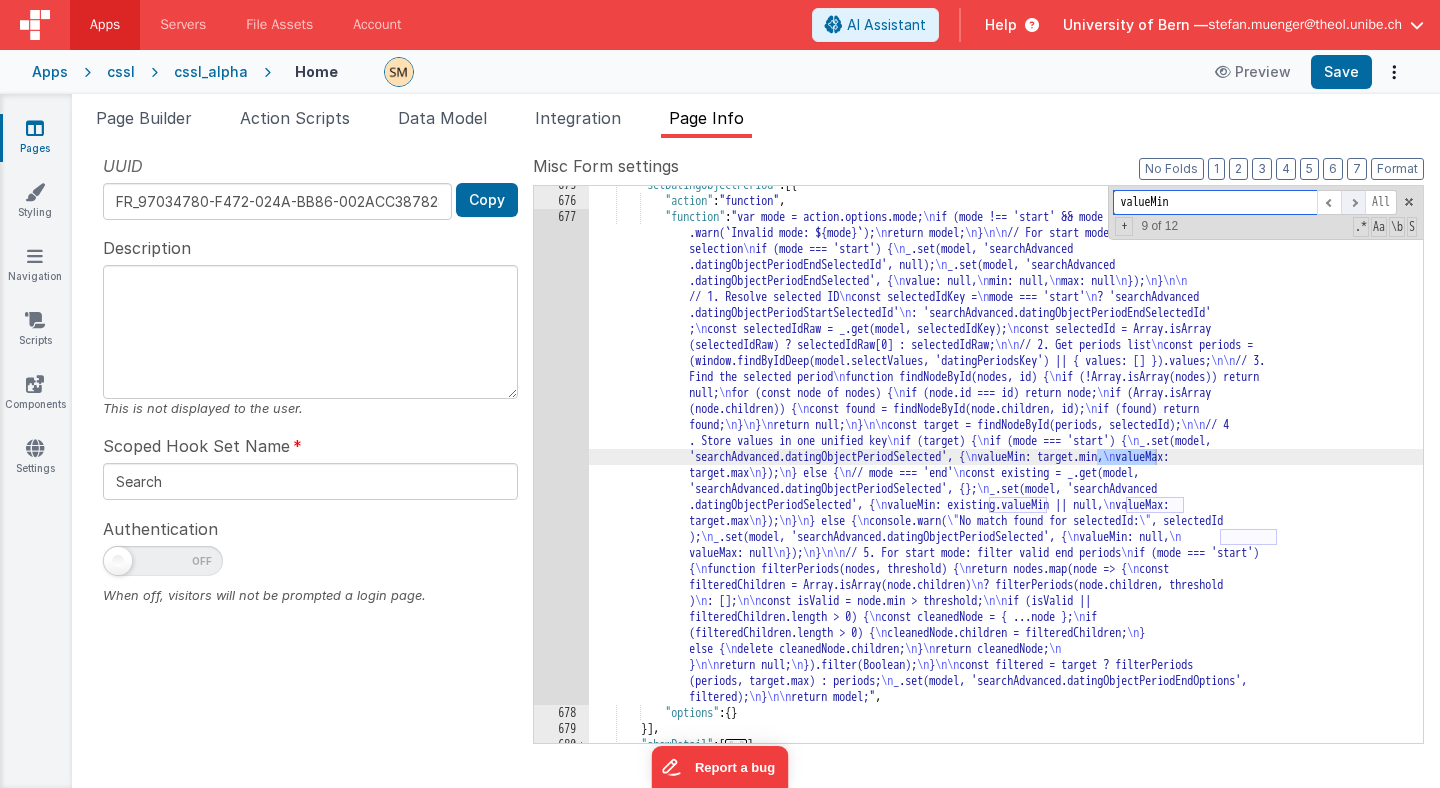 click at bounding box center [1353, 202] 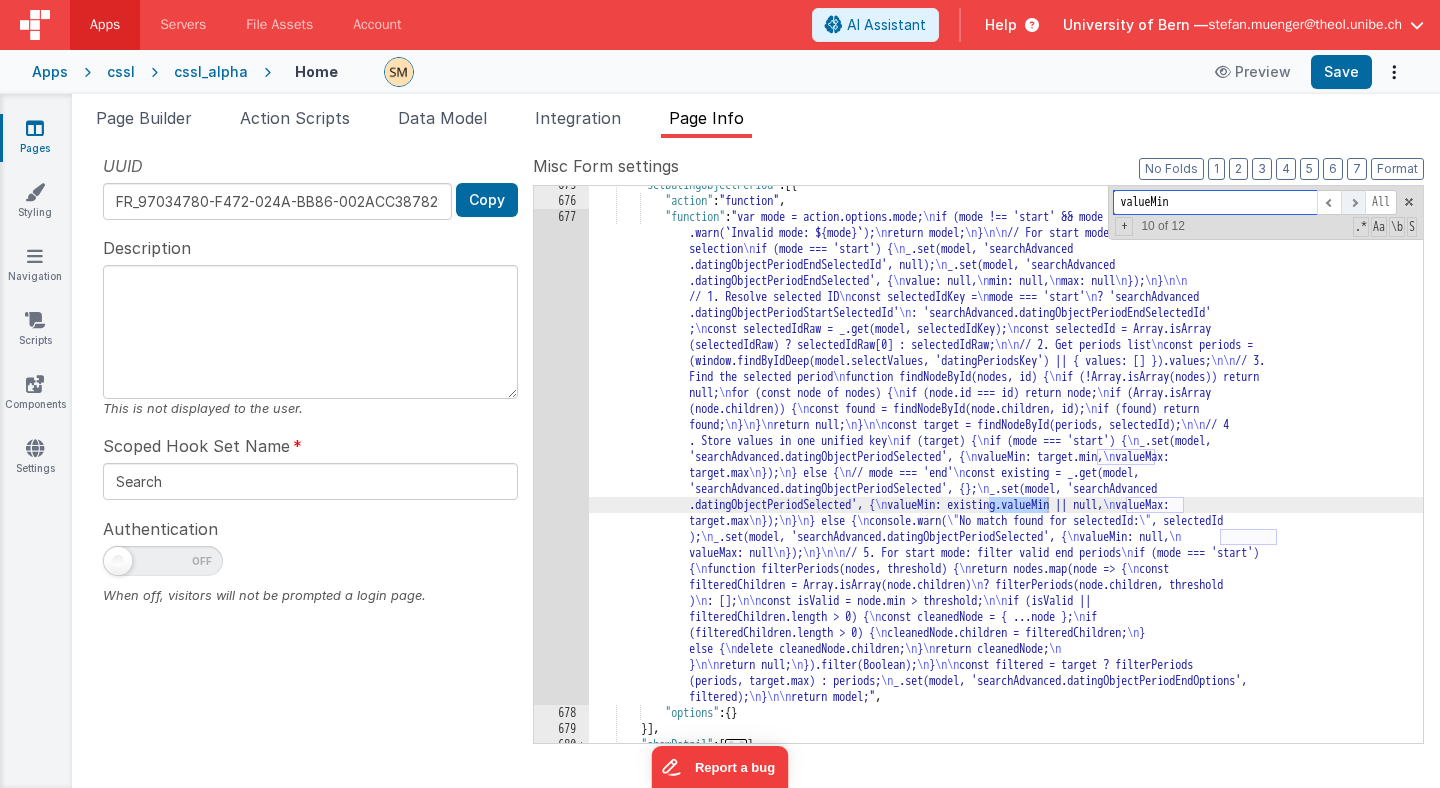 click at bounding box center [1353, 202] 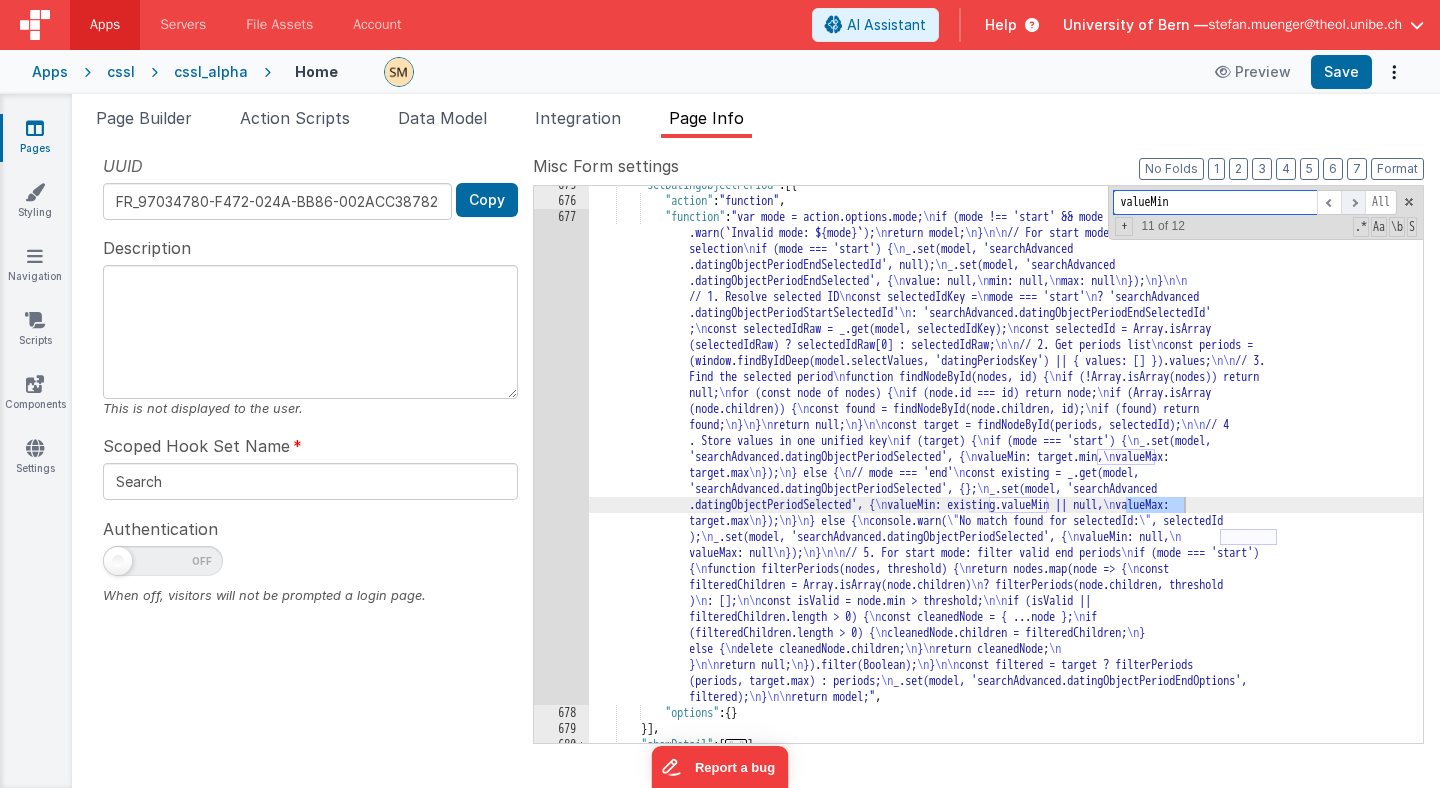 click at bounding box center [1353, 202] 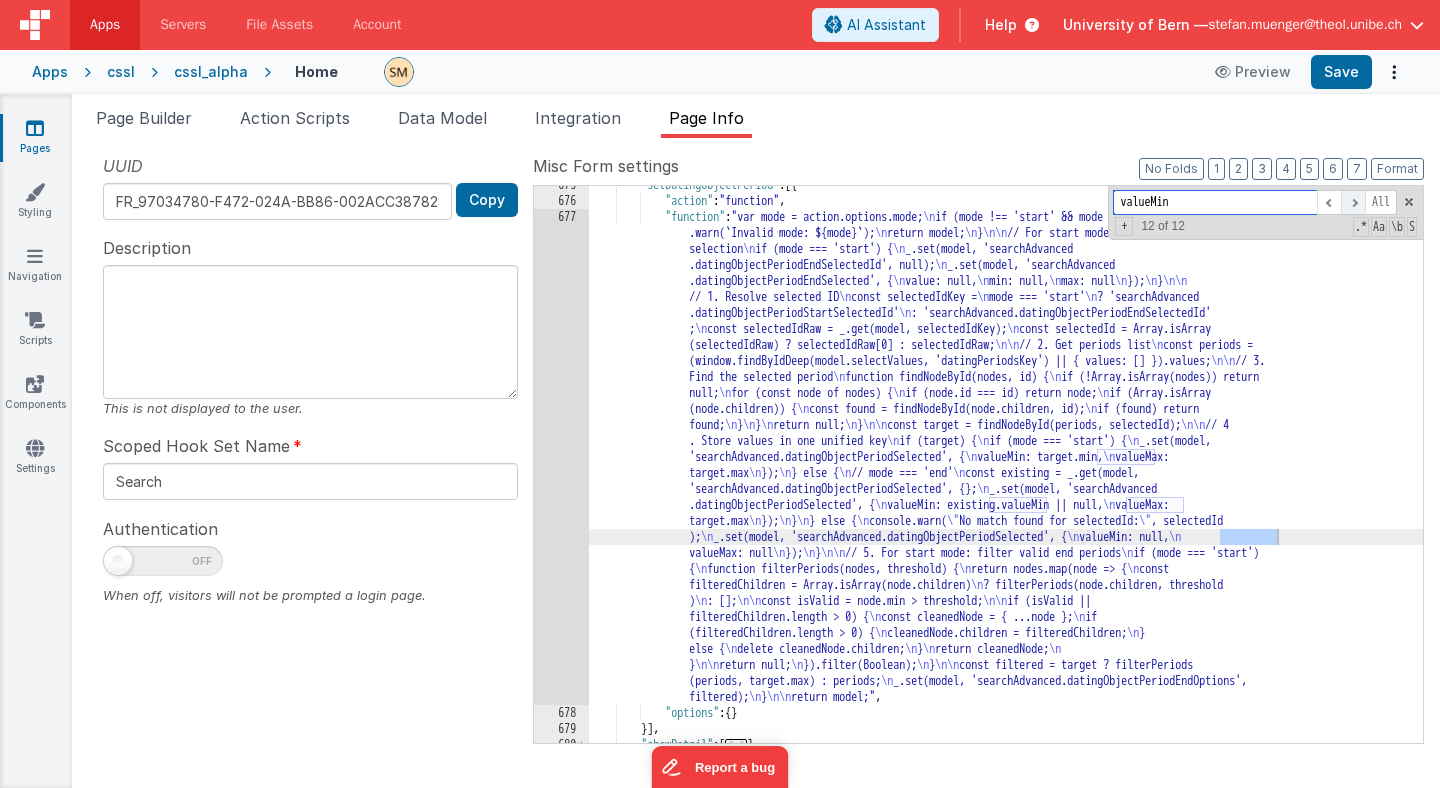 click at bounding box center [1353, 202] 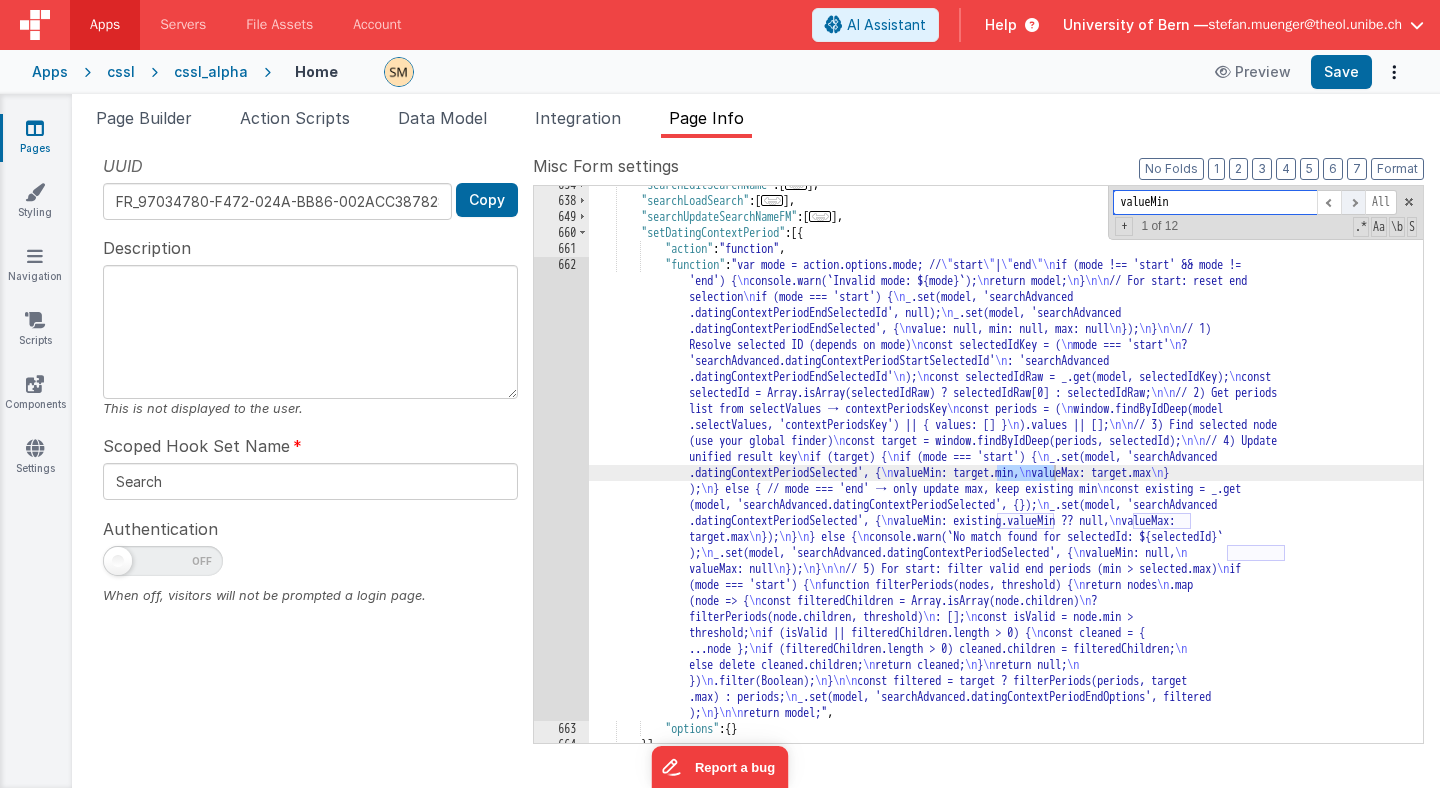 scroll, scrollTop: 1337, scrollLeft: 0, axis: vertical 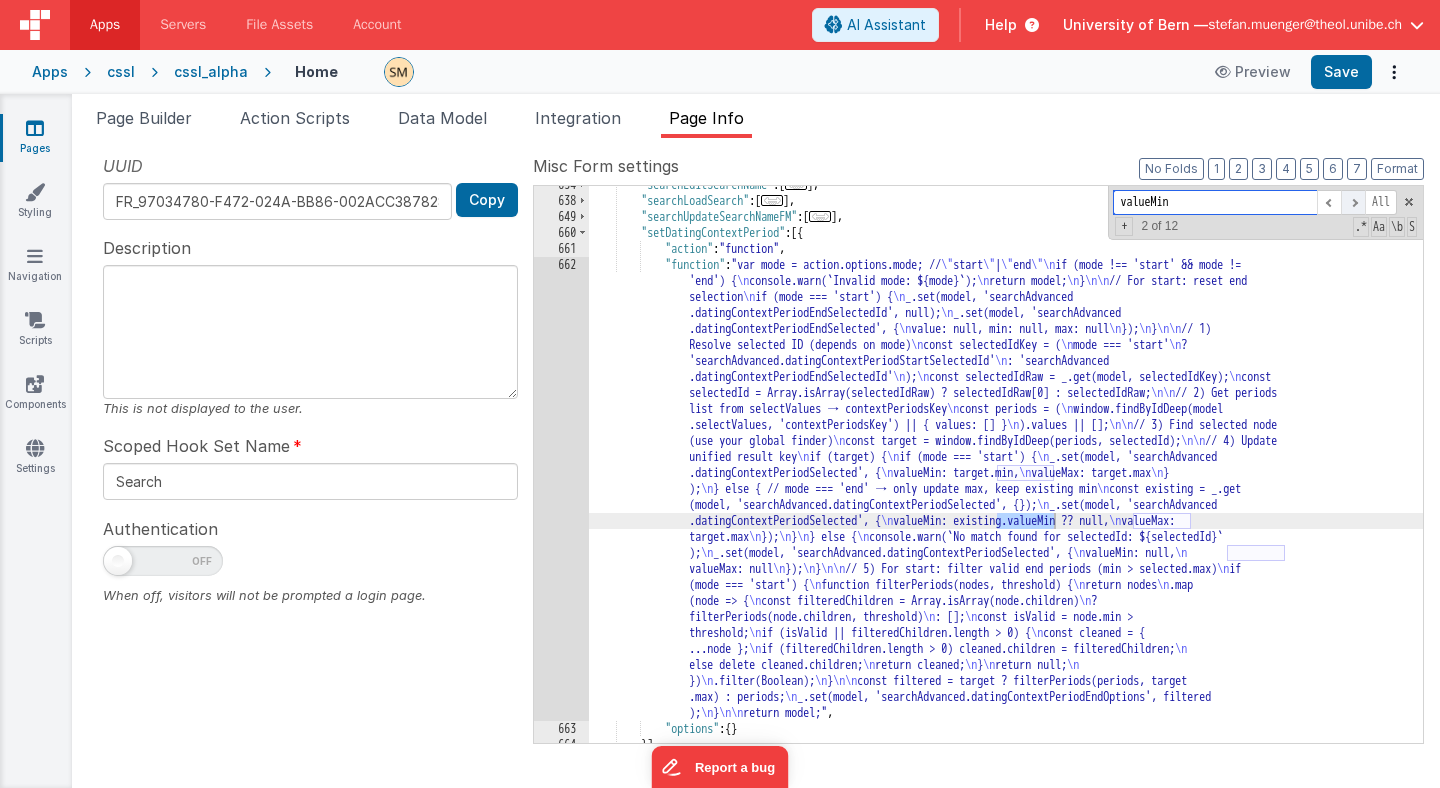 click at bounding box center [1353, 202] 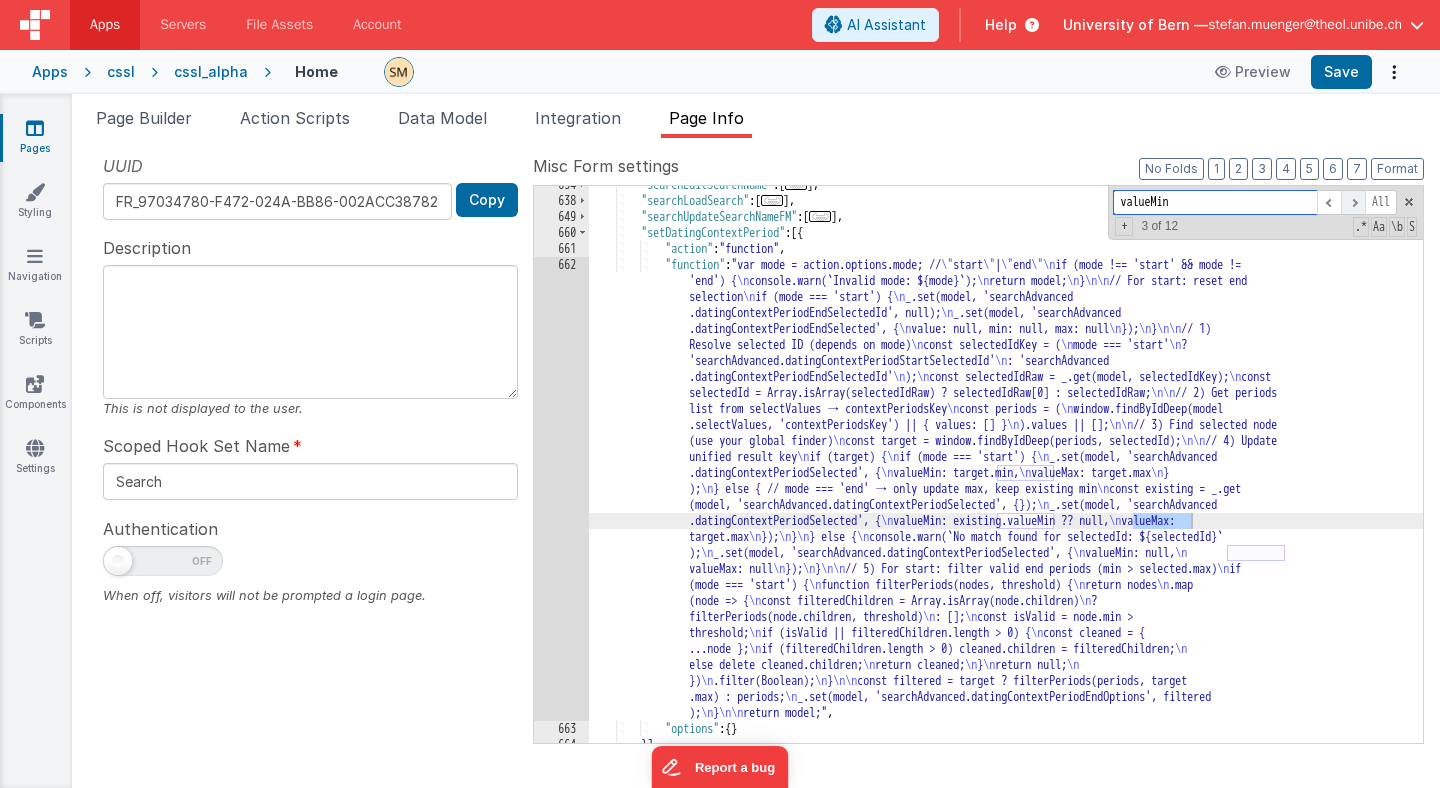 click at bounding box center [1353, 202] 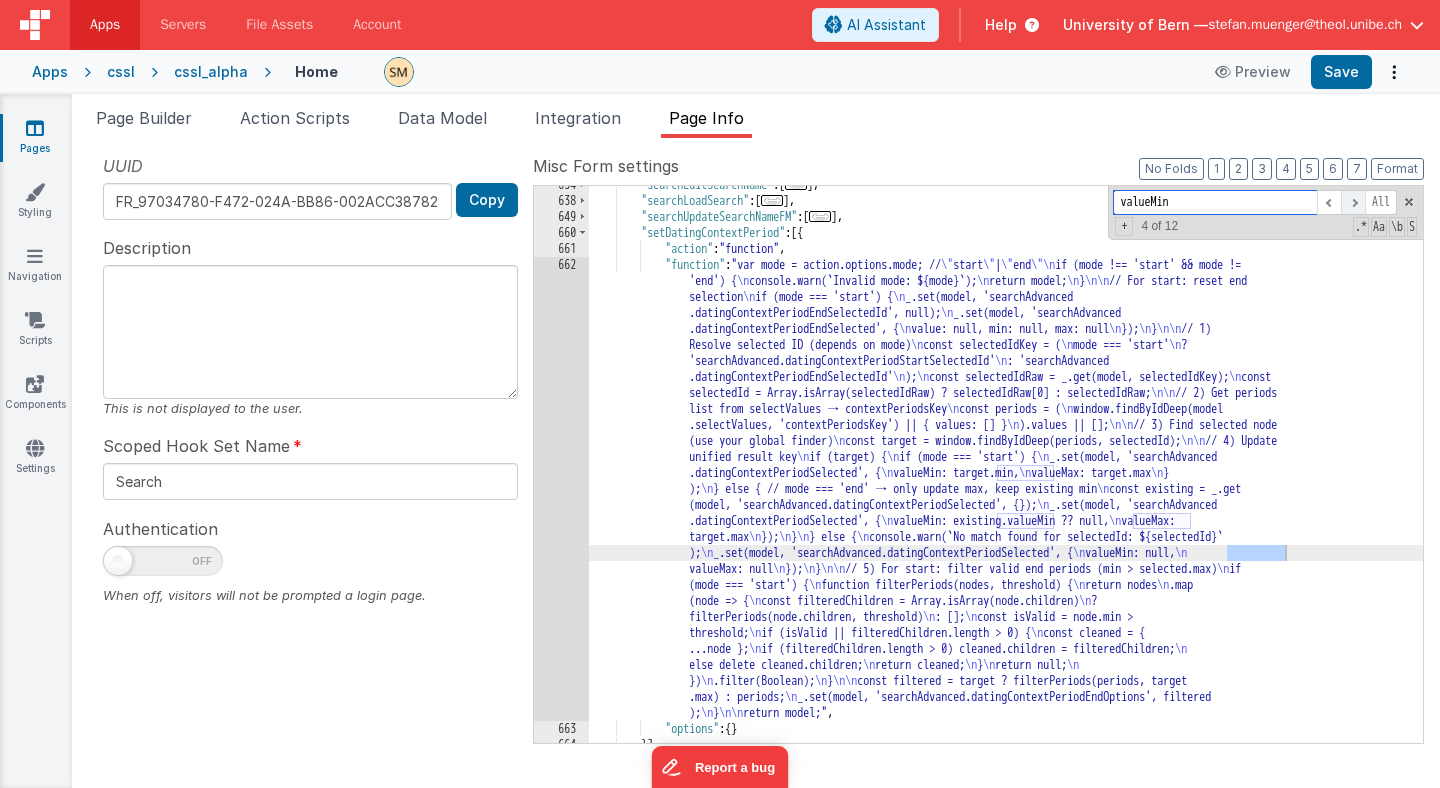 click at bounding box center (1353, 202) 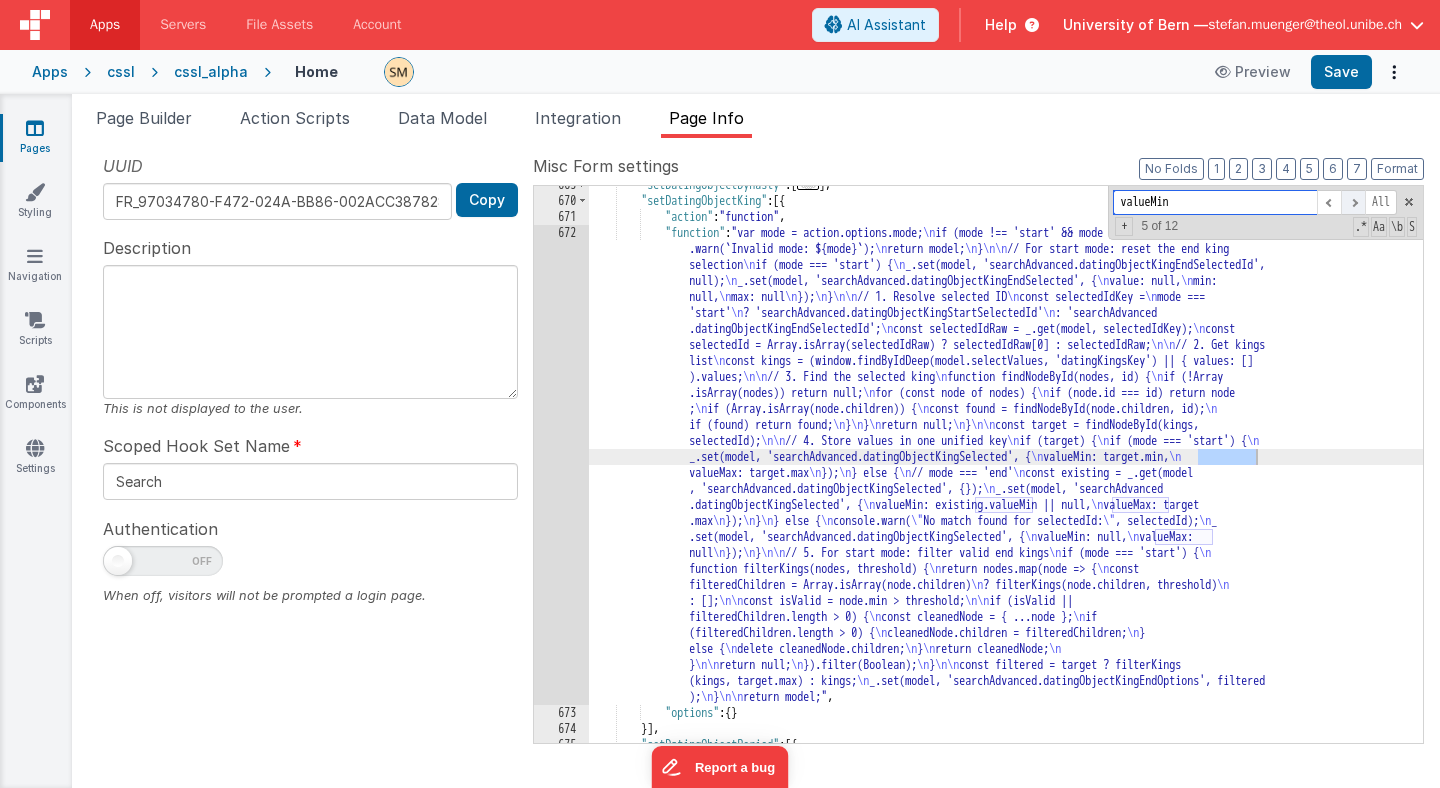 click at bounding box center (1353, 202) 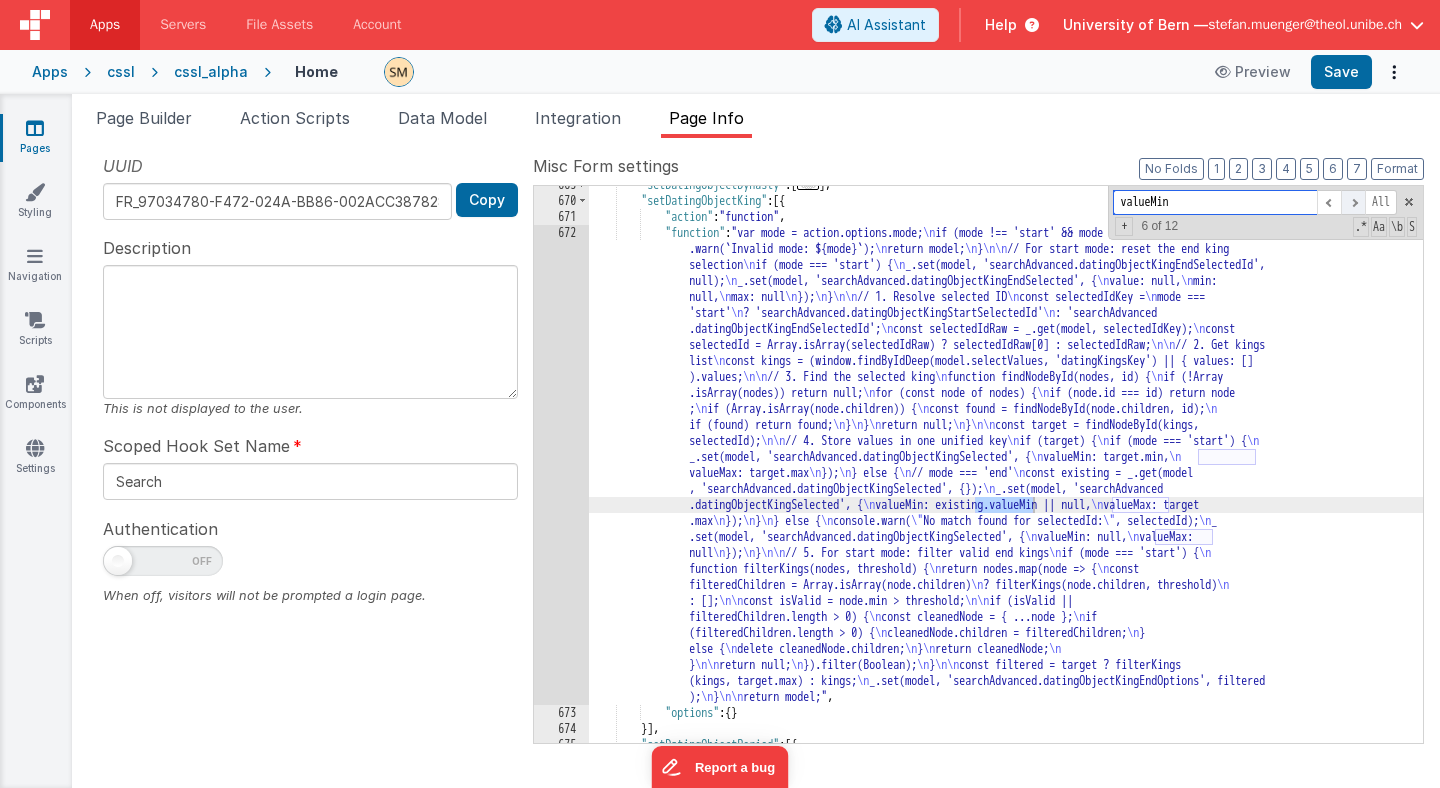 click at bounding box center (1353, 202) 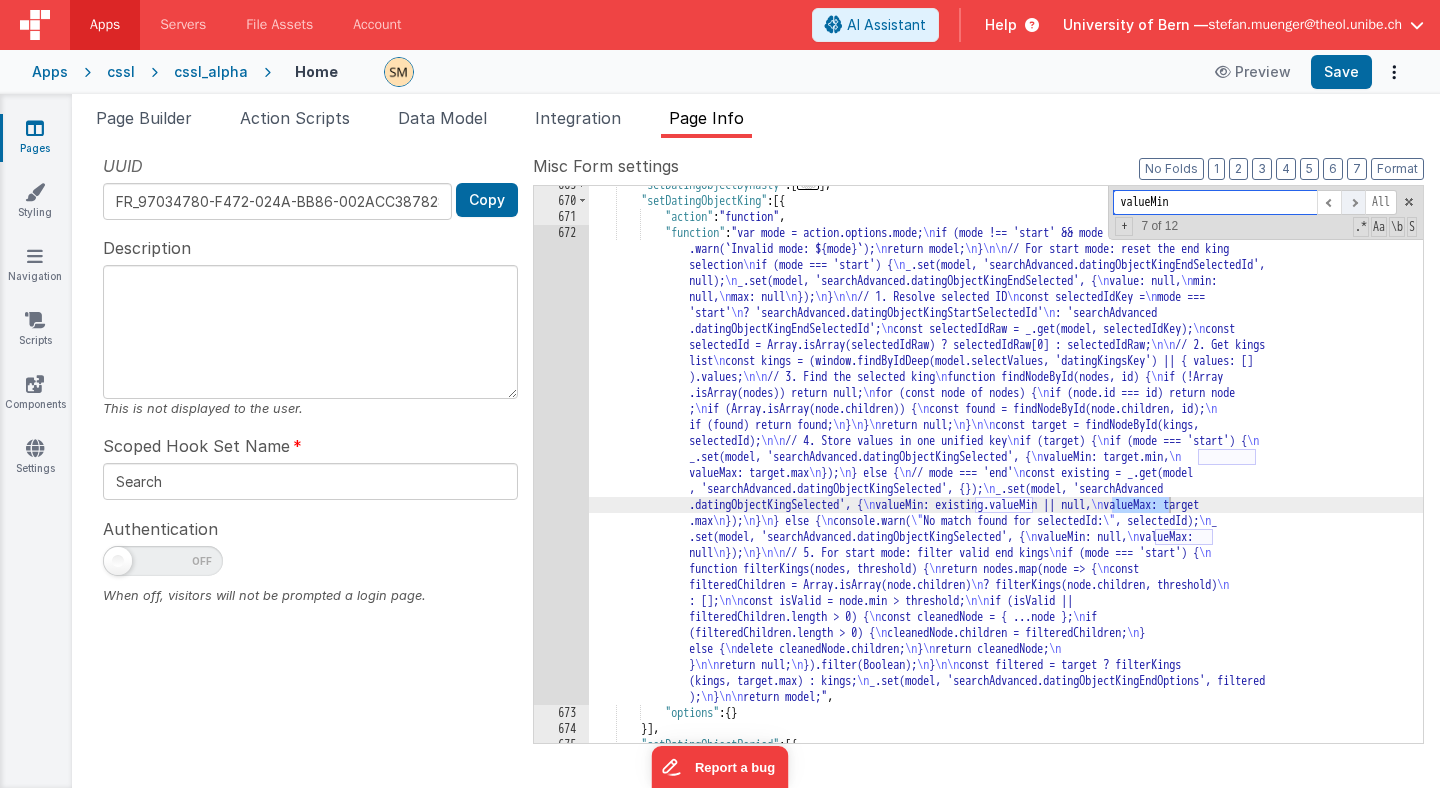 click at bounding box center [1353, 202] 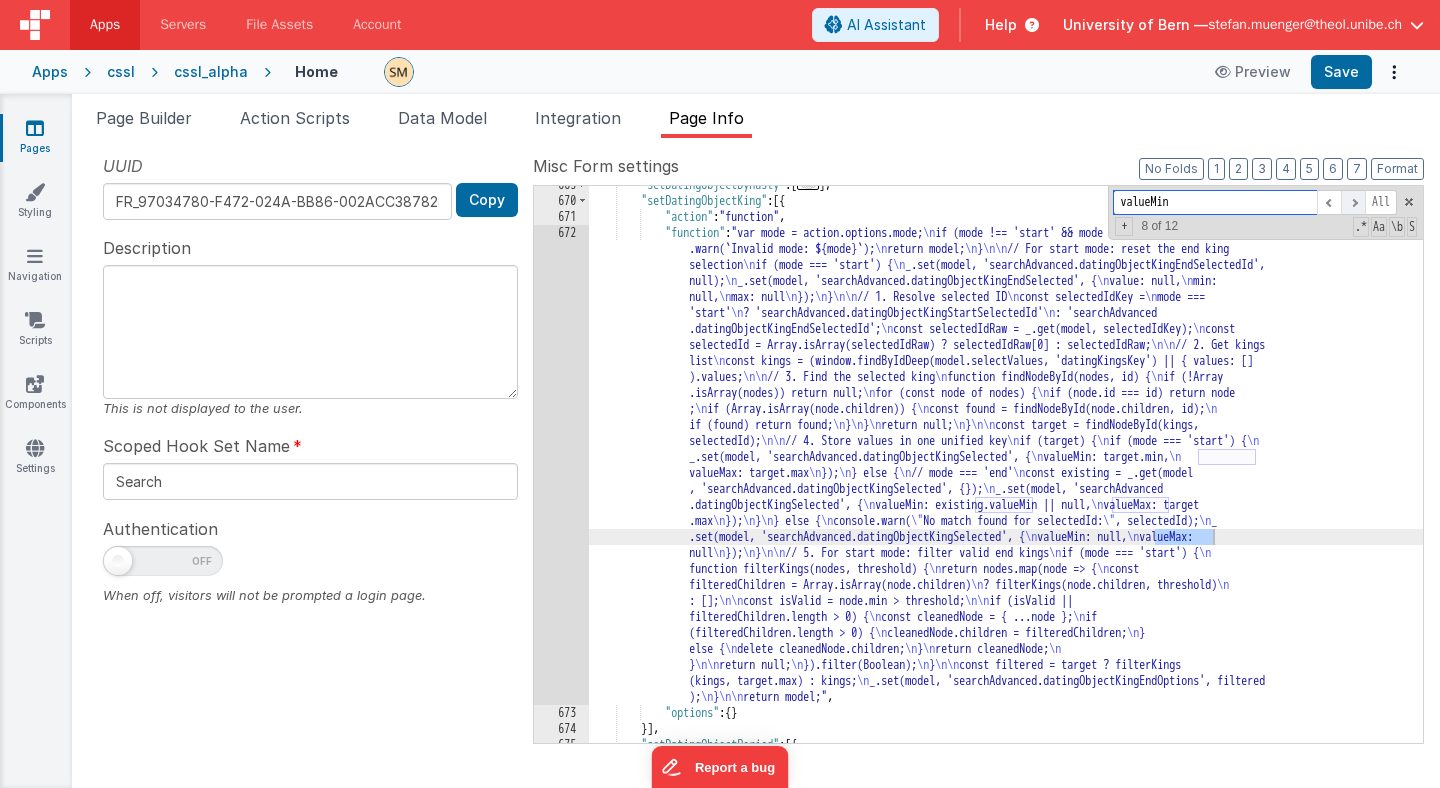 click at bounding box center (1353, 202) 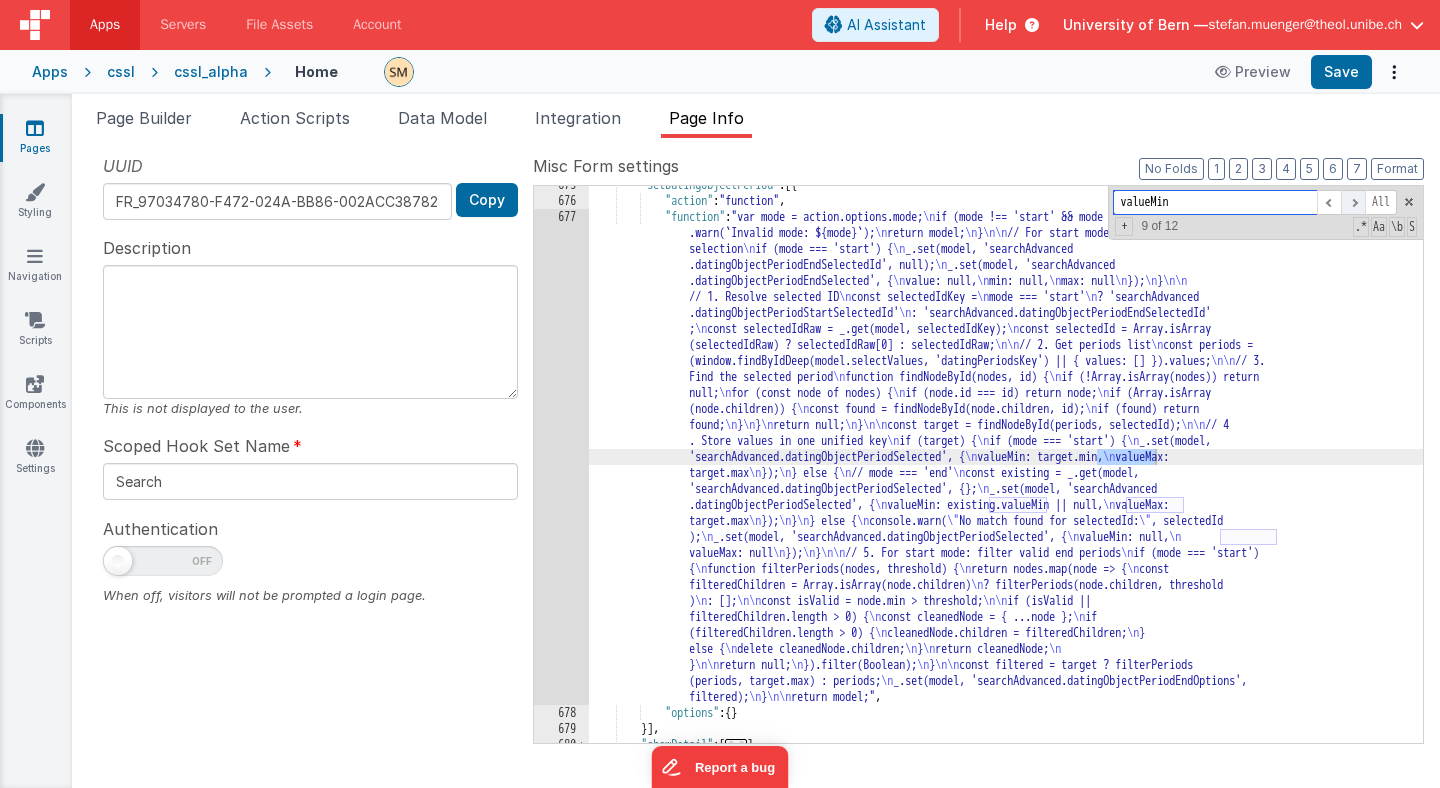 scroll, scrollTop: 2473, scrollLeft: 0, axis: vertical 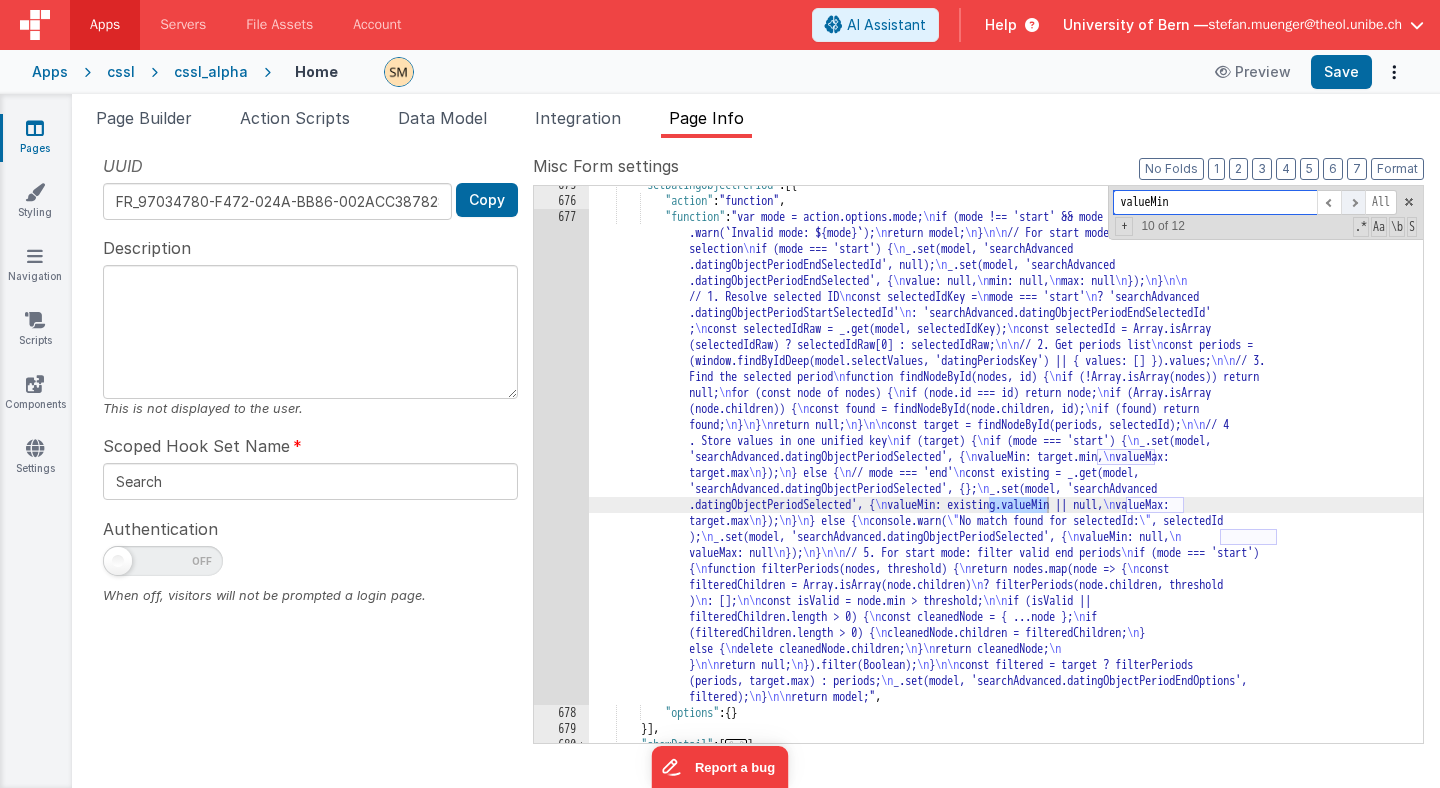 click at bounding box center [1353, 202] 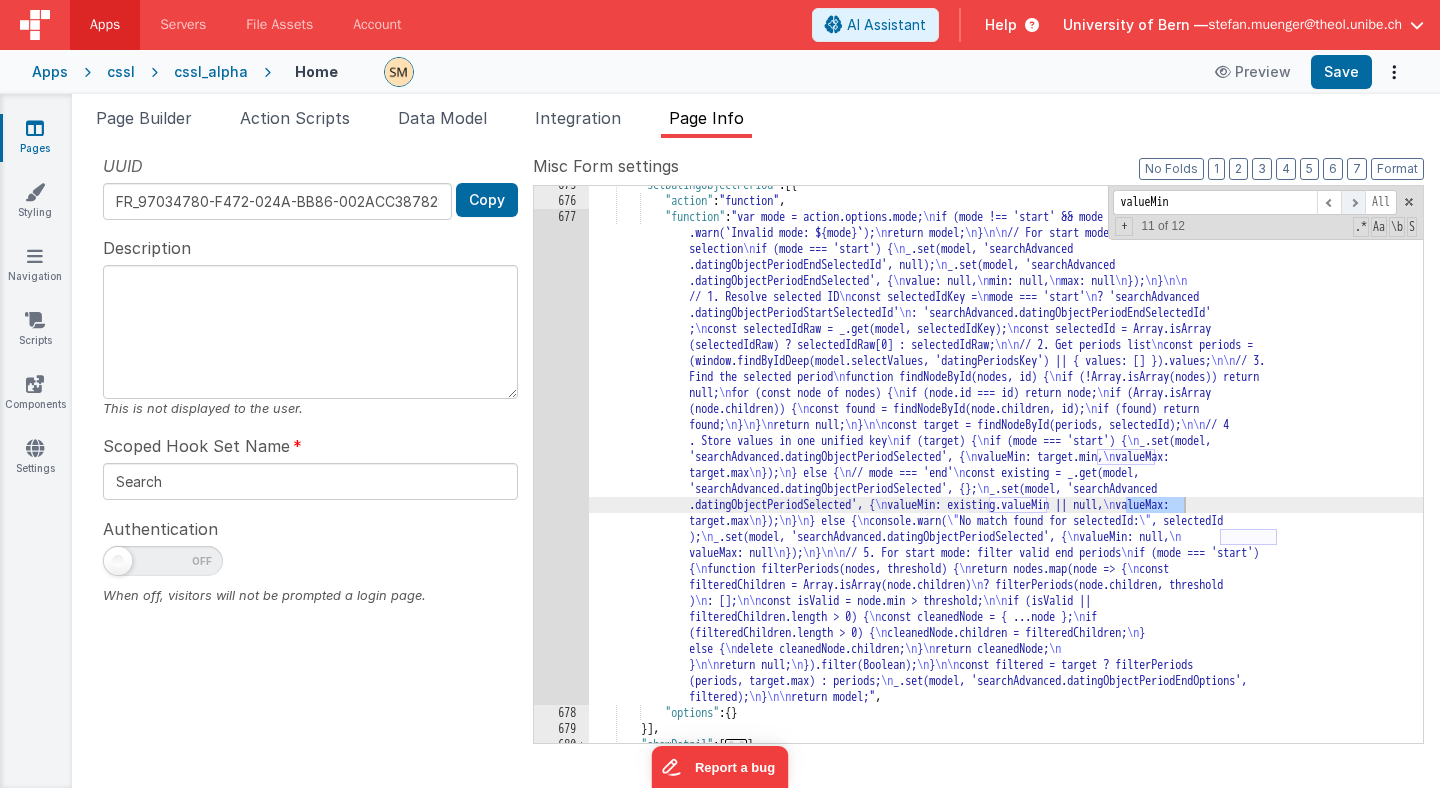 click at bounding box center (1353, 202) 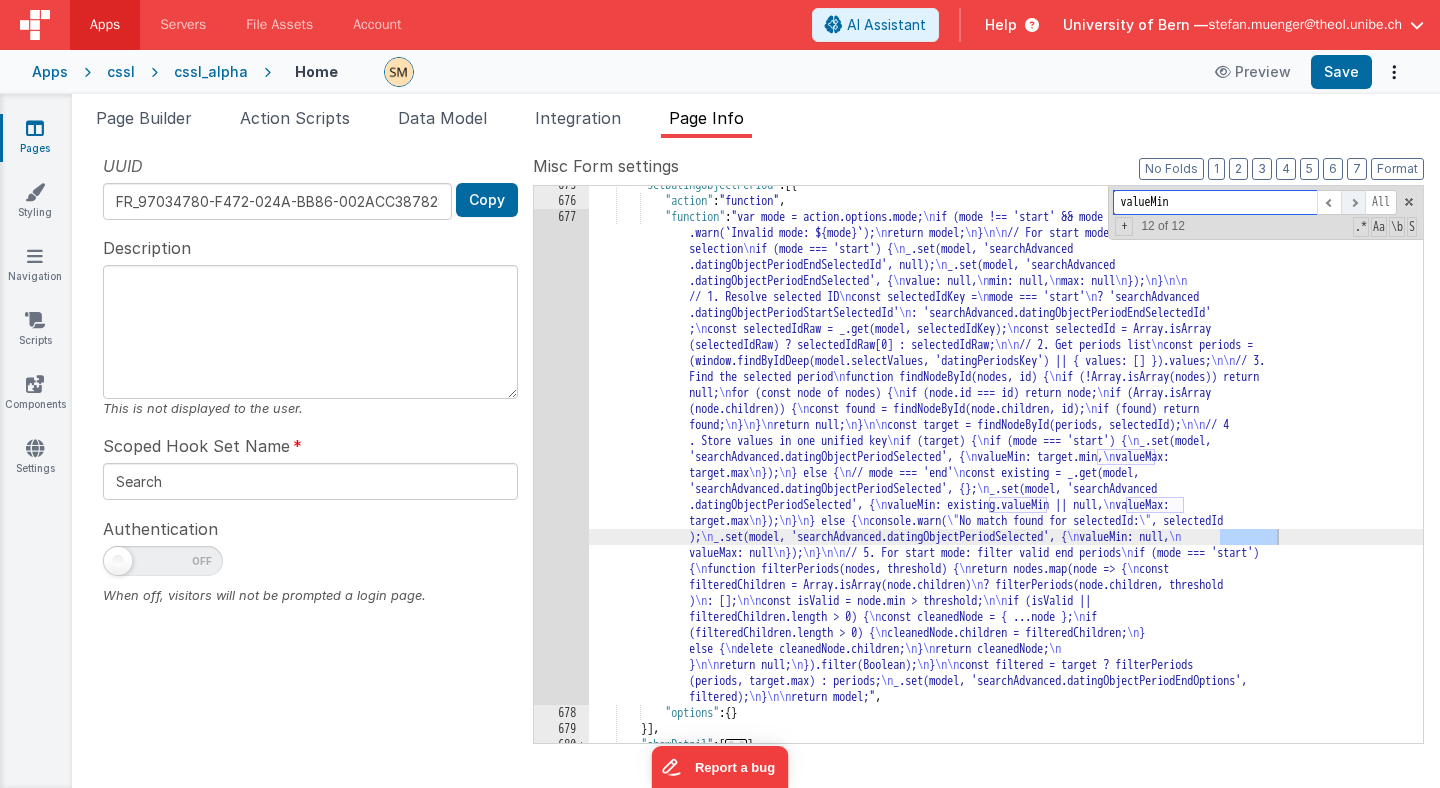 click at bounding box center (1353, 202) 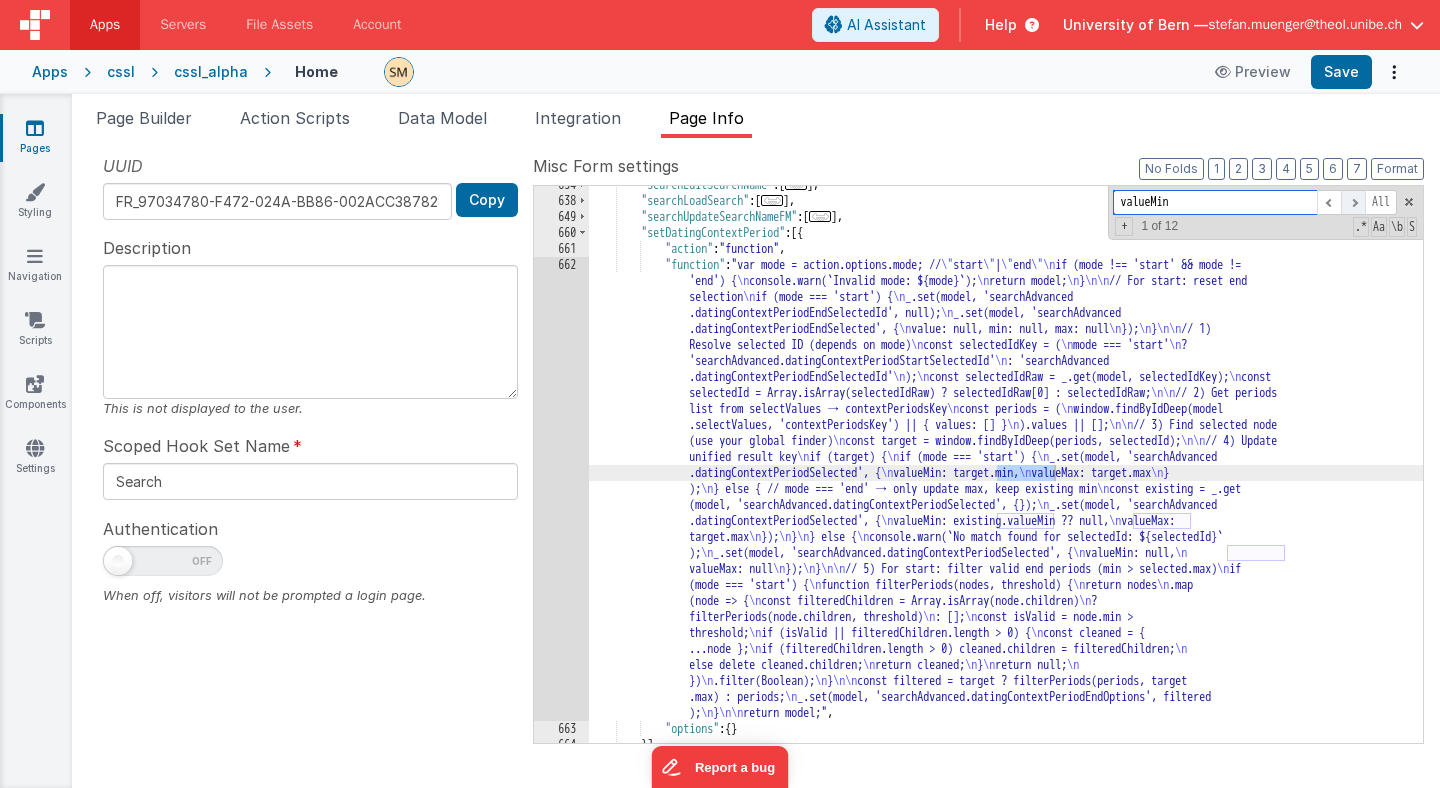 click at bounding box center (1353, 202) 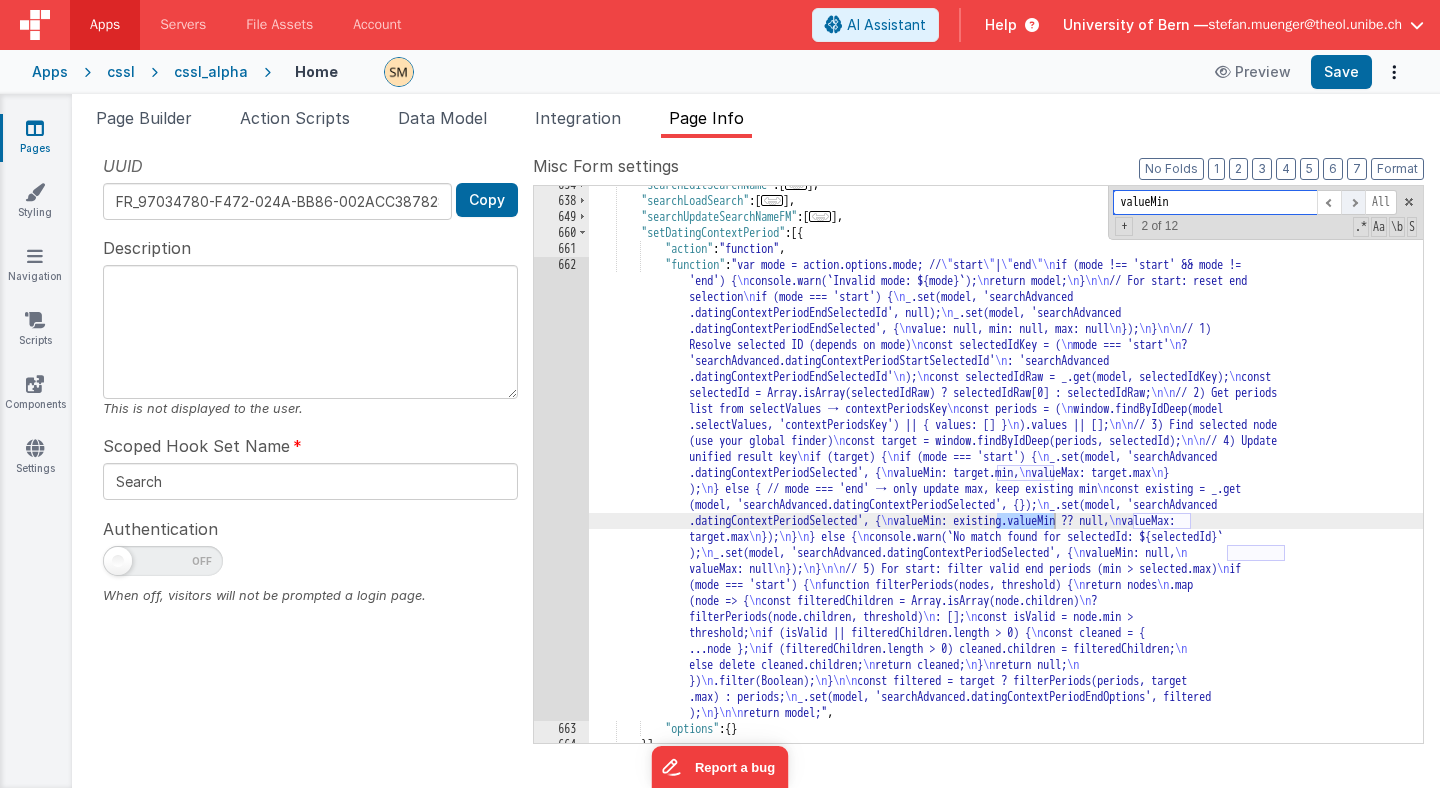 click at bounding box center (1353, 202) 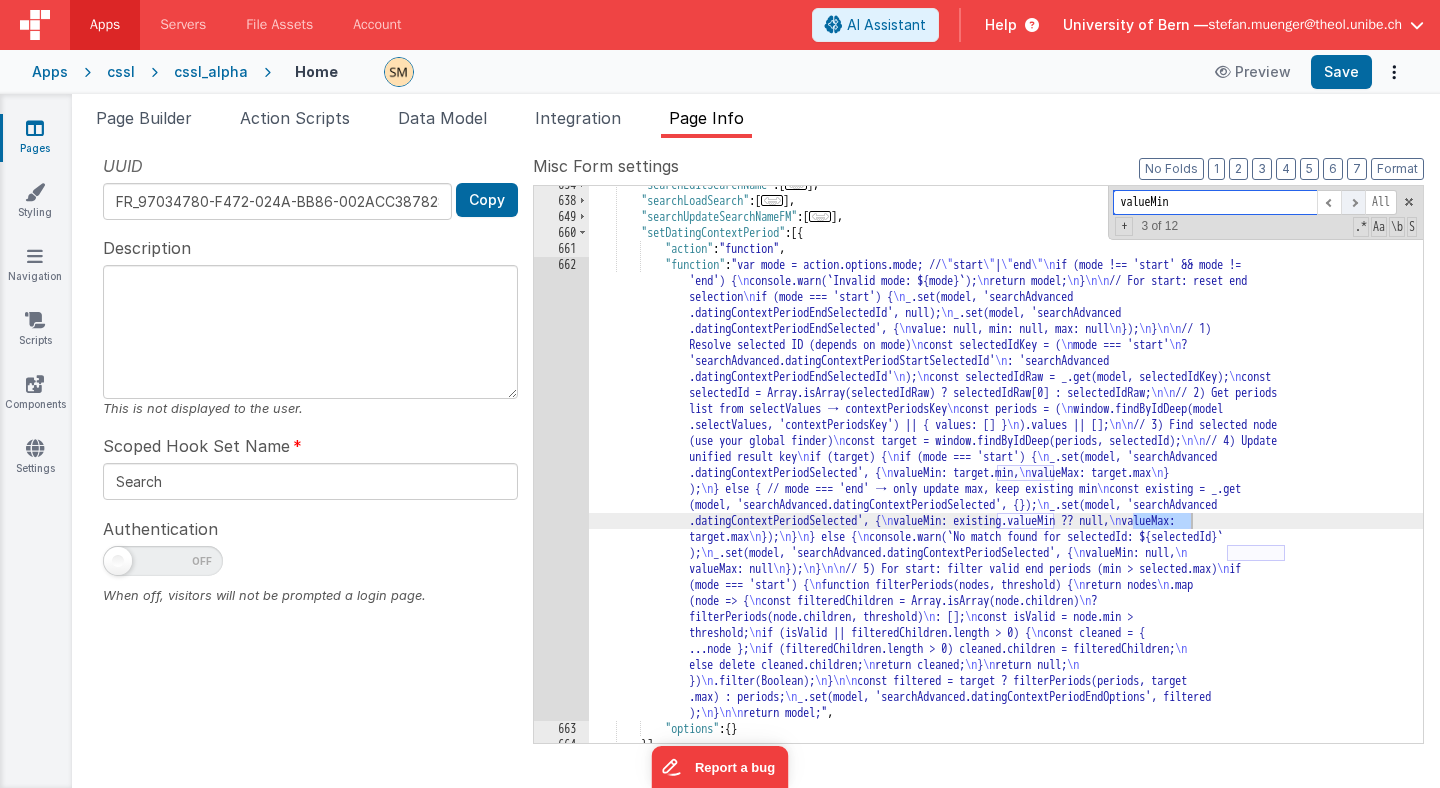 click at bounding box center (1353, 202) 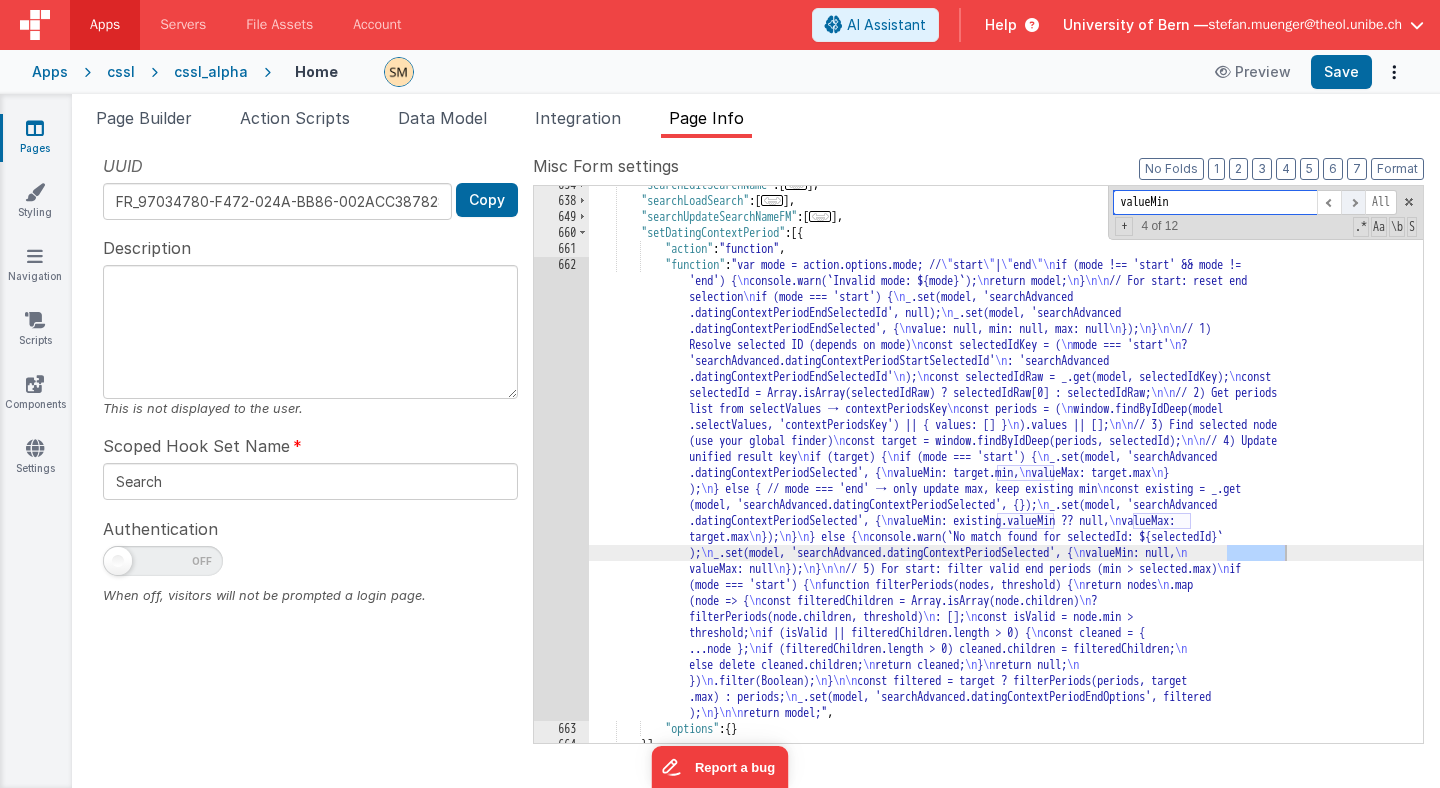 click at bounding box center (1353, 202) 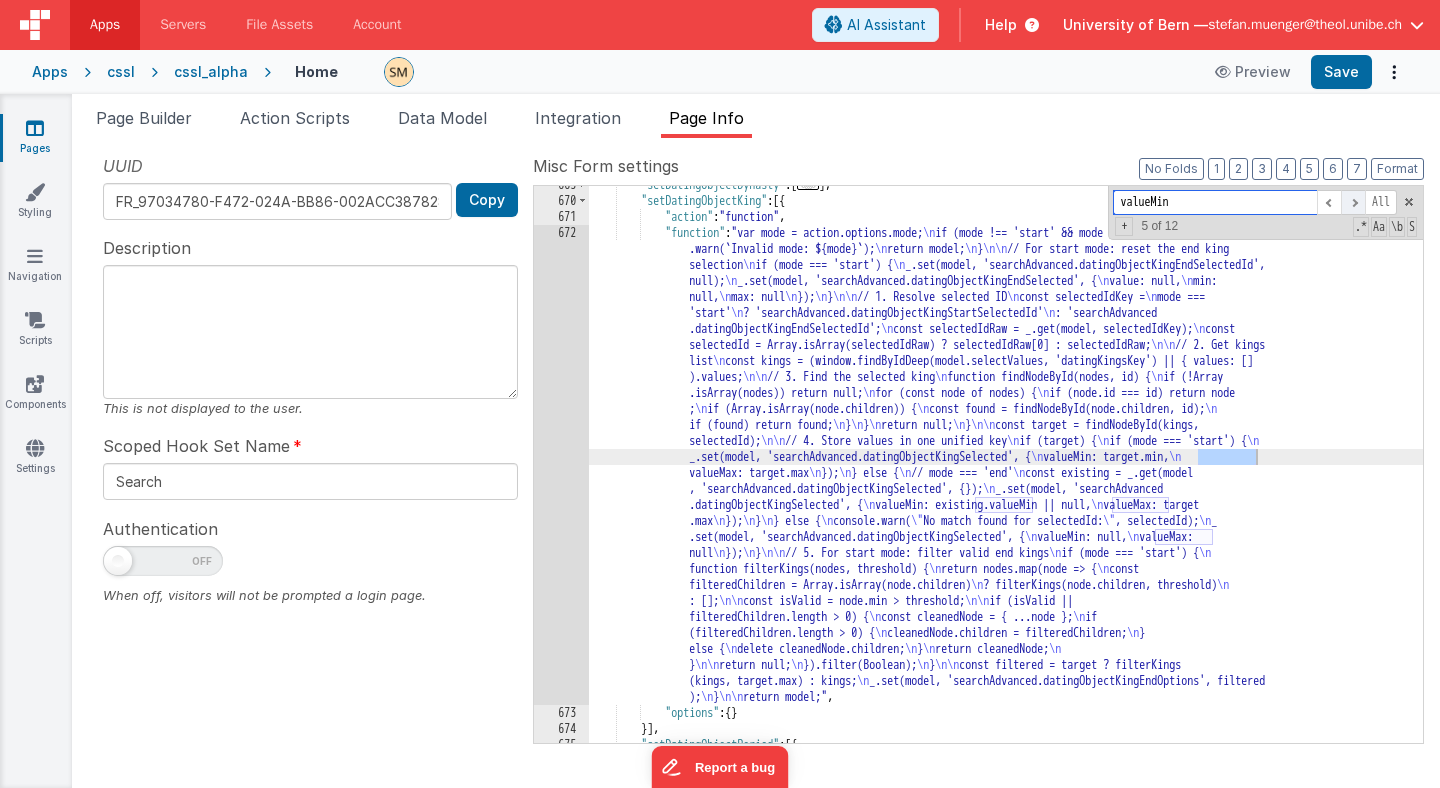 click at bounding box center (1353, 202) 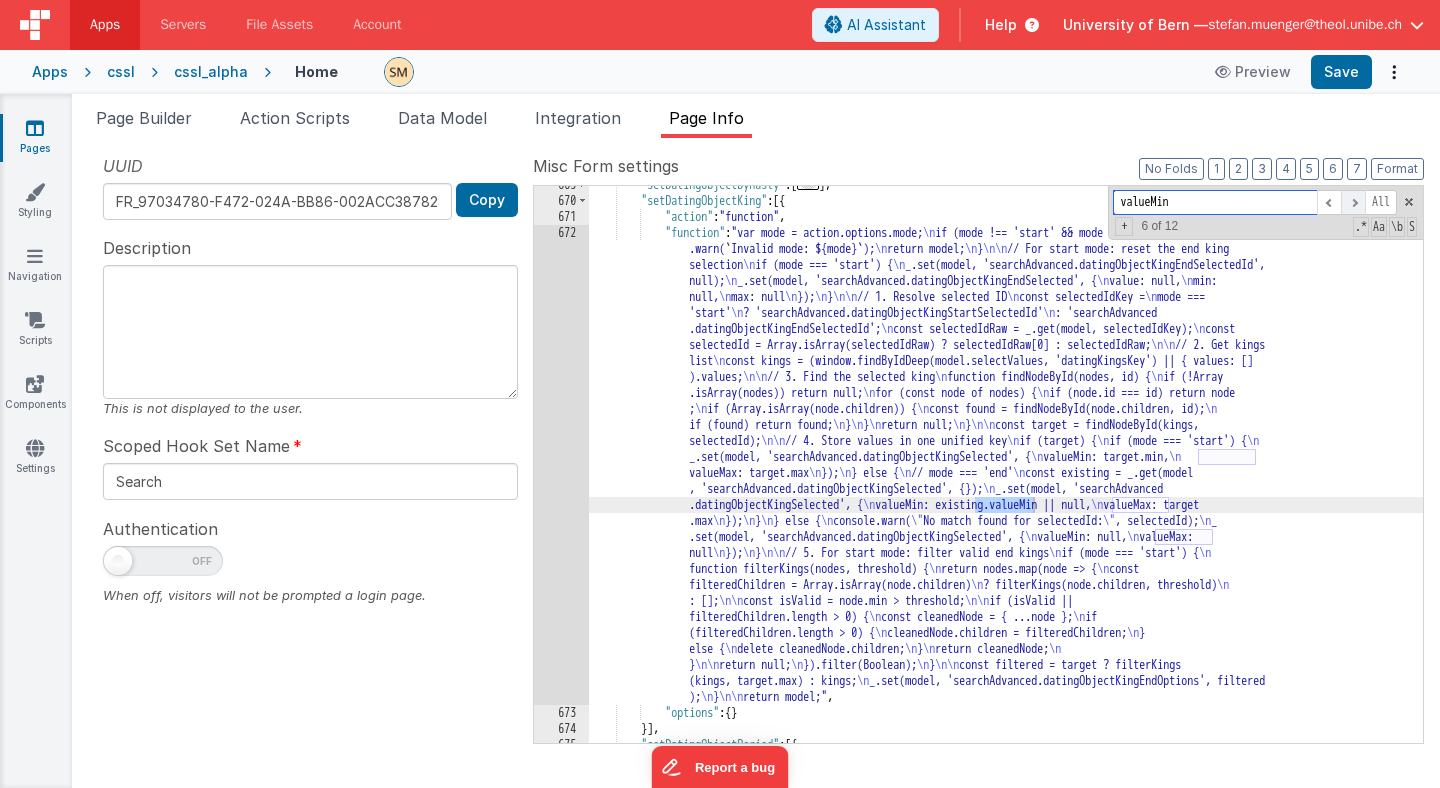 click at bounding box center (1353, 202) 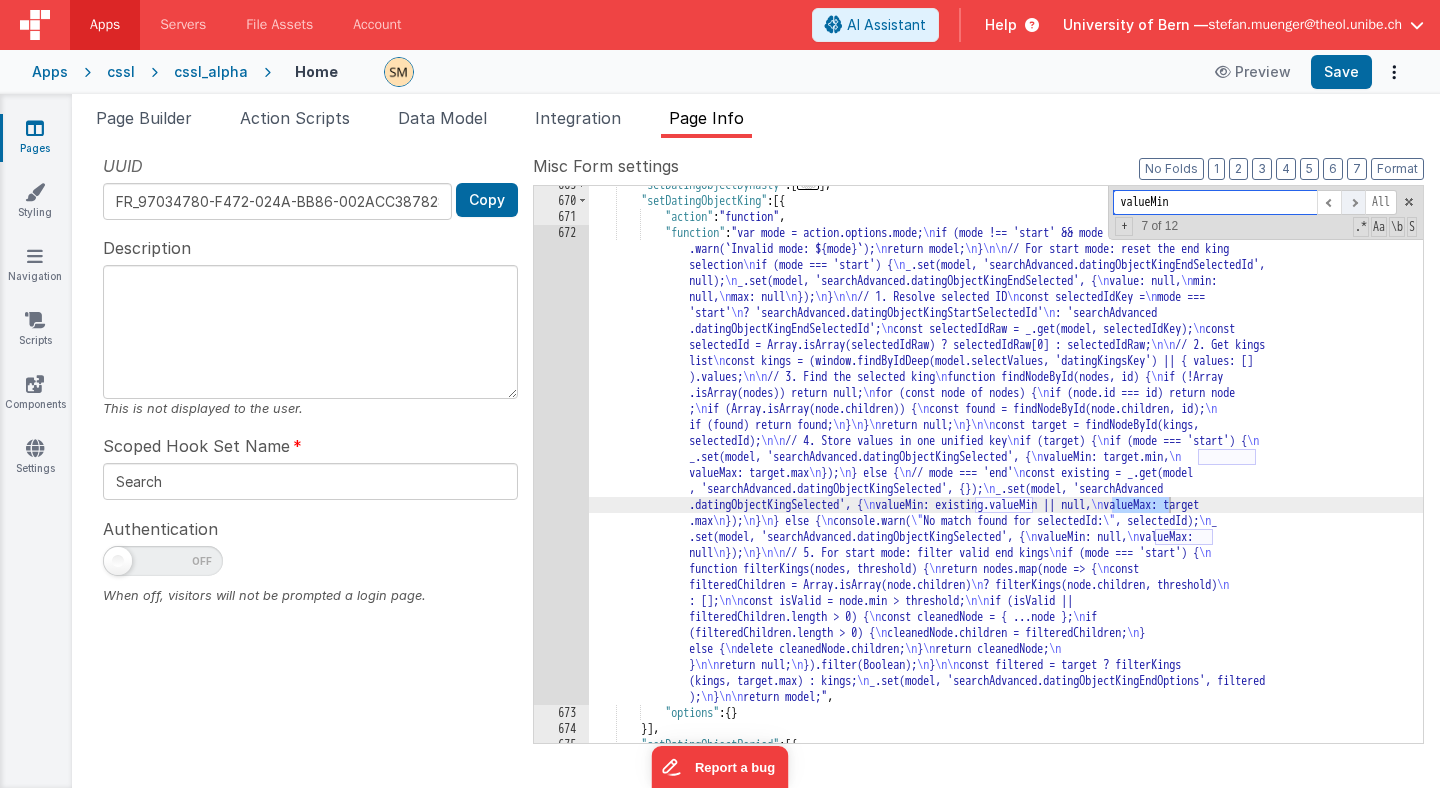 click at bounding box center [1353, 202] 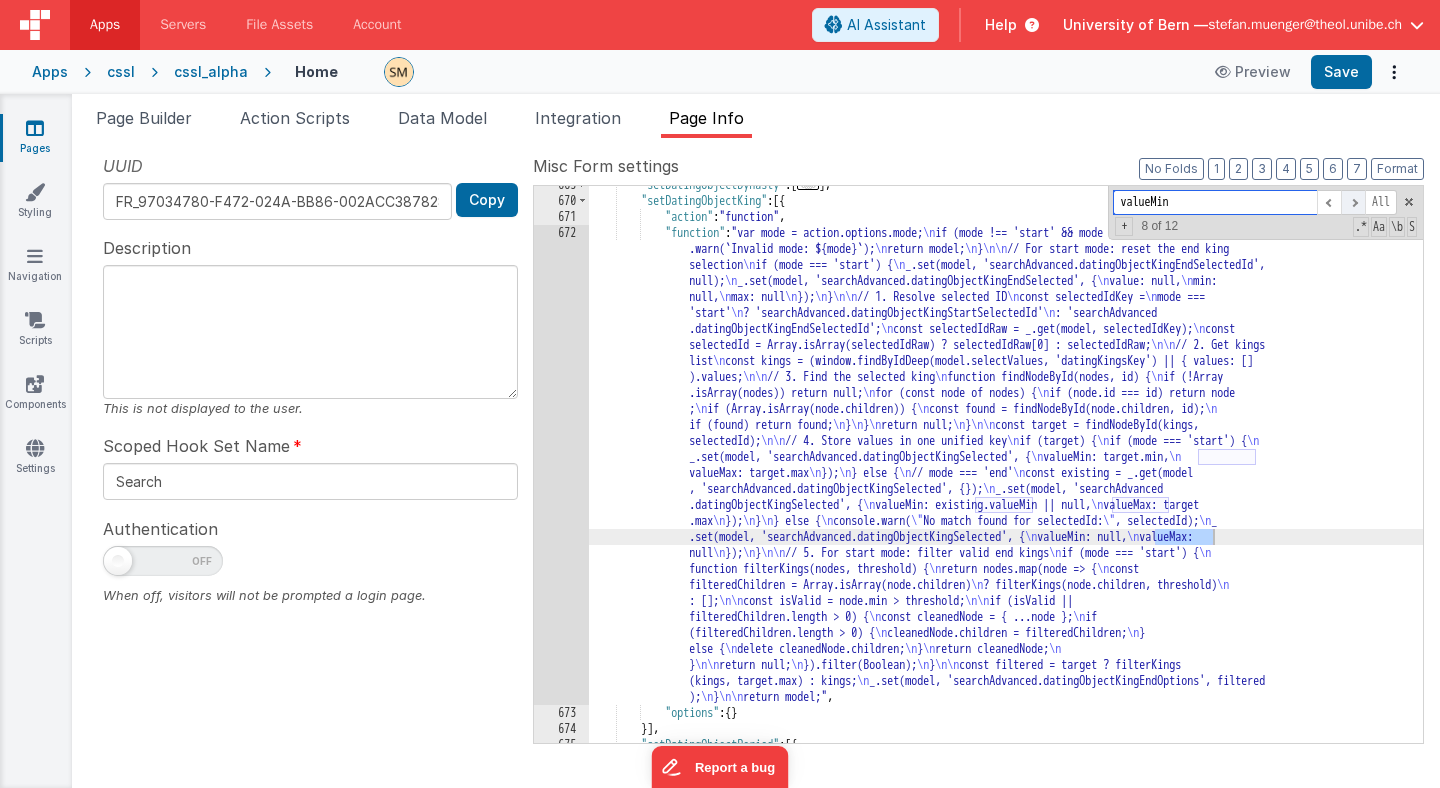 click at bounding box center [1353, 202] 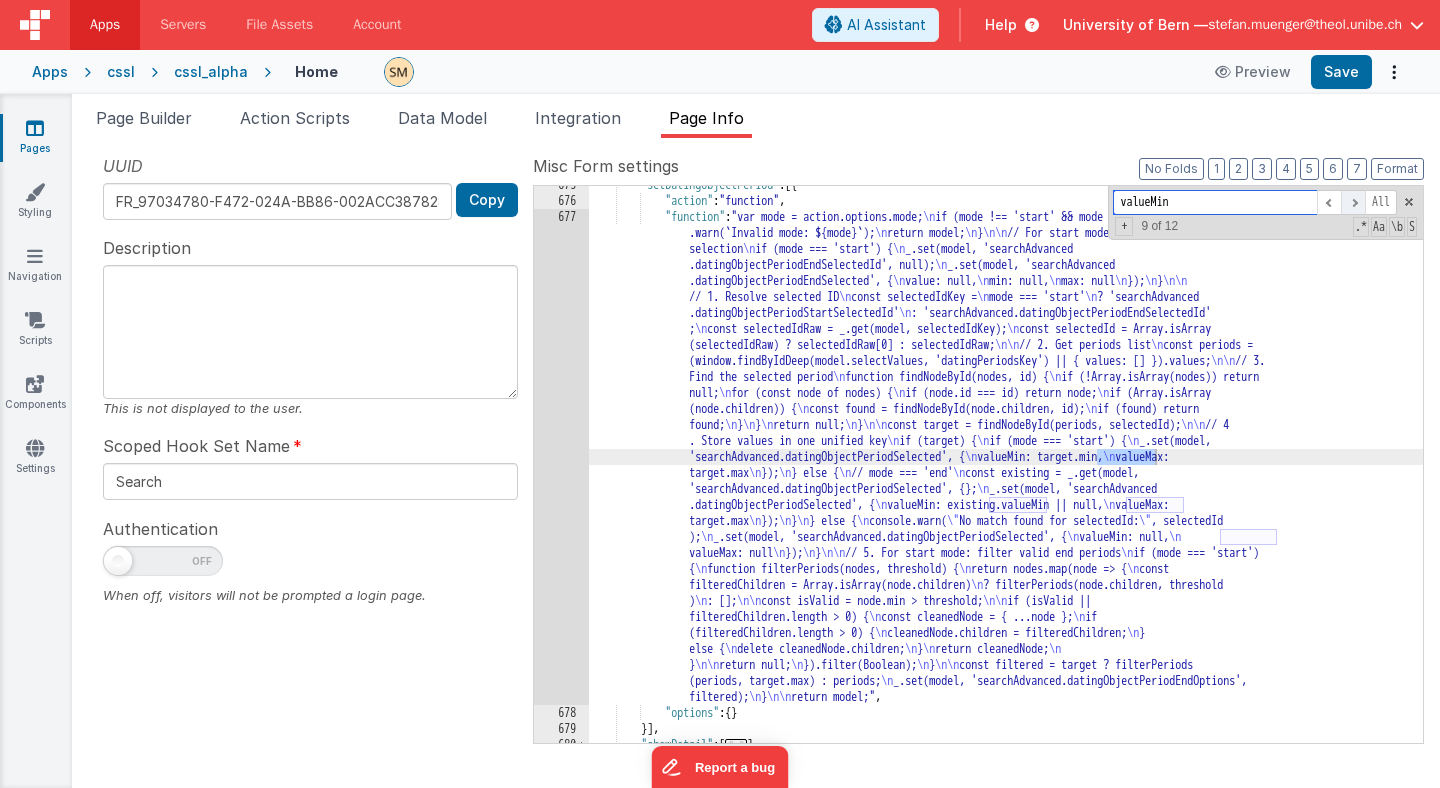 scroll, scrollTop: 2473, scrollLeft: 0, axis: vertical 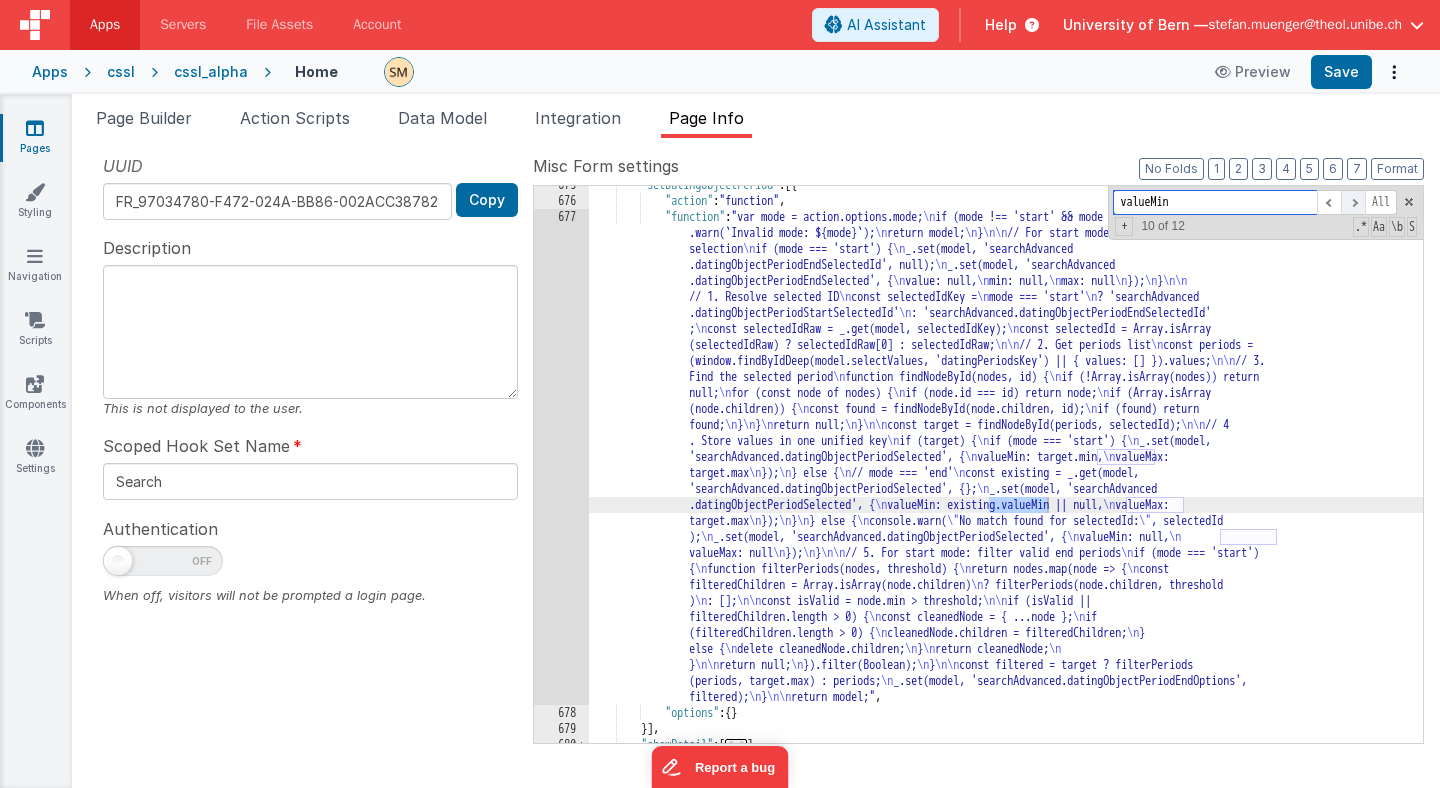 click at bounding box center [1353, 202] 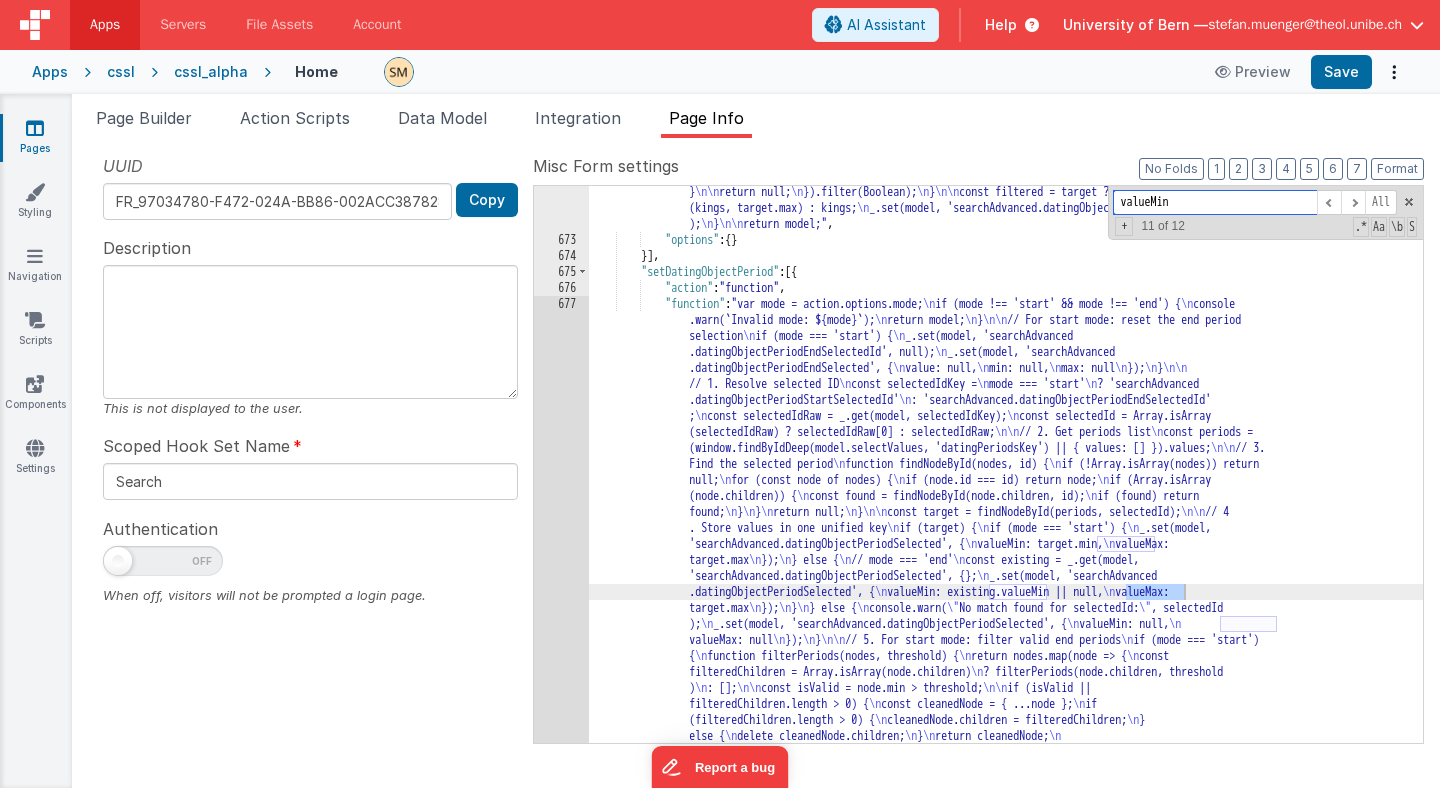 scroll, scrollTop: 2386, scrollLeft: 0, axis: vertical 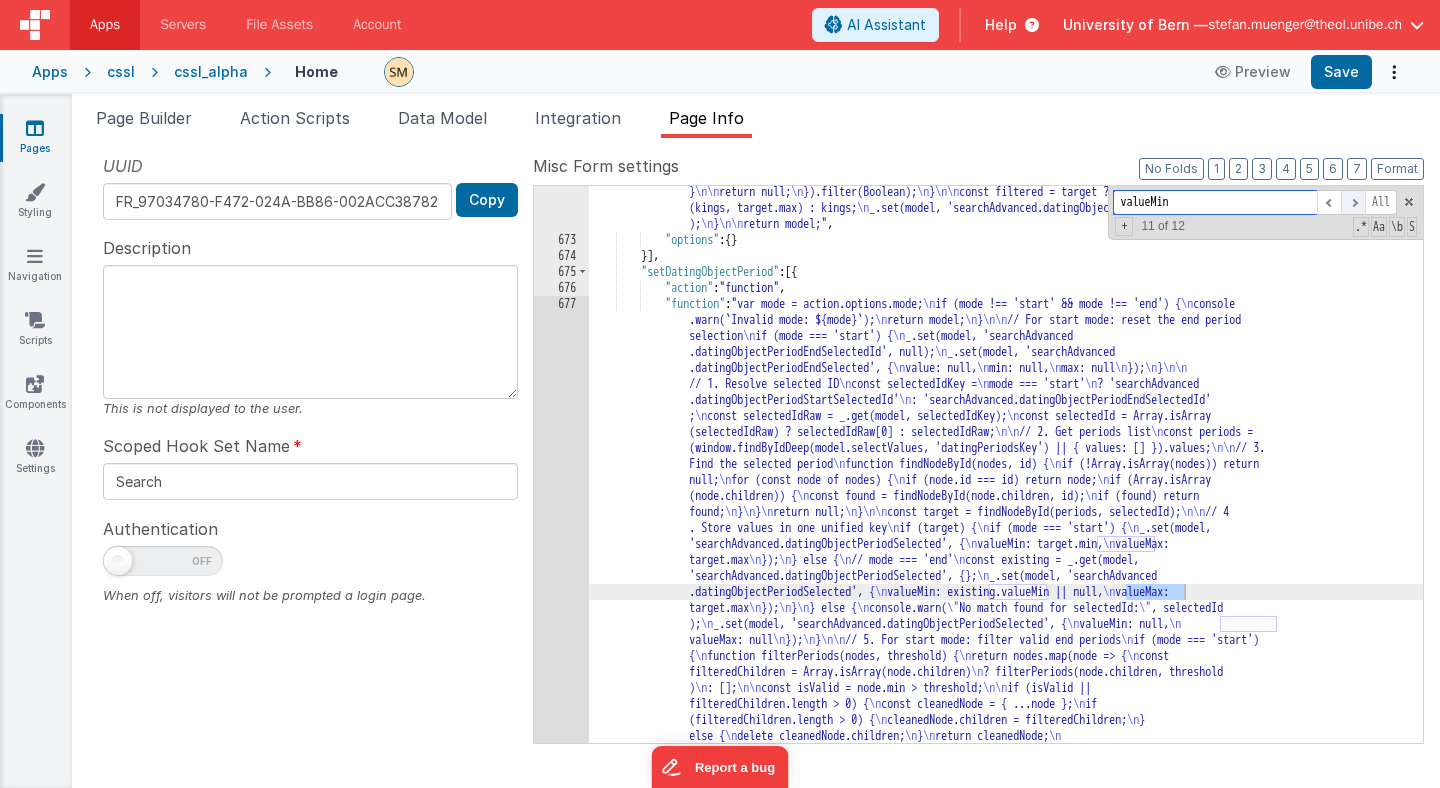 click at bounding box center (1353, 202) 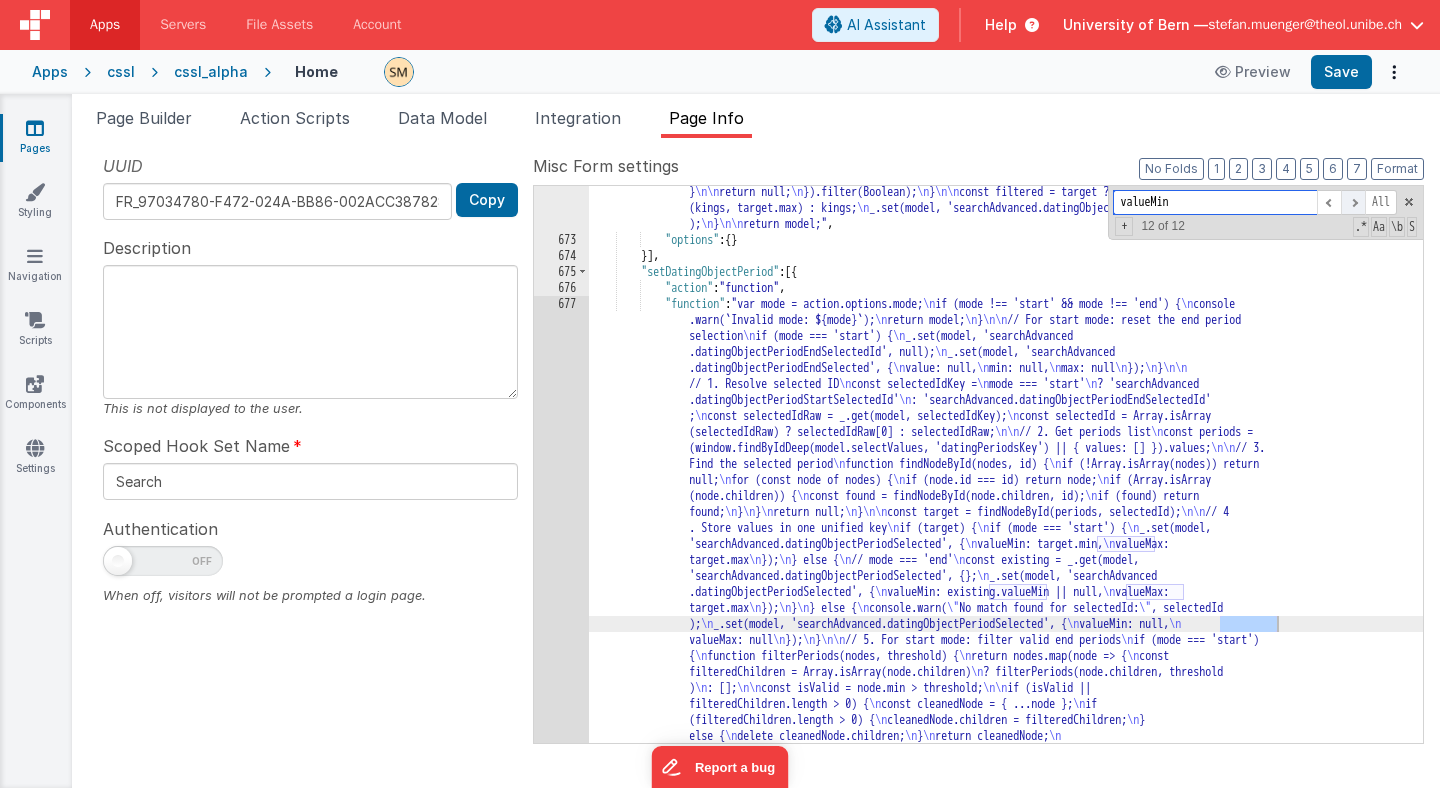 click at bounding box center [1353, 202] 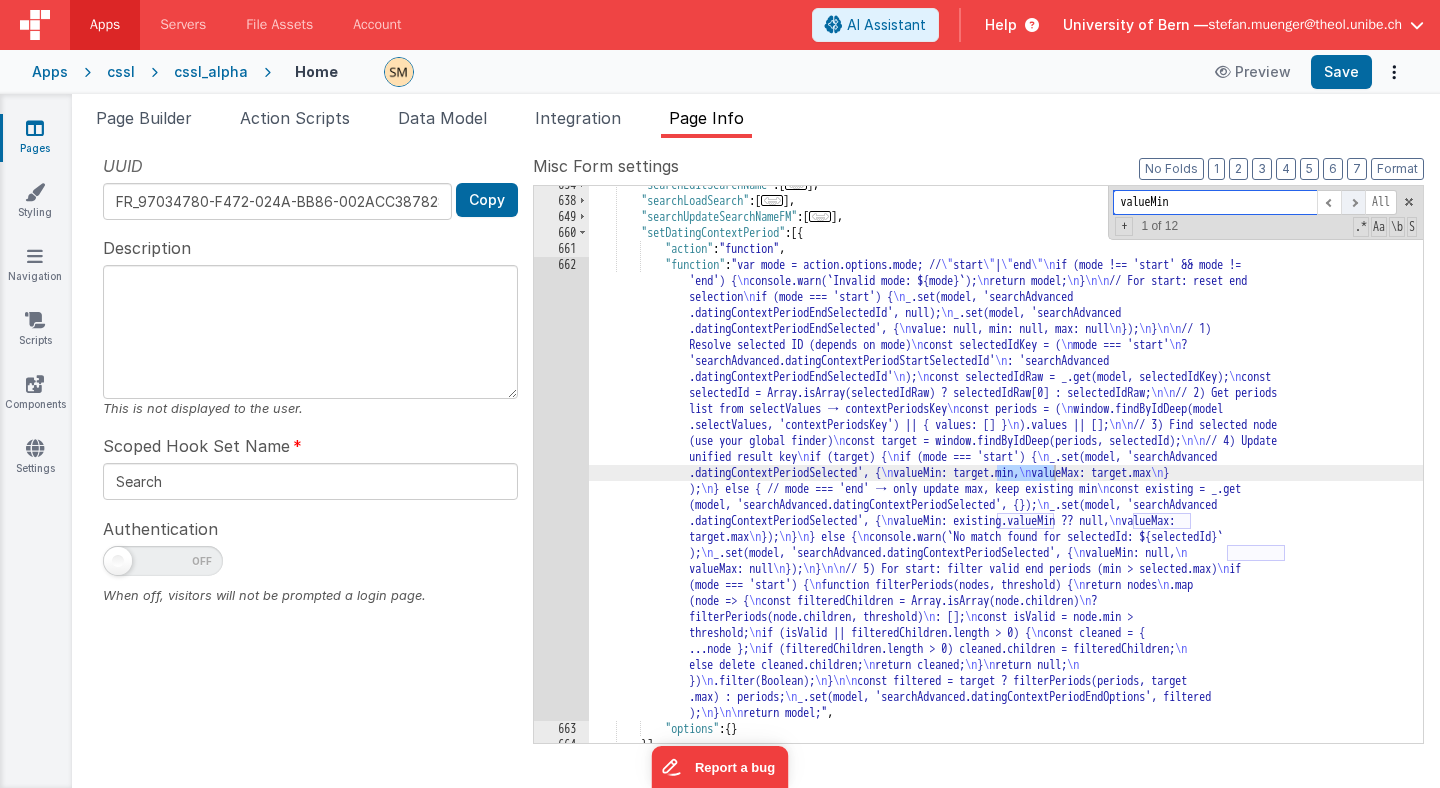 click at bounding box center [1353, 202] 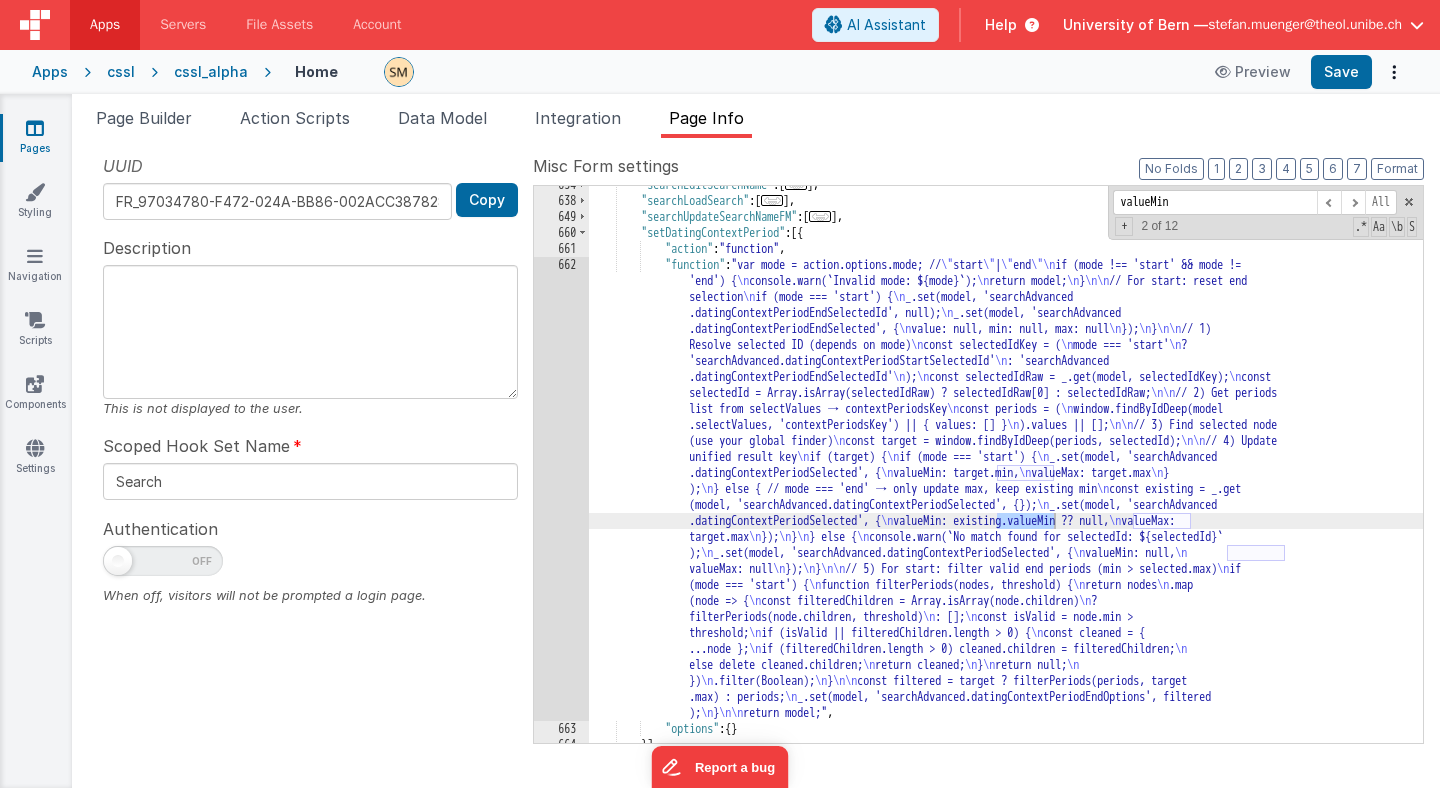 click on "662" at bounding box center (561, 489) 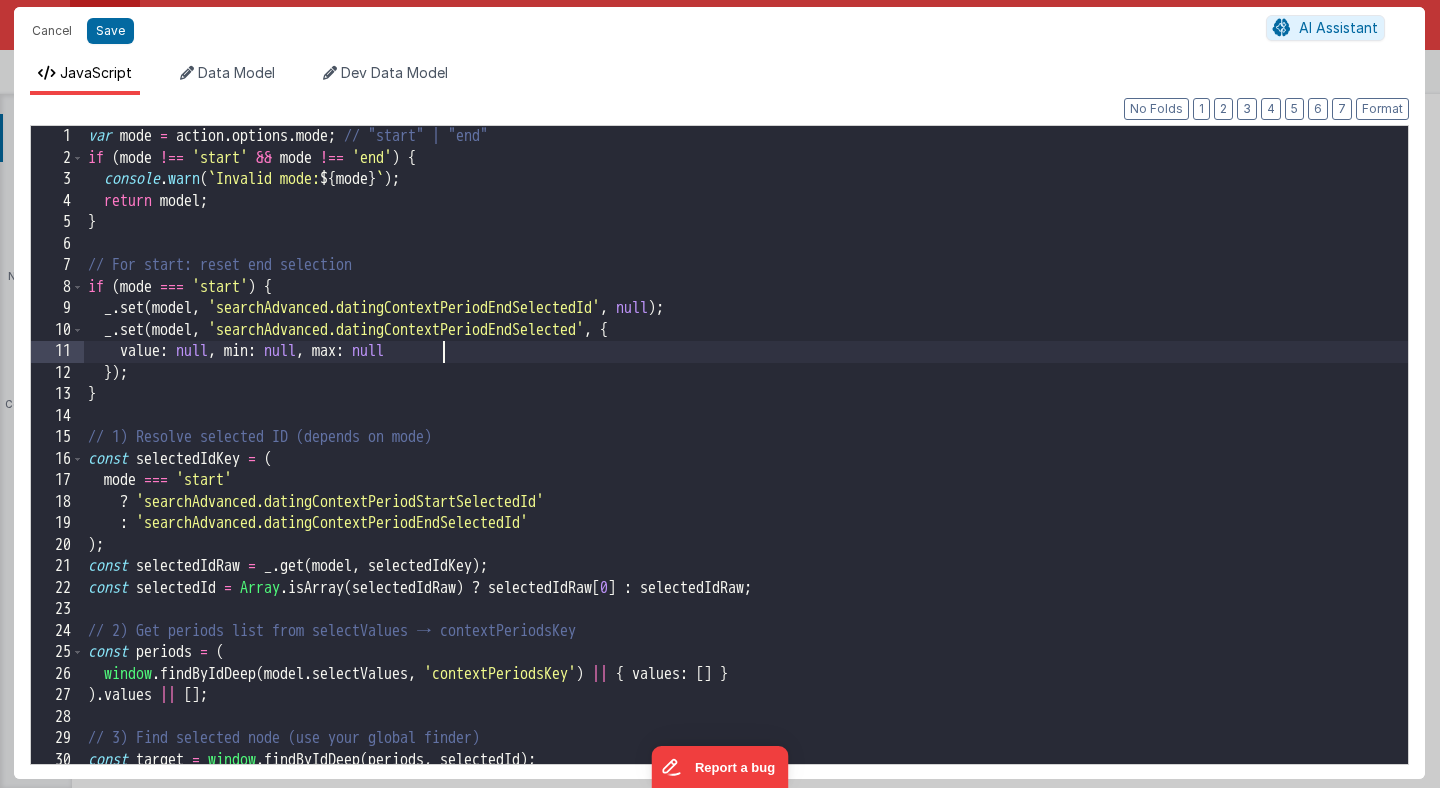 click on "var   mode   =   action . options . mode ;   // "start" | "end" if   ( mode   !==   'start'   &&   mode   !==   'end' )   {    console . warn ( ` Invalid mode:  ${ mode } ` ) ;    return   model ; } // For start: reset end selection if   ( mode   ===   'start' )   {    _ . set ( model ,   'searchAdvanced.datingContextPeriodEndSelectedId' ,   null ) ;    _ . set ( model ,   'searchAdvanced.datingContextPeriodEndSelected' ,   {      value :   null ,   min :   null ,   max :   null    }) ; } // 1) Resolve selected ID (depends on mode) const   selectedIdKey   =   (    mode   ===   'start'      ?   'searchAdvanced.datingContextPeriodStartSelectedId'      :   'searchAdvanced.datingContextPeriodEndSelectedId' ) ; const   selectedIdRaw   =   _ . get ( model ,   selectedIdKey ) ; const   selectedId   =   Array . isArray ( selectedIdRaw )   ?   selectedIdRaw [ 0 ]   :   selectedIdRaw ; // 2) Get periods list from selectValues → contextPeriodsKey const   periods   =   (    window . findByIdDeep ( model . selectValues" at bounding box center (746, 466) 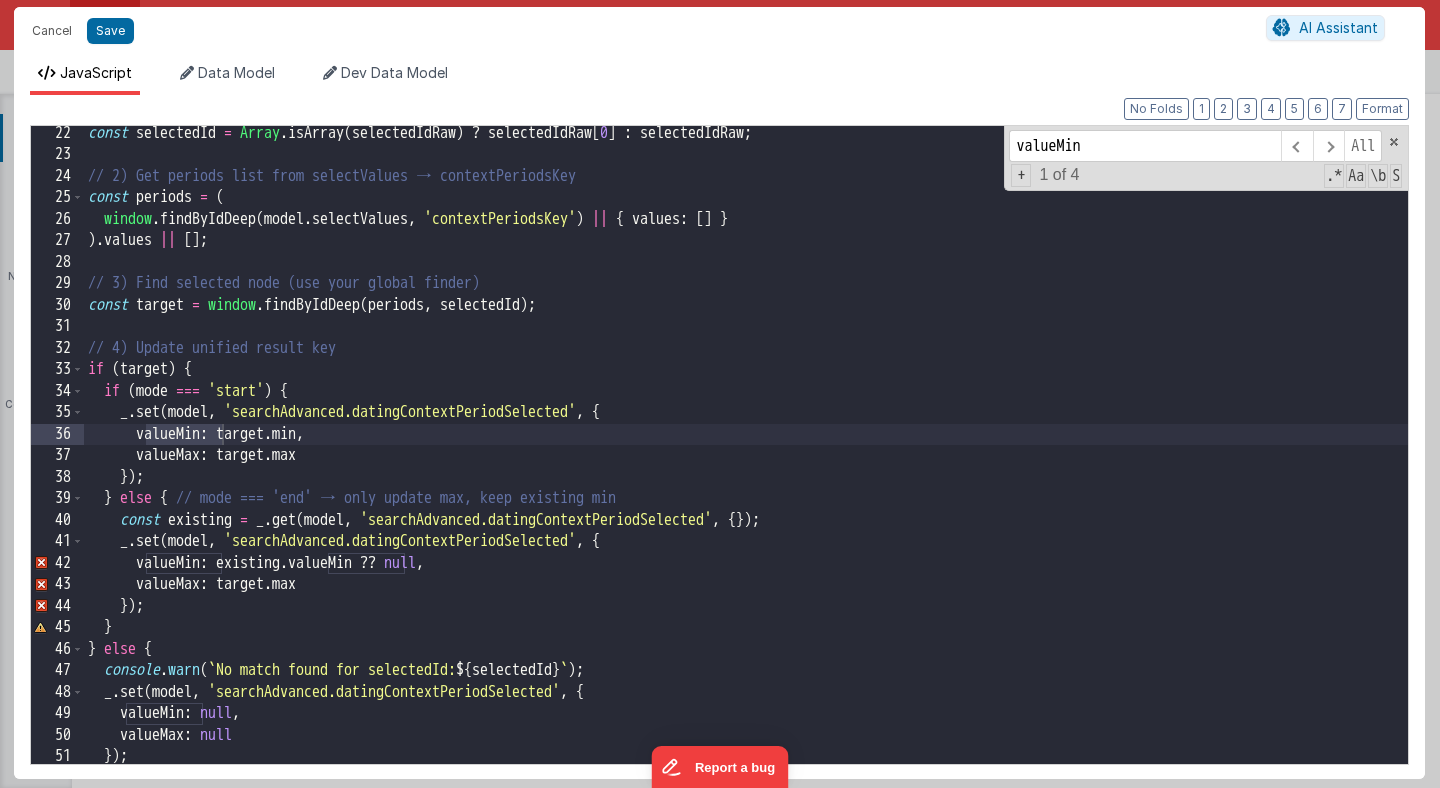scroll, scrollTop: 455, scrollLeft: 0, axis: vertical 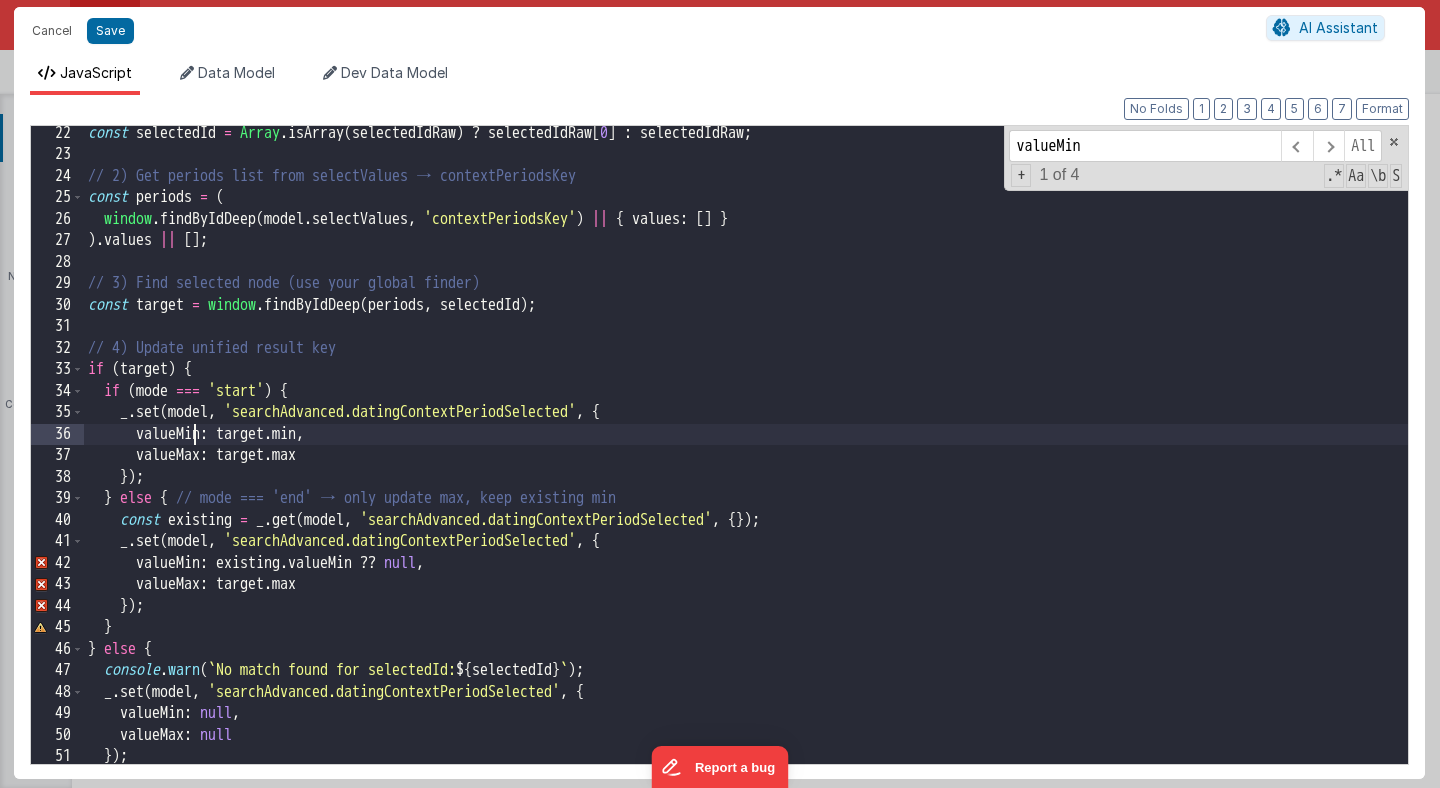 click on "Id"" at bounding box center (746, 463) 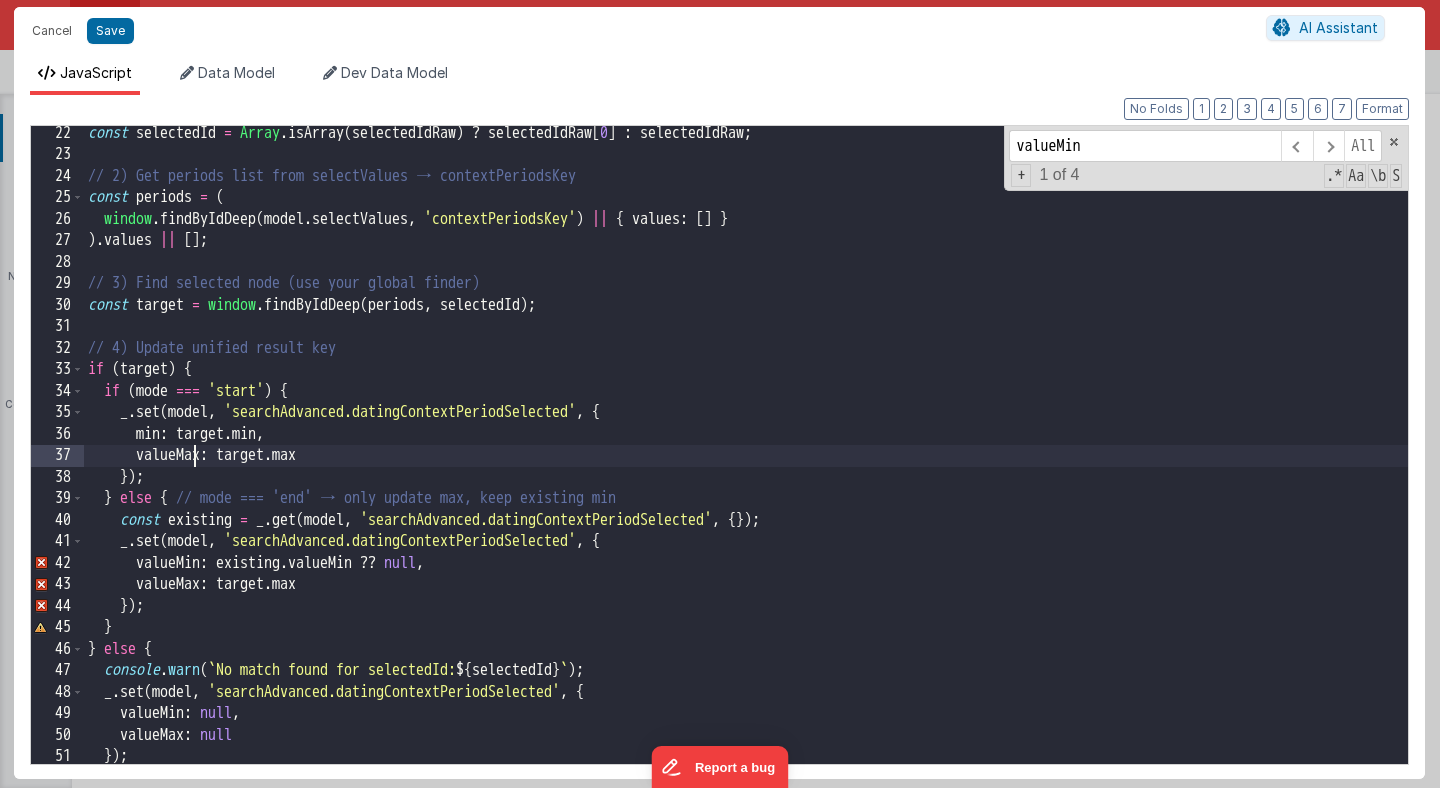 click on "const   selectedId   =   Array . isArray ( selectedIdRaw )   ?   selectedIdRaw [ 0 ]   :   selectedIdRaw ; // 2) Get periods list from selectValues → contextPeriodsKey const   periods   =   (    window . findByIdDeep ( model . selectValues ,   'contextPeriodsKey' )   ||   {   values :   [ ]   } ) . values   ||   [ ] ; // 3) Find selected node (use your global finder) const   target   =   window . findByIdDeep ( periods ,   selectedId ) ; // 4) Update unified result key if   ( target )   {    if   ( mode   ===   'start' )   {      _ . set ( model ,   'searchAdvanced.datingContextPeriodSelected' ,   {         min :   target . min ,         valueMax :   target . max      }) ;    }   else   {   // mode === 'end' → only update max, keep existing min      const   existing   =   _ . get ( model ,   'searchAdvanced.datingContextPeriodSelected' ,   { }) ;      _ . set ( model ,   'searchAdvanced.datingContextPeriodSelected' ,   {         valueMin :   existing . valueMin   ??   null ,         valueMax :   target ." at bounding box center [746, 463] 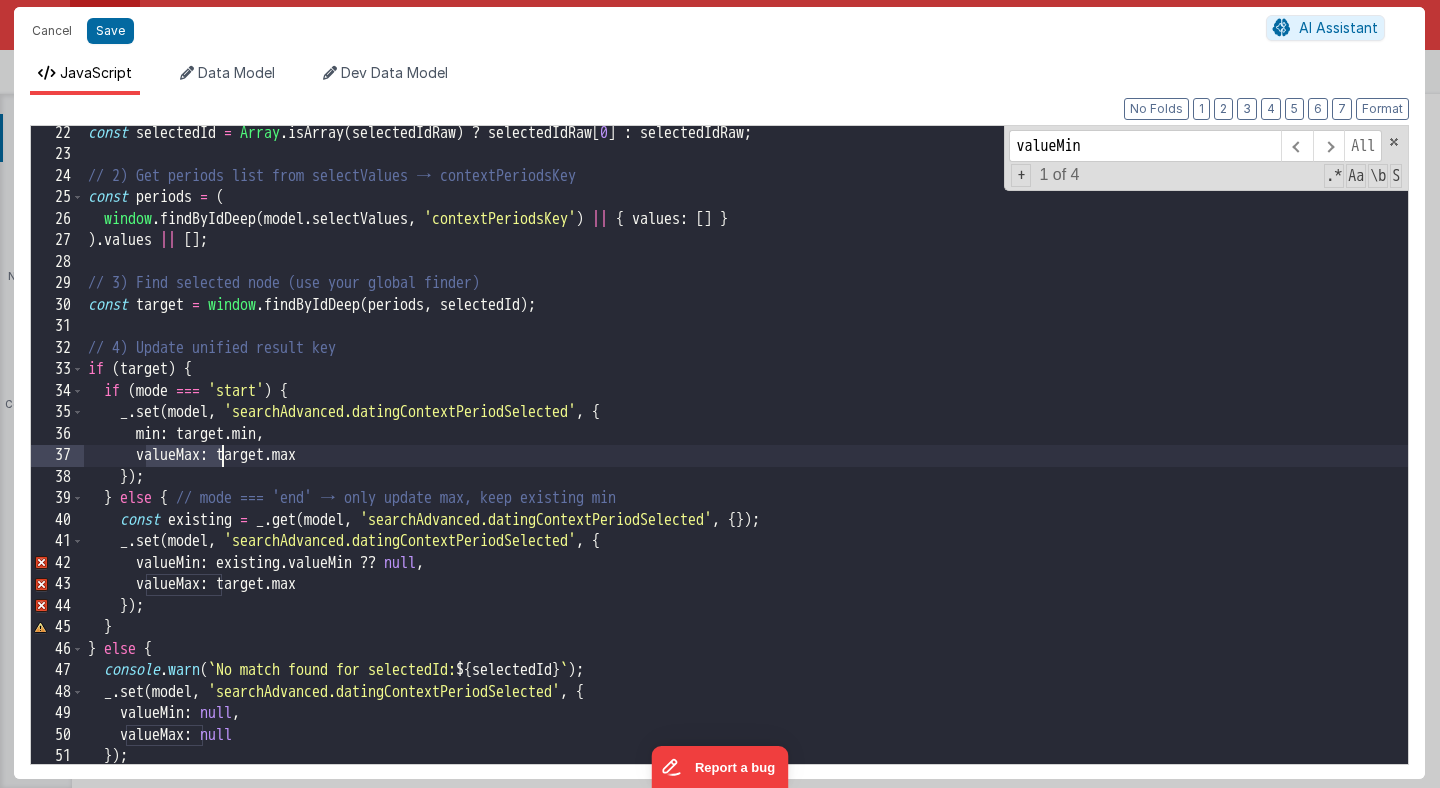 click on "const   selectedId   =   Array . isArray ( selectedIdRaw )   ?   selectedIdRaw [ 0 ]   :   selectedIdRaw ; // 2) Get periods list from selectValues → contextPeriodsKey const   periods   =   (    window . findByIdDeep ( model . selectValues ,   'contextPeriodsKey' )   ||   {   values :   [ ]   } ) . values   ||   [ ] ; // 3) Find selected node (use your global finder) const   target   =   window . findByIdDeep ( periods ,   selectedId ) ; // 4) Update unified result key if   ( target )   {    if   ( mode   ===   'start' )   {      _ . set ( model ,   'searchAdvanced.datingContextPeriodSelected' ,   {         min :   target . min ,         valueMax :   target . max      }) ;    }   else   {   // mode === 'end' → only update max, keep existing min      const   existing   =   _ . get ( model ,   'searchAdvanced.datingContextPeriodSelected' ,   { }) ;      _ . set ( model ,   'searchAdvanced.datingContextPeriodSelected' ,   {         valueMin :   existing . valueMin   ??   null ,         valueMax :   target ." at bounding box center [746, 463] 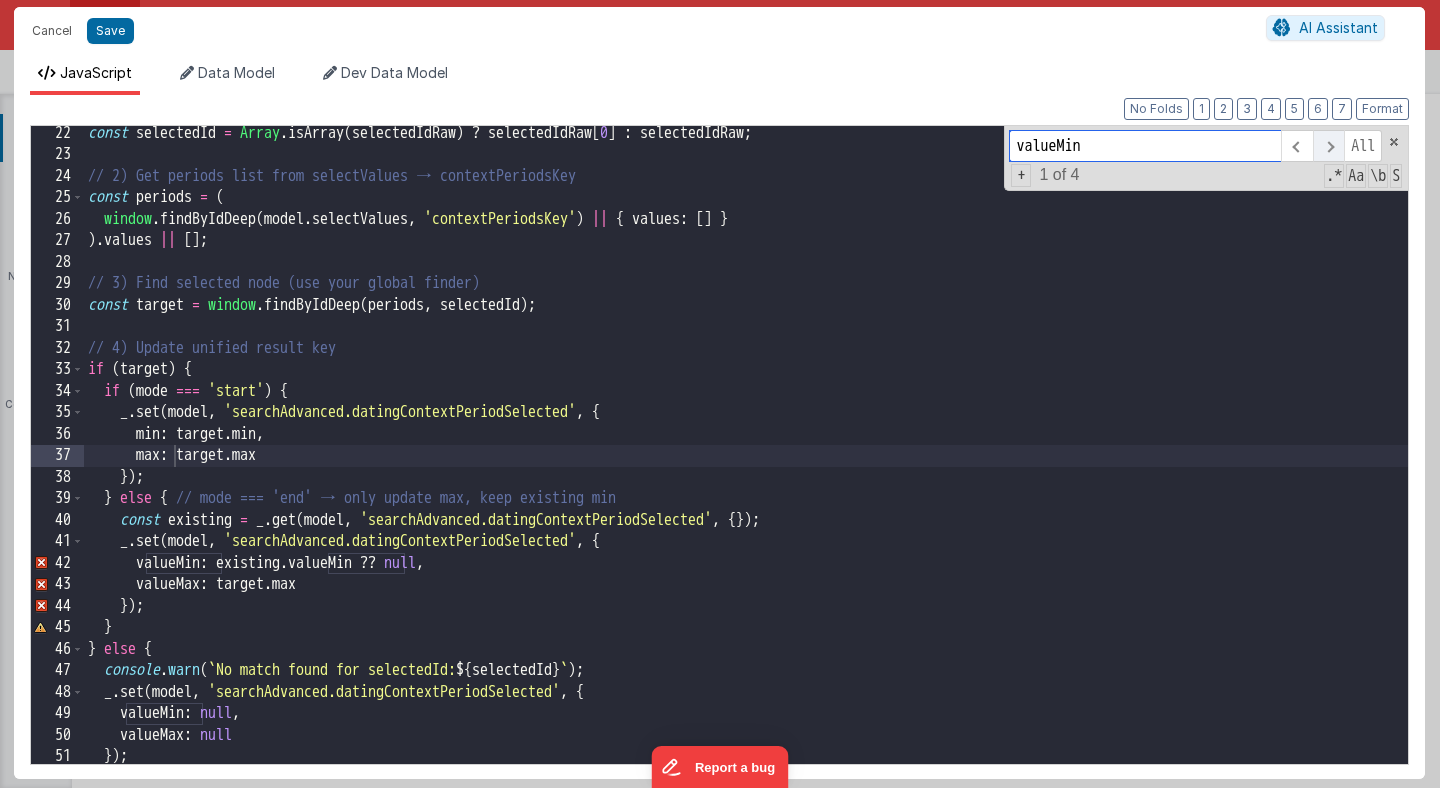 click at bounding box center [1328, 146] 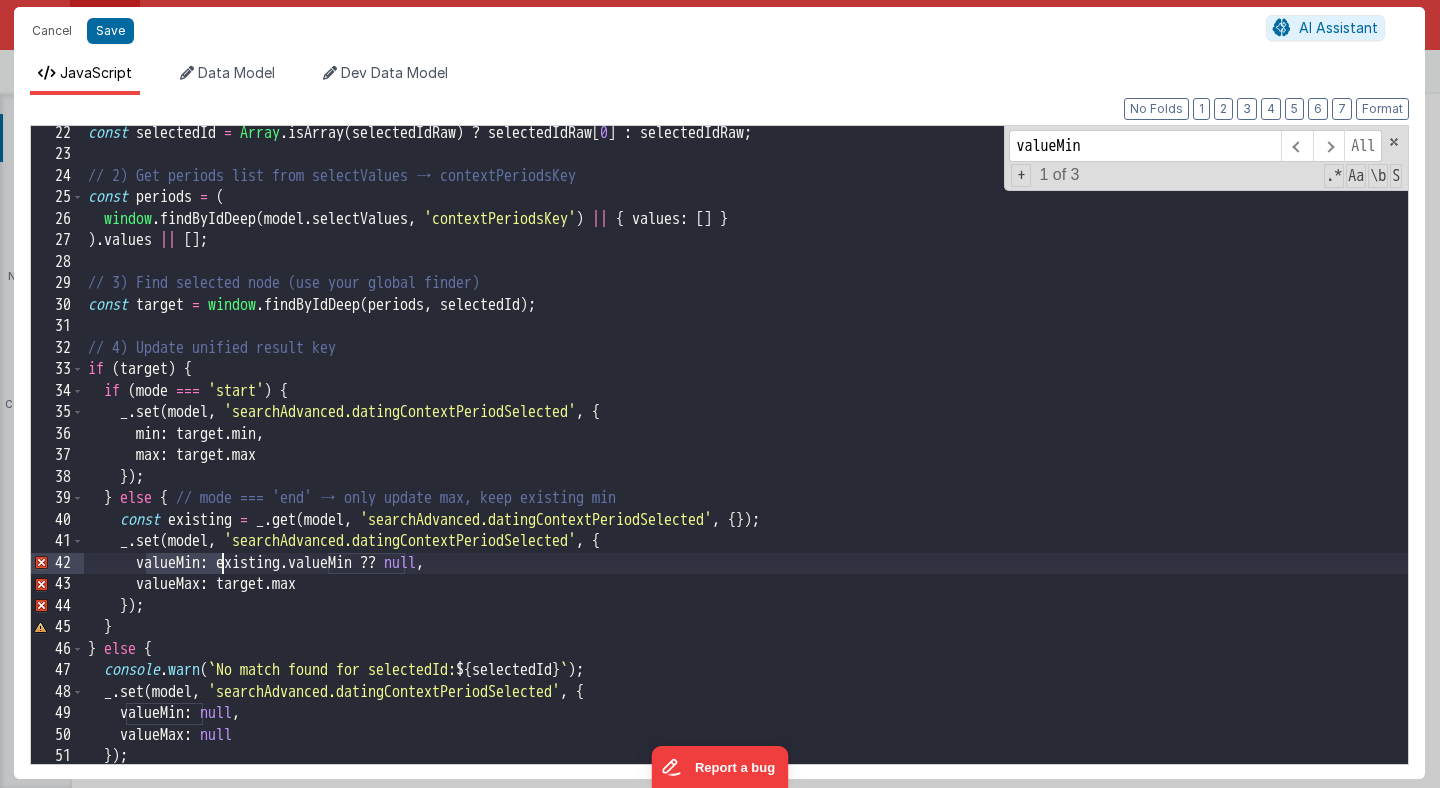 click on "const   selectedId   =   Array . isArray ( selectedIdRaw )   ?   selectedIdRaw [ 0 ]   :   selectedIdRaw ; // 2) Get periods list from selectValues → contextPeriodsKey const   periods   =   (    window . findByIdDeep ( model . selectValues ,   'contextPeriodsKey' )   ||   {   values :   [ ]   } ) . values   ||   [ ] ; // 3) Find selected node (use your global finder) const   target   =   window . findByIdDeep ( periods ,   selectedId ) ; // 4) Update unified result key if   ( target )   {    if   ( mode   ===   'start' )   {      _ . set ( model ,   'searchAdvanced.datingContextPeriodSelected' ,   {         min :   target . min ,         max :   target . max      }) ;    }   else   {   // mode === 'end' → only update max, keep existing min      const   existing   =   _ . get ( model ,   'searchAdvanced.datingContextPeriodSelected' ,   { }) ;      _ . set ( model ,   'searchAdvanced.datingContextPeriodSelected' ,   {         valueMin :   existing . valueMin   ??   null ,         valueMax :   target . max ;" at bounding box center (746, 463) 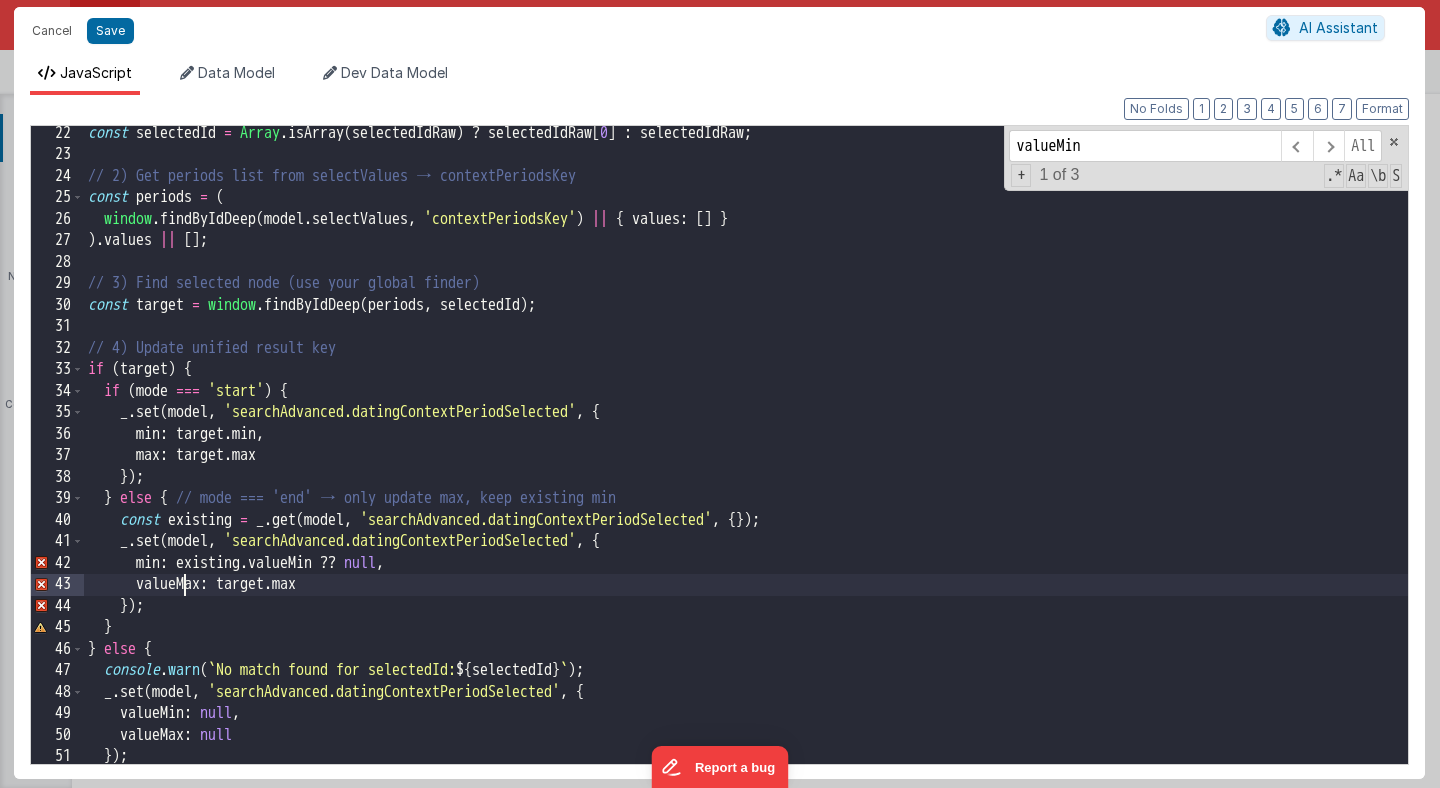 click on "const   selectedId   =   Array . isArray ( selectedIdRaw )   ?   selectedIdRaw [ 0 ]   :   selectedIdRaw ; // 2) Get periods list from selectValues → contextPeriodsKey const   periods   =   (    window . findByIdDeep ( model . selectValues ,   'contextPeriodsKey' )   ||   {   values :   [ ]   } ) . values   ||   [ ] ; // 3) Find selected node (use your global finder) const   target   =   window . findByIdDeep ( periods ,   selectedId ) ; // 4) Update unified result key if   ( target )   {    if   ( mode   ===   'start' )   {      _ . set ( model ,   'searchAdvanced.datingContextPeriodSelected' ,   {         min :   target . min ,         max :   target . max      }) ;    }   else   {   // mode === 'end' → only update max, keep existing min      const   existing   =   _ . get ( model ,   'searchAdvanced.datingContextPeriodSelected' ,   { }) ;      _ . set ( model ,   'searchAdvanced.datingContextPeriodSelected' ,   {         min :   existing . valueMin   ??   null ,         max :   target . max      ;" at bounding box center [746, 463] 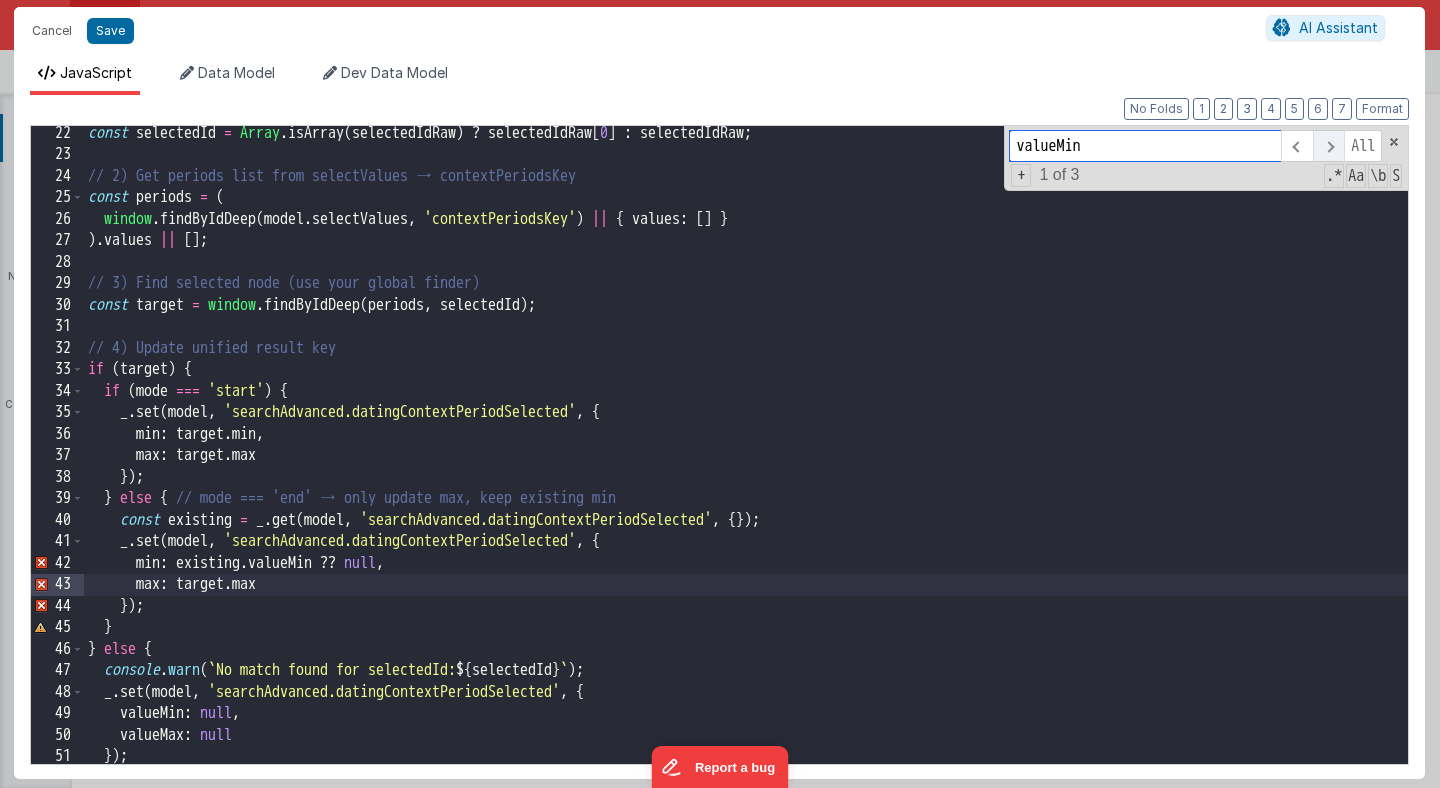 click at bounding box center (1328, 146) 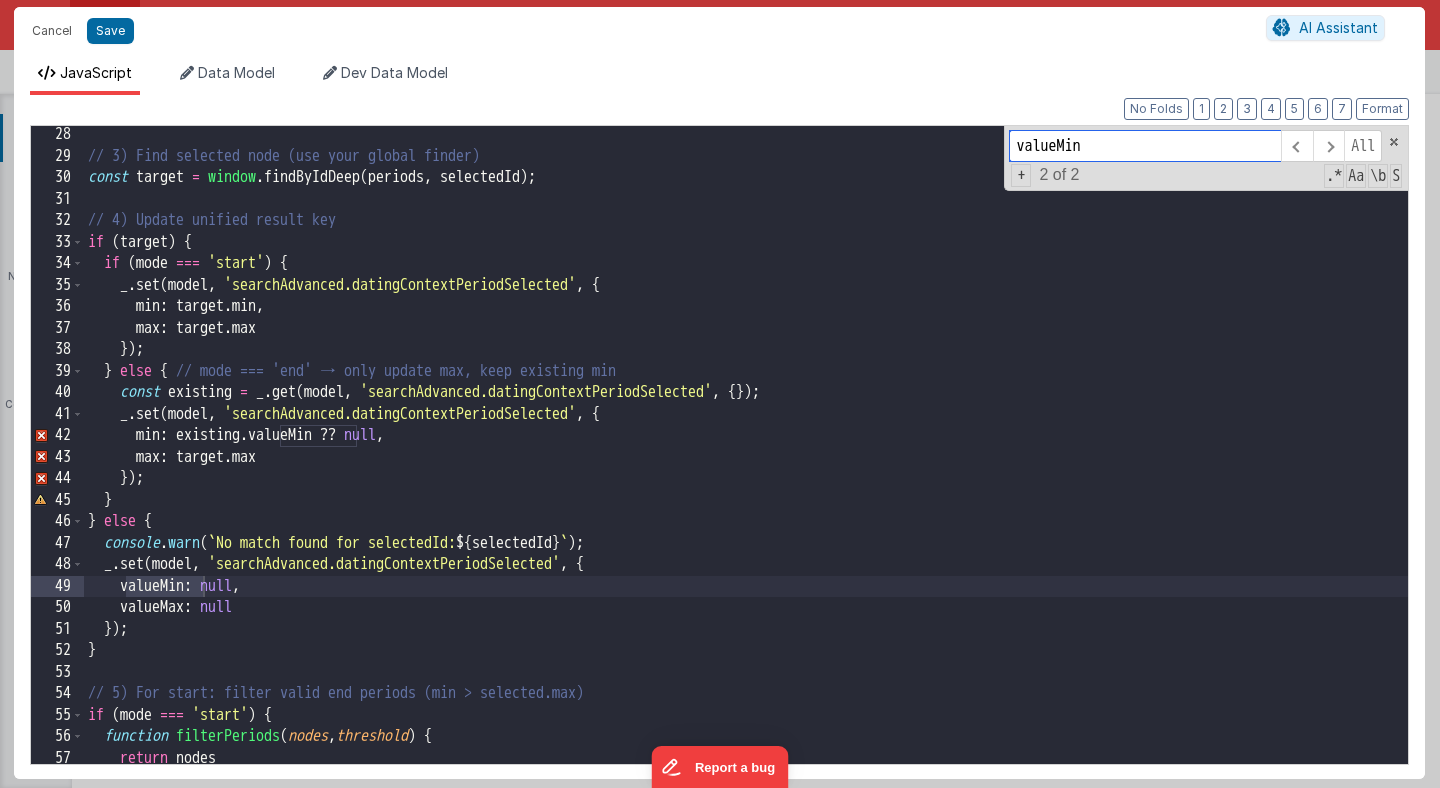 scroll, scrollTop: 582, scrollLeft: 0, axis: vertical 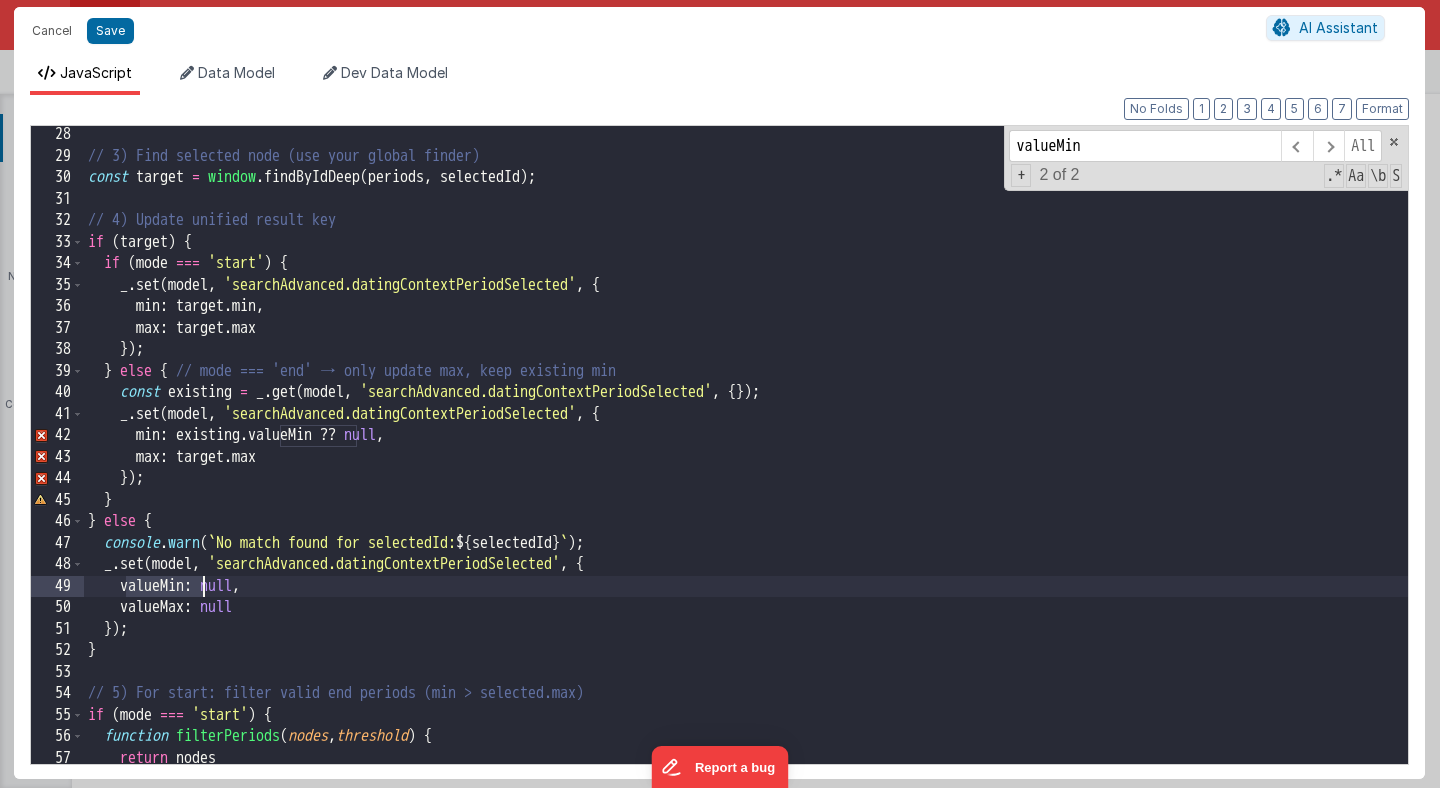 click on "// 3) Find selected node (use your global finder) const   target   =   window . findByIdDeep ( periods ,   selectedId ) ; // 4) Update unified result key if   ( target )   {    if   ( mode   ===   'start' )   {      _ . set ( model ,   'searchAdvanced.datingContextPeriodSelected' ,   {         min :   target . min ,         max :   target . max      }) ;    }   else   {   // mode === 'end' → only update max, keep existing min      const   existing   =   _ . get ( model ,   'searchAdvanced.datingContextPeriodSelected' ,   { }) ;      _ . set ( model ,   'searchAdvanced.datingContextPeriodSelected' ,   {         min :   existing . valueMin   ??   null ,         max :   target . max      }) ;    } }   else   {    console . warn ( ` No match found for selectedId:  ${ selectedId } ` ) ;    _ . set ( model ,   'searchAdvanced.datingContextPeriodSelected' ,   {      valueMin :   null ,      valueMax :   null    }) ; } // 5) For start: filter valid end periods (min > selected.max) if   ( mode   ===   'start' )" at bounding box center [746, 464] 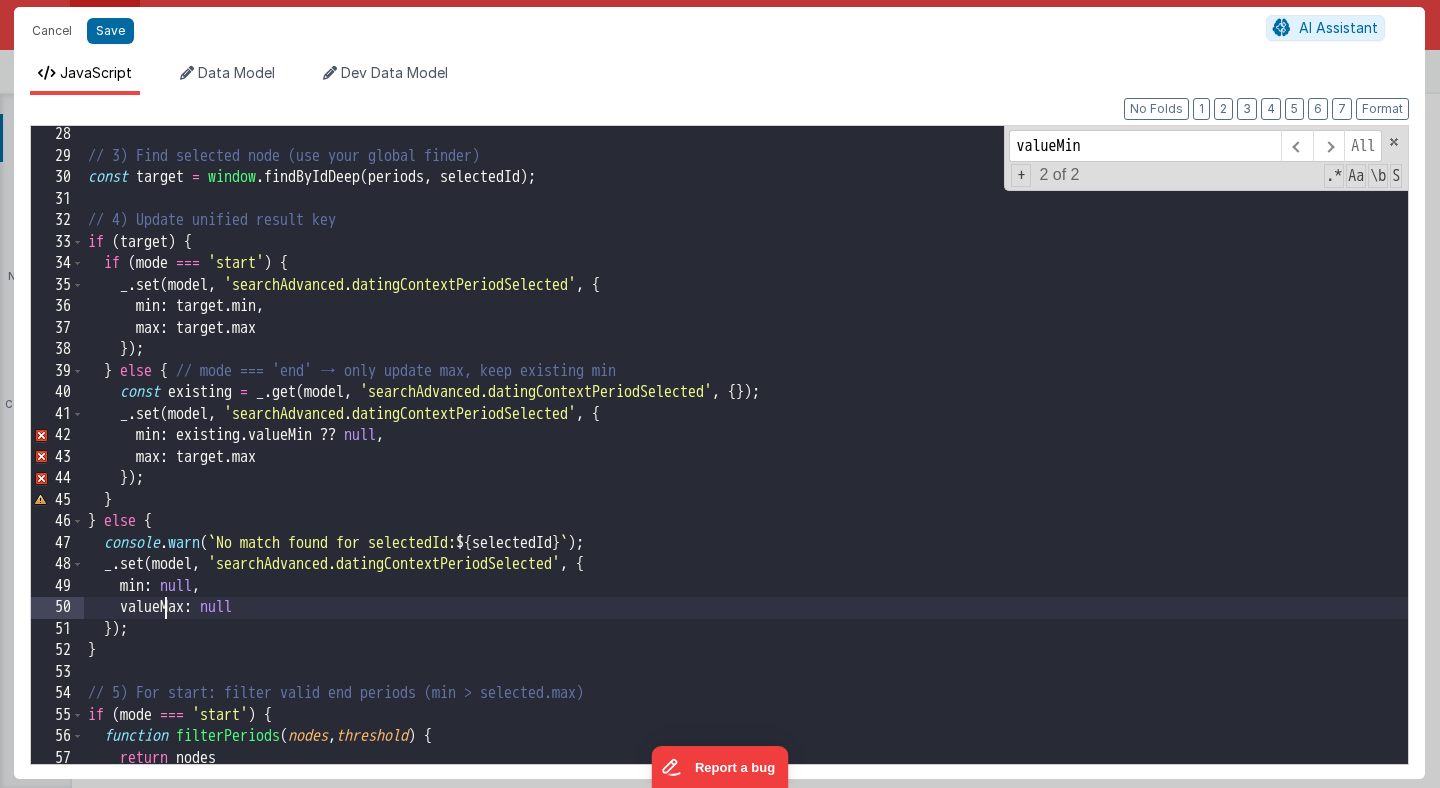 click on "// 3) Find selected node (use your global finder) const   target   =   window . findByIdDeep ( periods ,   selectedId ) ; // 4) Update unified result key if   ( target )   {    if   ( mode   ===   'start' )   {      _ . set ( model ,   'searchAdvanced.datingContextPeriodSelected' ,   {         min :   target . min ,         max :   target . max      }) ;    }   else   {   // mode === 'end' → only update max, keep existing min      const   existing   =   _ . get ( model ,   'searchAdvanced.datingContextPeriodSelected' ,   { }) ;      _ . set ( model ,   'searchAdvanced.datingContextPeriodSelected' ,   {         min :   existing . valueMin   ??   null ,         max :   target . max      }) ;    } }   else   {    console . warn ( ` No match found for selectedId:  ${ selectedId } ` ) ;    _ . set ( model ,   'searchAdvanced.datingContextPeriodSelected' ,   {      min :   null ,      max :   null    }) ; } // 5) For start: filter valid end periods (min > selected.max) if   ( mode   ===   'start' )" at bounding box center [746, 464] 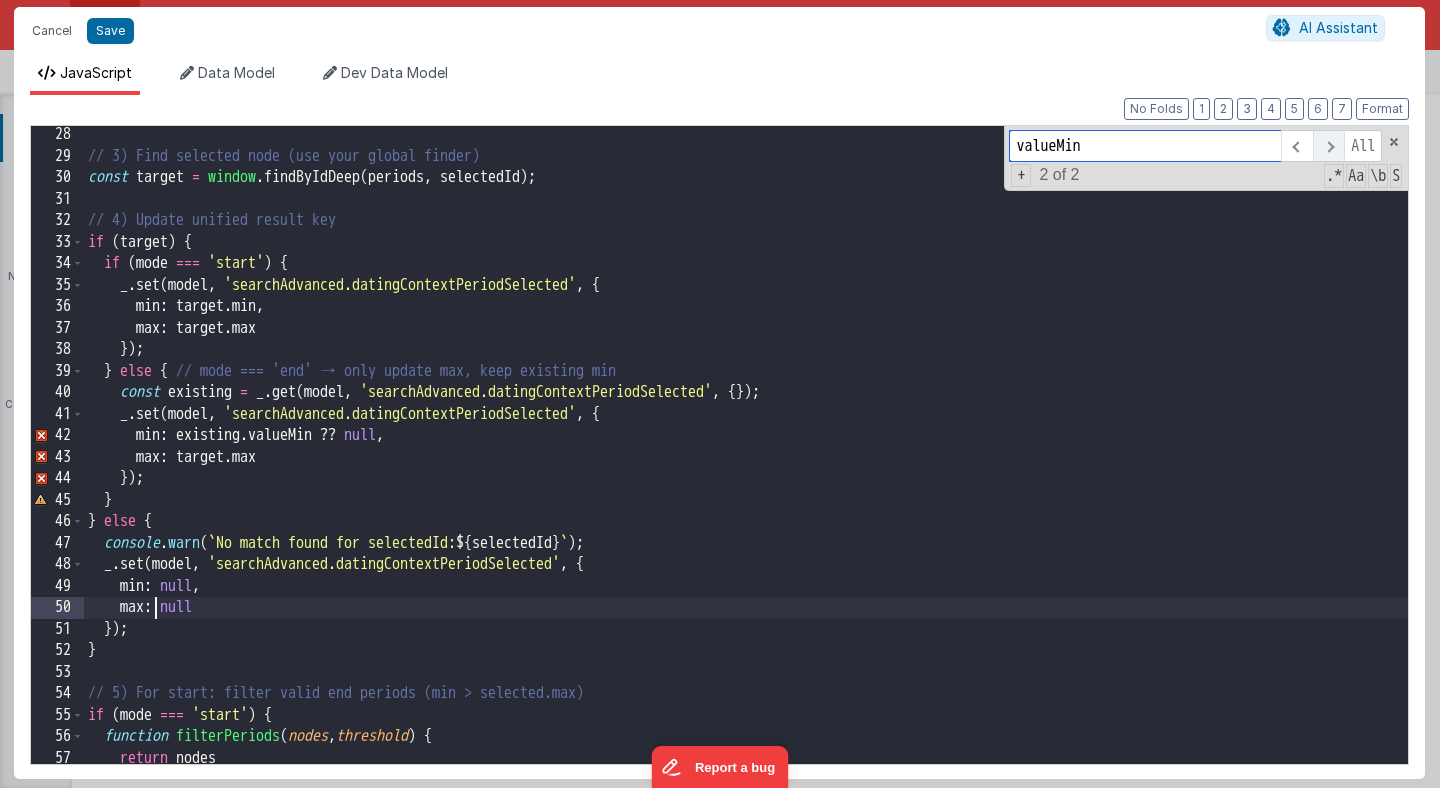 click at bounding box center [1328, 146] 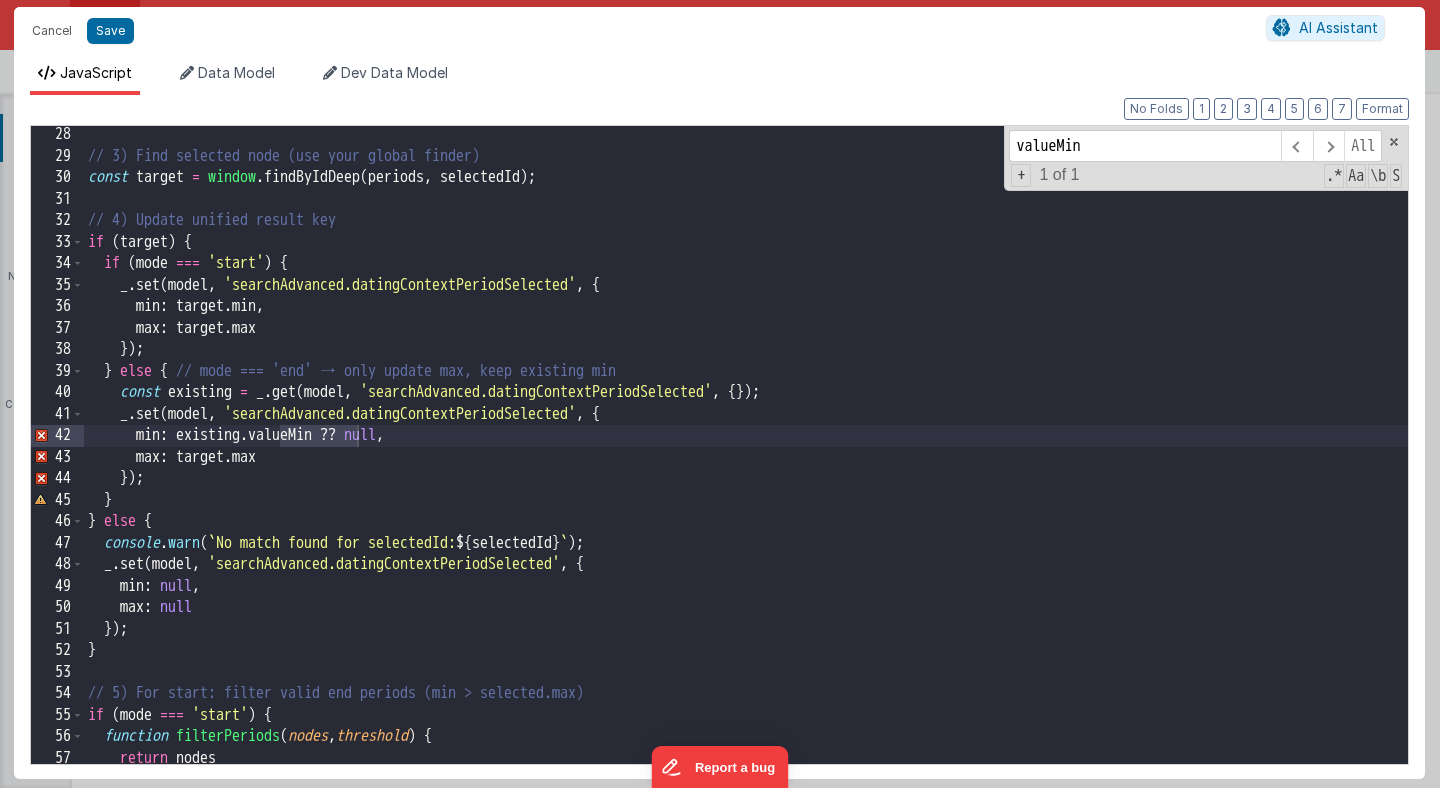 click on "// 3) Find selected node (use your global finder) const   target   =   window . findByIdDeep ( periods ,   selectedId ) ; // 4) Update unified result key if   ( target )   {    if   ( mode   ===   'start' )   {      _ . set ( model ,   'searchAdvanced.datingContextPeriodSelected' ,   {         min :   target . min ,         max :   target . max      }) ;    }   else   {   // mode === 'end' → only update max, keep existing min      const   existing   =   _ . get ( model ,   'searchAdvanced.datingContextPeriodSelected' ,   { }) ;      _ . set ( model ,   'searchAdvanced.datingContextPeriodSelected' ,   {         min :   existing . valueMin   ??   null ,         max :   target . max      }) ;    } }   else   {    console . warn ( ` No match found for selectedId:  ${ selectedId } ` ) ;    _ . set ( model ,   'searchAdvanced.datingContextPeriodSelected' ,   {      min :   null ,      max :   null    }) ; } // 5) For start: filter valid end periods (min > selected.max) if   ( mode   ===   'start' )" at bounding box center (746, 464) 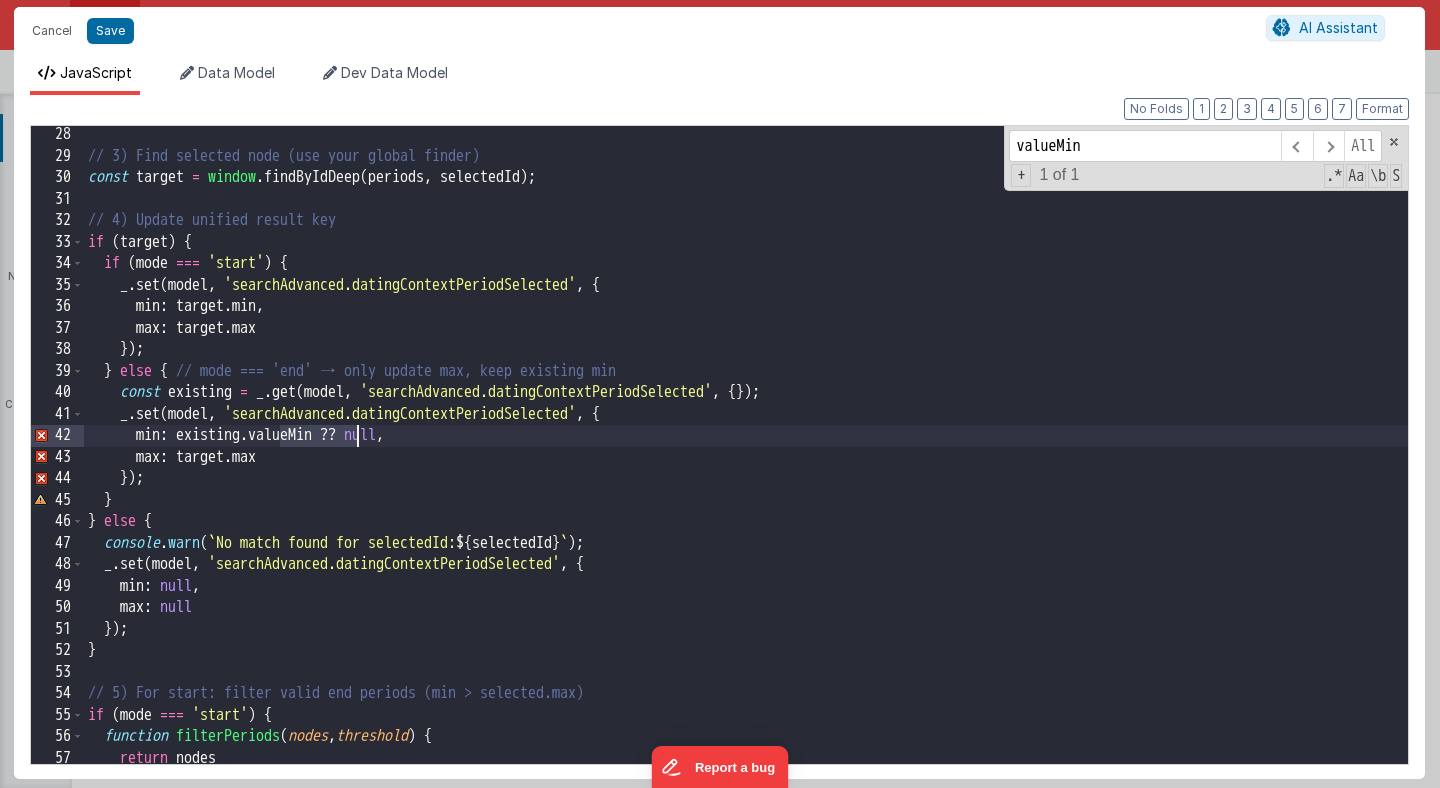 click on "// 3) Find selected node (use your global finder) const   target   =   window . findByIdDeep ( periods ,   selectedId ) ; // 4) Update unified result key if   ( target )   {    if   ( mode   ===   'start' )   {      _ . set ( model ,   'searchAdvanced.datingContextPeriodSelected' ,   {         min :   target . min ,         max :   target . max      }) ;    }   else   {   // mode === 'end' → only update max, keep existing min      const   existing   =   _ . get ( model ,   'searchAdvanced.datingContextPeriodSelected' ,   { }) ;      _ . set ( model ,   'searchAdvanced.datingContextPeriodSelected' ,   {         min :   existing . valueMin   ??   null ,         max :   target . max      }) ;    } }   else   {    console . warn ( ` No match found for selectedId:  ${ selectedId } ` ) ;    _ . set ( model ,   'searchAdvanced.datingContextPeriodSelected' ,   {      min :   null ,      max :   null    }) ; } // 5) For start: filter valid end periods (min > selected.max) if   ( mode   ===   'start' )" at bounding box center (746, 464) 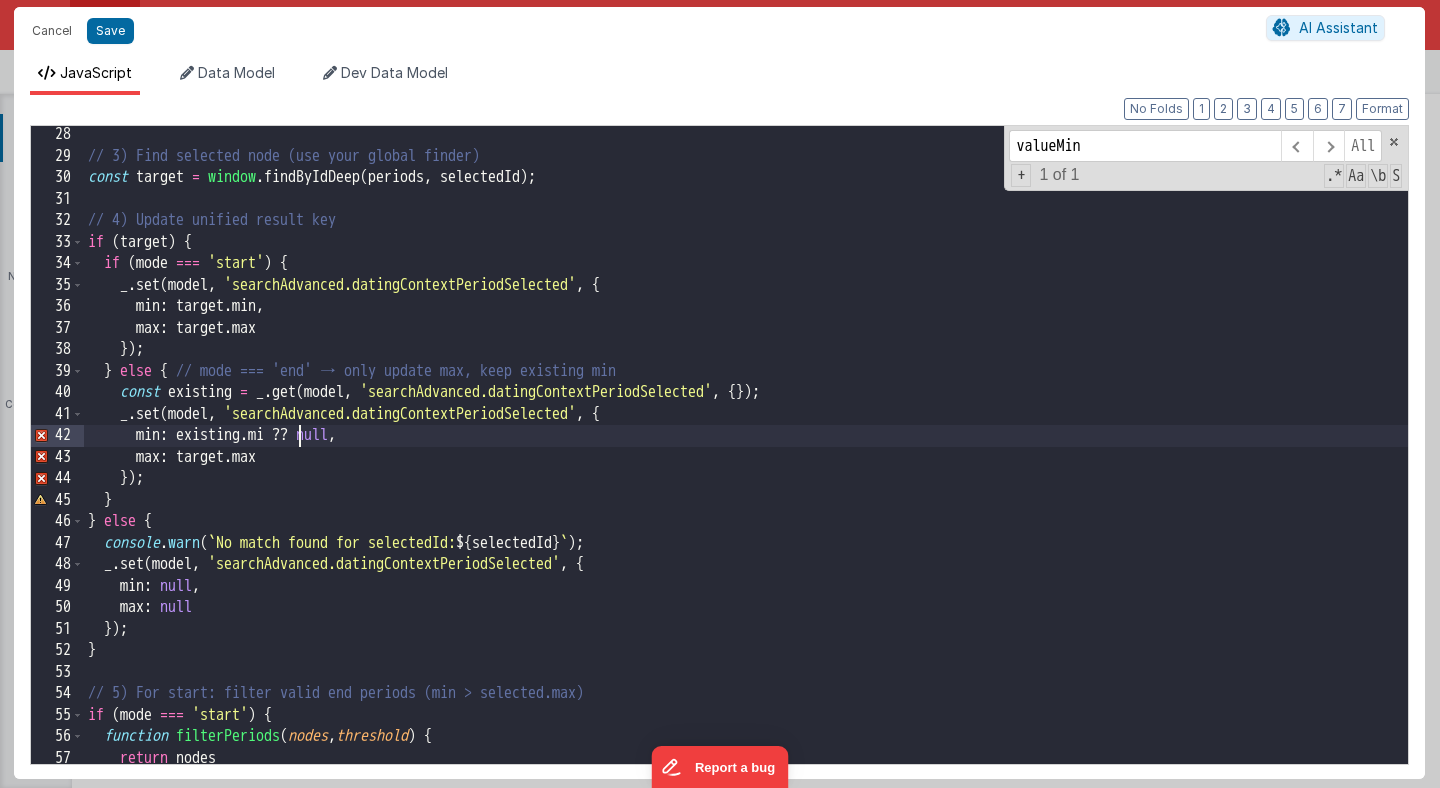 type 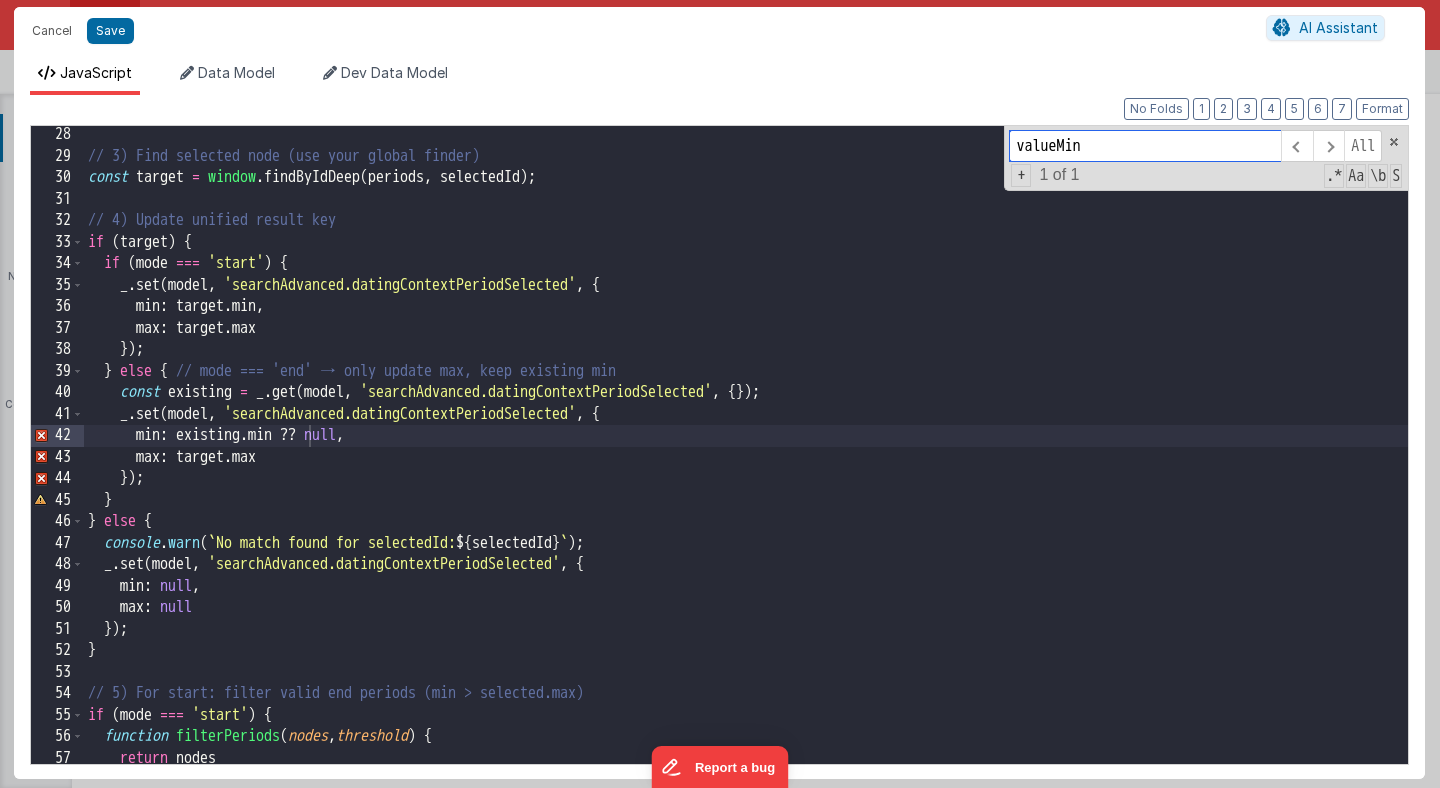 drag, startPoint x: 1122, startPoint y: 150, endPoint x: 1061, endPoint y: 147, distance: 61.073727 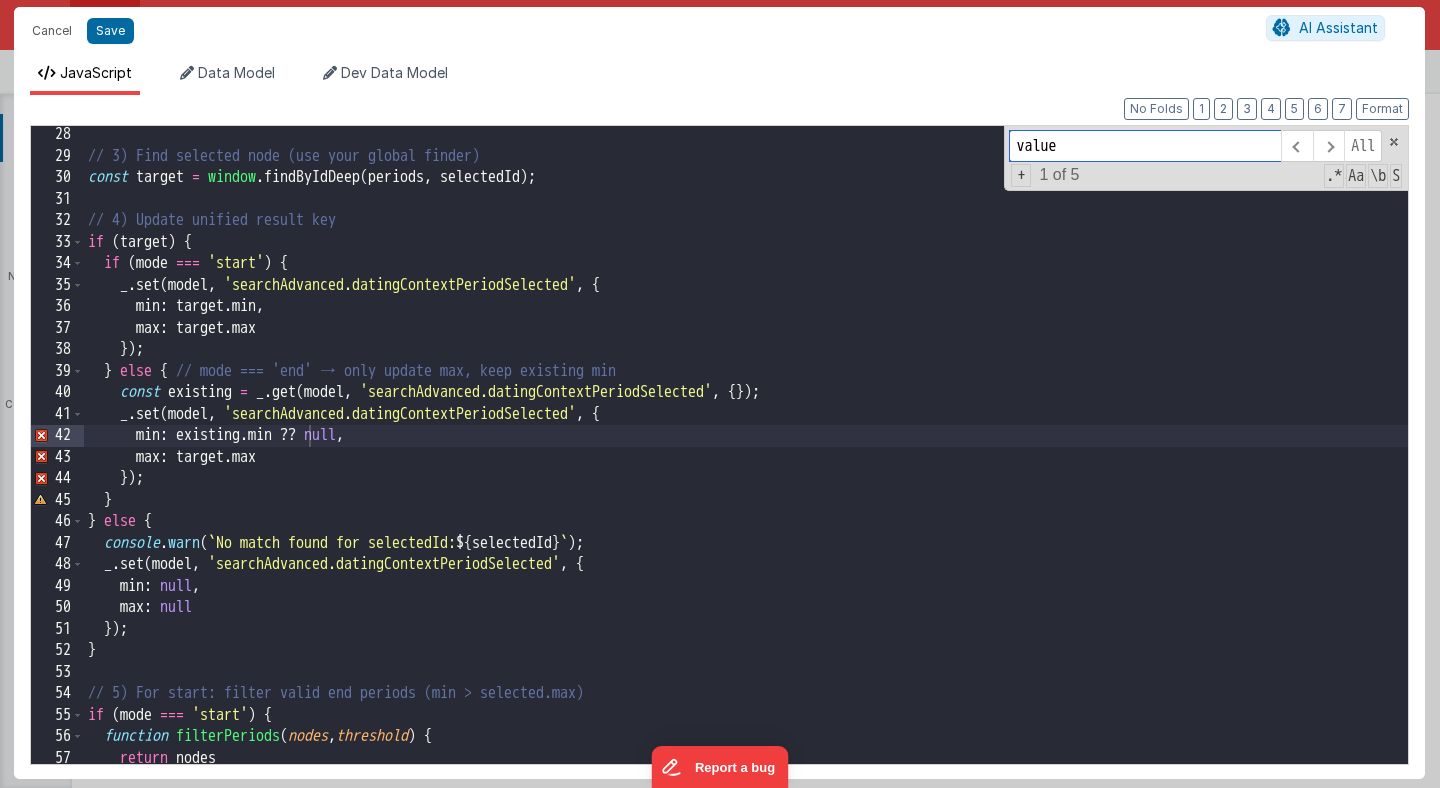 scroll, scrollTop: 0, scrollLeft: 0, axis: both 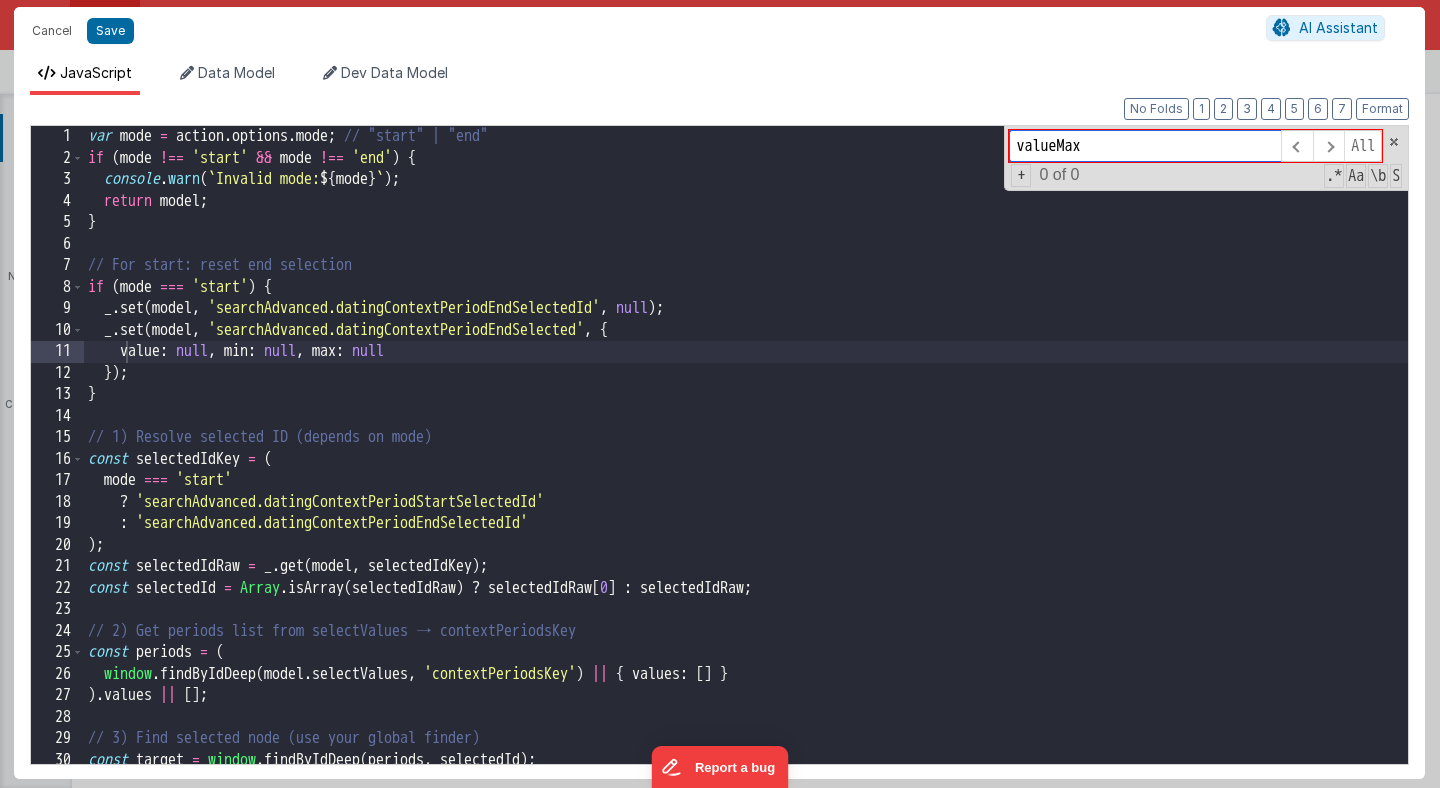 type on "valueMax" 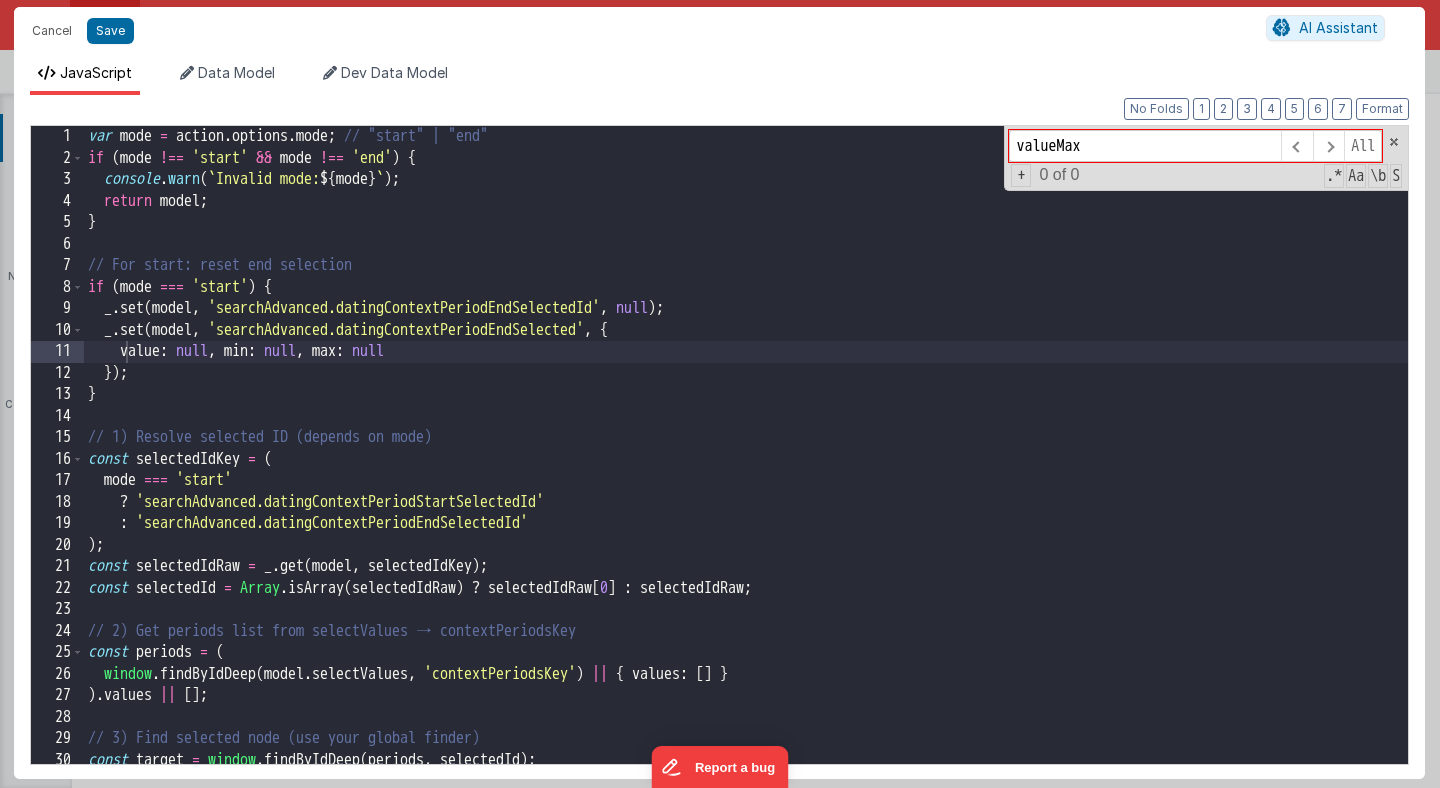 click on "var   mode   =   action . options . mode ;   // "start" | "end" if   ( mode   !==   'start'   &&   mode   !==   'end' )   {    console . warn ( ` Invalid mode:  ${ mode } ` ) ;    return   model ; } // For start: reset end selection if   ( mode   ===   'start' )   {    _ . set ( model ,   'searchAdvanced.datingContextPeriodEndSelectedId' ,   null ) ;    _ . set ( model ,   'searchAdvanced.datingContextPeriodEndSelected' ,   {      value :   null ,   min :   null ,   max :   null    }) ; } // 1) Resolve selected ID (depends on mode) const   selectedIdKey   =   (    mode   ===   'start'      ?   'searchAdvanced.datingContextPeriodStartSelectedId'      :   'searchAdvanced.datingContextPeriodEndSelectedId' ) ; const   selectedIdRaw   =   _ . get ( model ,   selectedIdKey ) ; const   selectedId   =   Array . isArray ( selectedIdRaw )   ?   selectedIdRaw [ 0 ]   :   selectedIdRaw ; // 2) Get periods list from selectValues → contextPeriodsKey const   periods   =   (    window . findByIdDeep ( model . selectValues" at bounding box center (746, 466) 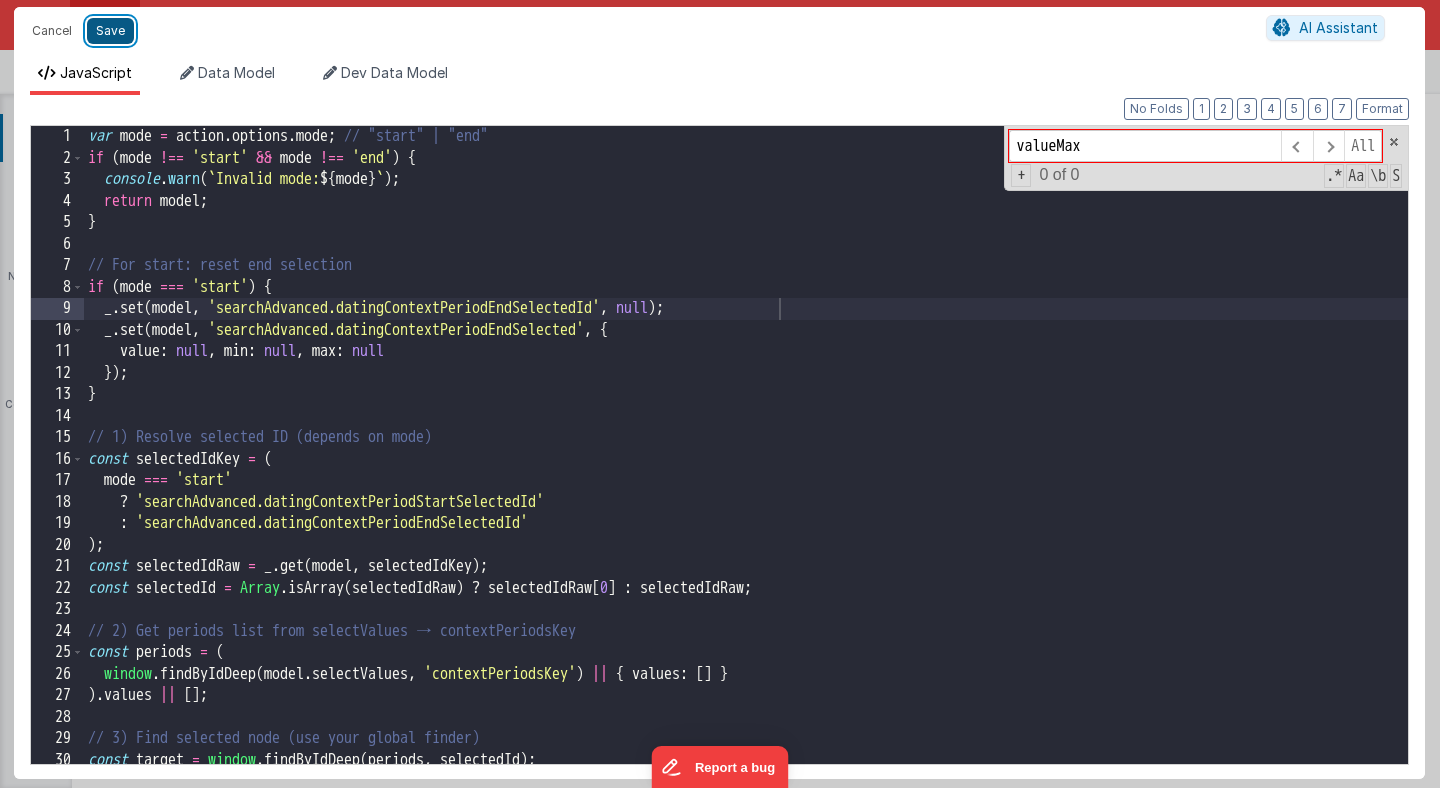 click on "Save" at bounding box center (110, 31) 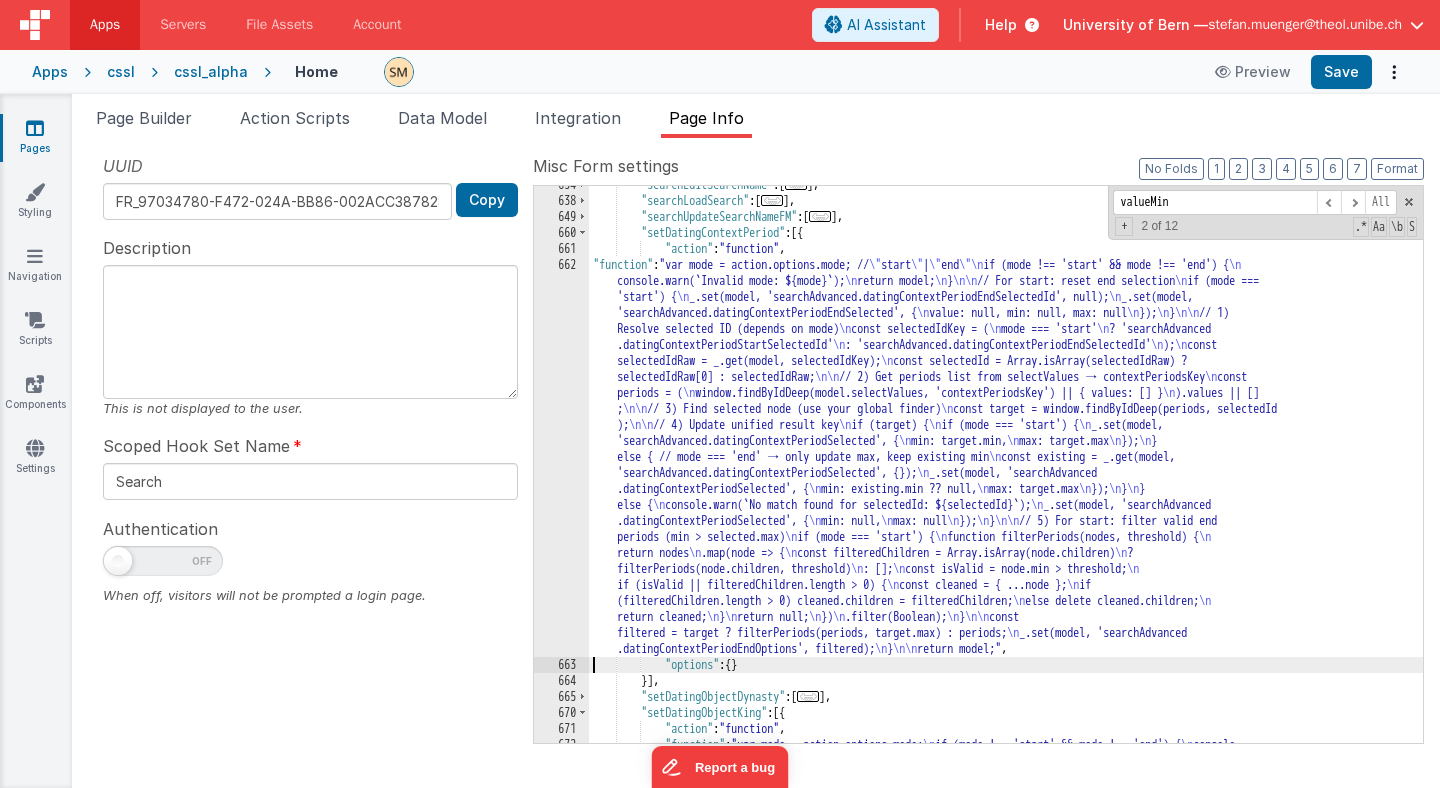 click on "662" at bounding box center [561, 457] 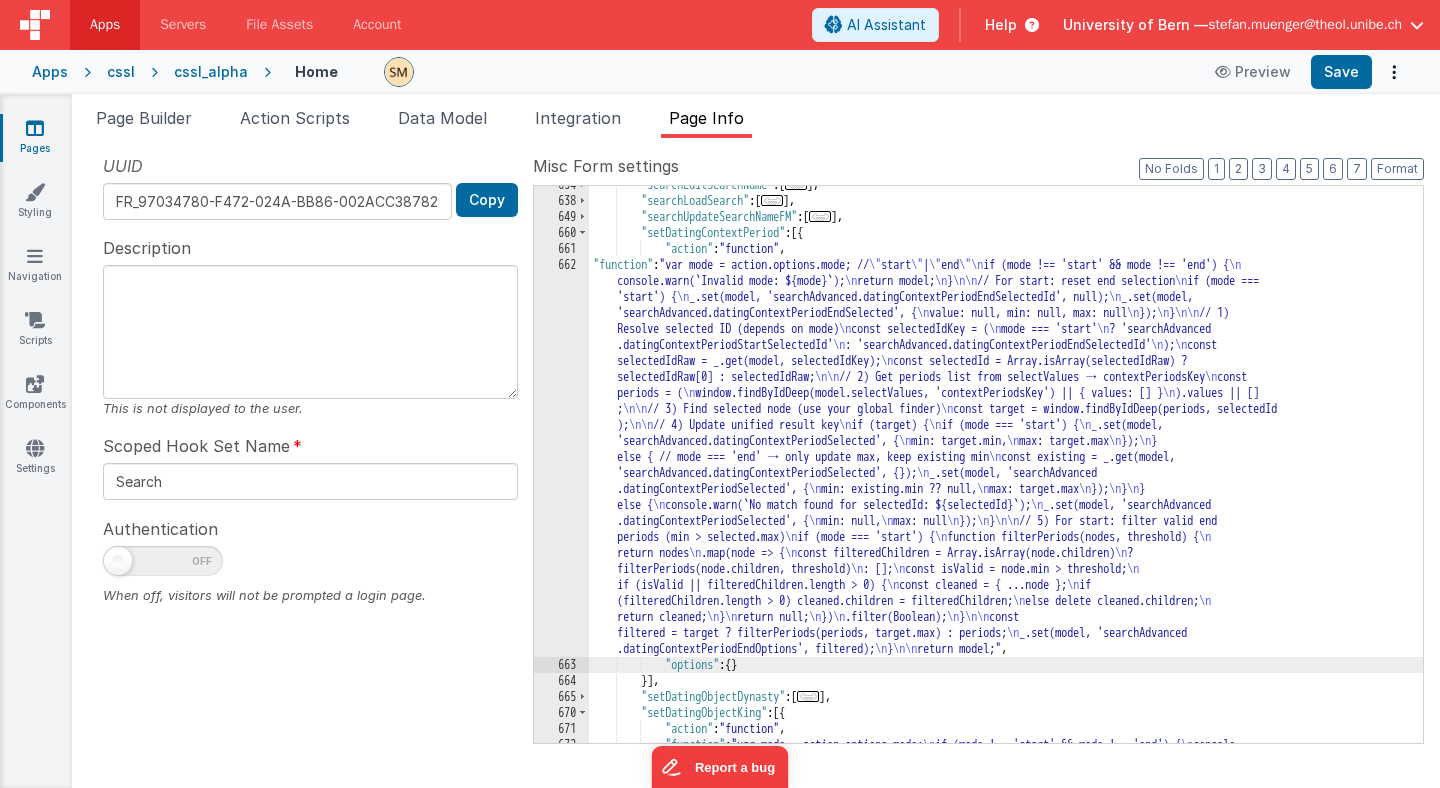click on ""searchEditSearchName" :  [ ... ] ,           "searchLoadSearch" :  [ ... ] ,           "searchUpdateSearchNameFM" :  [ ... ] ,           "setDatingContextPeriod" :  [{" at bounding box center (1006, 703) 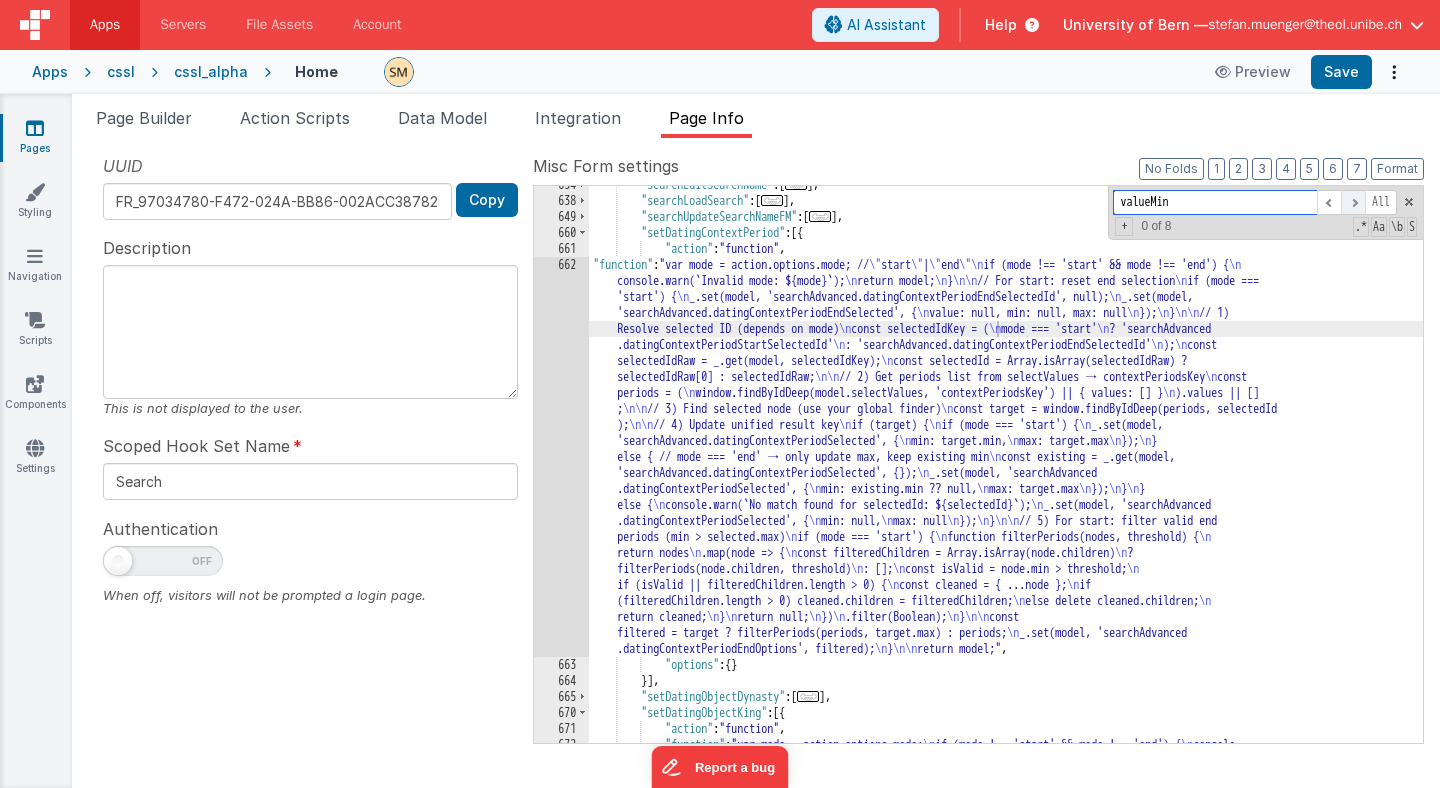 click at bounding box center [1353, 202] 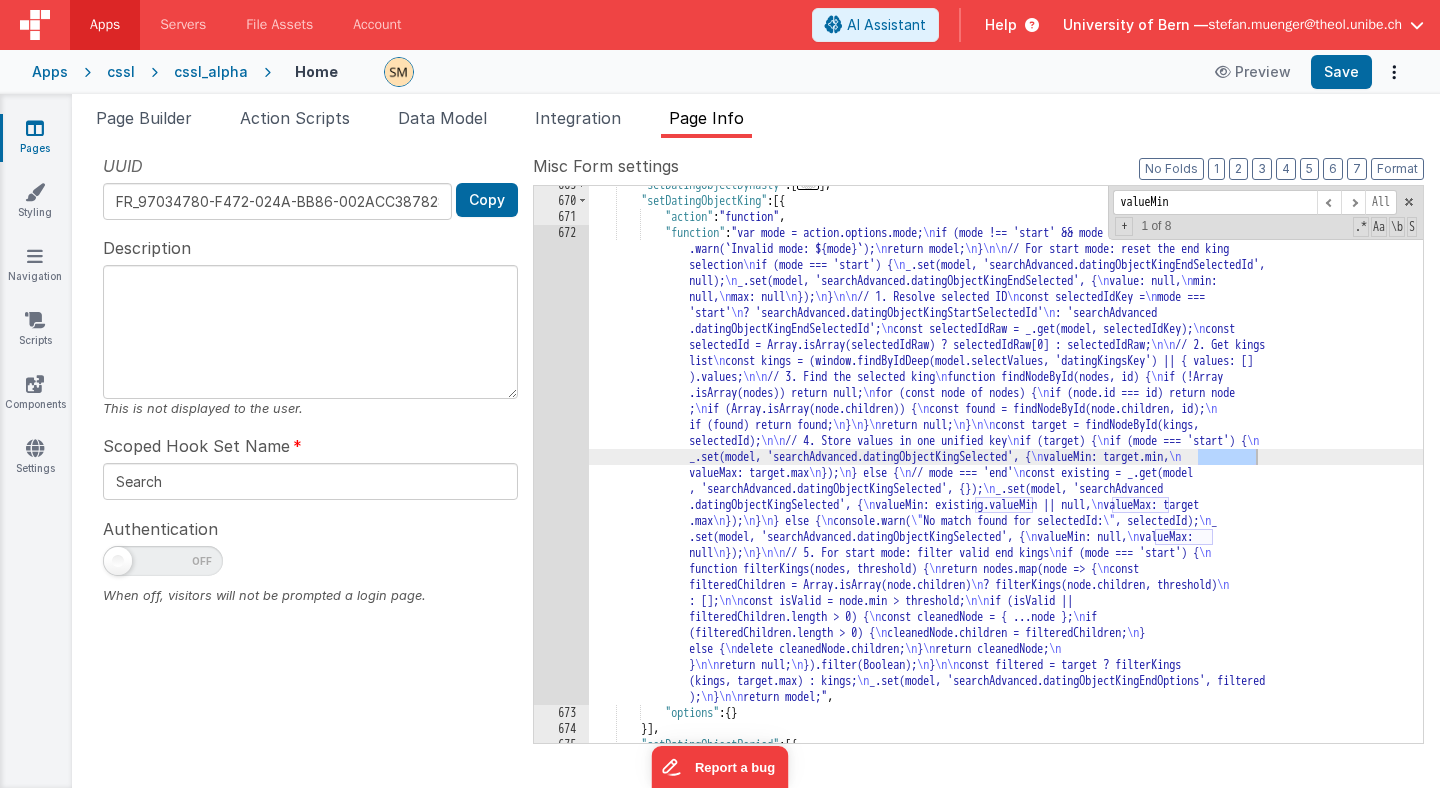 click on ""setDatingObjectKing" :  [{                "action" :  "function" ,                "function" :  "var mode = action.options.mode;
if (mode !== 'start' && mode !== 'end') {
console                  .warn(`Invalid mode: ${mode}`);
return model;
}
// For start mode: reset the end king                   selection
if (mode === 'start') {
_.set(model, 'searchAdvanced.datingObjectKingEndSelectedId',                   null);
_.set(model, 'searchAdvanced.datingObjectKingEndSelected', {
value: null,
min:                   null,
max: null
});
}
// 1. Resolve selected ID
const selectedIdKey =
mode ===                   'start'
? 'searchAdvanced.datingObjectKingStartSelectedId'
: 'searchAdvanced.datingObjectKingEndSelectedId';
const
// 2. Get kings" at bounding box center [1006, 471] 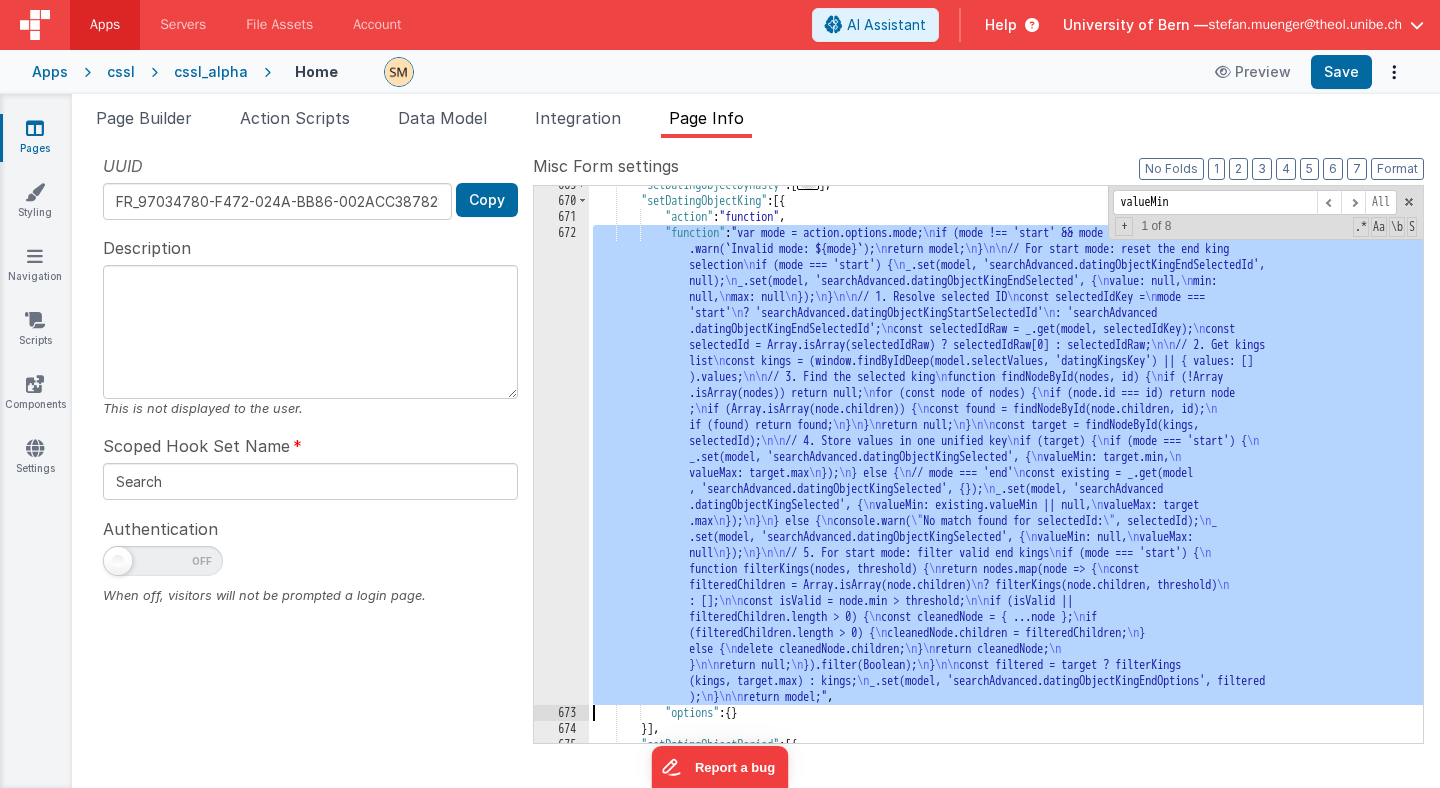 click on "672" at bounding box center [561, 465] 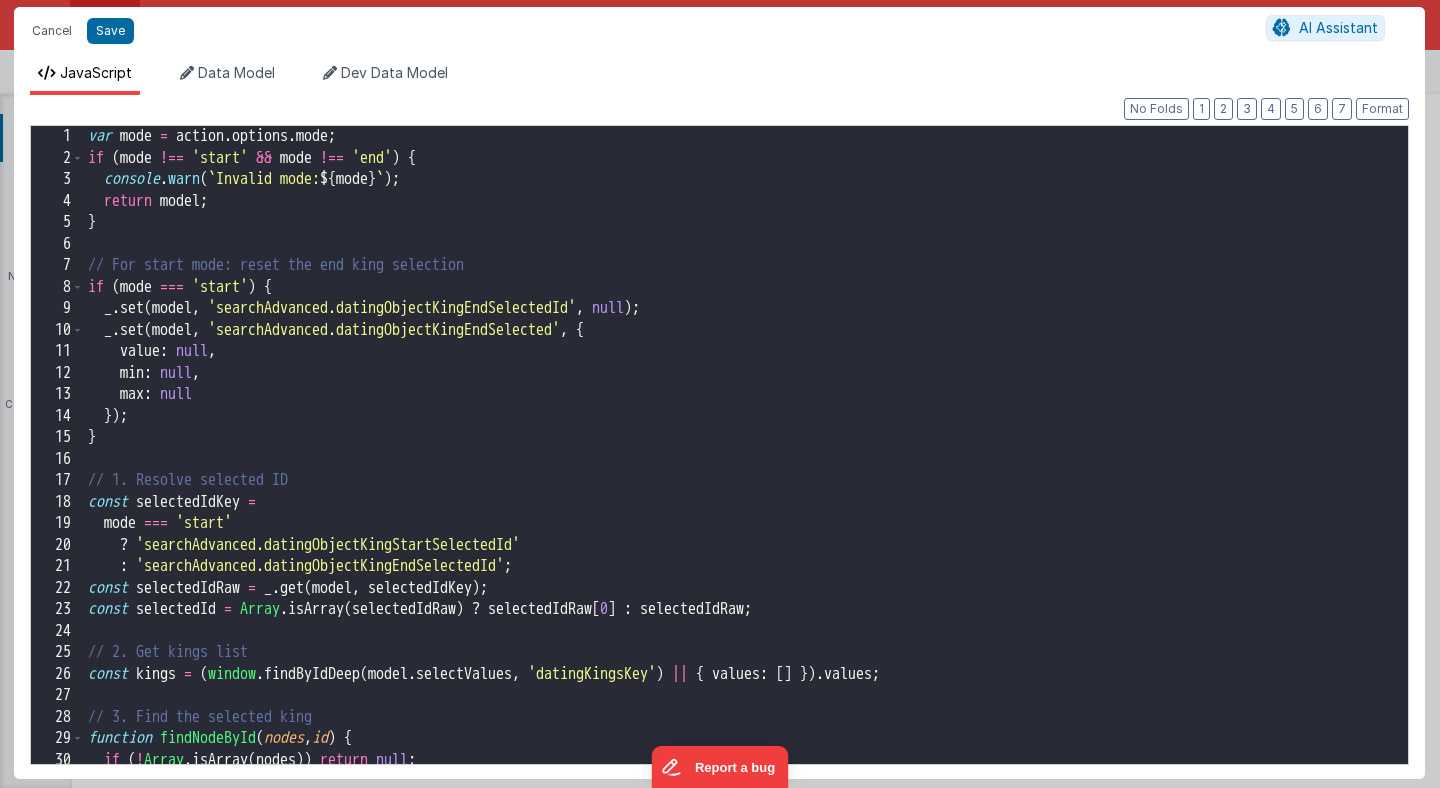 click on "var mode = action.options.mode; if (mode !== 'start' && mode !== 'end') { console.warn(` Invalid mode: ${mode}`) ; return model; } // For start mode: reset the end king selection if (mode === 'start') { _.set(model, 'searchAdvanced.datingObjectKingEndSelectedId', null); _.set(model, 'searchAdvanced.datingObjectKingEndSelected', { value: null, min: null, max: null }); } // 1. Resolve selected ID const selectedIdKey = mode === 'start' ? 'searchAdvanced.datingObjectKingStartSelectedId' : 'searchAdvanced.datingObjectKingEndSelectedId'; const selectedIdRaw = _.get(model, selectedIdKey); const selectedId = Array.isArray(selectedIdRaw) ? selectedIdRaw[0] : selectedIdRaw; // 2. Get kings list const kings = (window.findByIdDeep(model.selectValues, 'datingKingsKey') || { values: [] }).values; function (nodes" at bounding box center (746, 466) 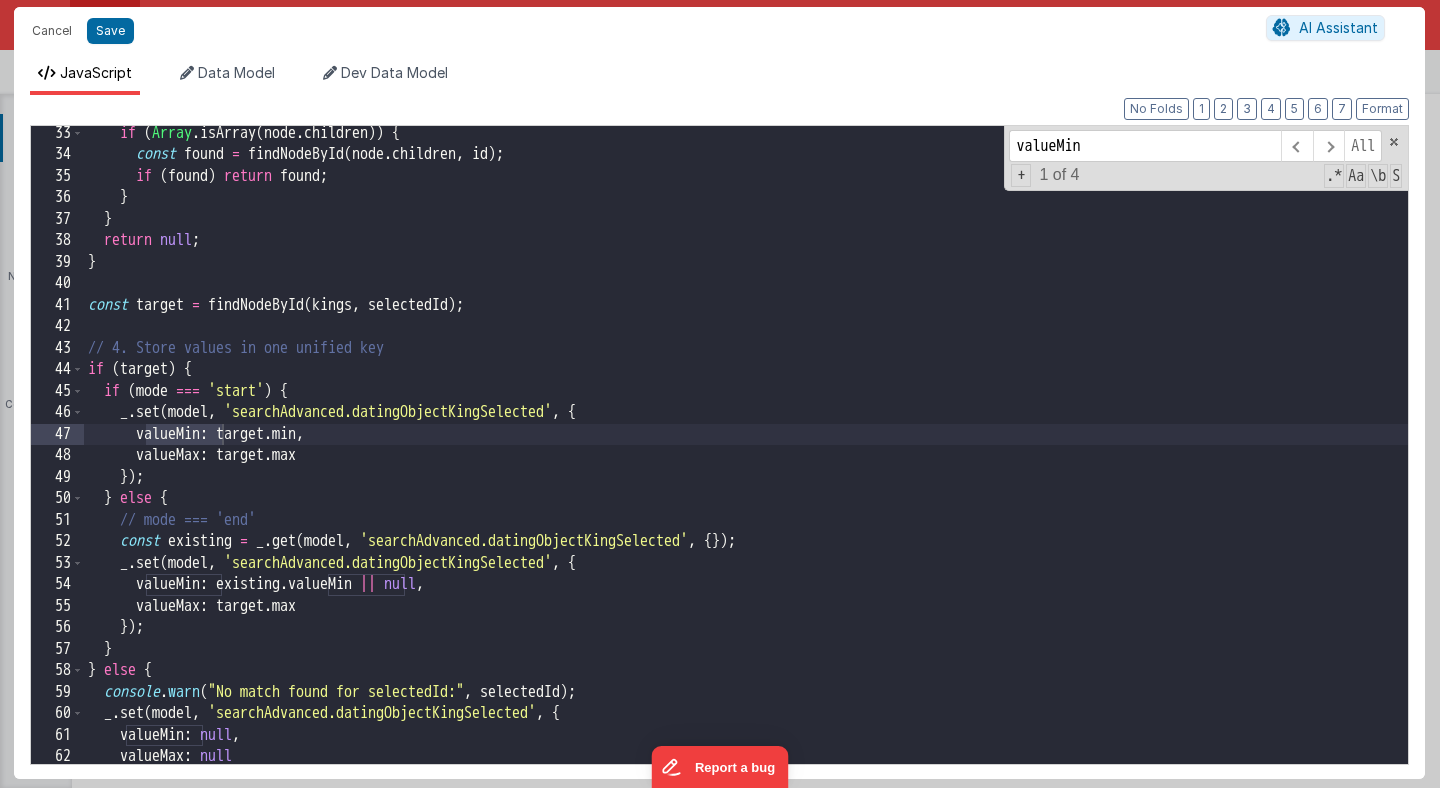 scroll, scrollTop: 691, scrollLeft: 0, axis: vertical 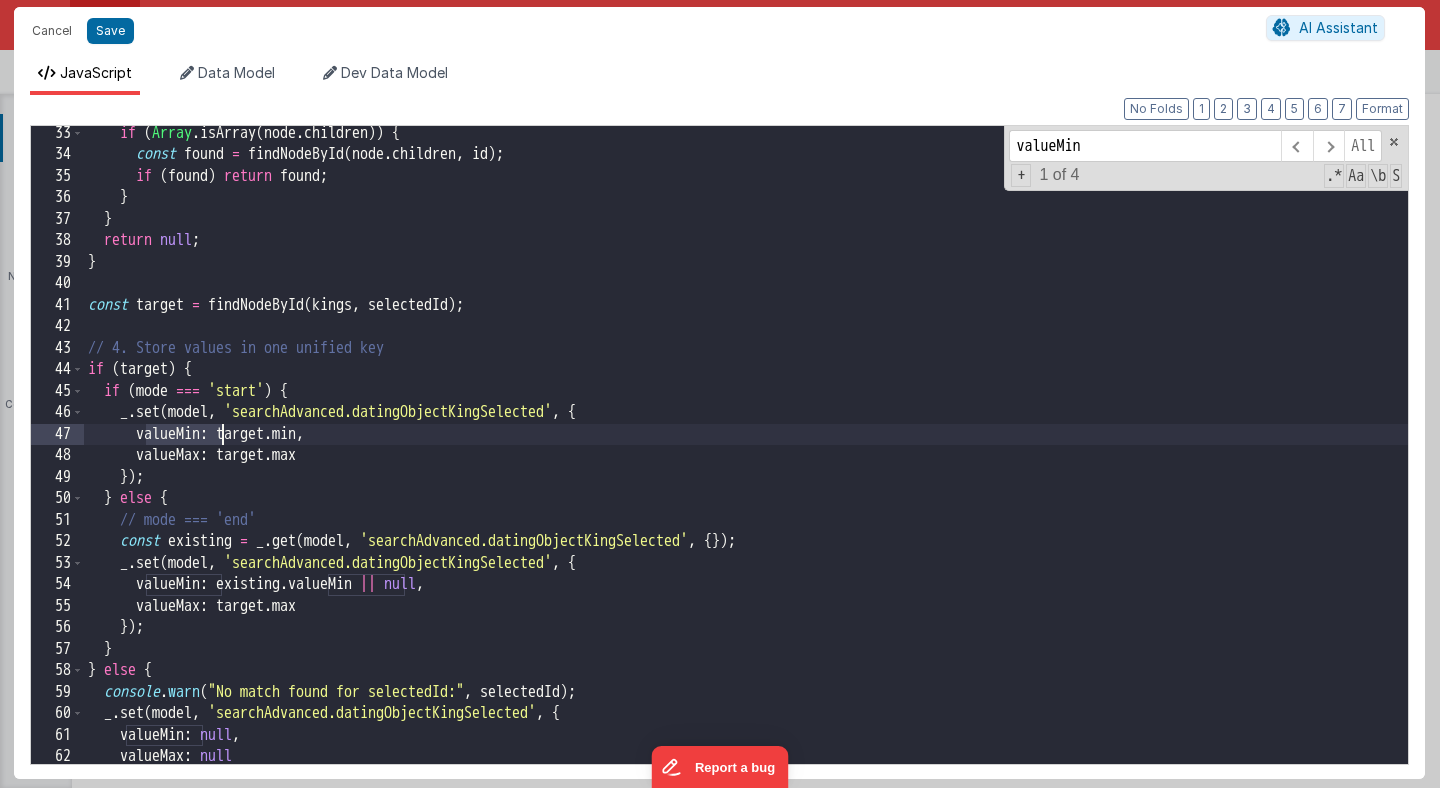 click on "if   ( Array . isArray ( node . children ))   {         const   found   =   findNodeById ( node . children ,   id ) ;         if   ( found )   return   found ;      }    }    return   null ; } const   target   =   findNodeById ( kings ,   selectedId ) ; // 4. Store values in one unified key if   ( target )   {    if   ( mode   ===   'start' )   {      _ . set ( model ,   'searchAdvanced.datingObjectKingSelected' ,   {         valueMin :   target . min ,         valueMax :   target . max      }) ;    }   else   {      // mode === 'end'      const   existing   =   _ . get ( model ,   'searchAdvanced.datingObjectKingSelected' ,   { }) ;      _ . set ( model ,   'searchAdvanced.datingObjectKingSelected' ,   {         valueMin :   existing . valueMin   ||   null ,         valueMax :   target . max      }) ;    } }   else   {    console . warn ( "No match found for selectedId:" ,   selectedId ) ;    _ . set ( model ,   'searchAdvanced.datingObjectKingSelected' ,   {      valueMin :   null ,      valueMax :   ;" at bounding box center (746, 463) 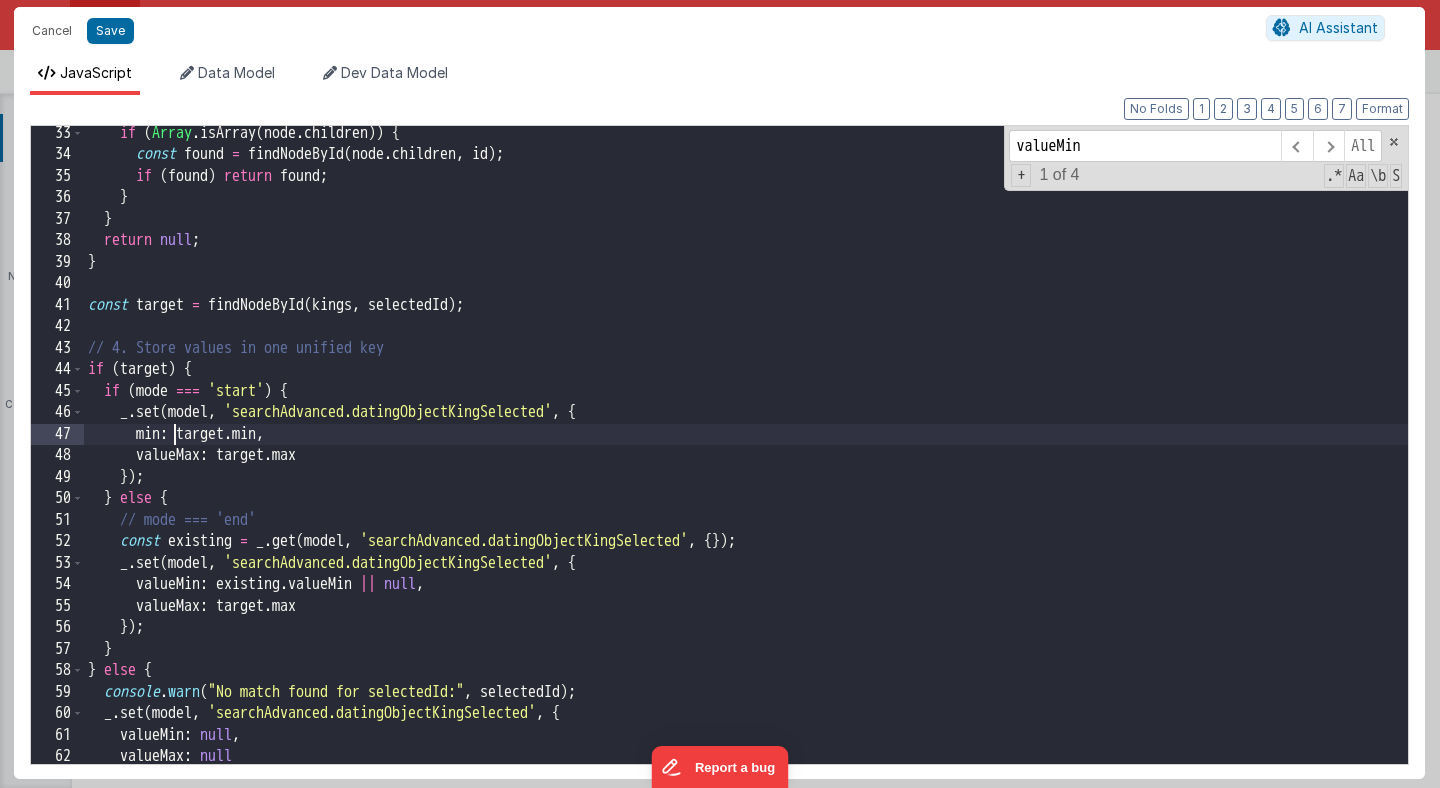 click on "if   ( Array . isArray ( node . children ))   {         const   found   =   findNodeById ( node . children ,   id ) ;         if   ( found )   return   found ;      }    }    return   null ; } const   target   =   findNodeById ( kings ,   selectedId ) ; // 4. Store values in one unified key if   ( target )   {    if   ( mode   ===   'start' )   {      _ . set ( model ,   'searchAdvanced.datingObjectKingSelected' ,   {         min :   target . min ,         valueMax :   target . max      }) ;    }   else   {      // mode === 'end'      const   existing   =   _ . get ( model ,   'searchAdvanced.datingObjectKingSelected' ,   { }) ;      _ . set ( model ,   'searchAdvanced.datingObjectKingSelected' ,   {         valueMin :   existing . valueMin   ||   null ,         valueMax :   target . max      }) ;    } }   else   {    console . warn ( "No match found for selectedId:" ,   selectedId ) ;    _ . set ( model ,   'searchAdvanced.datingObjectKingSelected' ,   {      valueMin :   null ,      valueMax :   null ;" at bounding box center (746, 463) 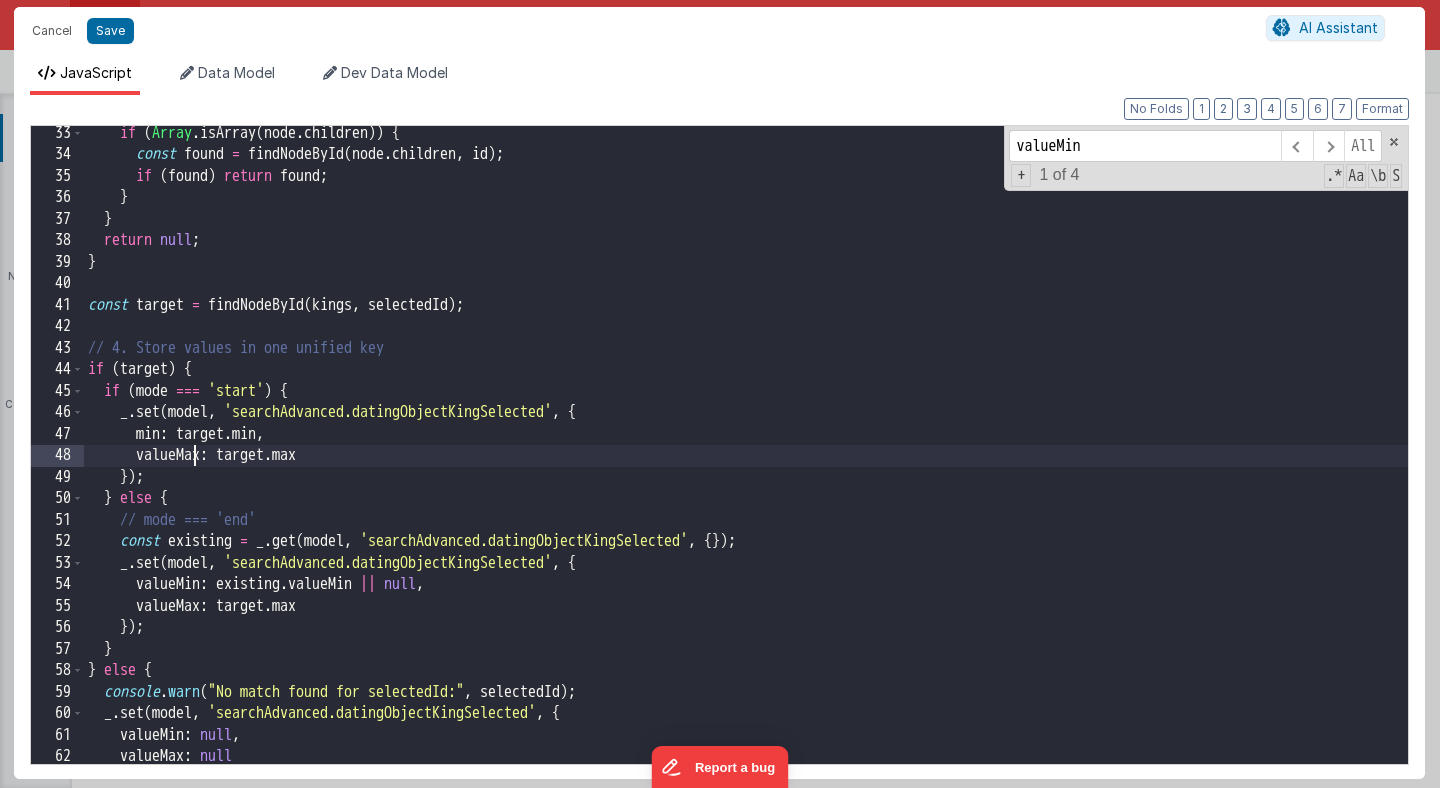 click on "if   ( Array . isArray ( node . children ))   {         const   found   =   findNodeById ( node . children ,   id ) ;         if   ( found )   return   found ;      }    }    return   null ; } const   target   =   findNodeById ( kings ,   selectedId ) ; // 4. Store values in one unified key if   ( target )   {    if   ( mode   ===   'start' )   {      _ . set ( model ,   'searchAdvanced.datingObjectKingSelected' ,   {         min :   target . min ,         valueMax :   target . max      }) ;    }   else   {      // mode === 'end'      const   existing   =   _ . get ( model ,   'searchAdvanced.datingObjectKingSelected' ,   { }) ;      _ . set ( model ,   'searchAdvanced.datingObjectKingSelected' ,   {         valueMin :   existing . valueMin   ||   null ,         valueMax :   target . max      }) ;    } }   else   {    console . warn ( "No match found for selectedId:" ,   selectedId ) ;    _ . set ( model ,   'searchAdvanced.datingObjectKingSelected' ,   {      valueMin :   null ,      valueMax :   null ;" at bounding box center [746, 463] 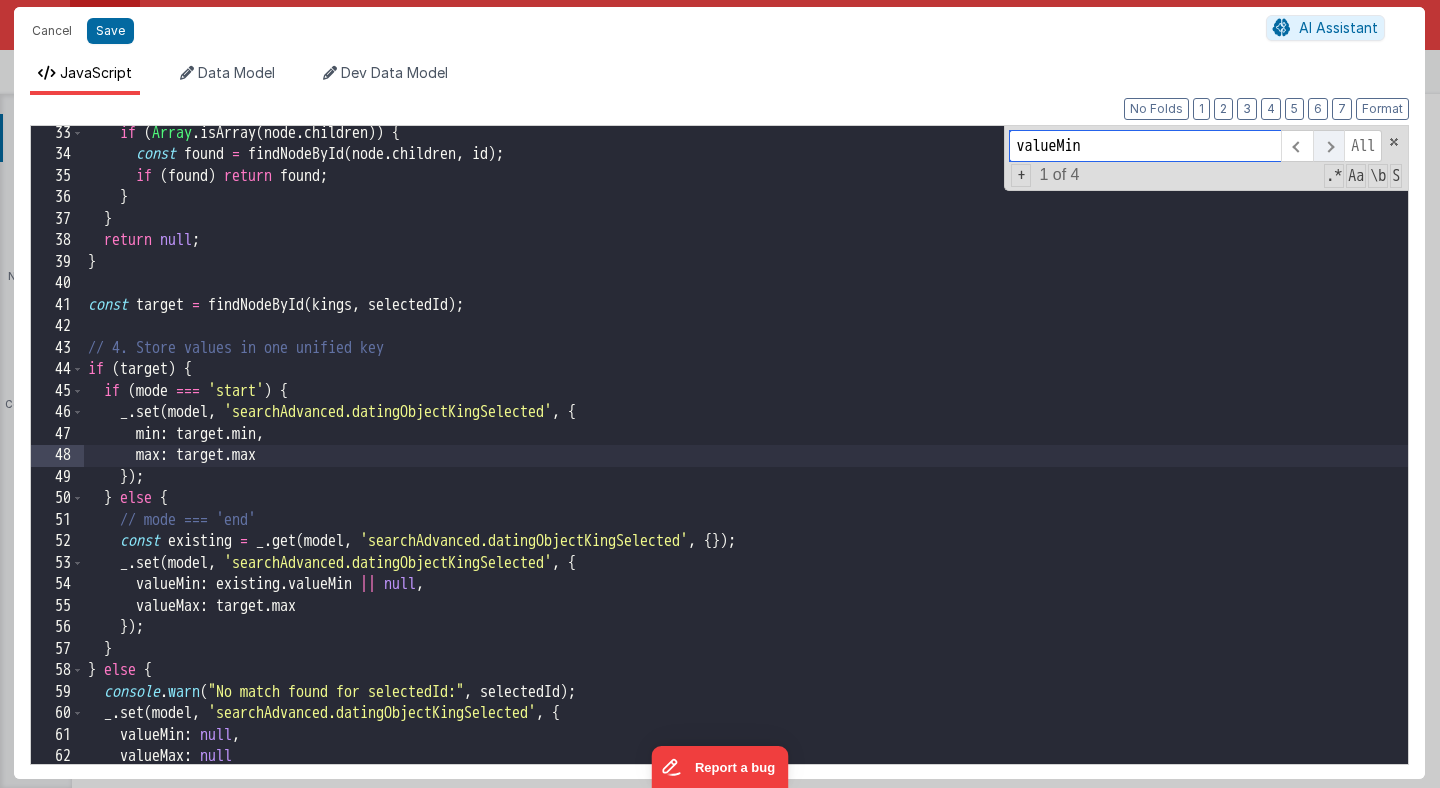 click at bounding box center (1328, 146) 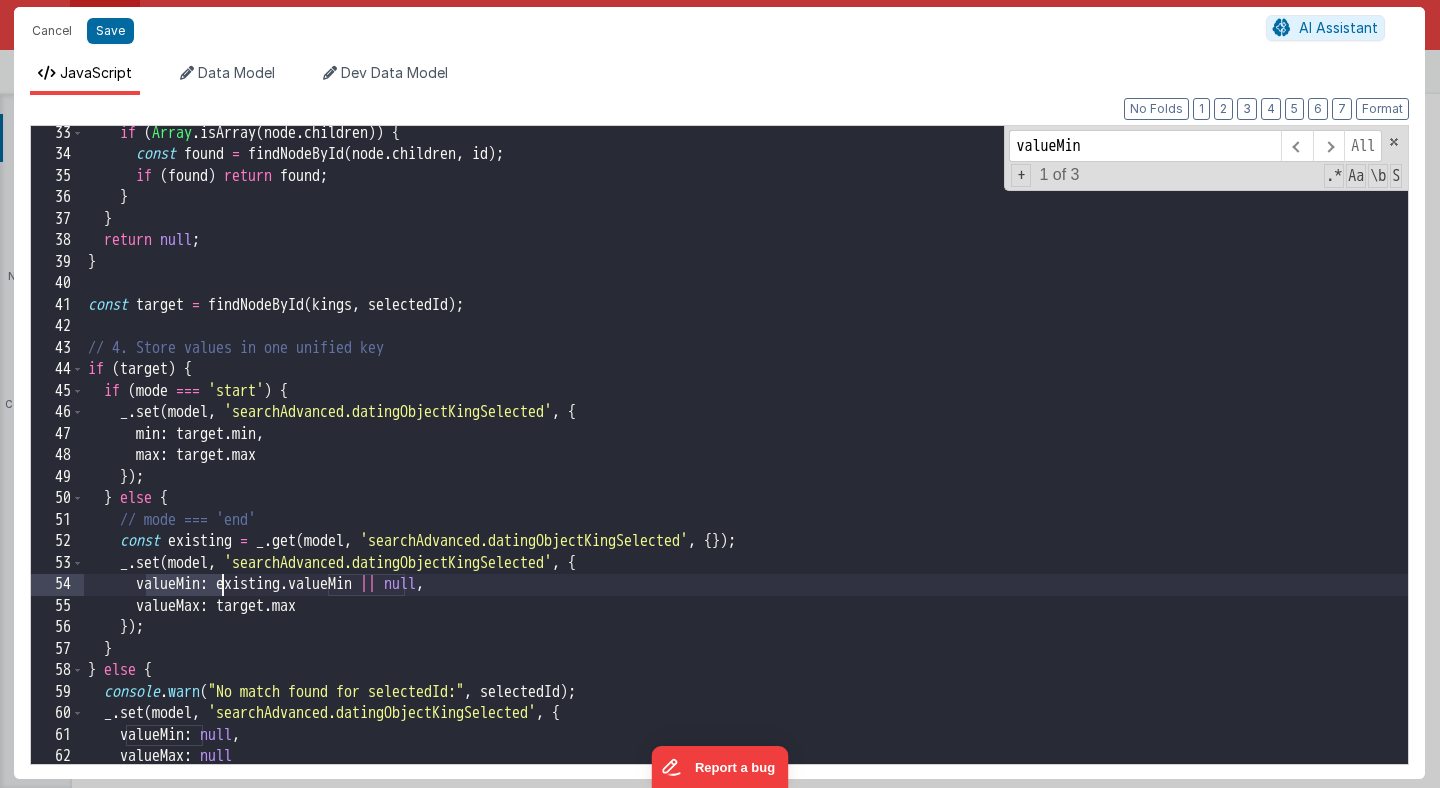 click on "if   ( Array . isArray ( node . children ))   {         const   found   =   findNodeById ( node . children ,   id ) ;         if   ( found )   return   found ;      }    }    return   null ; } const   target   =   findNodeById ( kings ,   selectedId ) ; // 4. Store values in one unified key if   ( target )   {    if   ( mode   ===   'start' )   {      _ . set ( model ,   'searchAdvanced.datingObjectKingSelected' ,   {         min :   target . min ,         max :   target . max      }) ;    }   else   {      // mode === 'end'      const   existing   =   _ . get ( model ,   'searchAdvanced.datingObjectKingSelected' ,   { }) ;      _ . set ( model ,   'searchAdvanced.datingObjectKingSelected' ,   {         min :   existing . valueMin   ||   null ,         max :   target . max      }) ;    } }   else   {    console . warn ( "No match found for selectedId:" ,   selectedId ) ;    _ . set ( model ,   'searchAdvanced.datingObjectKingSelected' ,   {      min :   null ,      max :   null    }) ; } // 5. For start mode: filter valid end kings if   ( mode   ===   'start' )   {    function   filterKings ( nodes ,  threshold )   {      return   nodes . map ( node   =>   {         const   filteredChildren   =   ." at bounding box center (746, 463) 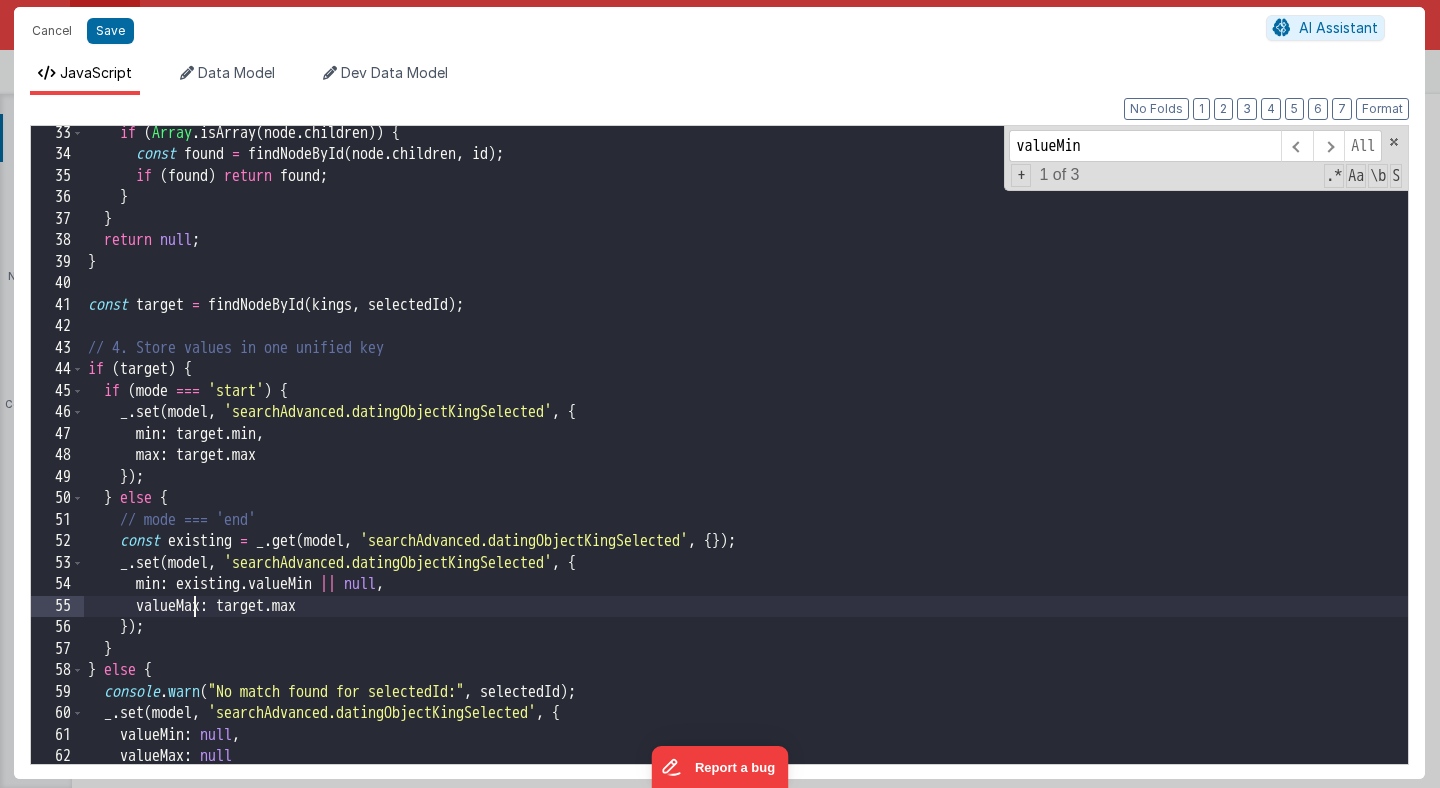 click on "if   ( Array . isArray ( node . children ))   {         const   found   =   findNodeById ( node . children ,   id ) ;         if   ( found )   return   found ;      }    }    return   null ; } const   target   =   findNodeById ( kings ,   selectedId ) ; // 4. Store values in one unified key if   ( target )   {    if   ( mode   ===   'start' )   {      _ . set ( model ,   'searchAdvanced.datingObjectKingSelected' ,   {         min :   target . min ,         max :   target . max      }) ;    }   else   {      // mode === 'end'      const   existing   =   _ . get ( model ,   'searchAdvanced.datingObjectKingSelected' ,   { }) ;      _ . set ( model ,   'searchAdvanced.datingObjectKingSelected' ,   {         valueMin :   existing . valueMin   ||   null ,         valueMax :   target . max      }) ;    } }   else   {    console . warn ( "No match found for selectedId:" ,   selectedId ) ;    _ . set ( model ,   'searchAdvanced.datingObjectKingSelected' ,   {      valueMin :   null ,      valueMax :   null    }) ; } // 5. For start mode: filter valid end kings if   ( mode   ===   'start' )   {    function   filterKings ( nodes ,  threshold )   {      return   nodes . map ( node   =>   {         const   filteredChildren   =   ." at bounding box center (746, 463) 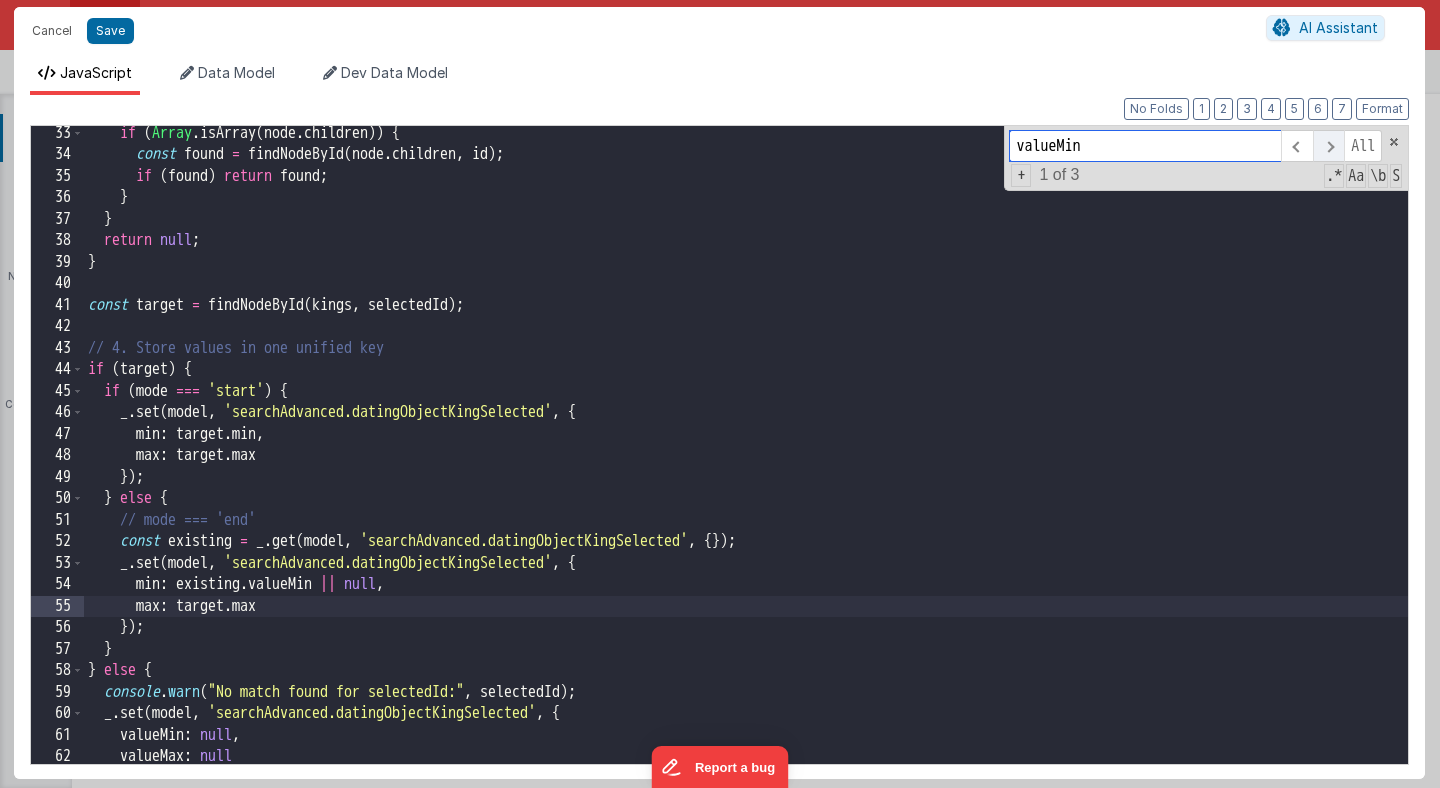click at bounding box center [1328, 146] 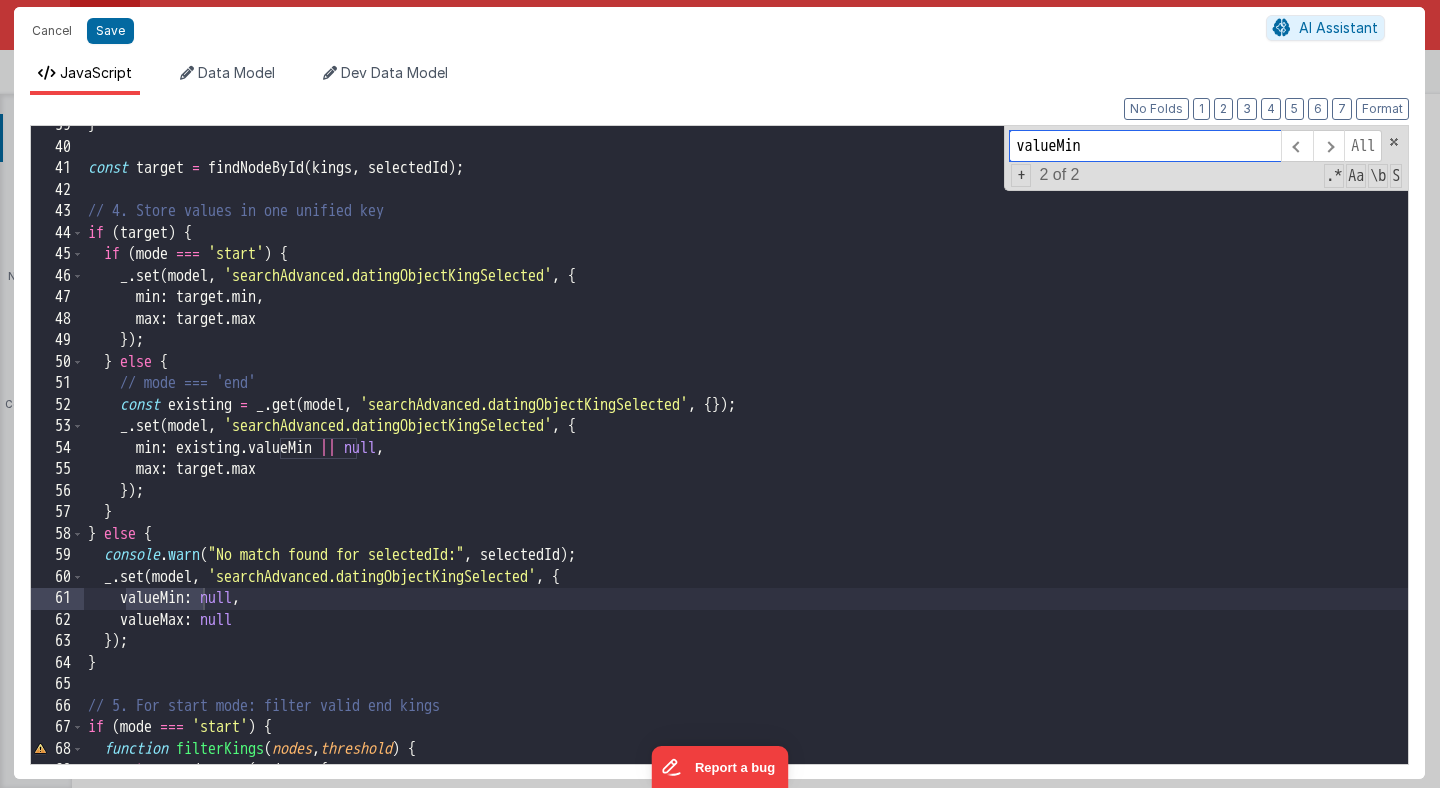 scroll, scrollTop: 847, scrollLeft: 0, axis: vertical 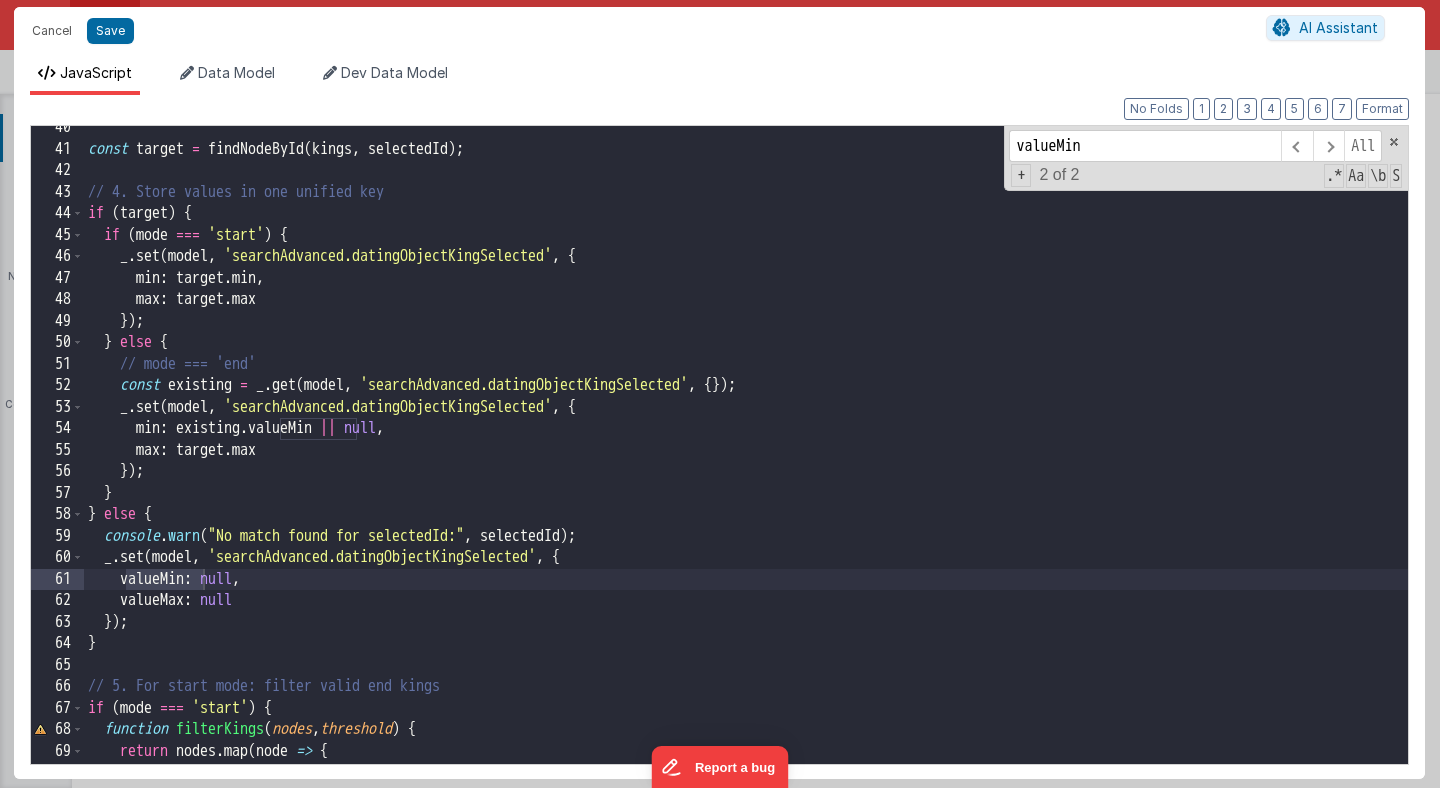 click on "const target = findNodeById(kings, selectedId); // 4. Store values in one unified key if (target) { if (mode === 'start') { _.set(model, 'searchAdvanced.datingObjectKingSelected', { min: target.min, max: target.max }); } else { // mode === 'end' const existing = _.get(model, 'searchAdvanced.datingObjectKingSelected', {}); _.set(model, 'searchAdvanced.datingObjectKingSelected', { min: existing.valueMin || null, max: target.max }); } } else { console.warn("No match found for selectedId:", selectedId); _.set(model, 'searchAdvanced.datingObjectKingSelected', { valueMin: null, valueMax: null }); } // 5. For start mode: filter valid end kings if (mode === 'start') { function filterKings(nodes, threshold) { return nodes.map(node => {" at bounding box center (746, 457) 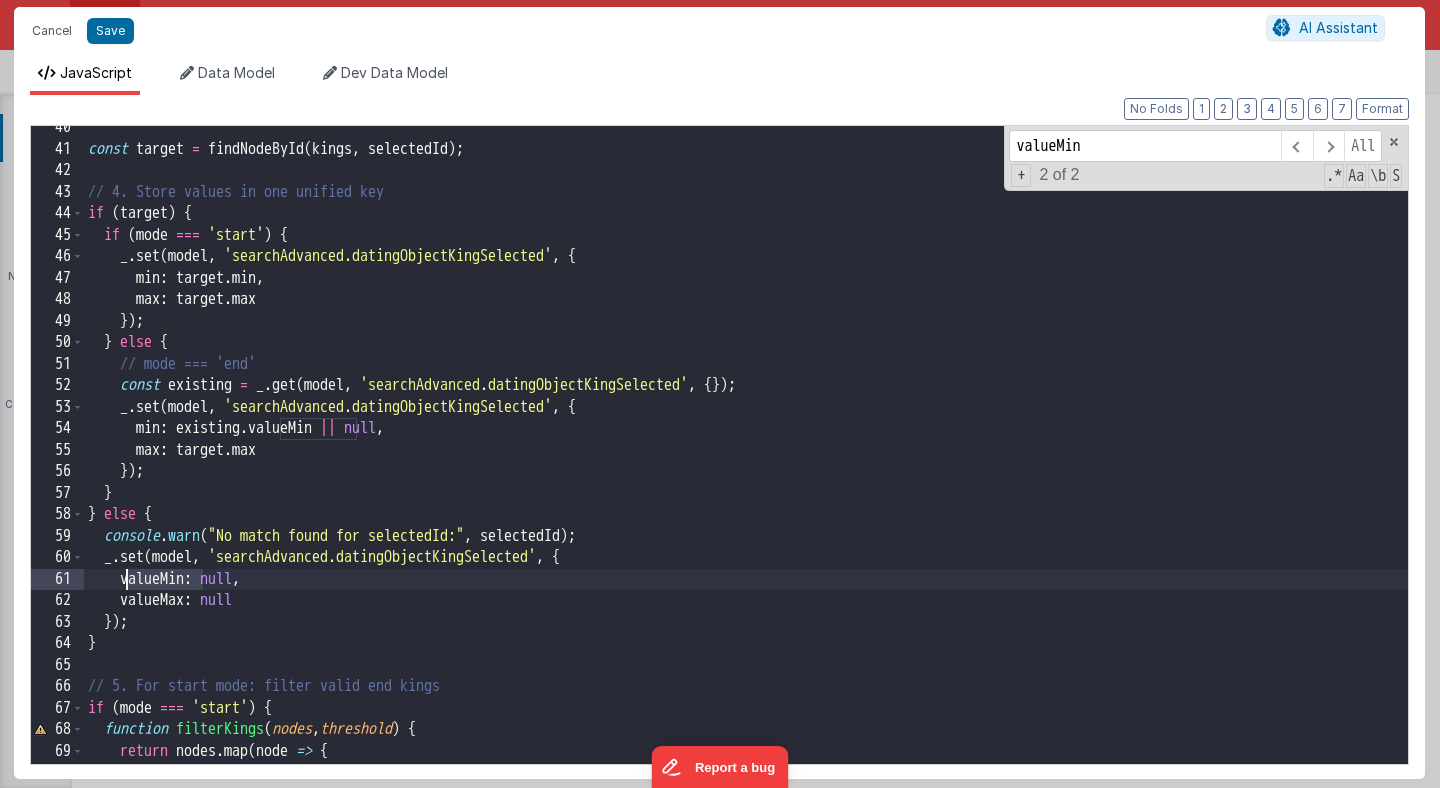 click on "const target = findNodeById(kings, selectedId); // 4. Store values in one unified key if (target) { if (mode === 'start') { _.set(model, 'searchAdvanced.datingObjectKingSelected', { min: target.min, max: target.max }); } else { // mode === 'end' const existing = _.get(model, 'searchAdvanced.datingObjectKingSelected', {}); _.set(model, 'searchAdvanced.datingObjectKingSelected', { min: existing.valueMin || null, max: target.max }); } } else { console.warn("No match found for selectedId:", selectedId); _.set(model, 'searchAdvanced.datingObjectKingSelected', { valueMin: null, valueMax: null }); } // 5. For start mode: filter valid end kings if (mode === 'start') { function filterKings(nodes, threshold) { return nodes.map(node => {" at bounding box center [746, 457] 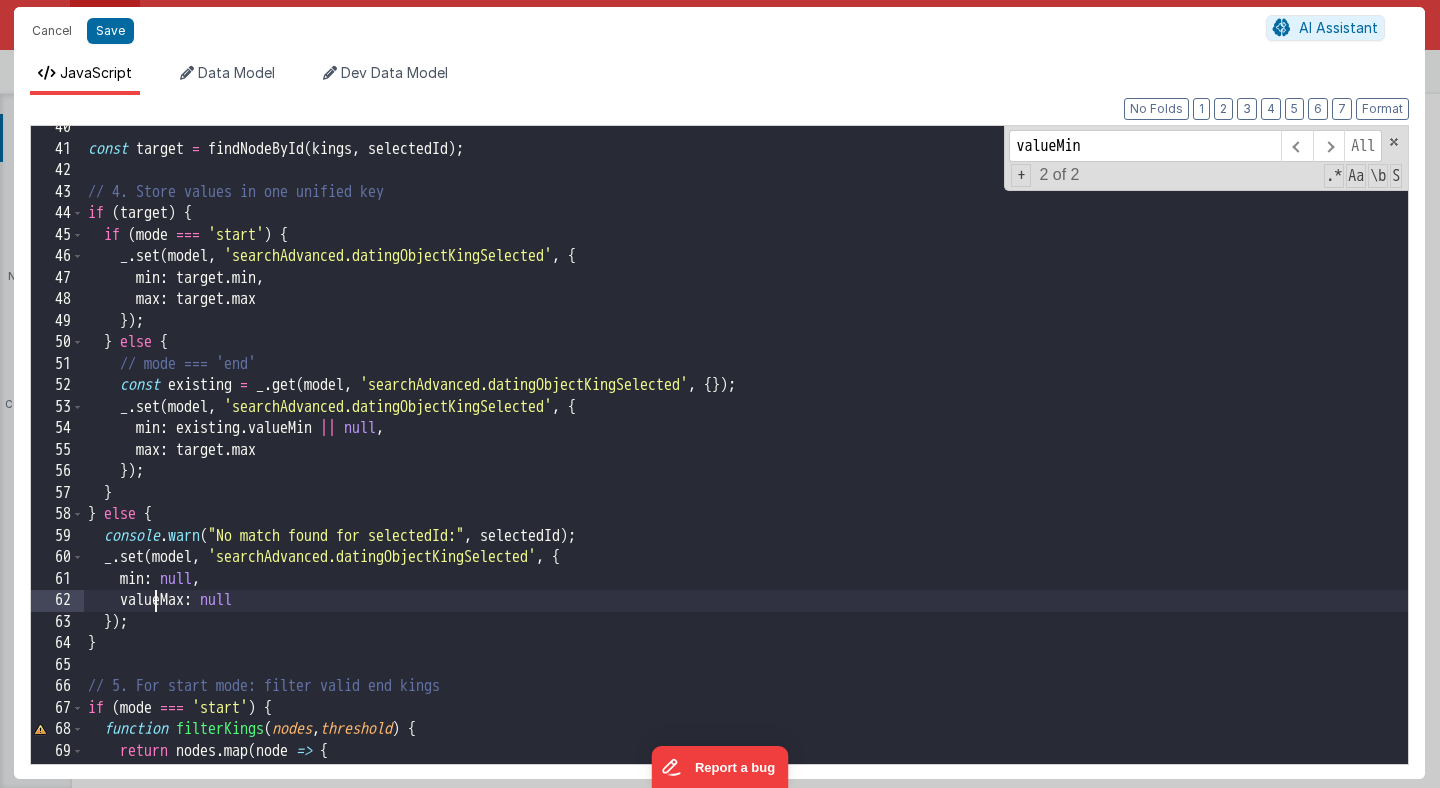 click on "const   target   =   findNodeById ( kings ,   selectedId ) ; // 4. Store values in one unified key if   ( target )   {    if   ( mode   ===   'start' )   {      _ . set ( model ,   'searchAdvanced.datingObjectKingSelected' ,   {         min :   target . min ,         max :   target . max      }) ;    }   else   {      // mode === 'end'      const   existing   =   _ . get ( model ,   'searchAdvanced.datingObjectKingSelected' ,   { }) ;      _ . set ( model ,   'searchAdvanced.datingObjectKingSelected' ,   {         min :   existing . valueMin   ||   null ,         max :   target . max      }) ;    } }   else   {    console . warn ( "No match found for selectedId:" ,   selectedId ) ;    _ . set ( model ,   'searchAdvanced.datingObjectKingSelected' ,   {      valueMin :   null ,      valueMax :   null    }) ; } // 5. For start mode: filter valid end kings if   ( mode   ===   'start' )   {    function   filterKings ( nodes ,  threshold )   {      return   nodes . map ( node   =>   {         const   filteredChildren" at bounding box center (746, 457) 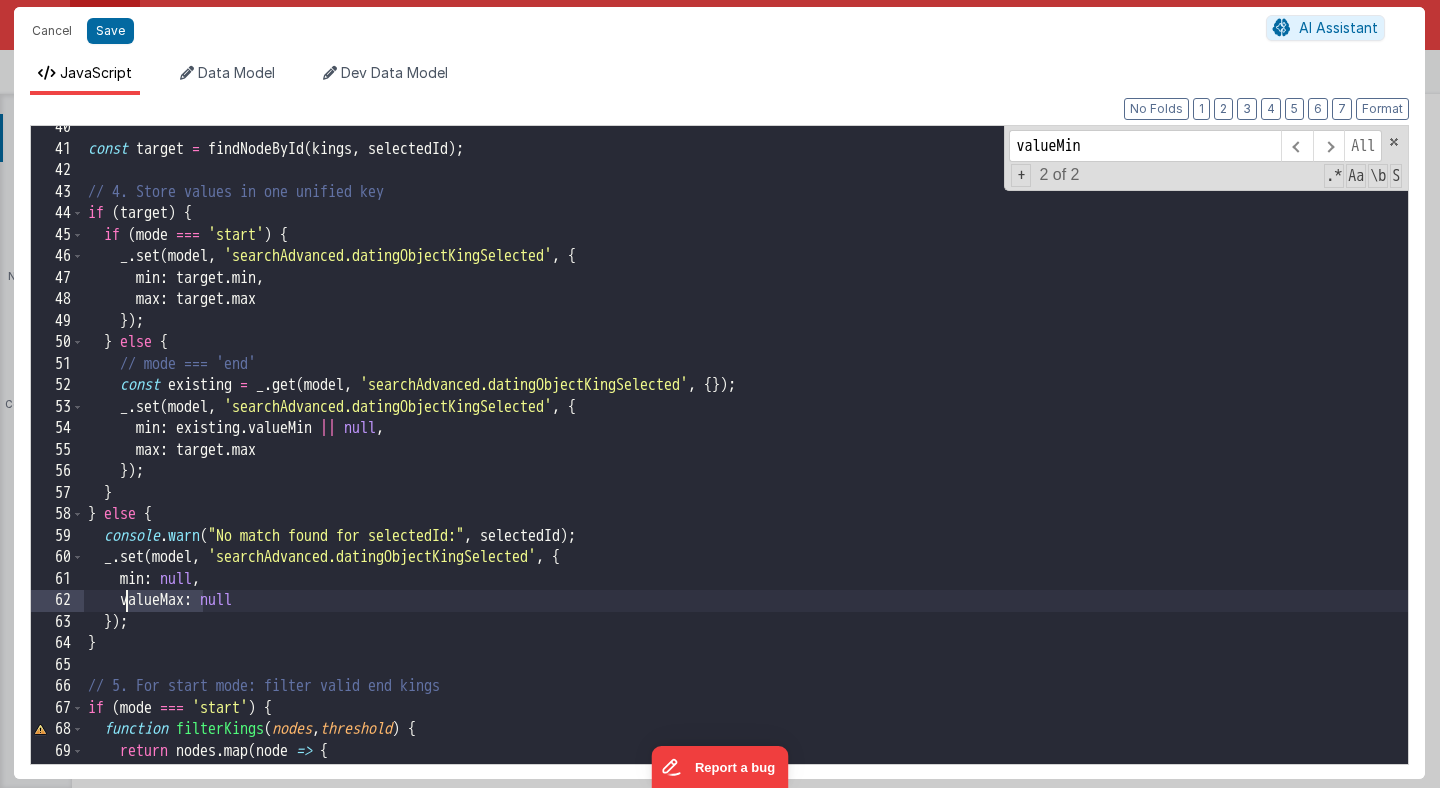 click on "const   target   =   findNodeById ( kings ,   selectedId ) ; // 4. Store values in one unified key if   ( target )   {    if   ( mode   ===   'start' )   {      _ . set ( model ,   'searchAdvanced.datingObjectKingSelected' ,   {         min :   target . min ,         max :   target . max      }) ;    }   else   {      // mode === 'end'      const   existing   =   _ . get ( model ,   'searchAdvanced.datingObjectKingSelected' ,   { }) ;      _ . set ( model ,   'searchAdvanced.datingObjectKingSelected' ,   {         min :   existing . valueMin   ||   null ,         max :   target . max      }) ;    } }   else   {    console . warn ( "No match found for selectedId:" ,   selectedId ) ;    _ . set ( model ,   'searchAdvanced.datingObjectKingSelected' ,   {      valueMin :   null ,      valueMax :   null    }) ; } // 5. For start mode: filter valid end kings if   ( mode   ===   'start' )   {    function   filterKings ( nodes ,  threshold )   {      return   nodes . map ( node   =>   {         const   filteredChildren" at bounding box center [746, 457] 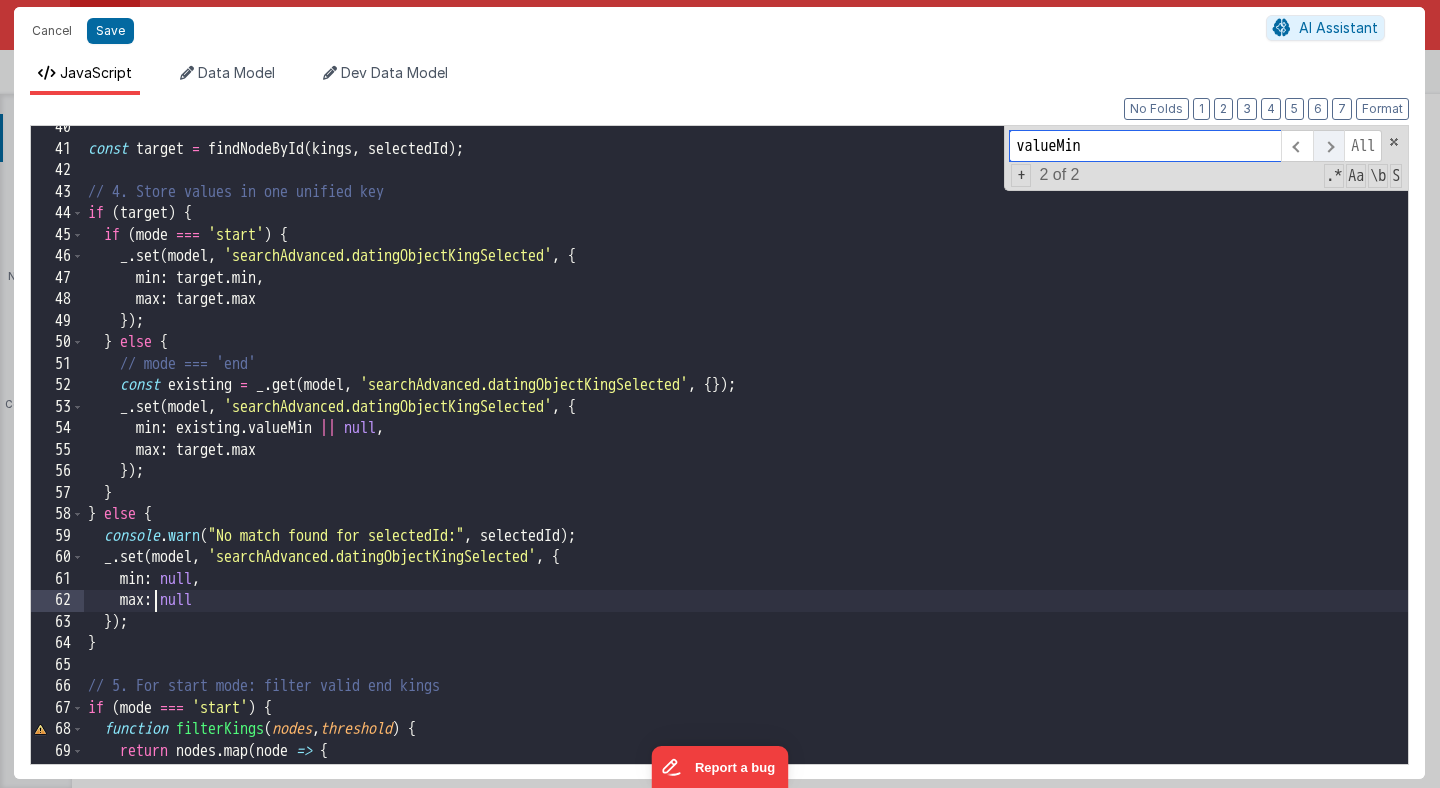 click at bounding box center (1328, 146) 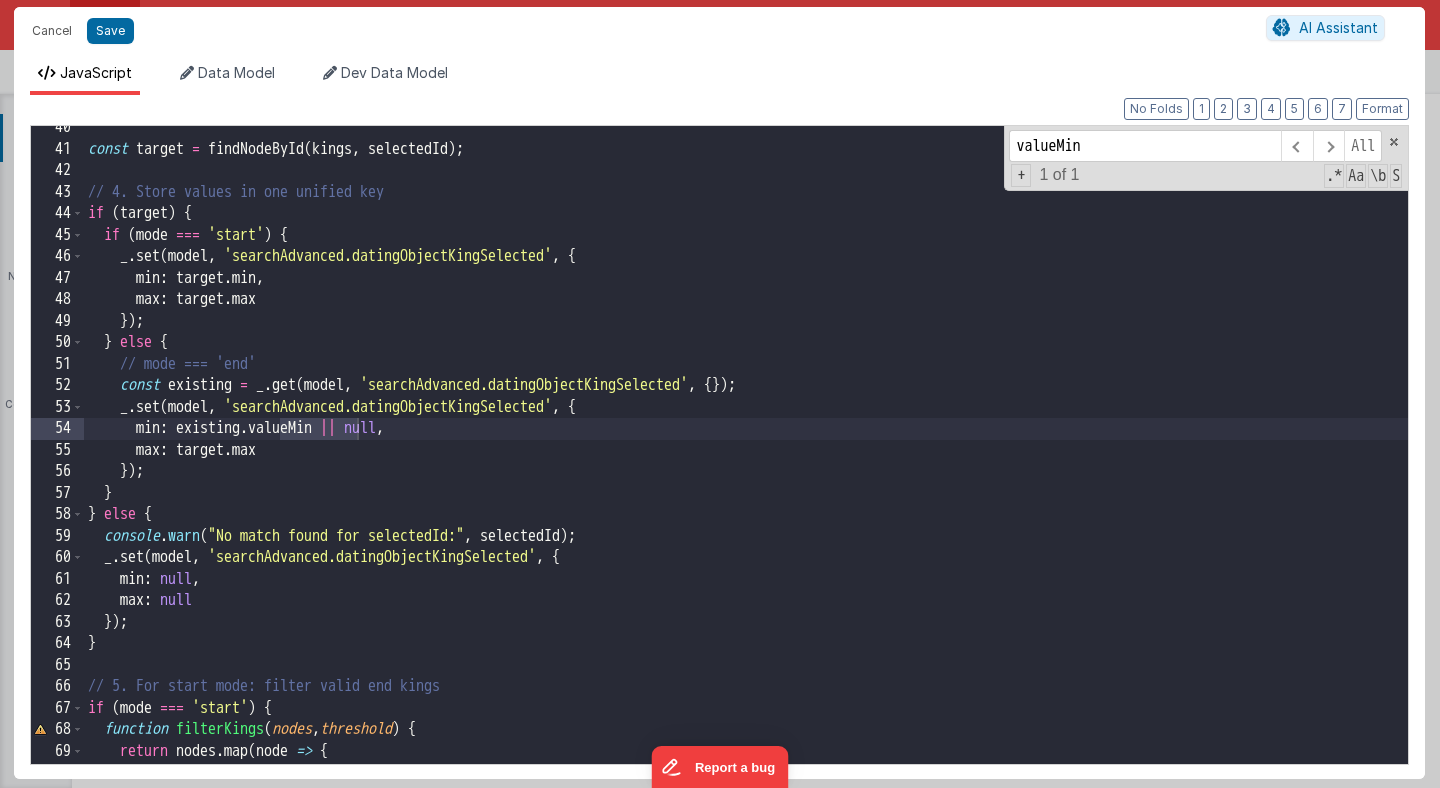 click on "const   target   =   findNodeById ( kings ,   selectedId ) ; // 4. Store values in one unified key if   ( target )   {    if   ( mode   ===   'start' )   {      _ . set ( model ,   'searchAdvanced.datingObjectKingSelected' ,   {         min :   target . min ,         max :   target . max      }) ;    }   else   {      // mode === 'end'      const   existing   =   _ . get ( model ,   'searchAdvanced.datingObjectKingSelected' ,   { }) ;      _ . set ( model ,   'searchAdvanced.datingObjectKingSelected' ,   {         min :   existing . valueMin   ||   null ,         max :   target . max      }) ;    } }   else   {    console . warn ( "No match found for selectedId:" ,   selectedId ) ;    _ . set ( model ,   'searchAdvanced.datingObjectKingSelected' ,   {      min :   null ,      max :   null    }) ; } // 5. For start mode: filter valid end kings if   ( mode   ===   'start' )   {    function   filterKings ( nodes ,  threshold )   {      return   nodes . map ( node   =>   {         const   filteredChildren   =   ." at bounding box center (746, 457) 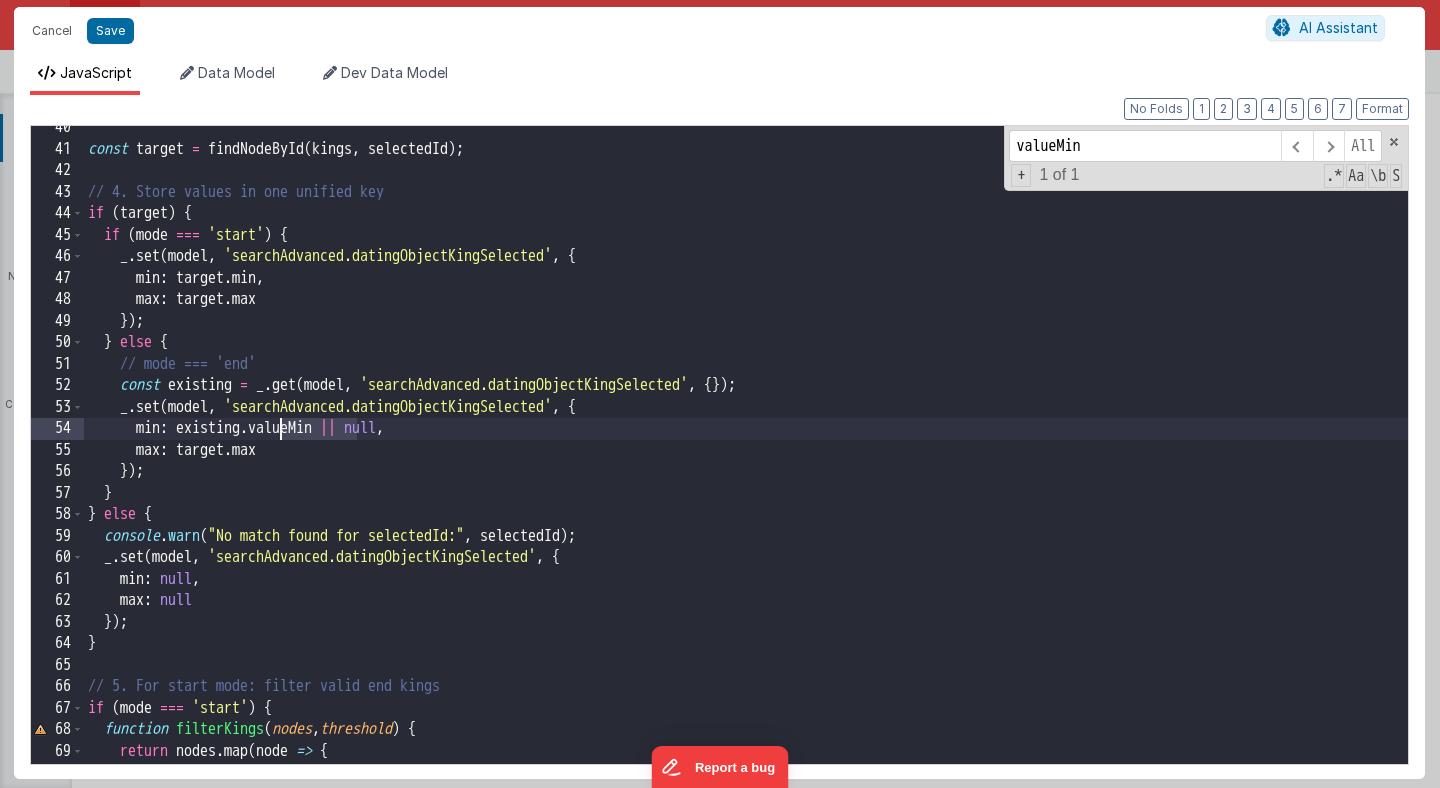 click on "const   target   =   findNodeById ( kings ,   selectedId ) ; // 4. Store values in one unified key if   ( target )   {    if   ( mode   ===   'start' )   {      _ . set ( model ,   'searchAdvanced.datingObjectKingSelected' ,   {         min :   target . min ,         max :   target . max      }) ;    }   else   {      // mode === 'end'      const   existing   =   _ . get ( model ,   'searchAdvanced.datingObjectKingSelected' ,   { }) ;      _ . set ( model ,   'searchAdvanced.datingObjectKingSelected' ,   {         min :   existing . valueMin   ||   null ,         max :   target . max      }) ;    } }   else   {    console . warn ( "No match found for selectedId:" ,   selectedId ) ;    _ . set ( model ,   'searchAdvanced.datingObjectKingSelected' ,   {      min :   null ,      max :   null    }) ; } // 5. For start mode: filter valid end kings if   ( mode   ===   'start' )   {    function   filterKings ( nodes ,  threshold )   {      return   nodes . map ( node   =>   {         const   filteredChildren   =   ." at bounding box center (746, 457) 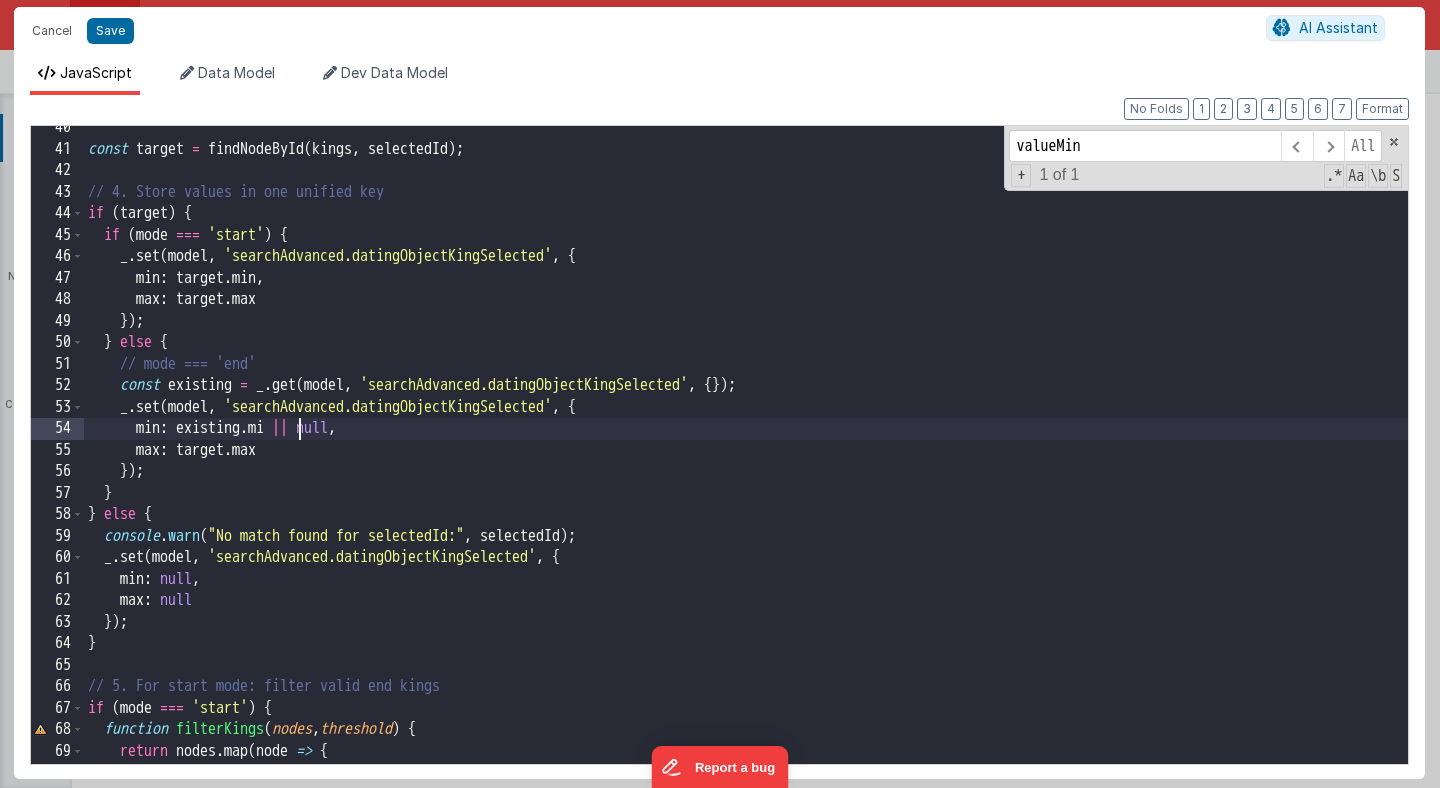 type 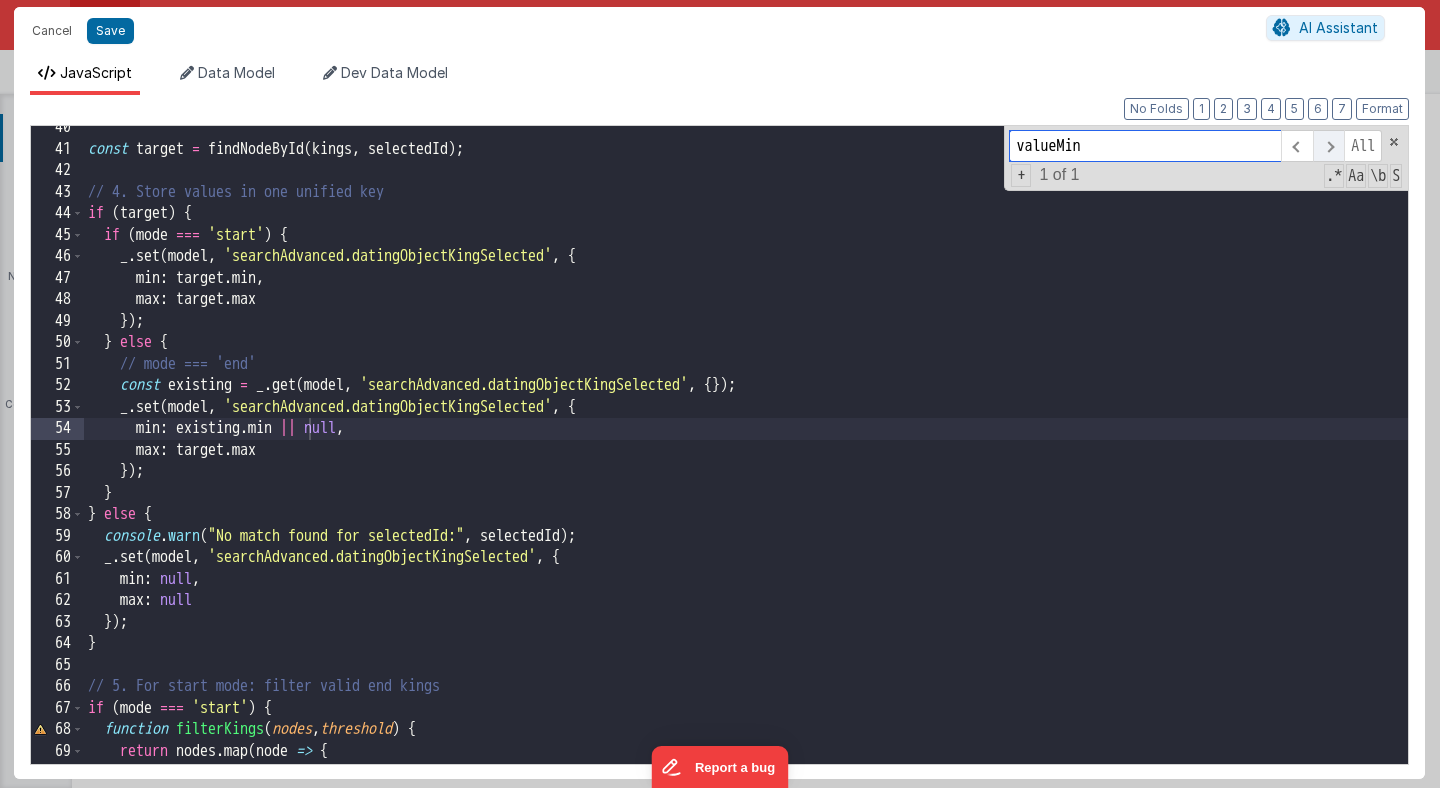 click at bounding box center [1328, 146] 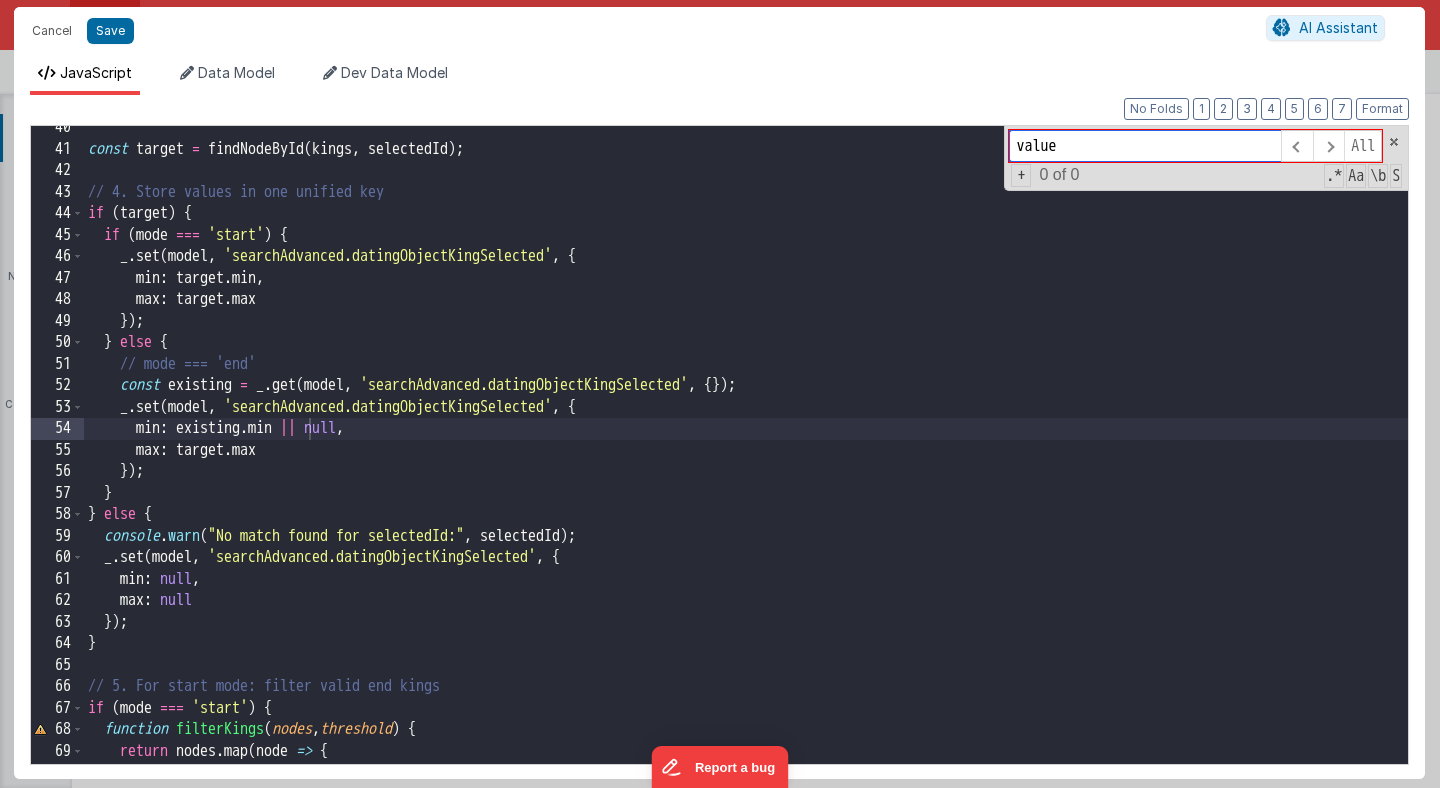 scroll, scrollTop: 0, scrollLeft: 0, axis: both 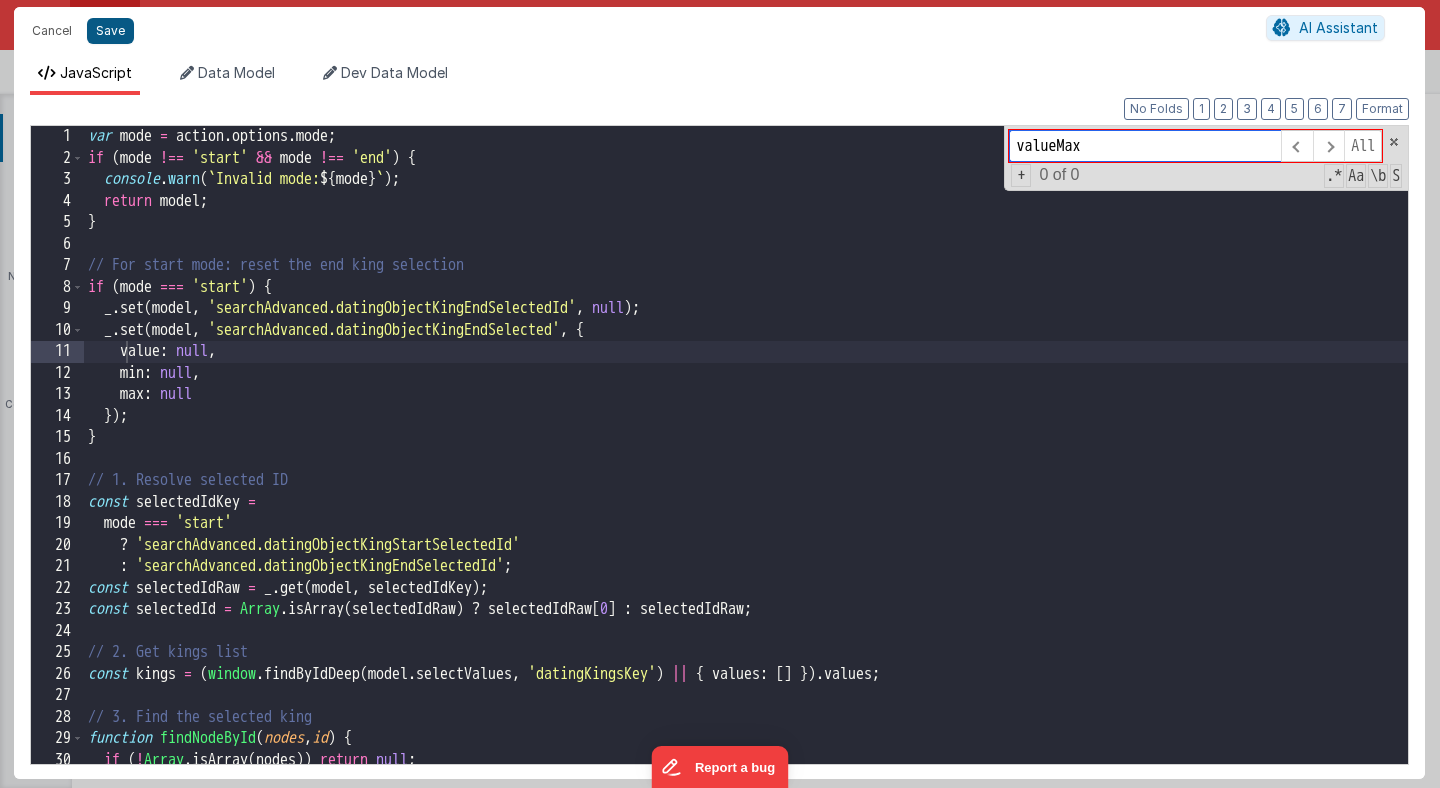 type on "valueMax" 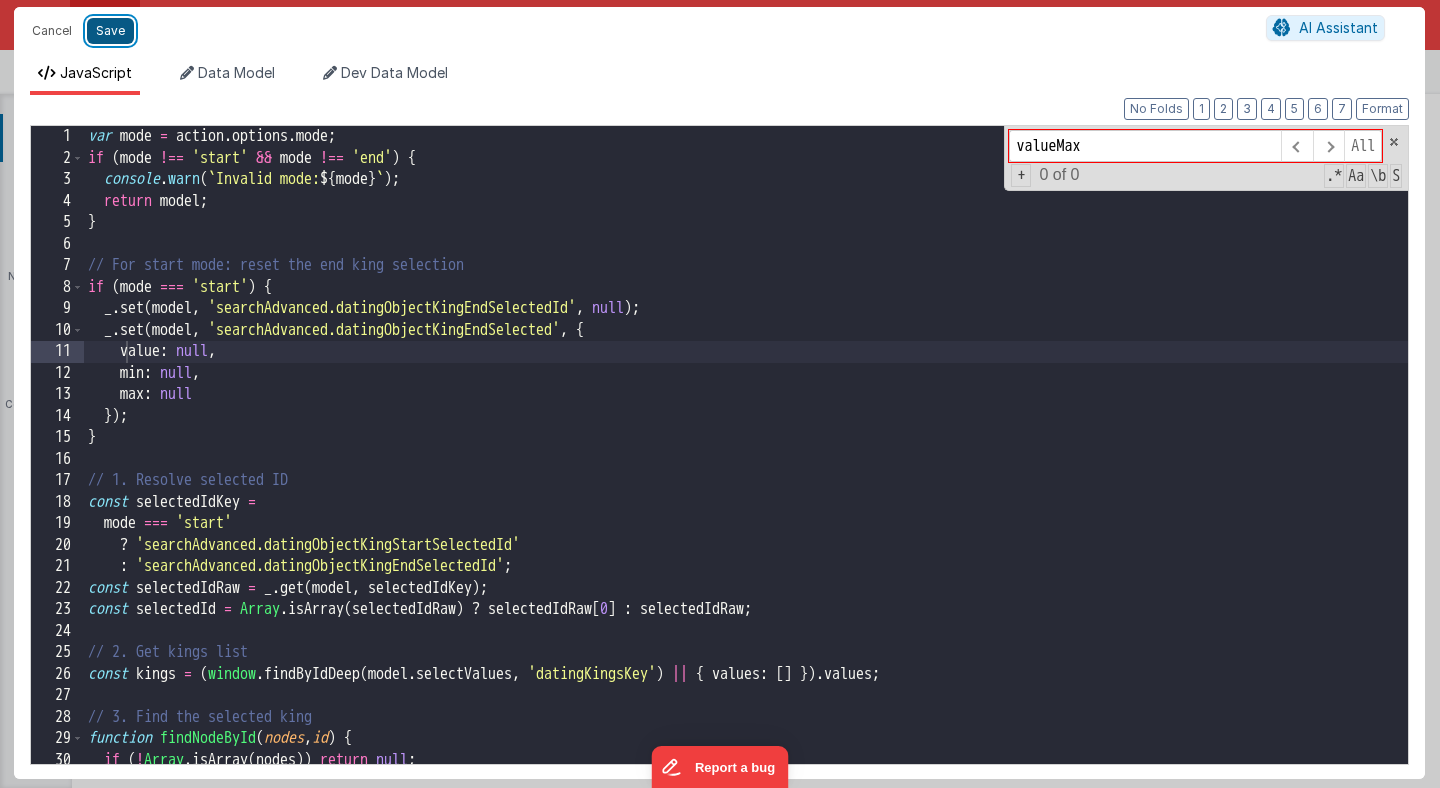 click on "Save" at bounding box center (110, 31) 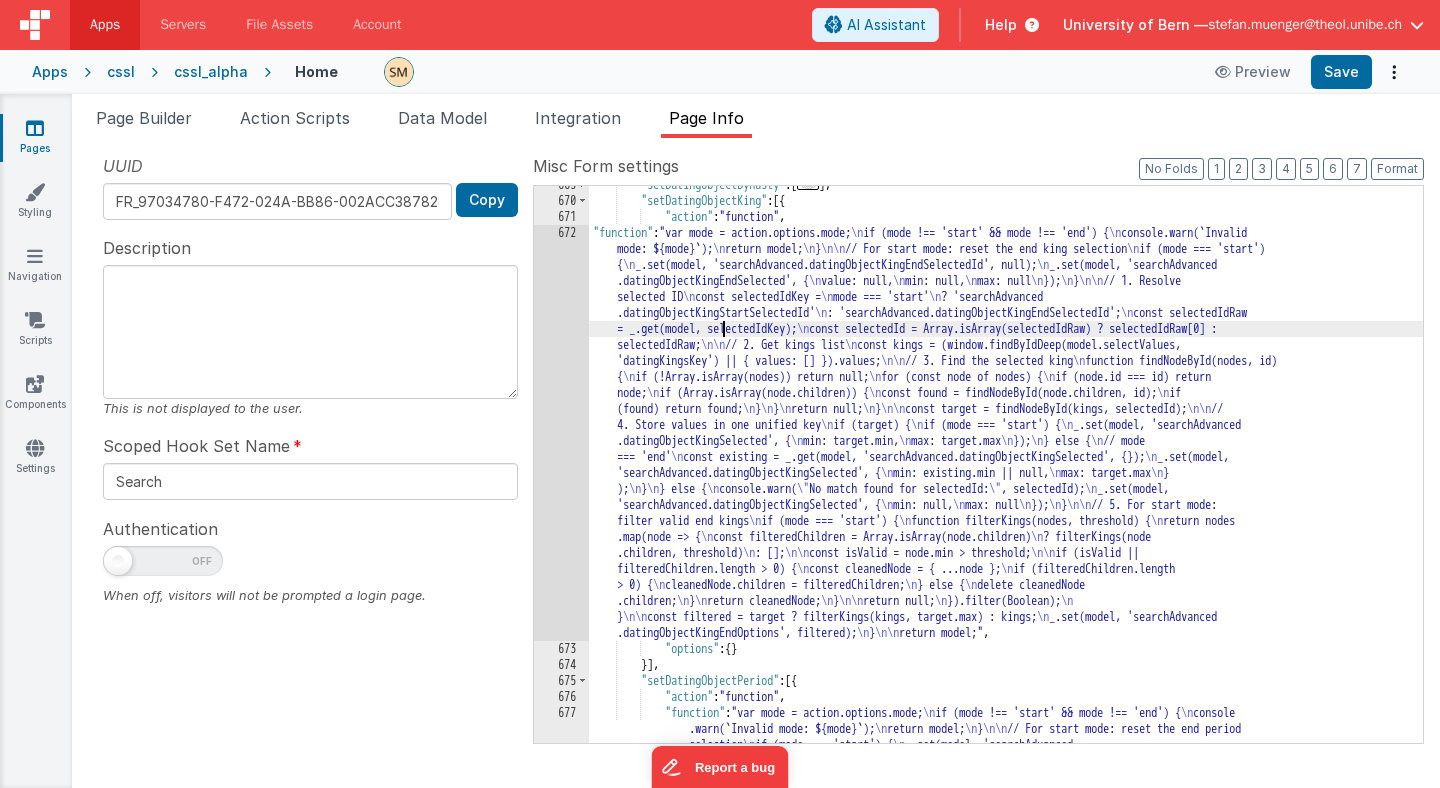 click on ""setDatingObjectDynasty" :  [ ... ] ,           "setDatingObjectKing" :  [{                "action" :  "function" , "function" :  "var mode = action.options.mode;
if (mode !== 'start' && mode !== 'end') {
console.warn(`Invalid       mode: ${mode}`);
return model;
}
// For start mode: reset the end king selection
if (mode === 'start')       {
_.set(model, 'searchAdvanced.datingObjectKingEndSelectedId', null);
_.set(model, 'searchAdvanced      .datingObjectKingEndSelected', {
value: null,
min: null,
max: null
});
}
// 1. Resolve       selected ID
const selectedIdKey =
mode === 'start'
? 'searchAdvanced      .datingObjectKingStartSelectedId'
: 'searchAdvanced.datingObjectKingEndSelectedId';
const selectedIdRaw       = _.get(model, selectedIdKey);
const selectedId = Array.isArray(selectedIdRaw) ? selectedIdRaw[0] :       selectedIdRaw;
// 2. Get kings list" at bounding box center [1006, 711] 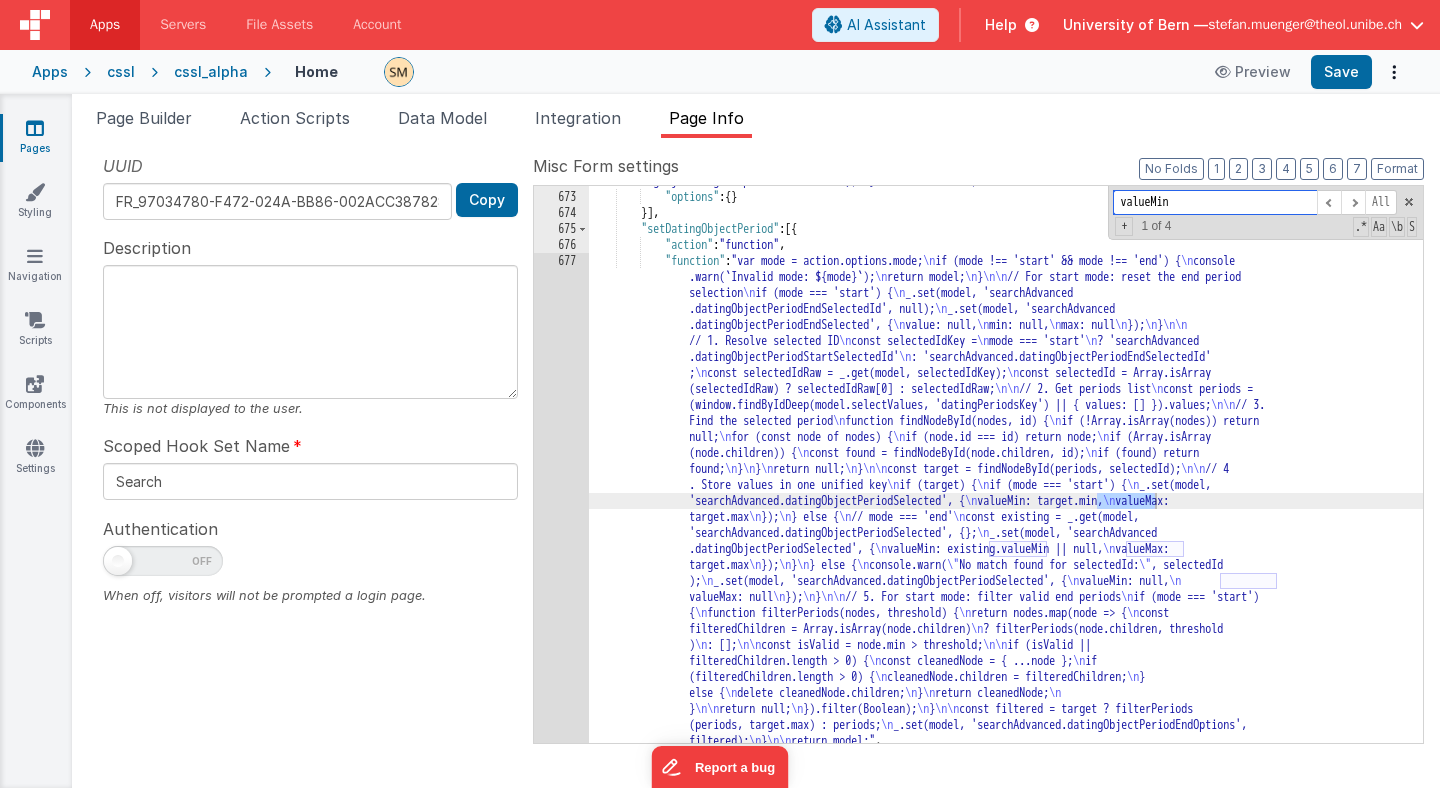 scroll, scrollTop: 2341, scrollLeft: 0, axis: vertical 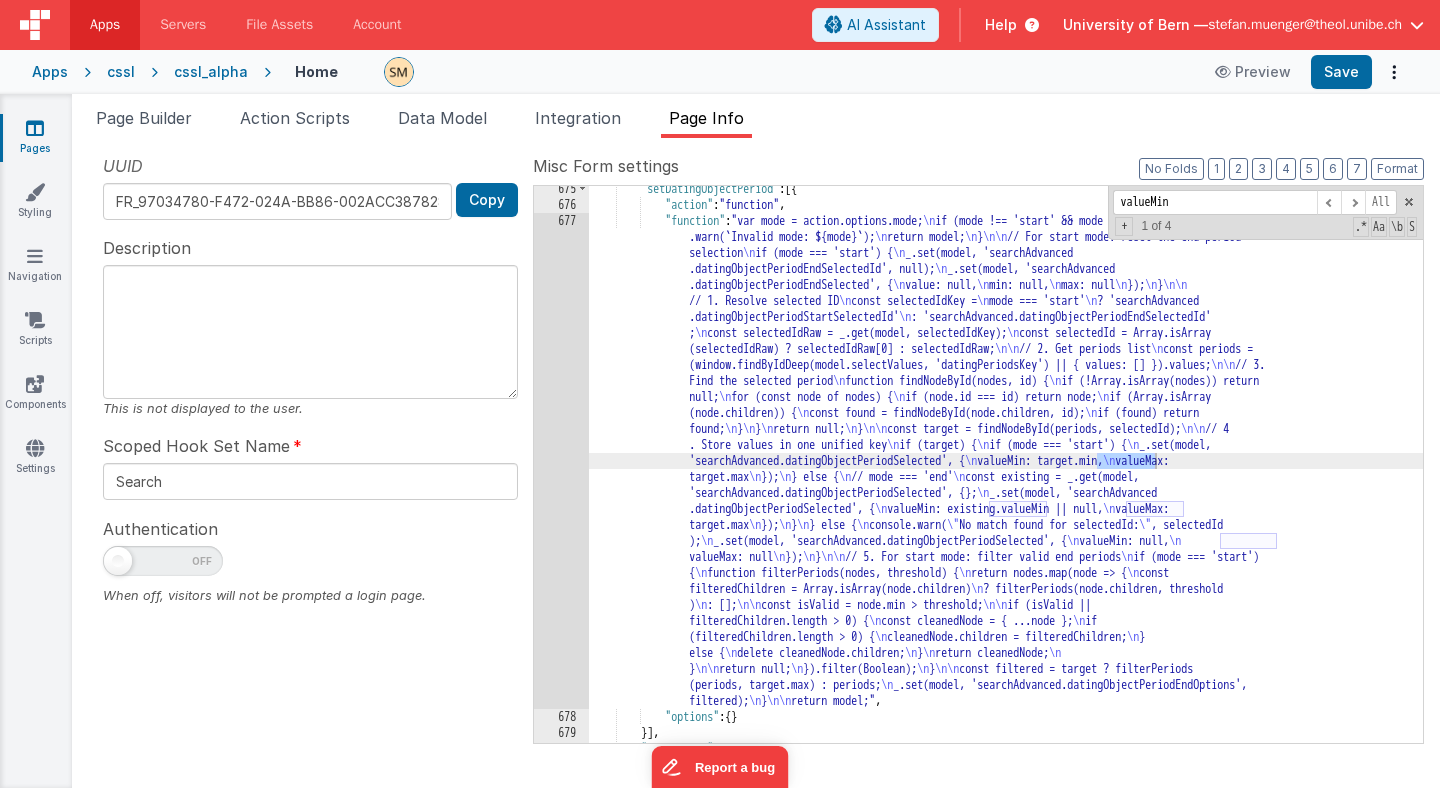 click on ""setDatingObjectPeriod" :  [{                "action" :  "function" ,                "function" :  "var mode = action.options.mode; \n if (mode !== 'start' && mode !== 'end') { \n   console                  .warn(`Invalid mode: ${mode}`); \n   return model; \n } \n\n // For start mode: reset the end period                   selection \n if (mode === 'start') { \n   _.set(model, 'searchAdvanced                  .datingObjectPeriodEndSelectedId', null); \n   _.set(model, 'searchAdvanced                  .datingObjectPeriodEndSelected', { \n     value: null, \n     min: null, \n     max: null \n   }); \n } \n\n                  // 1. Resolve selected ID \n const selectedIdKey = \n   mode === 'start' \n     ? 'searchAdvanced                  .datingObjectPeriodStartSelectedId' \n     : 'searchAdvanced.datingObjectPeriodEndSelectedId'                  ; \n \n const selectedId = Array.isArray \n" at bounding box center [1006, 475] 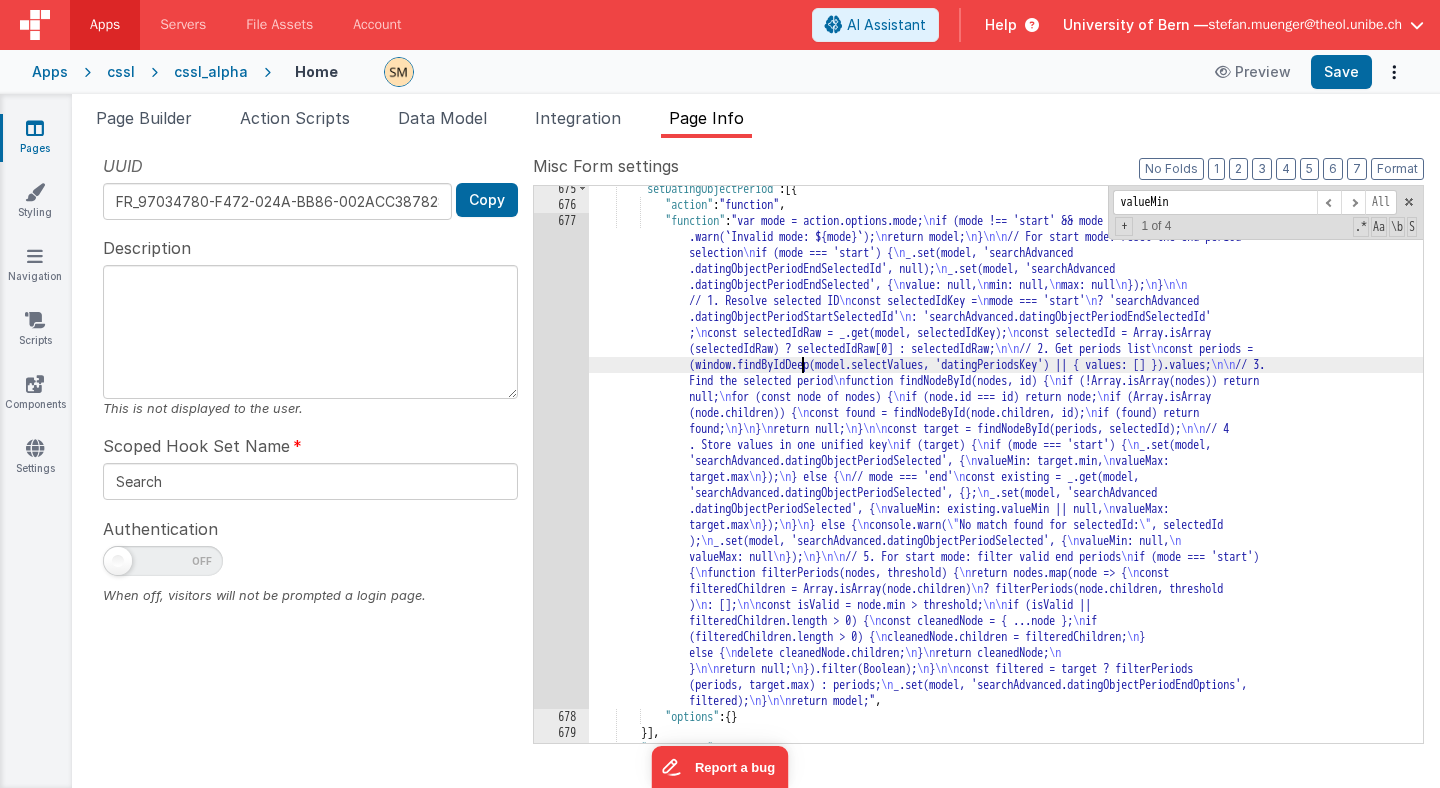click on "677" at bounding box center (561, 461) 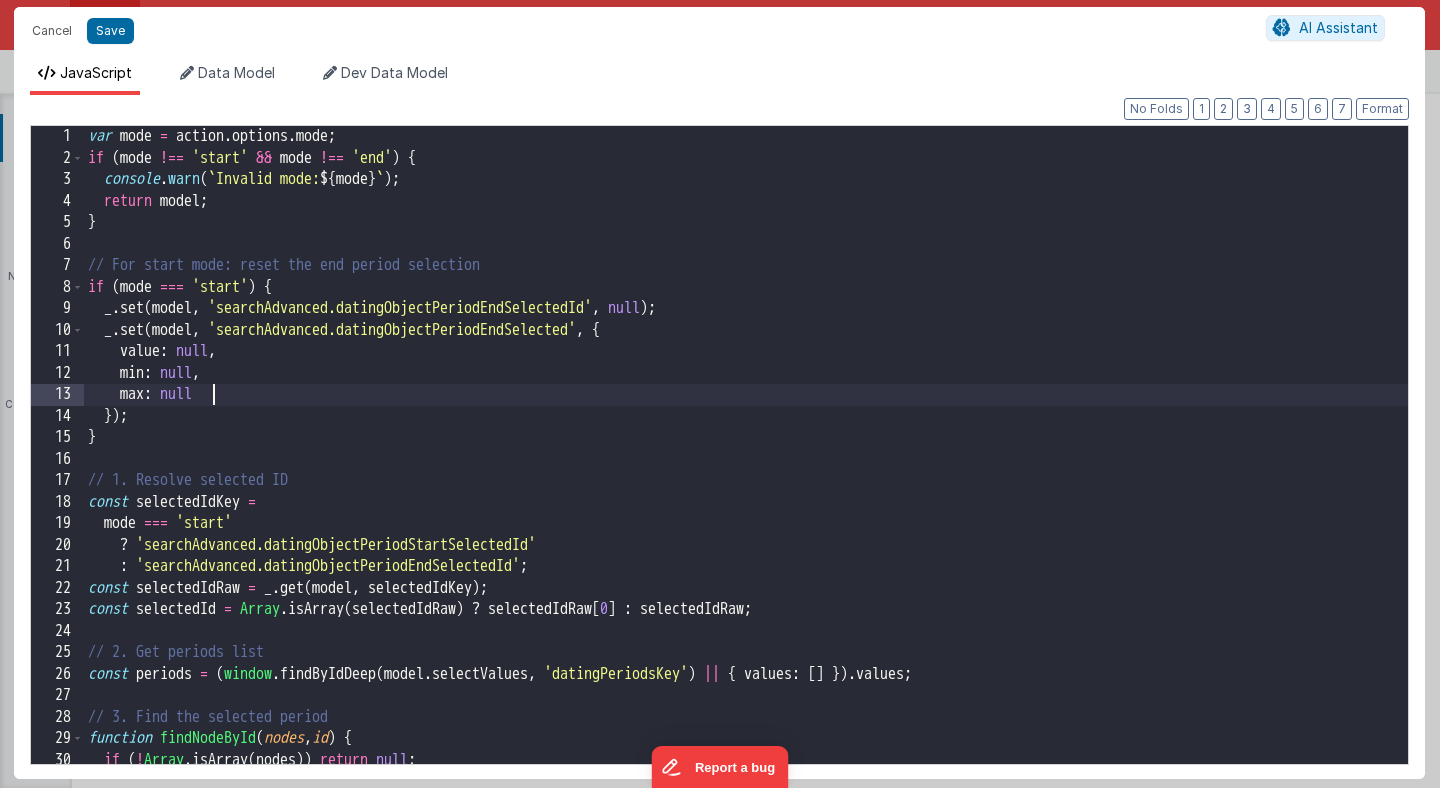 click on "var   mode   =   action . options . mode ; if   ( mode   !==   'start'   &&   mode   !==   'end' )   {    console . warn ( ` Invalid mode:  ${ mode } ` ) ;    return   model ; } // For start mode: reset the end period selection if   ( mode   ===   'start' )   {    _ . set ( model ,   'searchAdvanced.datingObjectPeriodEndSelectedId' ,   null ) ;    _ . set ( model ,   'searchAdvanced.datingObjectPeriodEndSelected' ,   {      value :   null ,      min :   null ,      max :   null    }) ; } // 1. Resolve selected ID const   selectedIdKey   =    mode   ===   'start'      ?   'searchAdvanced.datingObjectPeriodStartSelectedId'      :   'searchAdvanced.datingObjectPeriodEndSelectedId' ; const   selectedIdRaw   =   _ . get ( model ,   selectedIdKey ) ; const   selectedId   =   Array . isArray ( selectedIdRaw )   ?   selectedIdRaw [ 0 ]   :   selectedIdRaw ; // 2. Get periods list const   periods   =   ( window . findByIdDeep ( model . selectValues ,   'datingPeriodsKey' )   ||   {   values :   [ ]   }) . values ;   (" at bounding box center (746, 466) 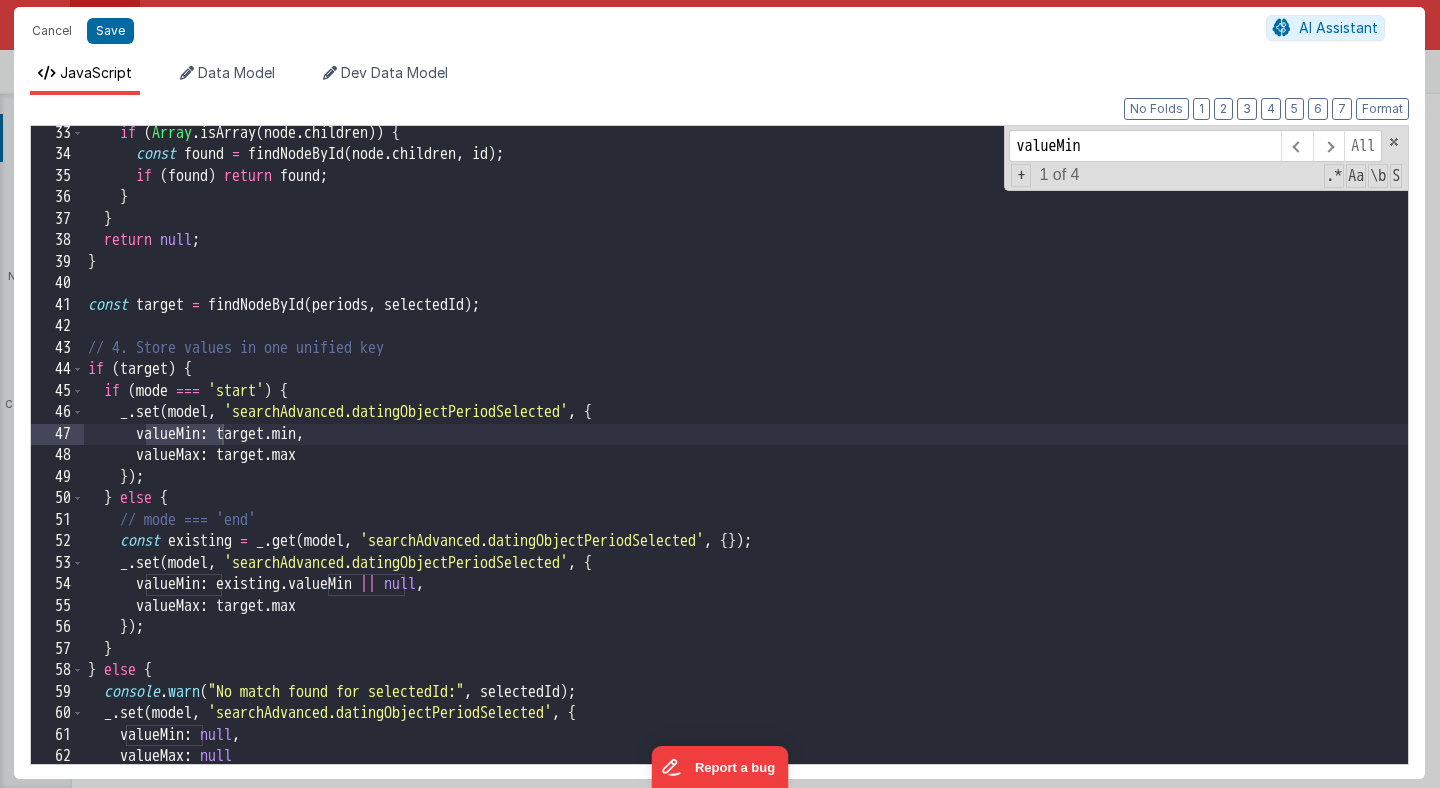 scroll, scrollTop: 691, scrollLeft: 0, axis: vertical 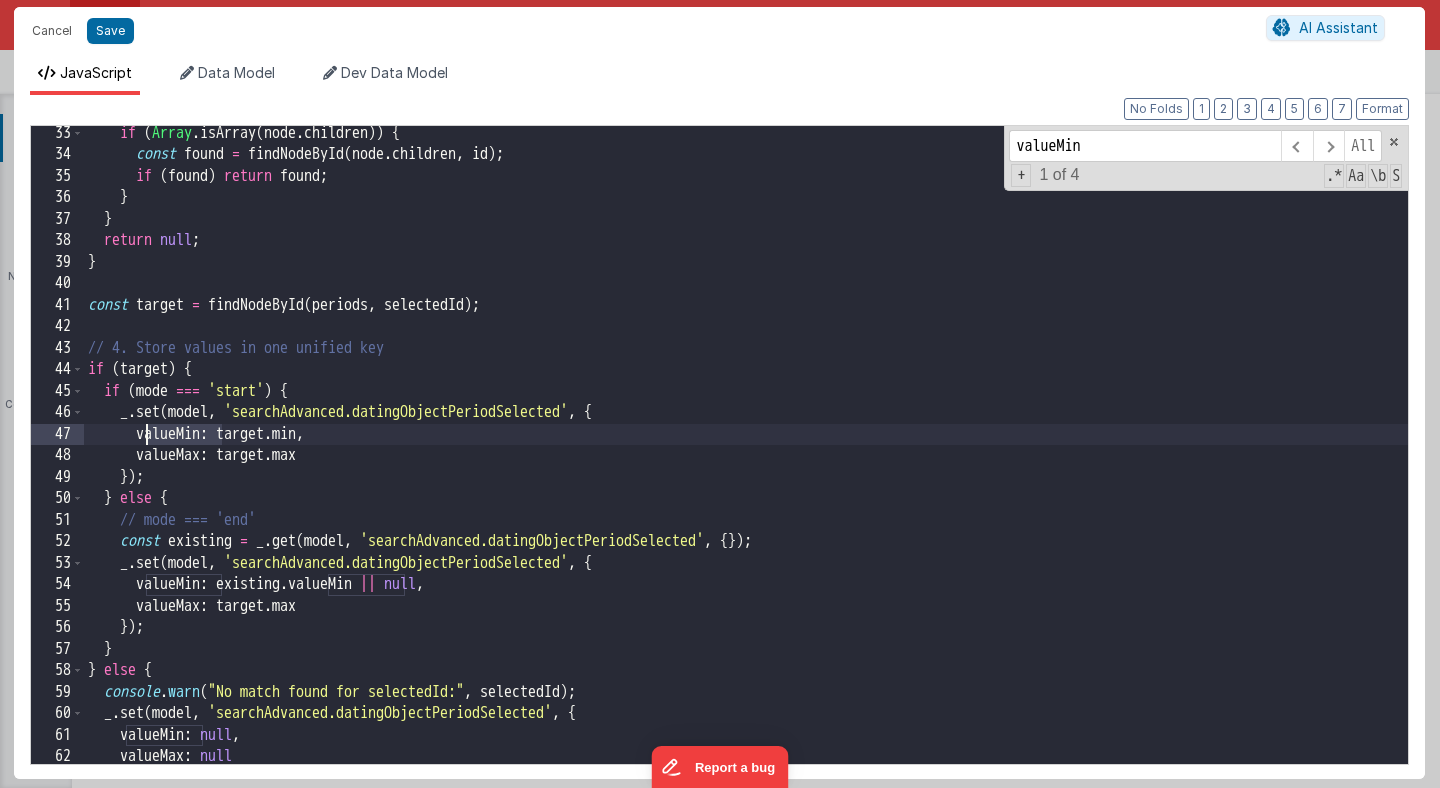 click on "if   ( Array . isArray ( node . children ))   {         const   found   =   findNodeById ( node . children ,   id ) ;         if   ( found )   return   found ;      }    }    return   null ; } const   target   =   findNodeById ( periods ,   selectedId ) ; // 4. Store values in one unified key if   ( target )   {    if   ( mode   ===   'start' )   {      _ . set ( model ,   'searchAdvanced.datingObjectPeriodSelected' ,   {         valueMin :   target . min ,         valueMax :   target . max      }) ;    }   else   {      // mode === 'end'      const   existing   =   _ . get ( model ,   'searchAdvanced.datingObjectPeriodSelected' ,   { }) ;      _ . set ( model ,   'searchAdvanced.datingObjectPeriodSelected' ,   {         valueMin :   existing . valueMin   ||   null ,         valueMax :   target . max      }) ;    } }   else   {    console . warn ( "No match found for selectedId:" ,   selectedId ) ;    _ . set ( model ,   'searchAdvanced.datingObjectPeriodSelected' ,   {      valueMin :   null ,      :" at bounding box center (746, 463) 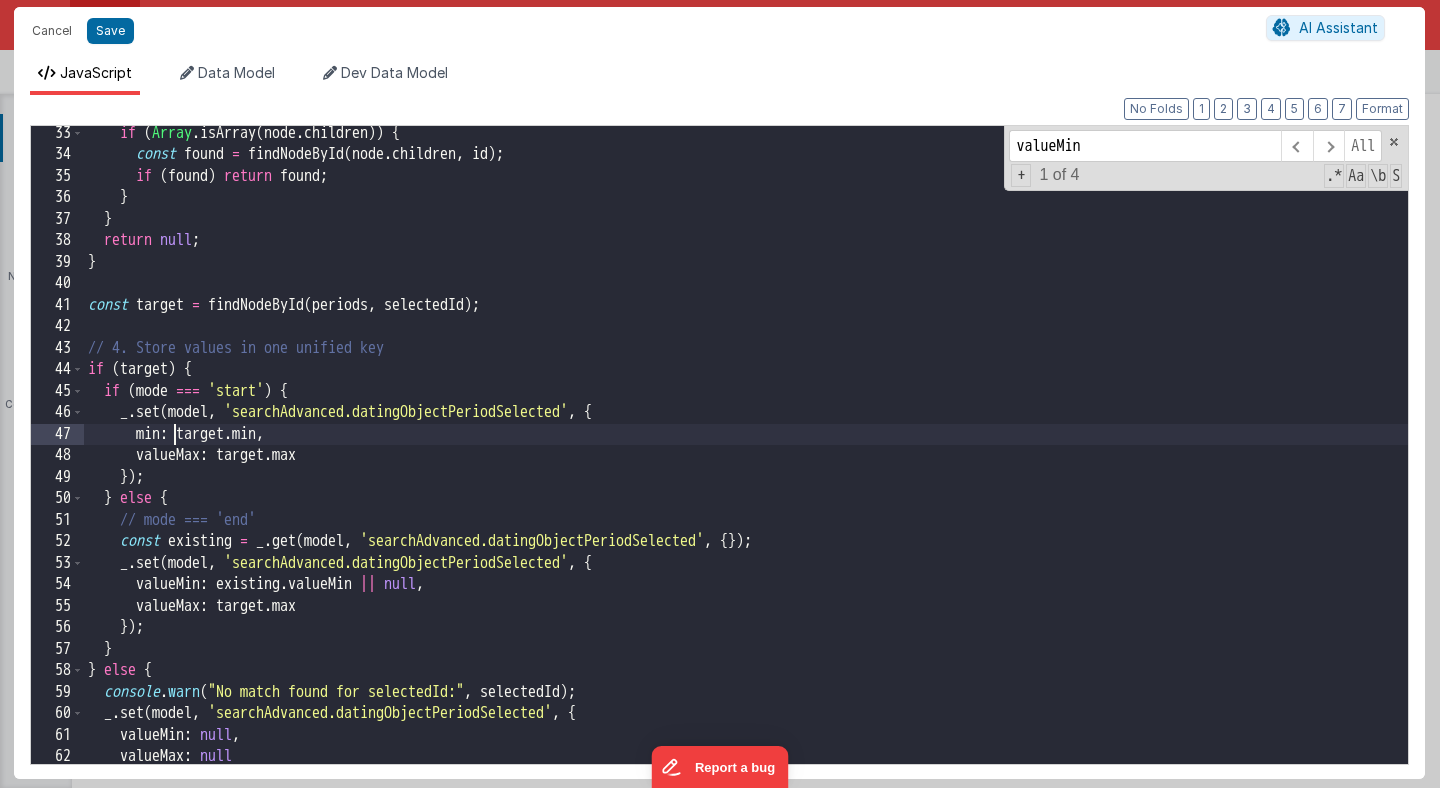 click on "if   ( Array . isArray ( node . children ))   {         const   found   =   findNodeById ( node . children ,   id ) ;         if   ( found )   return   found ;      }    }    return   null ; } const   target   =   findNodeById ( periods ,   selectedId ) ; // 4. Store values in one unified key if   ( target )   {    if   ( mode   ===   'start' )   {      _ . set ( model ,   'searchAdvanced.datingObjectPeriodSelected' ,   {         min :   target . min ,         valueMax :   target . max      }) ;    }   else   {      // mode === 'end'      const   existing   =   _ . get ( model ,   'searchAdvanced.datingObjectPeriodSelected' ,   { }) ;      _ . set ( model ,   'searchAdvanced.datingObjectPeriodSelected' ,   {         valueMin :   existing . valueMin   ||   null ,         valueMax :   target . max      }) ;    } }   else   {    console . warn ( "No match found for selectedId:" ,   selectedId ) ;    _ . set ( model ,   'searchAdvanced.datingObjectPeriodSelected' ,   {      valueMin :   null ,      valueMax" at bounding box center (746, 463) 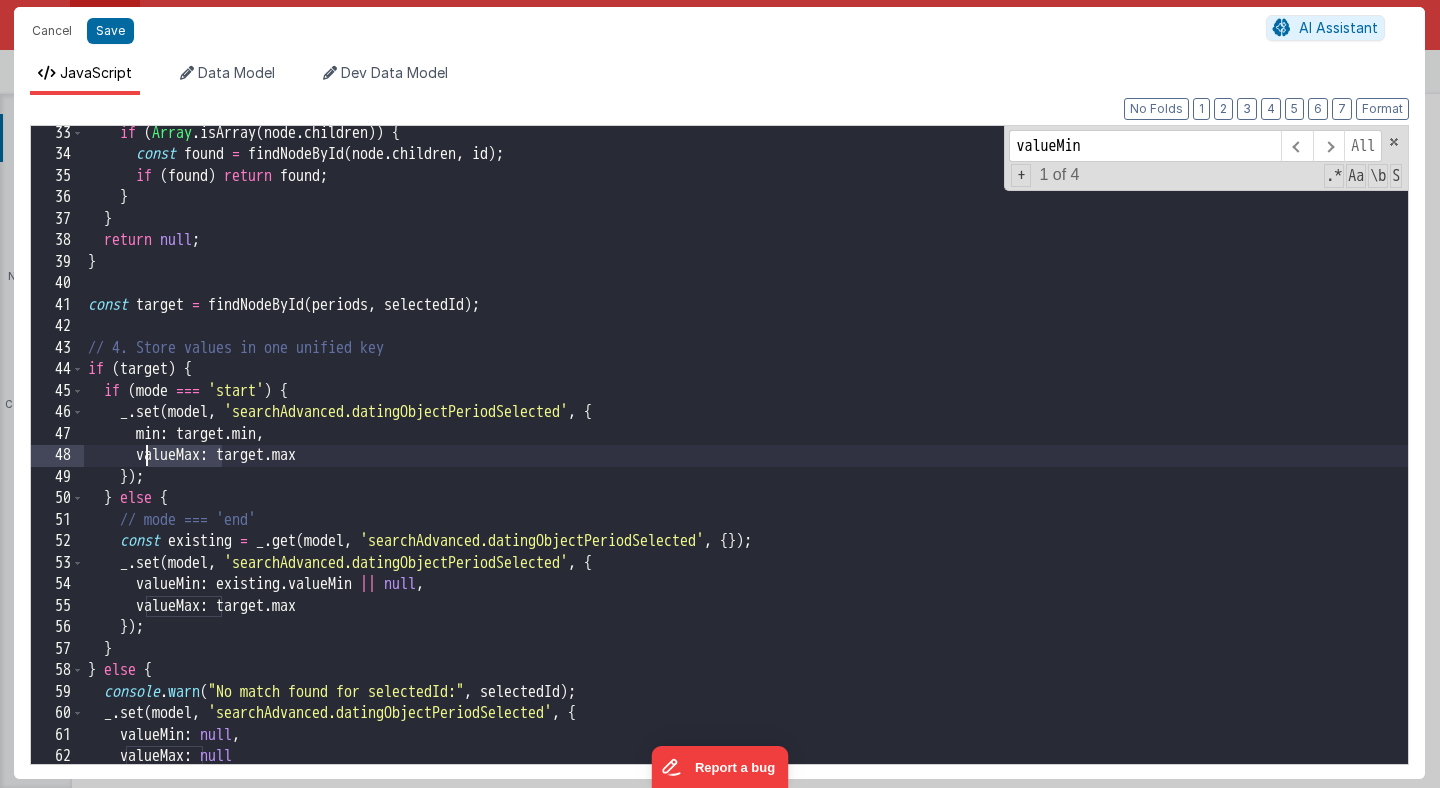 click on "if   ( Array . isArray ( node . children ))   {         const   found   =   findNodeById ( node . children ,   id ) ;         if   ( found )   return   found ;      }    }    return   null ; } const   target   =   findNodeById ( periods ,   selectedId ) ; // 4. Store values in one unified key if   ( target )   {    if   ( mode   ===   'start' )   {      _ . set ( model ,   'searchAdvanced.datingObjectPeriodSelected' ,   {         min :   target . min ,         valueMax :   target . max      }) ;    }   else   {      // mode === 'end'      const   existing   =   _ . get ( model ,   'searchAdvanced.datingObjectPeriodSelected' ,   { }) ;      _ . set ( model ,   'searchAdvanced.datingObjectPeriodSelected' ,   {         valueMin :   existing . valueMin   ||   null ,         valueMax :   target . max      }) ;    } }   else   {    console . warn ( "No match found for selectedId:" ,   selectedId ) ;    _ . set ( model ,   'searchAdvanced.datingObjectPeriodSelected' ,   {      valueMin :   null ,      valueMax" at bounding box center [746, 463] 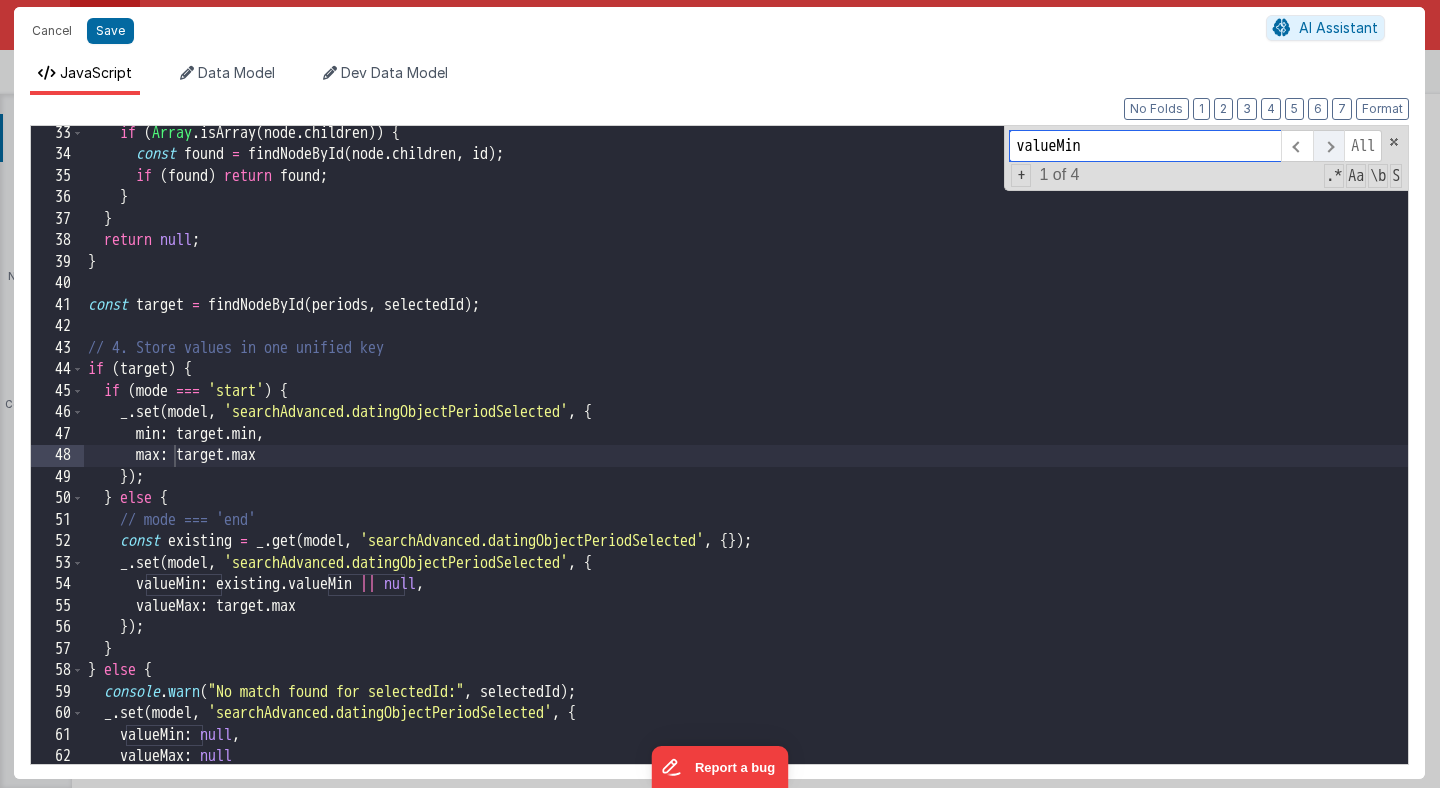 click at bounding box center [1328, 146] 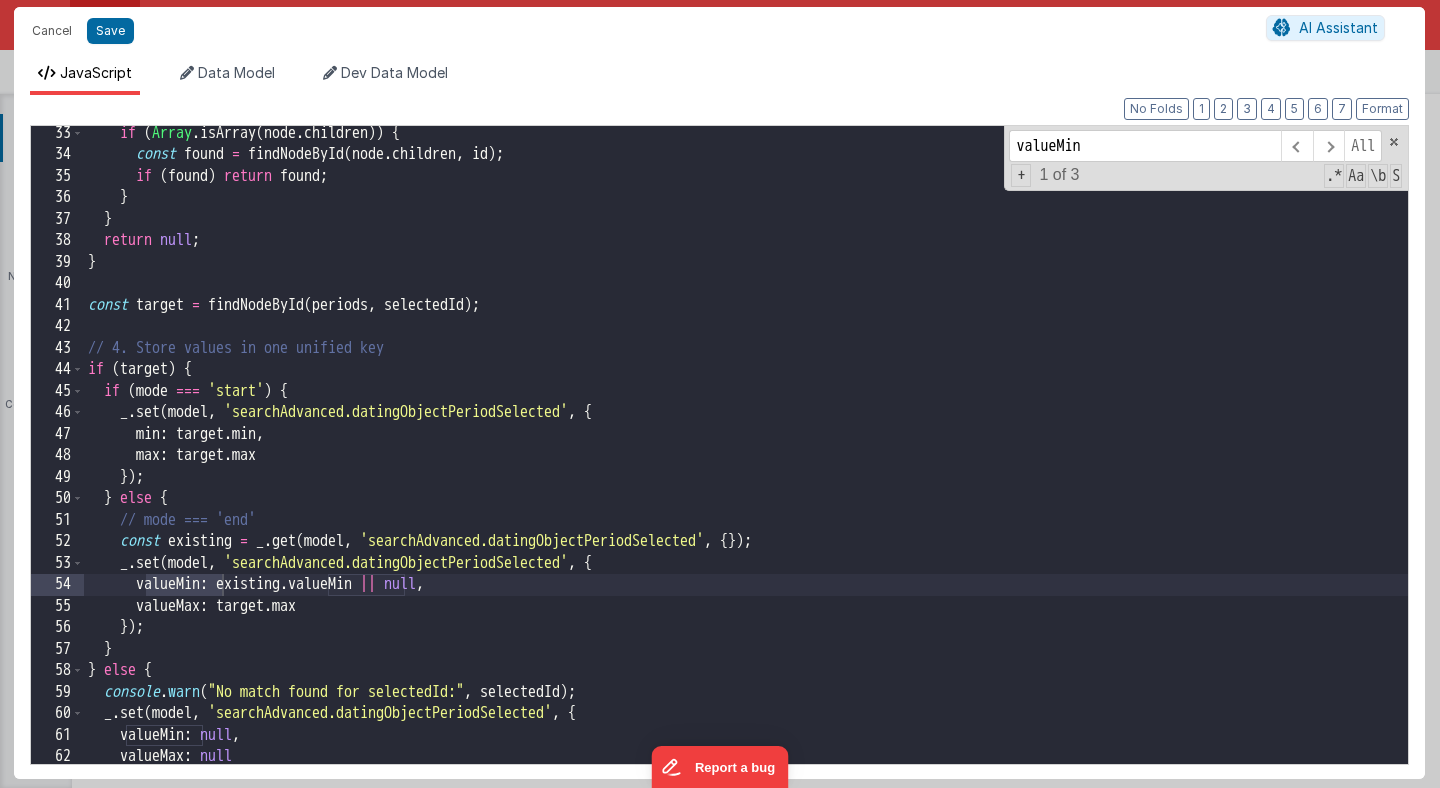 click on "if   ( Array . isArray ( node . children ))   {         const   found   =   findNodeById ( node . children ,   id ) ;         if   ( found )   return   found ;      }    }    return   null ; } const   target   =   findNodeById ( periods ,   selectedId ) ; // 4. Store values in one unified key if   ( target )   {    if   ( mode   ===   'start' )   {      _ . set ( model ,   'searchAdvanced.datingObjectPeriodSelected' ,   {         min :   target . min ,         max :   target . max      }) ;    }   else   {      // mode === 'end'      const   existing   =   _ . get ( model ,   'searchAdvanced.datingObjectPeriodSelected' ,   { }) ;      _ . set ( model ,   'searchAdvanced.datingObjectPeriodSelected' ,   {         valueMin :   existing . valueMin   ||   null ,         valueMax :   target . max      }) ;    } }   else   {    console . warn ( "No match found for selectedId:" ,   selectedId ) ;    _ . set ( model ,   'searchAdvanced.datingObjectPeriodSelected' ,   {      valueMin :   null ,      valueMax :   null ;" at bounding box center (746, 463) 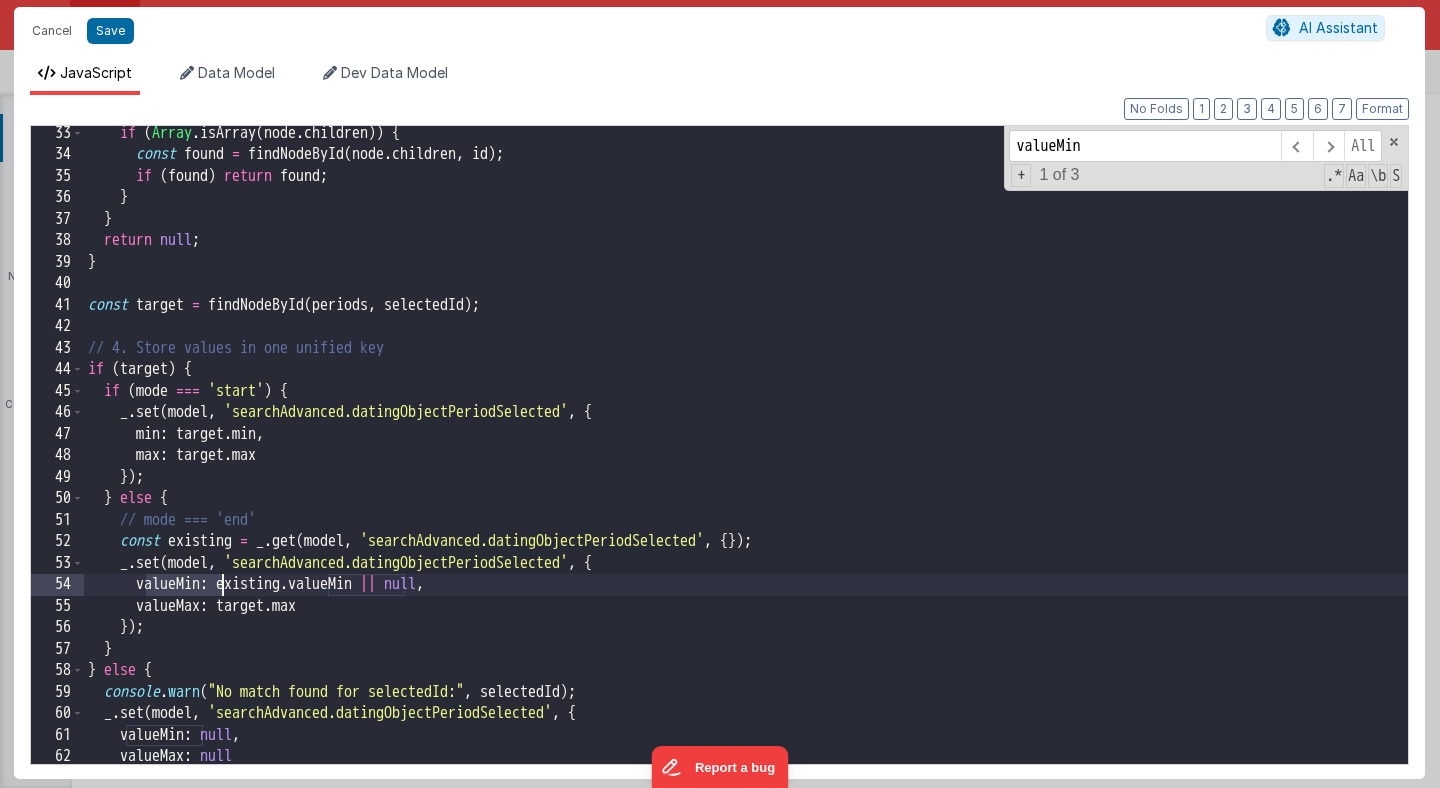 click on "if   ( Array . isArray ( node . children ))   {         const   found   =   findNodeById ( node . children ,   id ) ;         if   ( found )   return   found ;      }    }    return   null ; } const   target   =   findNodeById ( periods ,   selectedId ) ; // 4. Store values in one unified key if   ( target )   {    if   ( mode   ===   'start' )   {      _ . set ( model ,   'searchAdvanced.datingObjectPeriodSelected' ,   {         min :   target . min ,         max :   target . max      }) ;    }   else   {      // mode === 'end'      const   existing   =   _ . get ( model ,   'searchAdvanced.datingObjectPeriodSelected' ,   { }) ;      _ . set ( model ,   'searchAdvanced.datingObjectPeriodSelected' ,   {         valueMin :   existing . valueMin   ||   null ,         valueMax :   target . max      }) ;    } }   else   {    console . warn ( "No match found for selectedId:" ,   selectedId ) ;    _ . set ( model ,   'searchAdvanced.datingObjectPeriodSelected' ,   {      valueMin :   null ,      valueMax :   null ;" at bounding box center [746, 463] 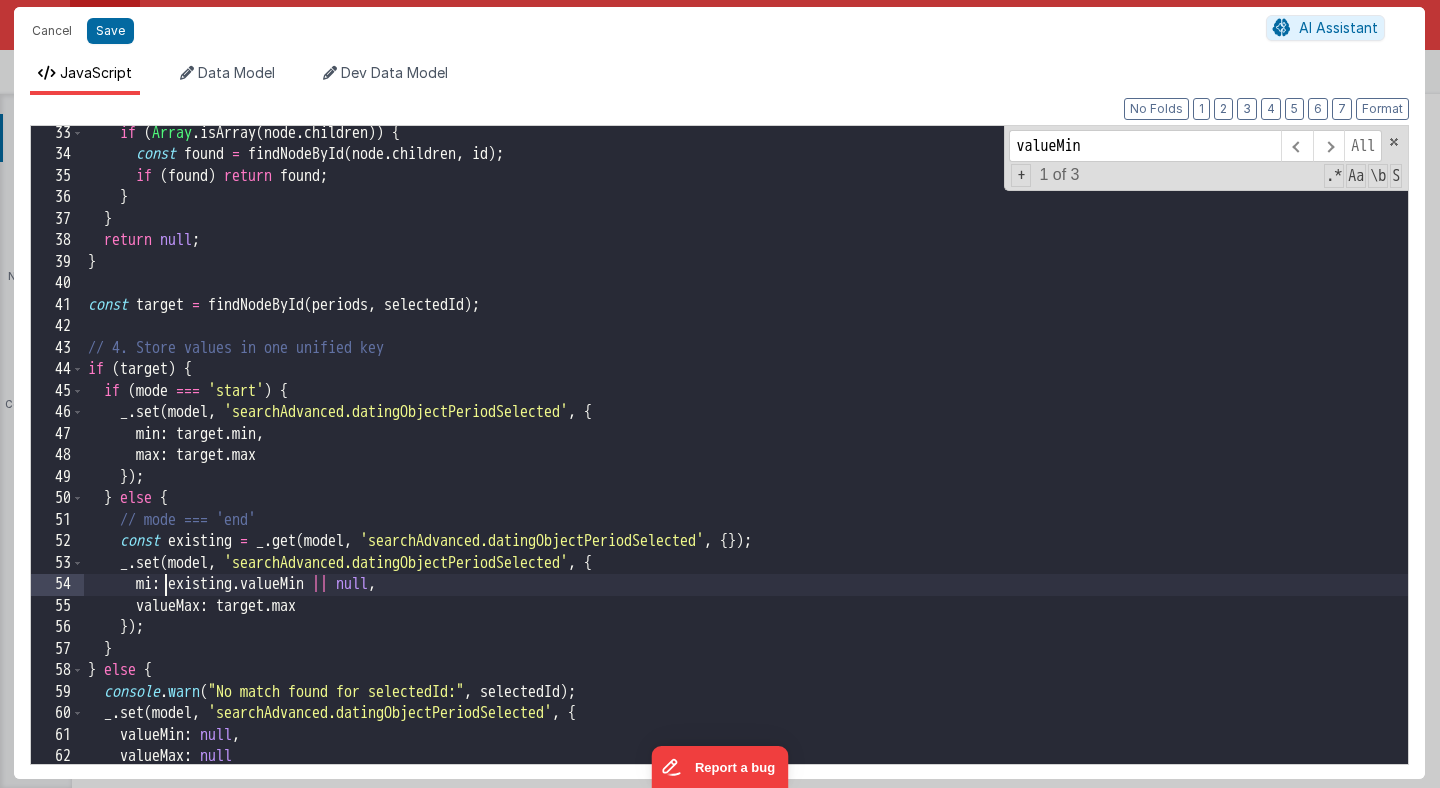type 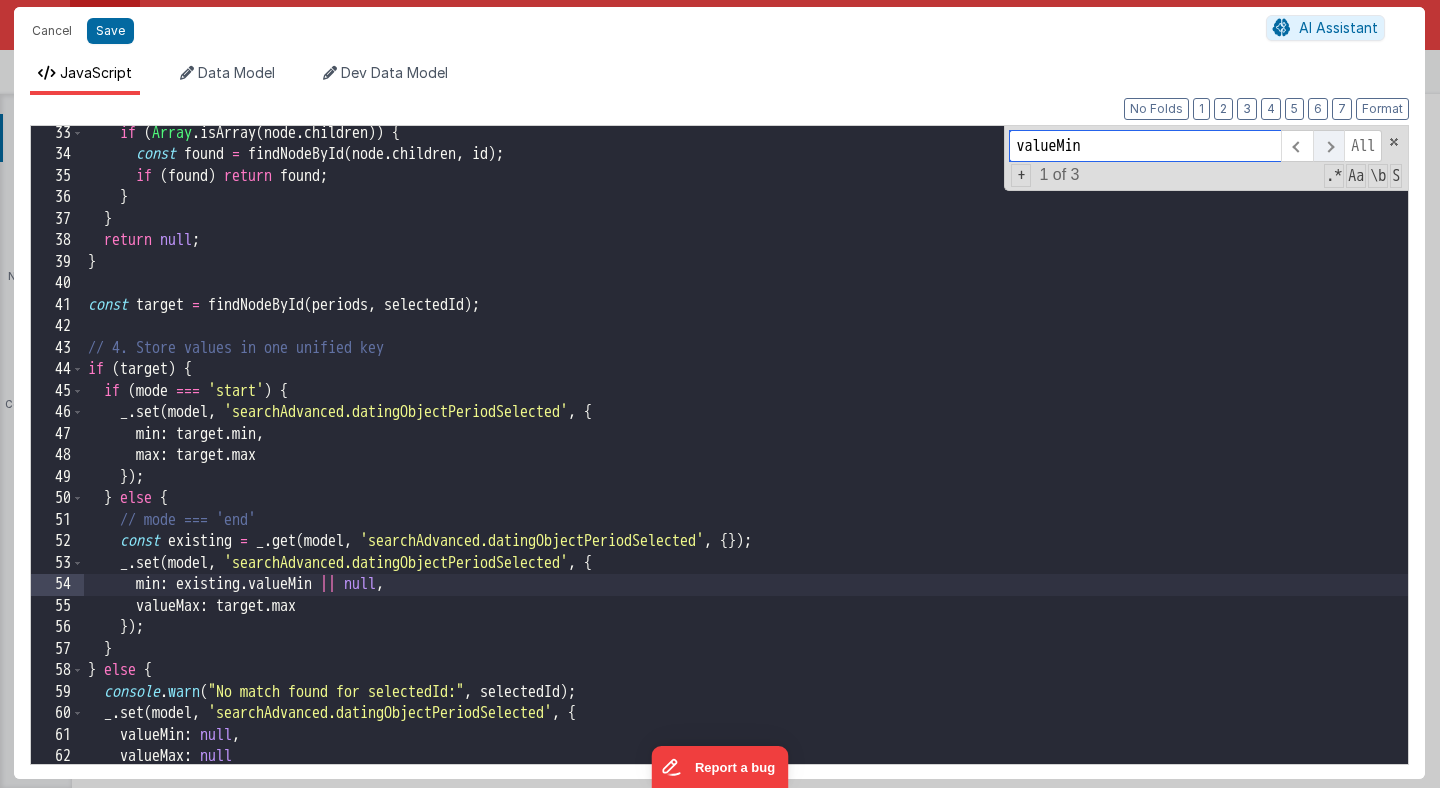 click at bounding box center (1328, 146) 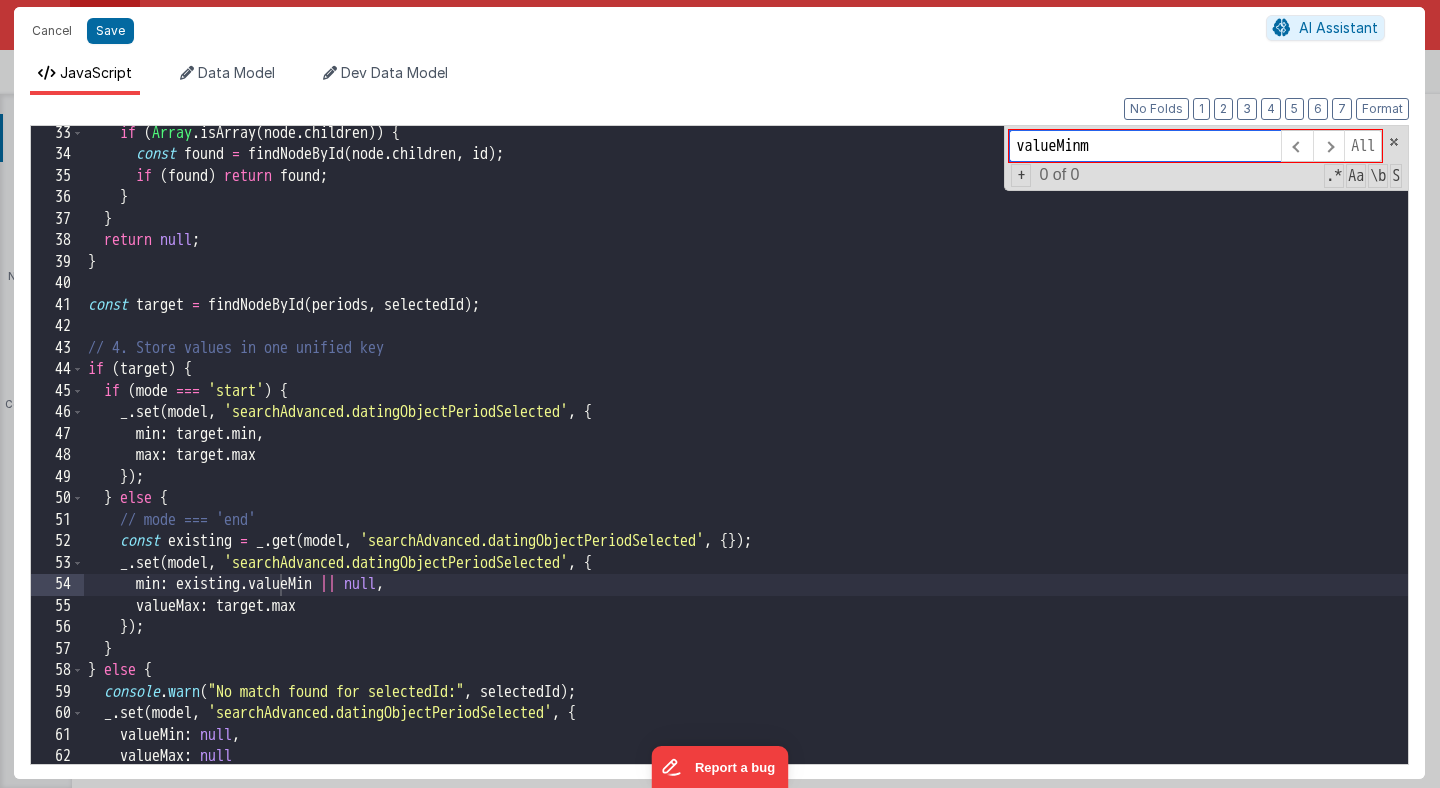 type on "valueMin" 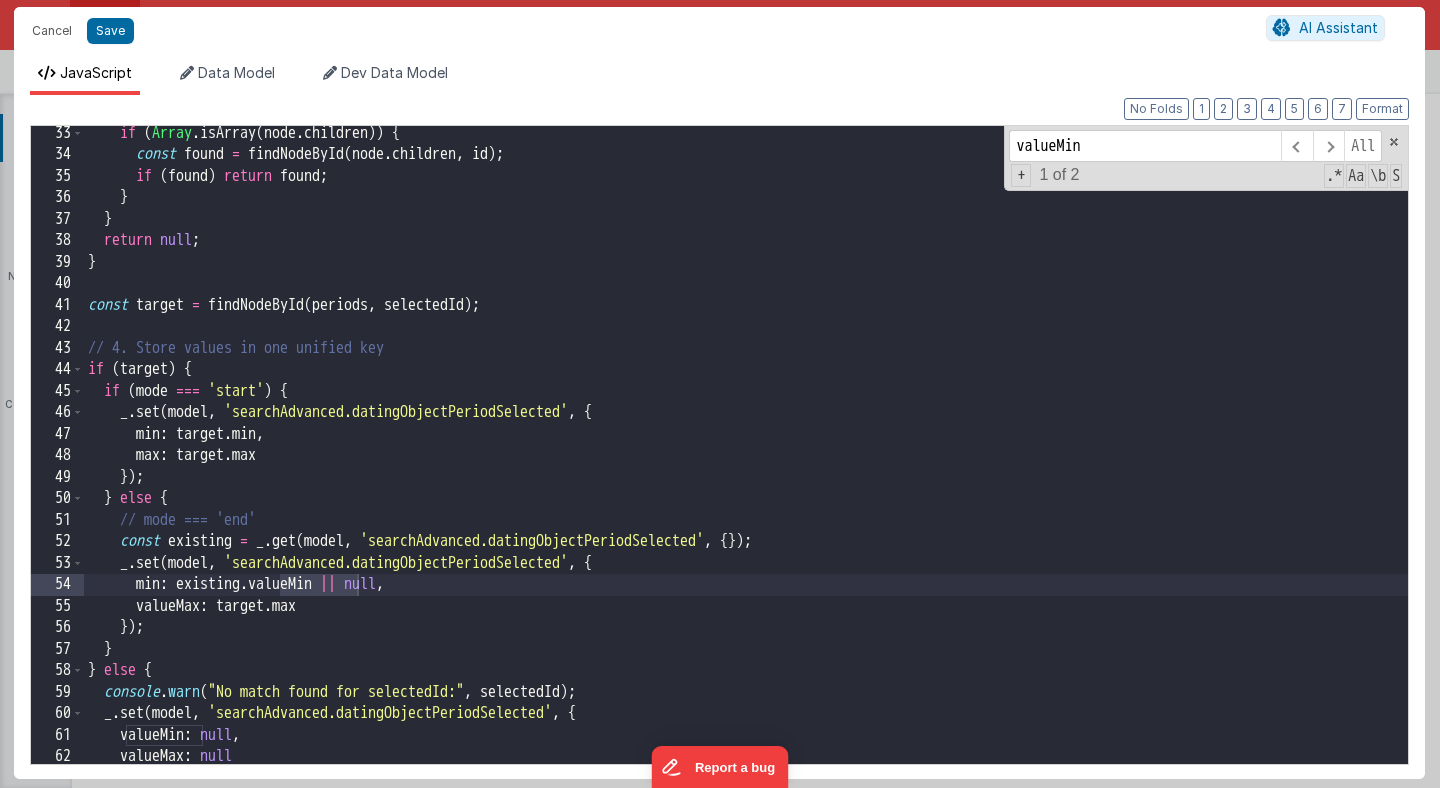 click on "if   ( Array . isArray ( node . children ))   {         const   found   =   findNodeById ( node . children ,   id ) ;         if   ( found )   return   found ;      }    }    return   null ; } const   target   =   findNodeById ( periods ,   selectedId ) ; // 4. Store values in one unified key if   ( target )   {    if   ( mode   ===   'start' )   {      _ . set ( model ,   'searchAdvanced.datingObjectPeriodSelected' ,   {         min :   target . min ,         max :   target . max      }) ;    }   else   {      // mode === 'end'      const   existing   =   _ . get ( model ,   'searchAdvanced.datingObjectPeriodSelected' ,   { }) ;      _ . set ( model ,   'searchAdvanced.datingObjectPeriodSelected' ,   {         min :   existing . valueMin   ||   null ,         valueMax :   target . max      }) ;    } }   else   {    console . warn ( "No match found for selectedId:" ,   selectedId ) ;    _ . set ( model ,   'searchAdvanced.datingObjectPeriodSelected' ,   {      valueMin :   null ,      valueMax :   null ;" at bounding box center [746, 463] 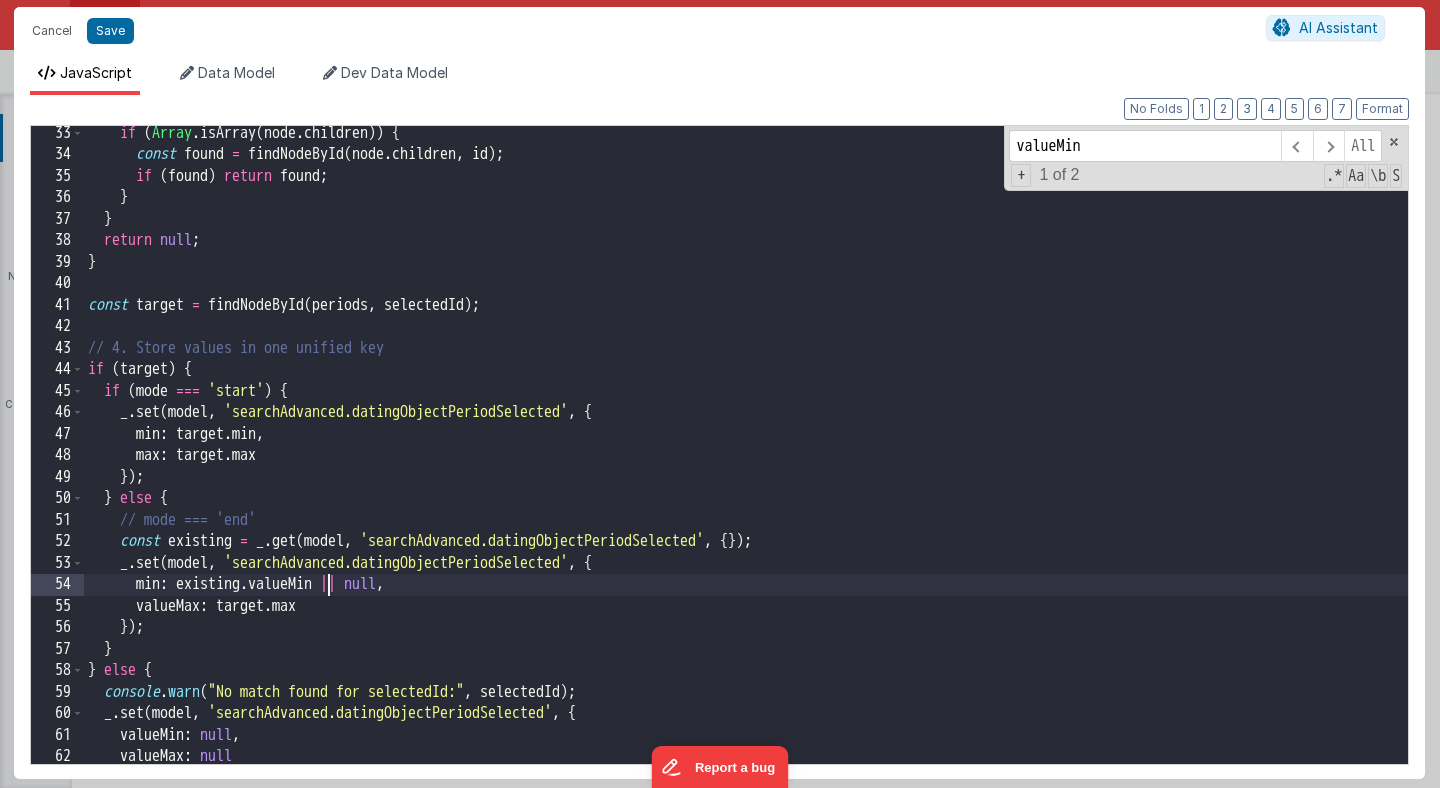 click on "if   ( Array . isArray ( node . children ))   {         const   found   =   findNodeById ( node . children ,   id ) ;         if   ( found )   return   found ;      }    }    return   null ; } const   target   =   findNodeById ( periods ,   selectedId ) ; // 4. Store values in one unified key if   ( target )   {    if   ( mode   ===   'start' )   {      _ . set ( model ,   'searchAdvanced.datingObjectPeriodSelected' ,   {         min :   target . min ,         max :   target . max      }) ;    }   else   {      // mode === 'end'      const   existing   =   _ . get ( model ,   'searchAdvanced.datingObjectPeriodSelected' ,   { }) ;      _ . set ( model ,   'searchAdvanced.datingObjectPeriodSelected' ,   {         min :   existing . valueMin   ||   null ,         valueMax :   target . max      }) ;    } }   else   {    console . warn ( "No match found for selectedId:" ,   selectedId ) ;    _ . set ( model ,   'searchAdvanced.datingObjectPeriodSelected' ,   {      valueMin :   null ,      valueMax :   null ;" at bounding box center (746, 463) 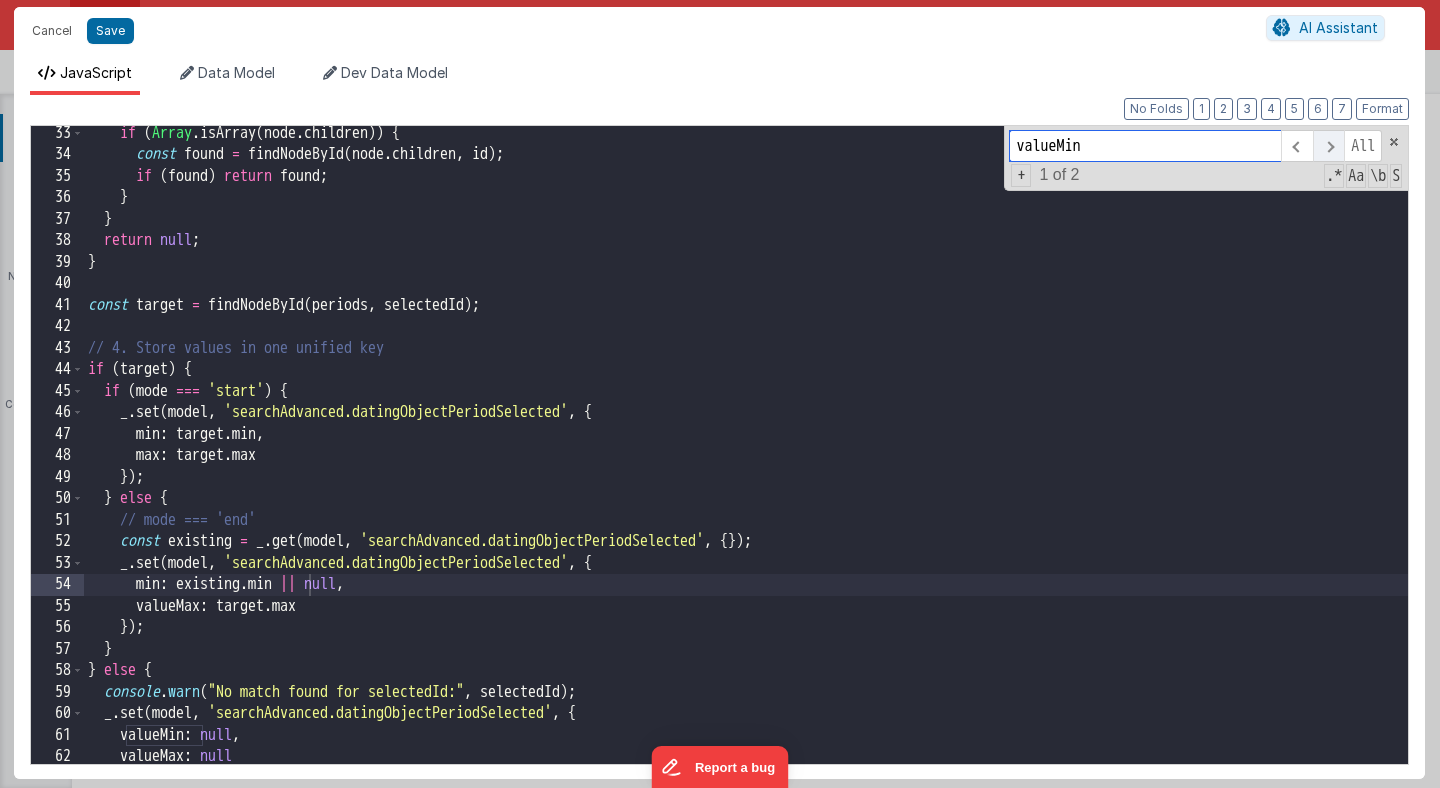 click at bounding box center (1328, 146) 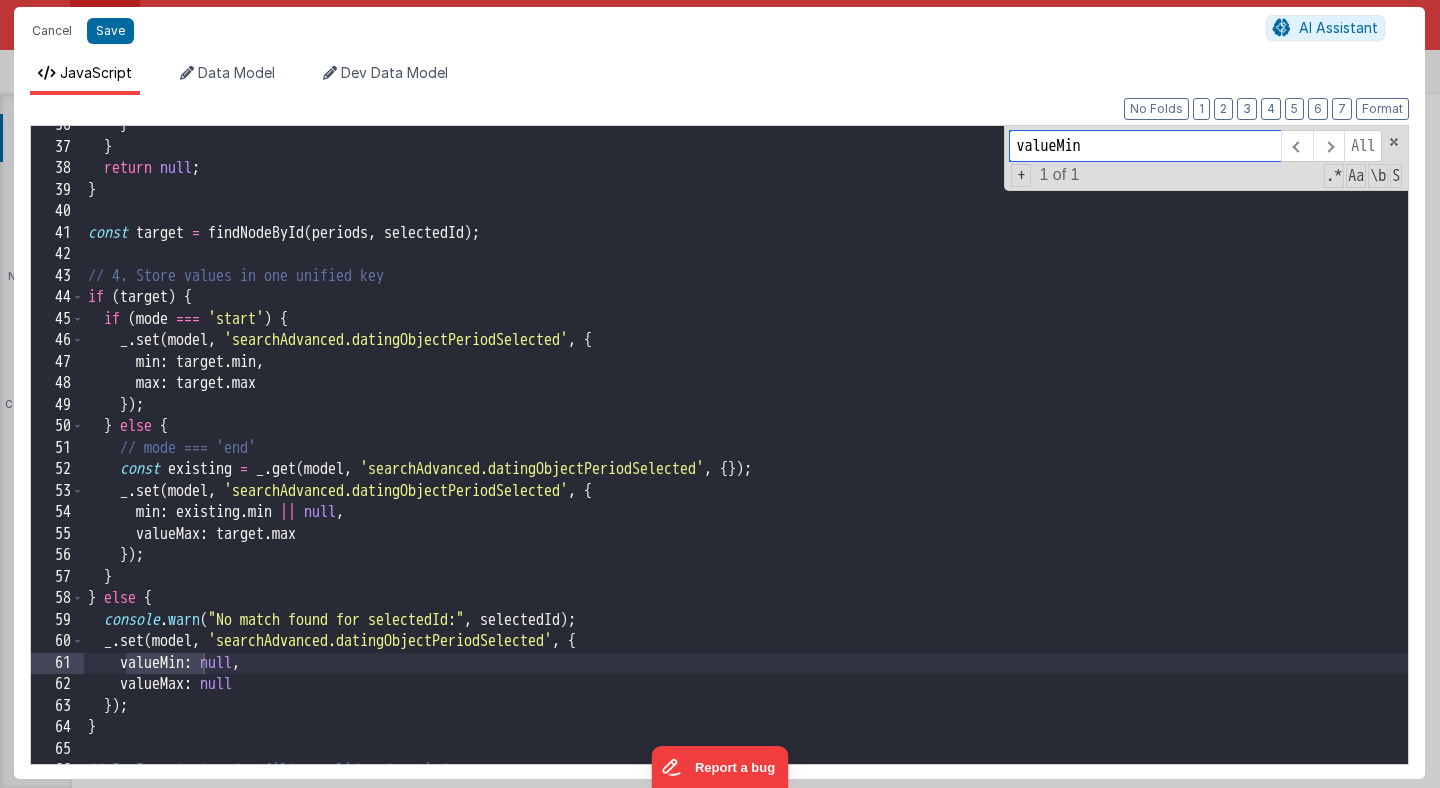 scroll, scrollTop: 763, scrollLeft: 0, axis: vertical 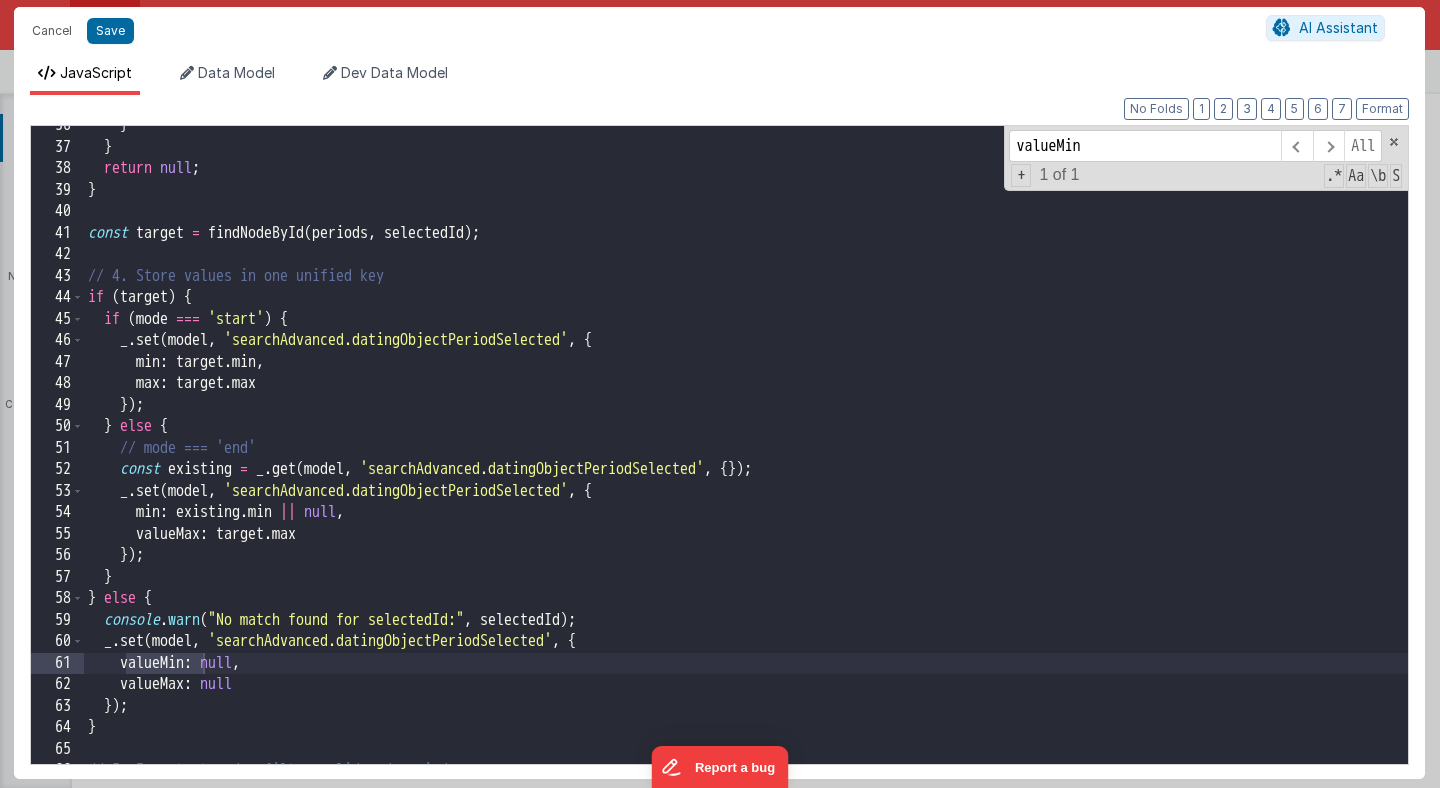 click on "}    }    return   null ; } const   target   =   findNodeById ( periods ,   selectedId ) ; // 4. Store values in one unified key if   ( target )   {    if   ( mode   ===   'start' )   {      _ . set ( model ,   'searchAdvanced.datingObjectPeriodSelected' ,   {         min :   target . min ,         max :   target . max      }) ;    }   else   {      // mode === 'end'      const   existing   =   _ . get ( model ,   'searchAdvanced.datingObjectPeriodSelected' ,   { }) ;      _ . set ( model ,   'searchAdvanced.datingObjectPeriodSelected' ,   {         min :   existing . min   ||   null ,         valueMax :   target . max      }) ;    } }   else   {    console . warn ( "No match found for selectedId:" ,   selectedId ) ;    _ . set ( model ,   'searchAdvanced.datingObjectPeriodSelected' ,   {      valueMin :   null ,      valueMax :   null    }) ; } // 5. For start mode: filter valid end periods" at bounding box center [746, 455] 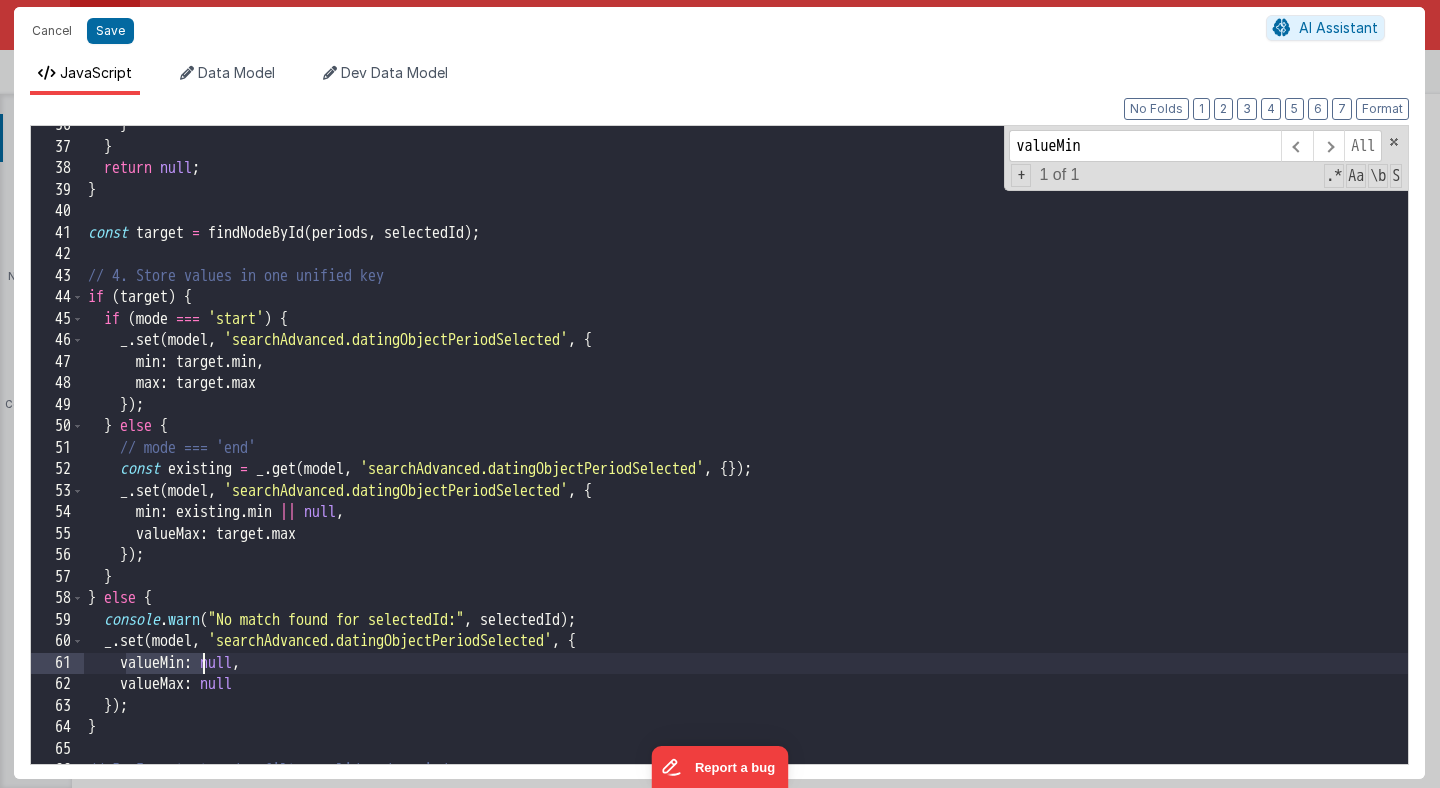 click on "}    }    return   null ; } const   target   =   findNodeById ( periods ,   selectedId ) ; // 4. Store values in one unified key if   ( target )   {    if   ( mode   ===   'start' )   {      _ . set ( model ,   'searchAdvanced.datingObjectPeriodSelected' ,   {         min :   target . min ,         max :   target . max      }) ;    }   else   {      // mode === 'end'      const   existing   =   _ . get ( model ,   'searchAdvanced.datingObjectPeriodSelected' ,   { }) ;      _ . set ( model ,   'searchAdvanced.datingObjectPeriodSelected' ,   {         min :   existing . min   ||   null ,         valueMax :   target . max      }) ;    } }   else   {    console . warn ( "No match found for selectedId:" ,   selectedId ) ;    _ . set ( model ,   'searchAdvanced.datingObjectPeriodSelected' ,   {      valueMin :   null ,      valueMax :   null    }) ; } // 5. For start mode: filter valid end periods" at bounding box center [746, 455] 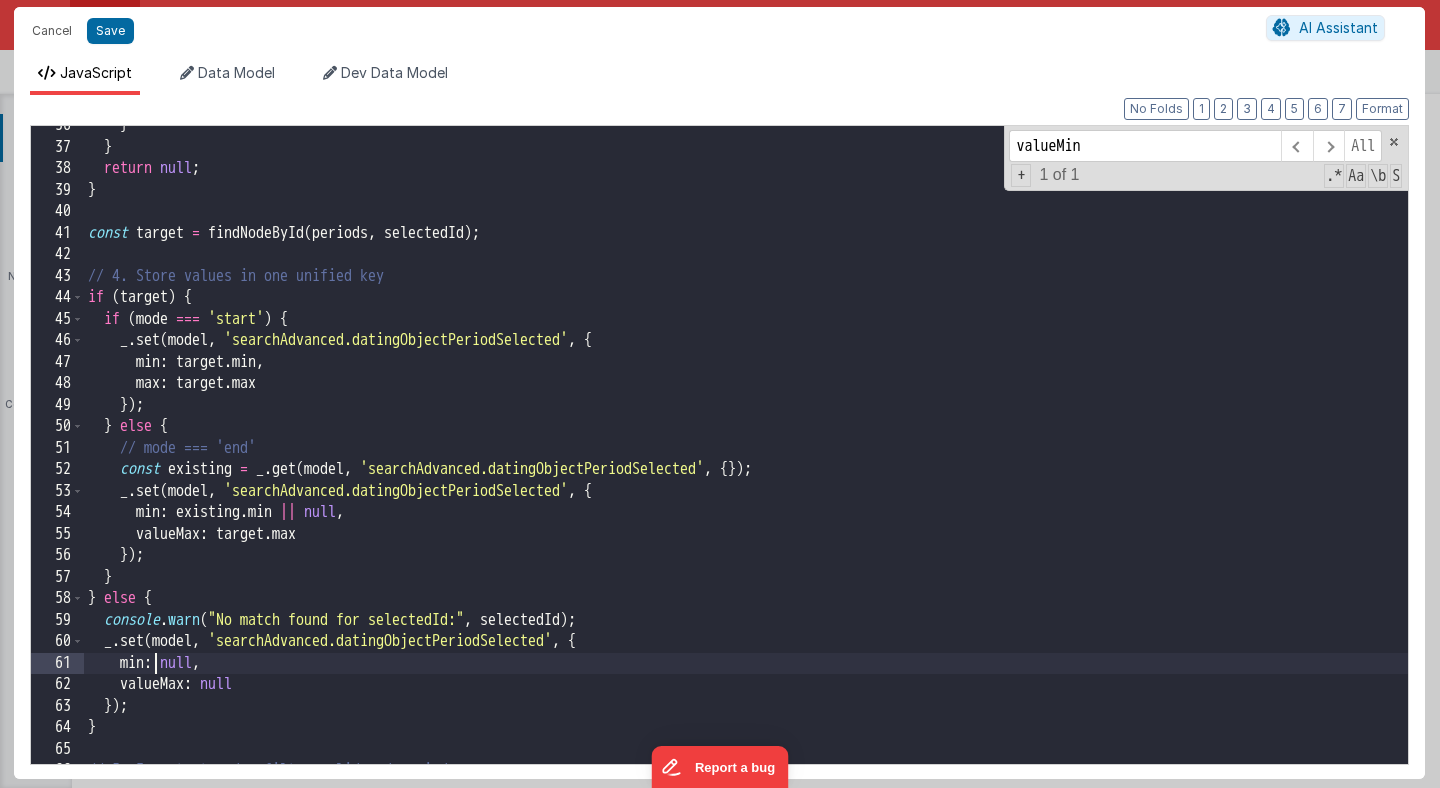 click on "}    return   null ; } const   target   =   findNodeById ( periods ,   selectedId ) ; // 4. Store values in one unified key if   ( target )   {    if   ( mode   ===   'start' )   {      _ . set ( model ,   'searchAdvanced.datingObjectPeriodSelected' ,   {         min :   target . min ,         max :   target . max      }) ;    }   else   {      // mode === 'end'      const   existing   =   _ . get ( model ,   'searchAdvanced.datingObjectPeriodSelected' ,   { }) ;      _ . set ( model ,   'searchAdvanced.datingObjectPeriodSelected' ,   {         min :   existing . min   ||   null ,         valueMax :   target . max      }) ;    } }   else   {    console . warn ( "No match found for selectedId:" ,   selectedId ) ;    _ . set ( model ,   'searchAdvanced.datingObjectPeriodSelected' ,   {      min :   null ,      valueMax :   null    }) ; } // 5. For start mode: filter valid end periods" at bounding box center [746, 455] 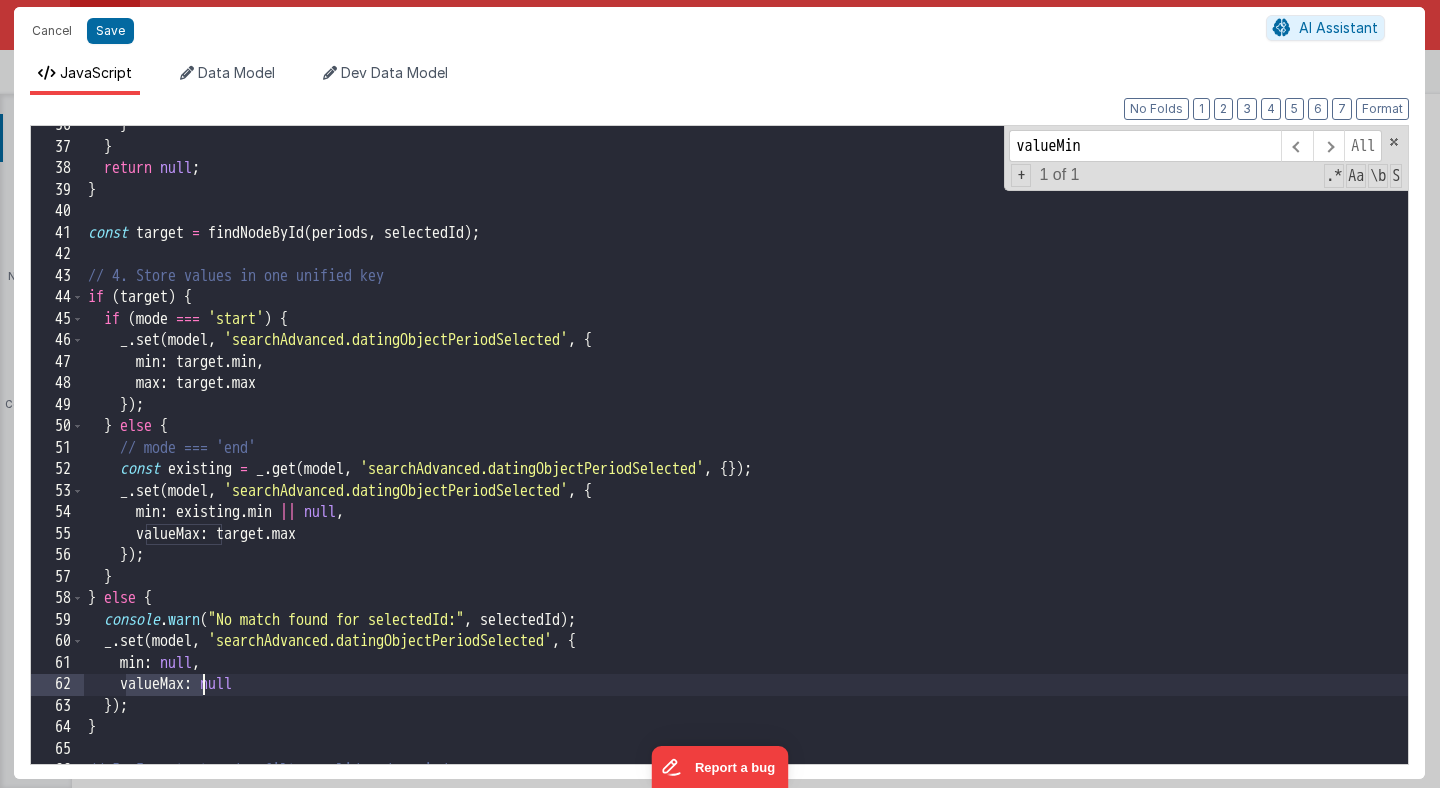 click on "}    return   null ; } const   target   =   findNodeById ( periods ,   selectedId ) ; // 4. Store values in one unified key if   ( target )   {    if   ( mode   ===   'start' )   {      _ . set ( model ,   'searchAdvanced.datingObjectPeriodSelected' ,   {         min :   target . min ,         max :   target . max      }) ;    }   else   {      // mode === 'end'      const   existing   =   _ . get ( model ,   'searchAdvanced.datingObjectPeriodSelected' ,   { }) ;      _ . set ( model ,   'searchAdvanced.datingObjectPeriodSelected' ,   {         min :   existing . min   ||   null ,         valueMax :   target . max      }) ;    } }   else   {    console . warn ( "No match found for selectedId:" ,   selectedId ) ;    _ . set ( model ,   'searchAdvanced.datingObjectPeriodSelected' ,   {      min :   null ,      valueMax :   null    }) ; } // 5. For start mode: filter valid end periods" at bounding box center [746, 455] 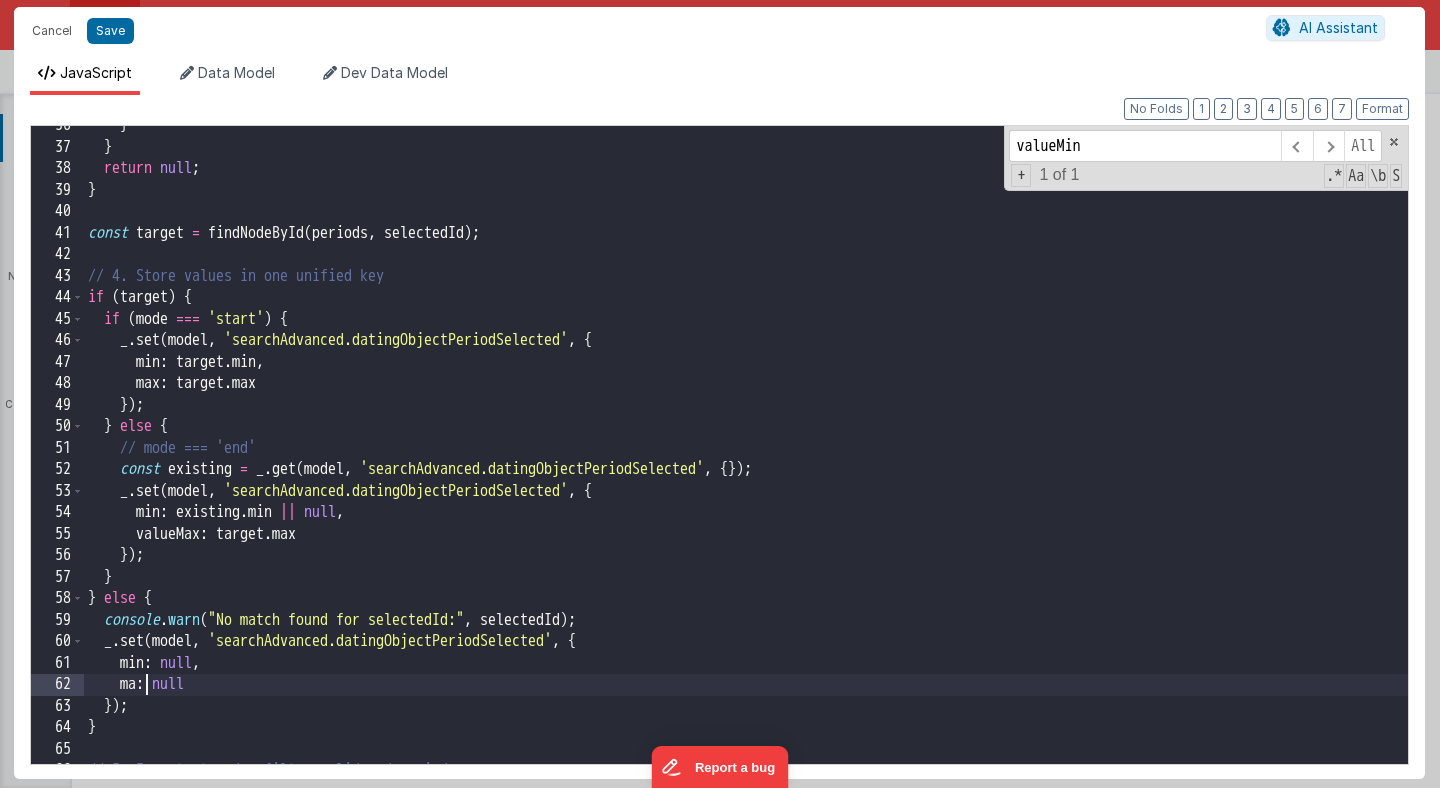 type 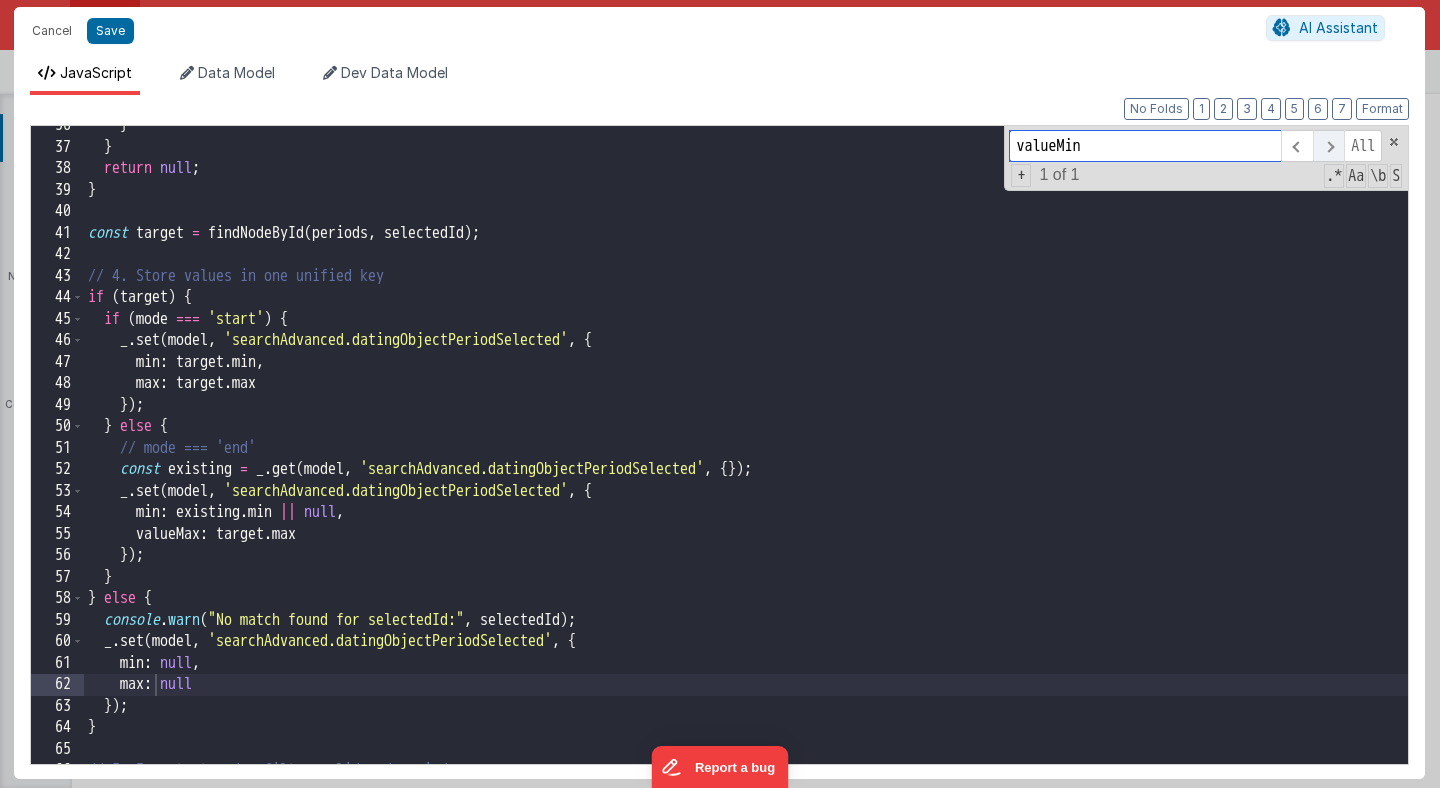 click at bounding box center (1328, 146) 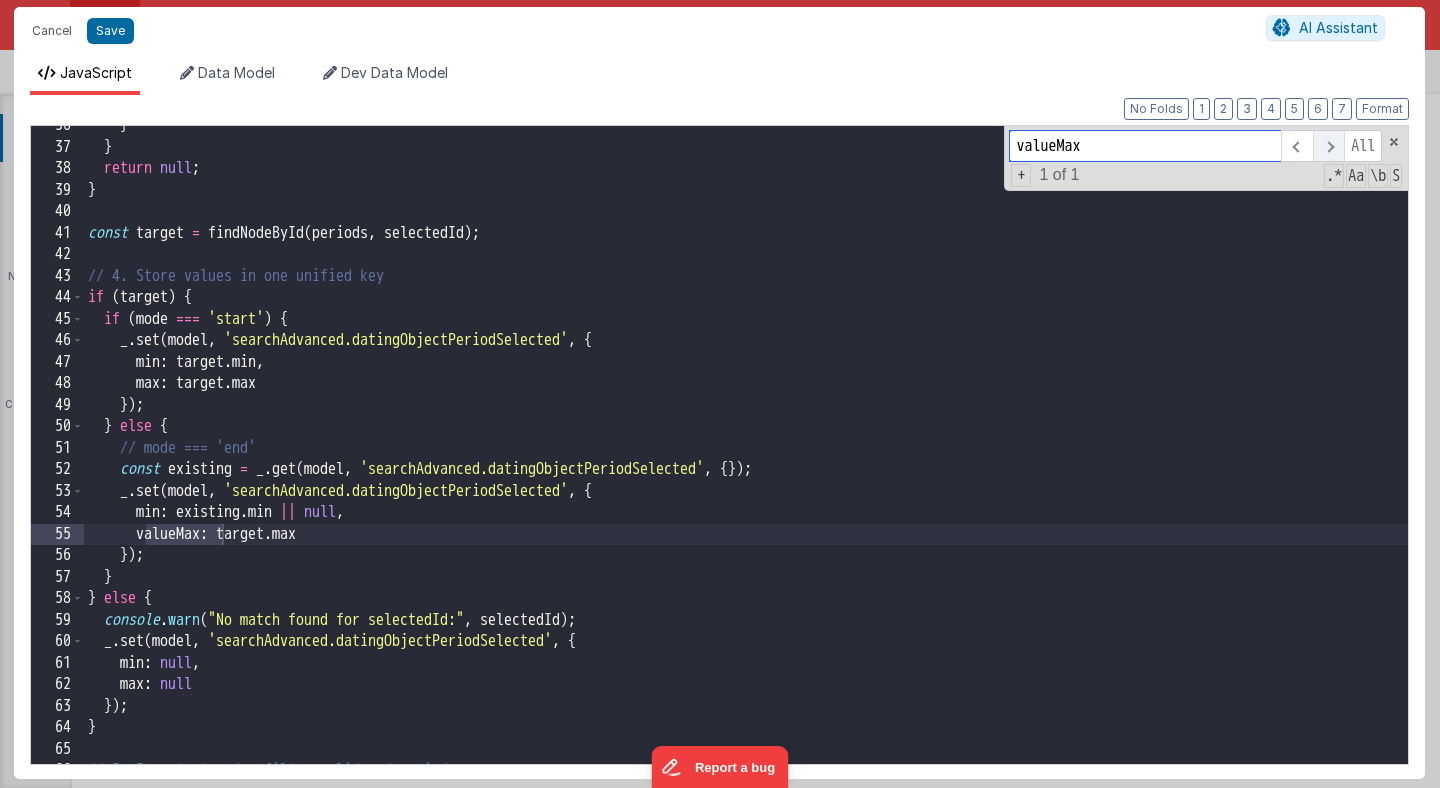 type on "valueMax" 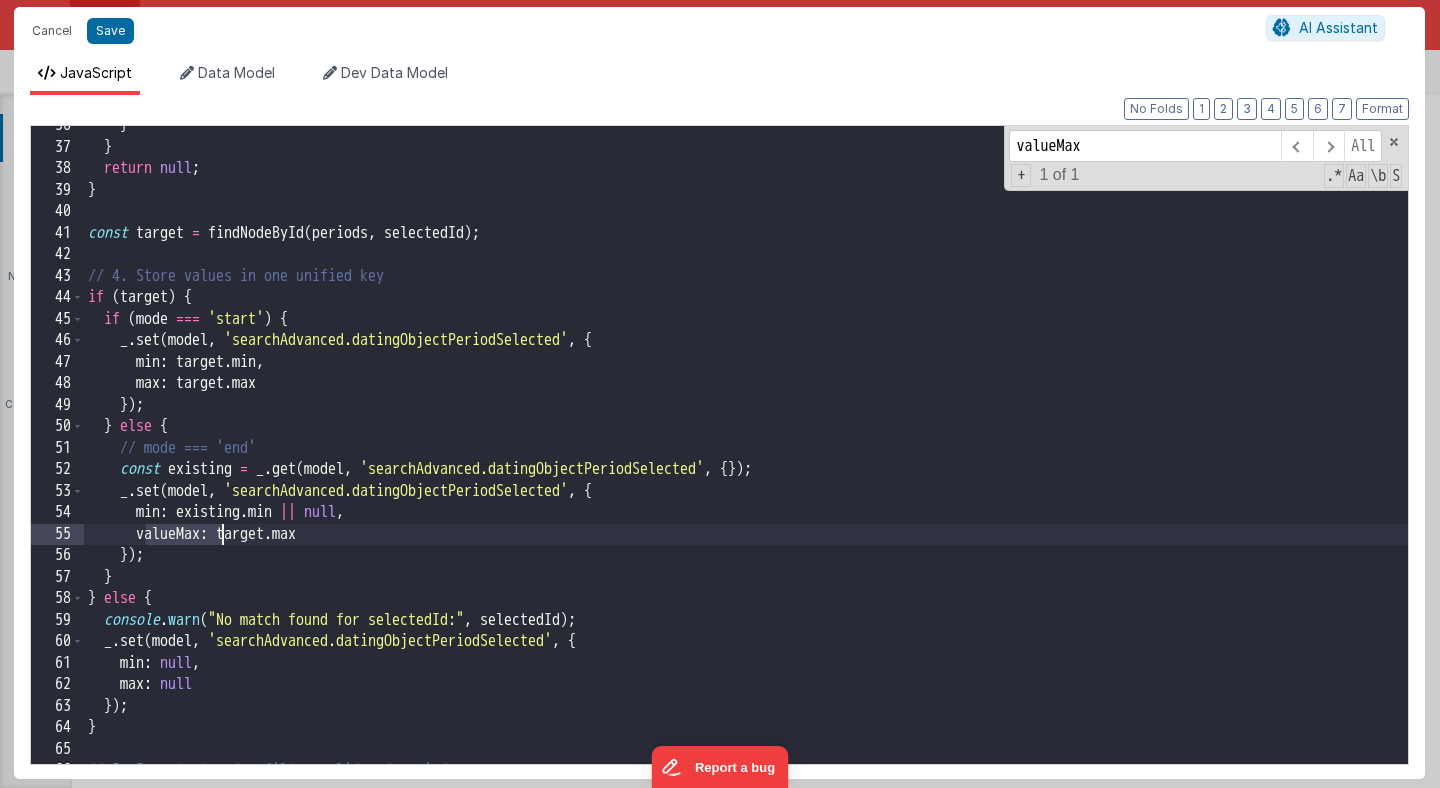 click on "}    }    return   null ; } const   target   =   findNodeById ( periods ,   selectedId ) ; // 4. Store values in one unified key if   ( target )   {    if   ( mode   ===   'start' )   {      _ . set ( model ,   'searchAdvanced.datingObjectPeriodSelected' ,   {         min :   target . min ,         max :   target . max      }) ;    }   else   {      // mode === 'end'      const   existing   =   _ . get ( model ,   'searchAdvanced.datingObjectPeriodSelected' ,   { }) ;      _ . set ( model ,   'searchAdvanced.datingObjectPeriodSelected' ,   {         min :   existing . min   ||   null ,         valueMax :   target . max      }) ;    } }   else   {    console . warn ( "No match found for selectedId:" ,   selectedId ) ;    _ . set ( model ,   'searchAdvanced.datingObjectPeriodSelected' ,   {      min :   null ,      max :   null    }) ; } // 5. For start mode: filter valid end periods valueMax All Replace All + 1 of 1 .* Aa \b S" at bounding box center [746, 445] 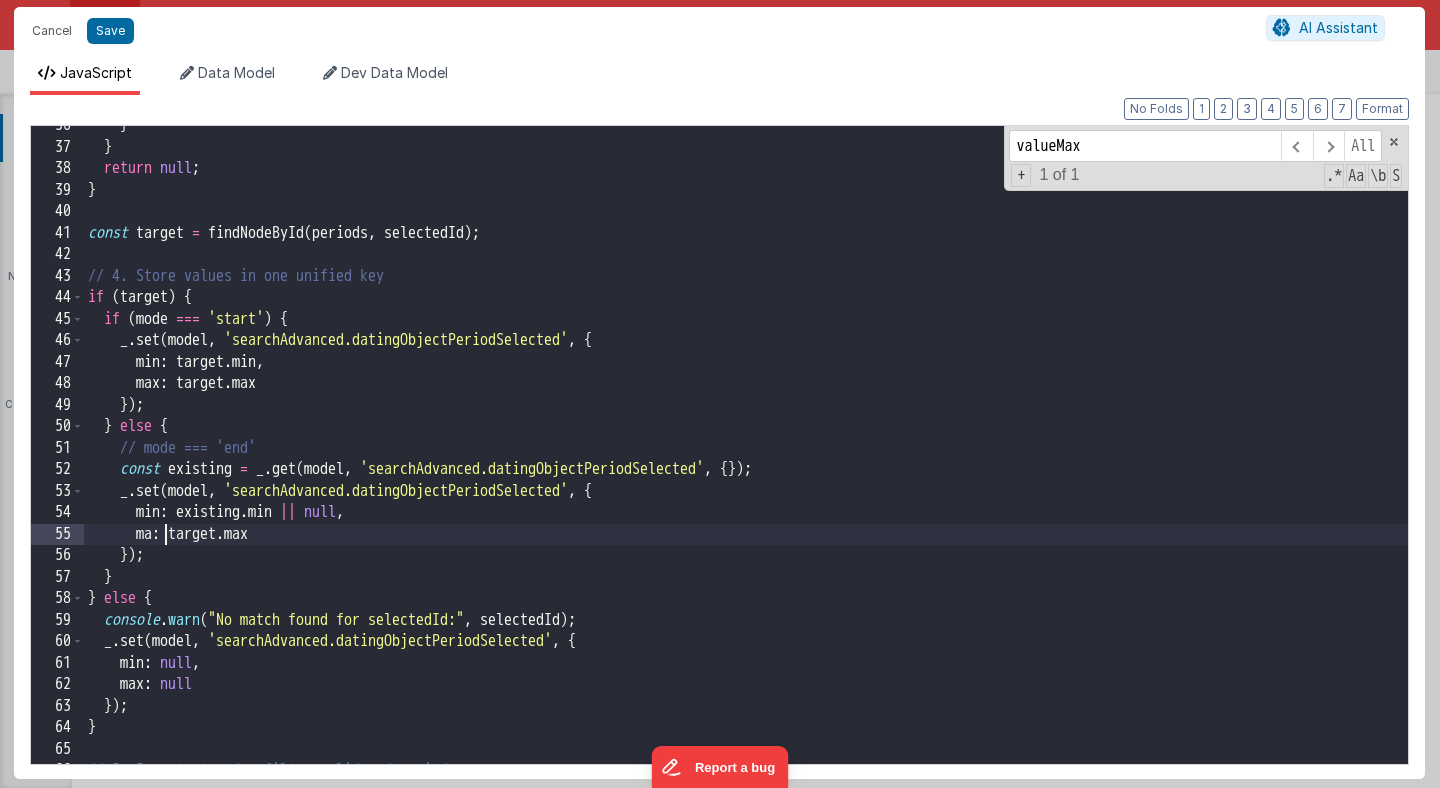 type 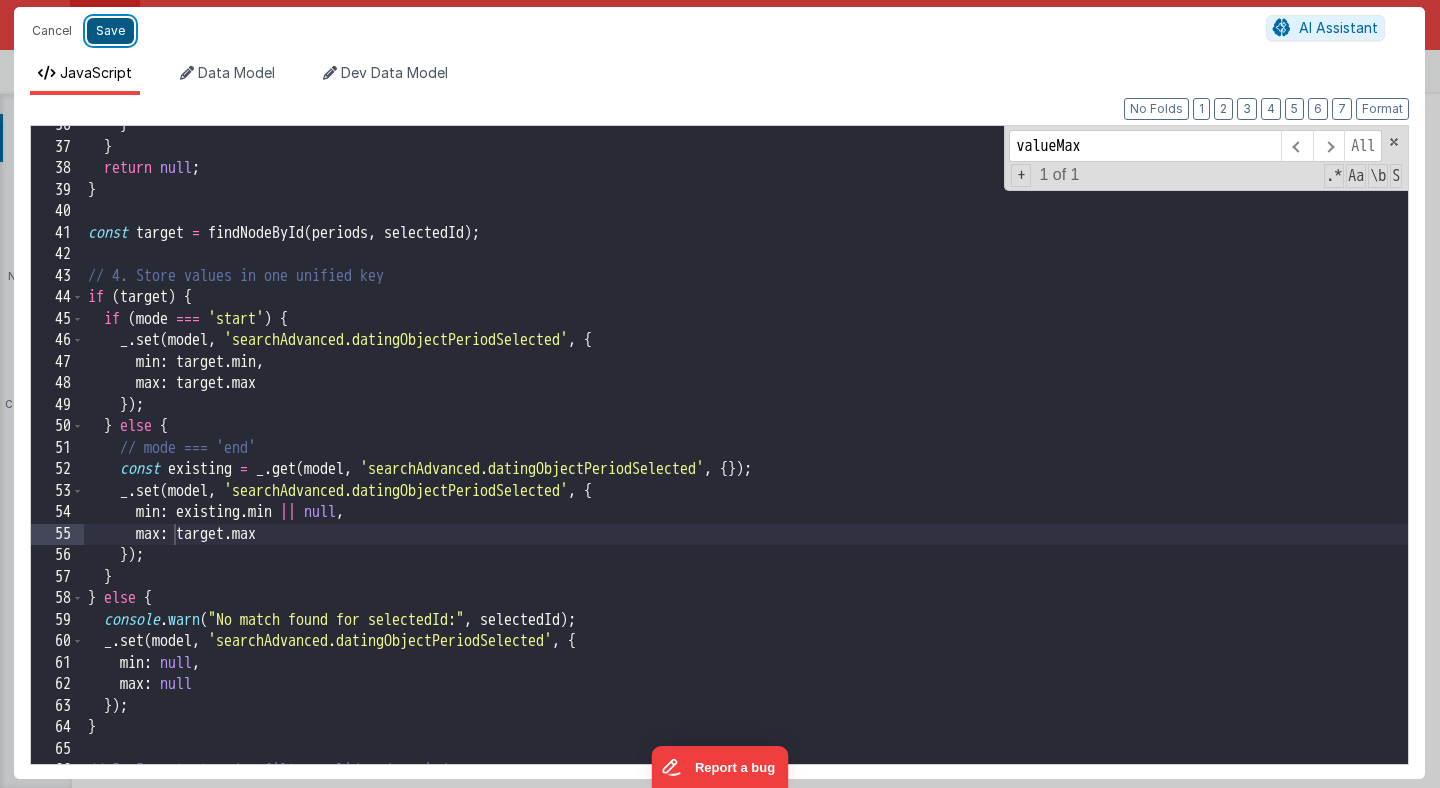 click on "Save" at bounding box center (110, 31) 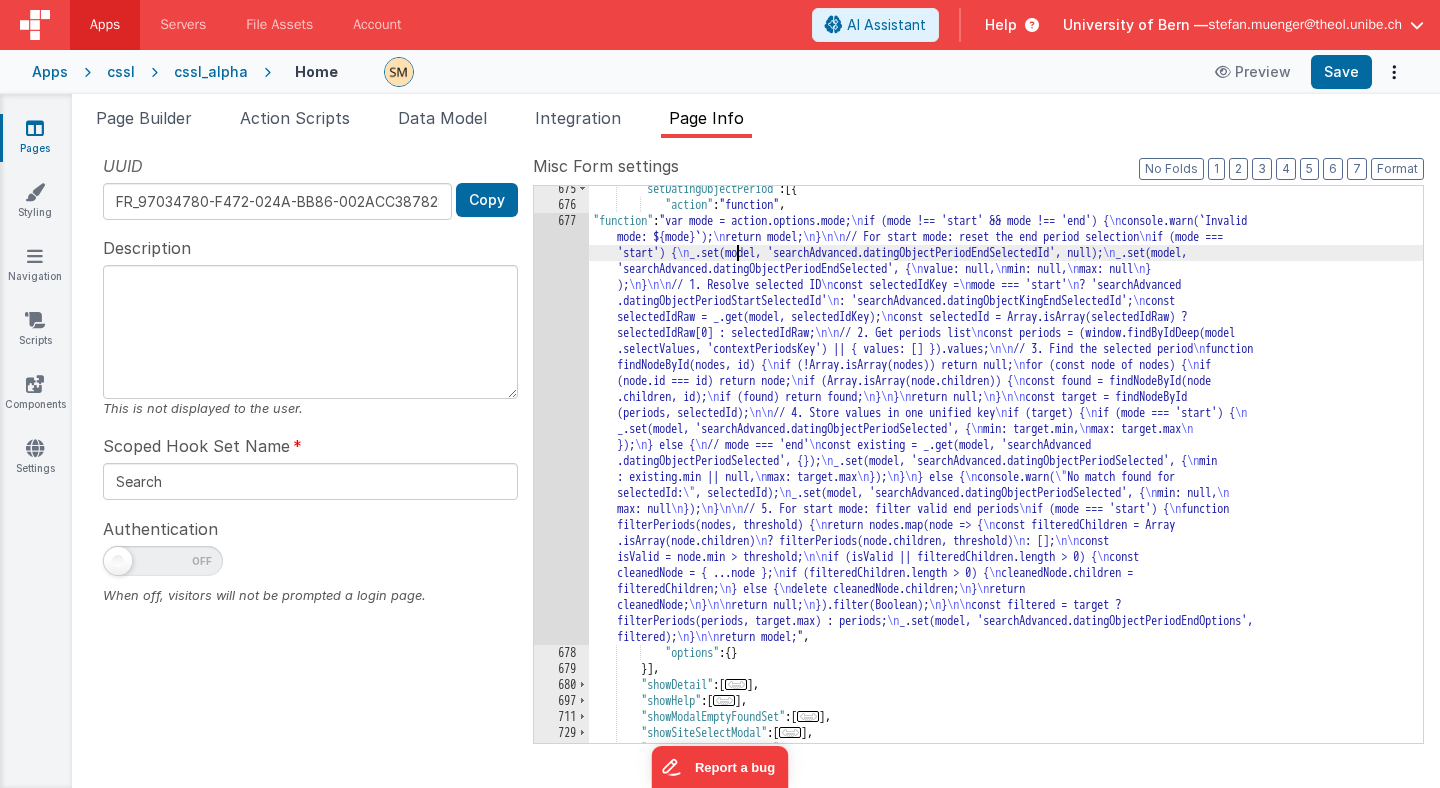 click on ""setDatingObjectPeriod" :  [{                "action" :  "function" , "function" :  "var mode = action.options.mode; \n if (mode !== 'start' && mode !== 'end') { \n   console.warn(`Invalid       mode: ${mode}`); \n   return model; \n } \n\n // For start mode: reset the end period selection \n if (mode ===       'start') { \n   _.set(model, 'searchAdvanced.datingObjectPeriodEndSelectedId', null); \n   _.set(model,       'searchAdvanced.datingObjectPeriodEndSelected', { \n     value: null, \n     min: null, \n     max: null \n   }      ); \n } \n\n // 1. Resolve selected ID \n const selectedIdKey = \n   mode === 'start' \n     ? 'searchAdvanced      .datingObjectPeriodStartSelectedId' \n     : 'searchAdvanced.datingObjectPeriodEndSelectedId'; \n const       selectedIdRaw = _.get(model, selectedIdKey); \n const selectedId = Array.isArray(selectedIdRaw) ?       selectedIdRaw[0] : selectedIdRaw; \n\n // 2. Get periods list \n const periods = (window.findByIdDeep(model" at bounding box center [1006, 475] 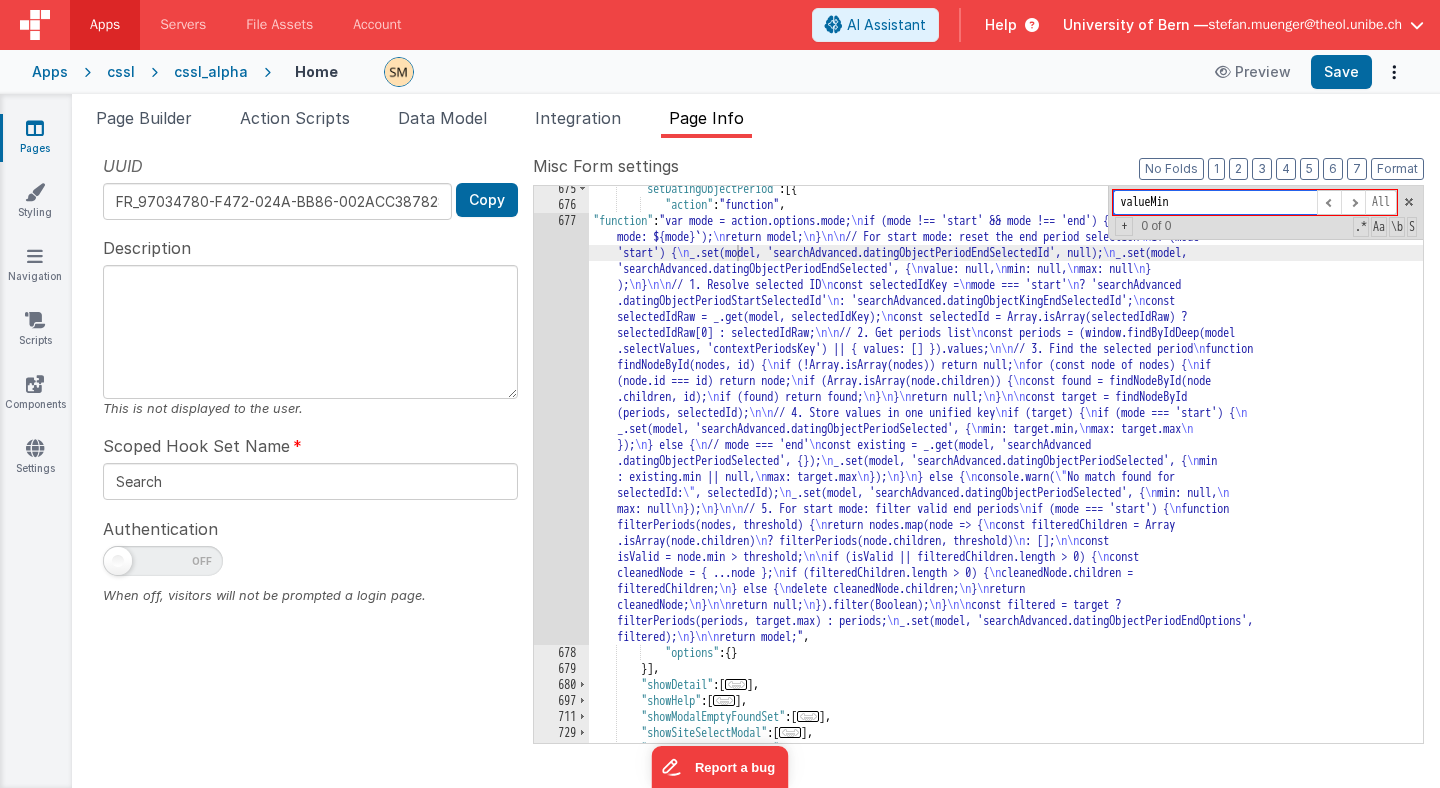 click on "valueMin" at bounding box center [1215, 202] 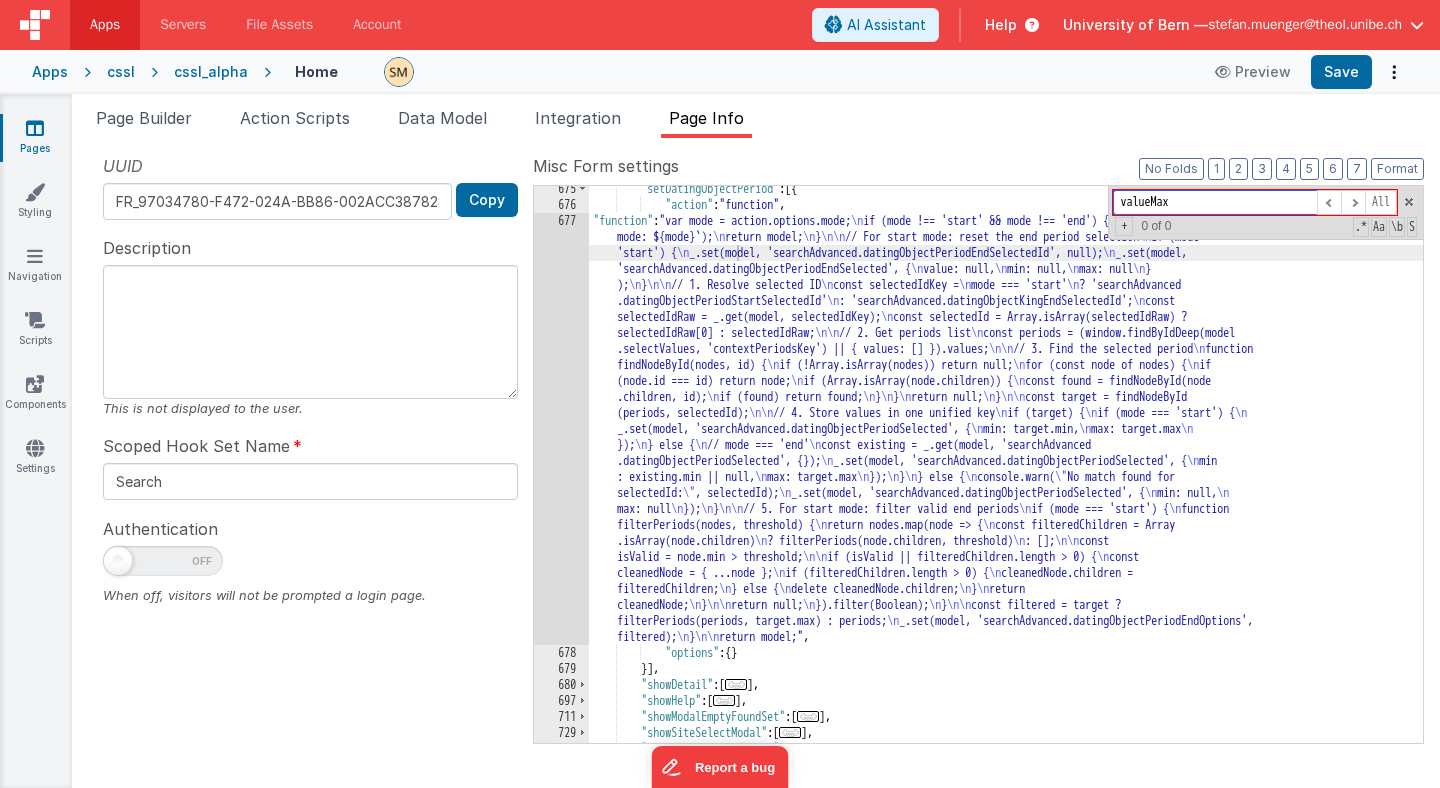 type on "valueMax" 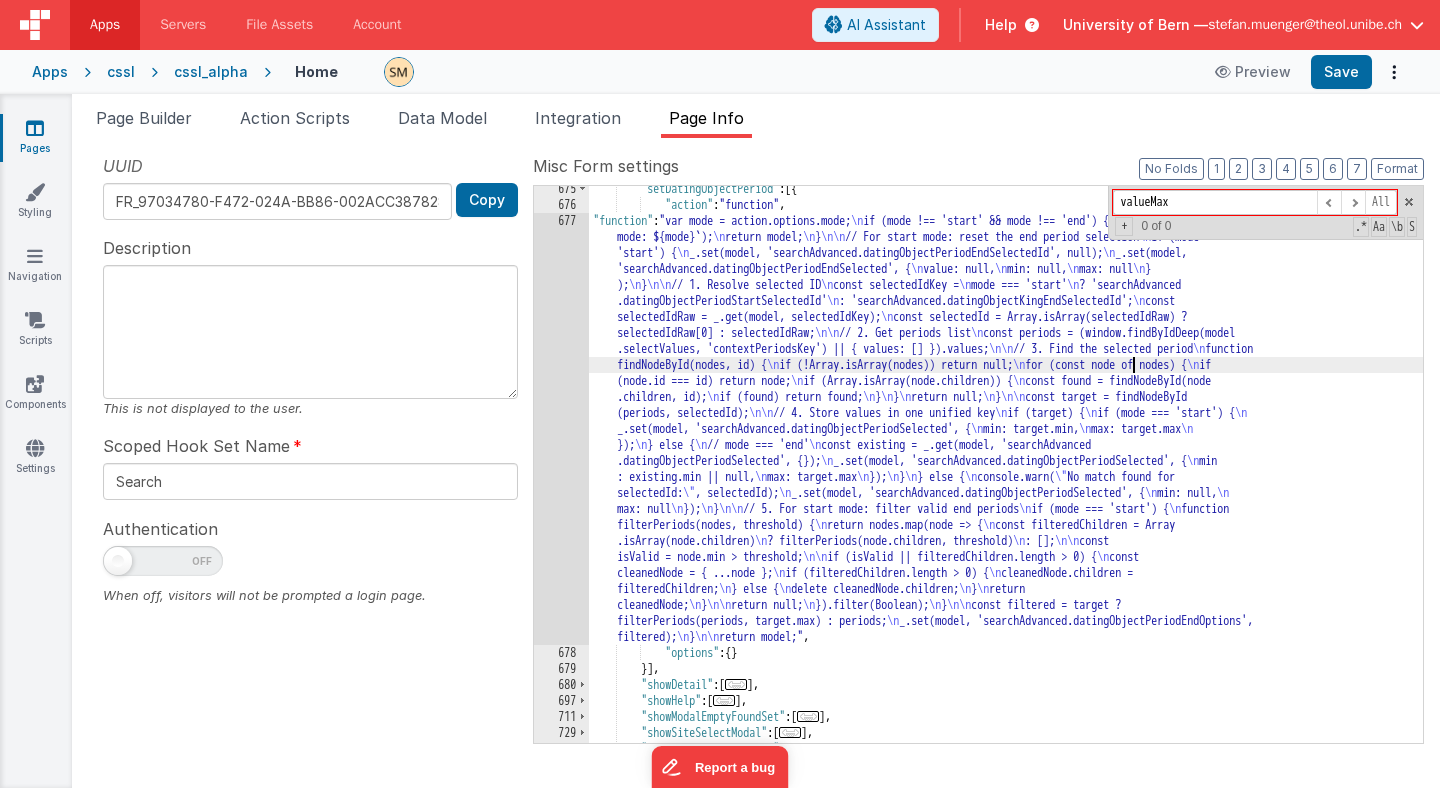 click on ""setDatingObjectPeriod" :  [{                "action" :  "function" , "function" :  "var mode = action.options.mode; \n if (mode !== 'start' && mode !== 'end') { \n   console.warn(`Invalid       mode: ${mode}`); \n   return model; \n } \n\n // For start mode: reset the end period selection \n if (mode ===       'start') { \n   _.set(model, 'searchAdvanced.datingObjectPeriodEndSelectedId', null); \n   _.set(model,       'searchAdvanced.datingObjectPeriodEndSelected', { \n     value: null, \n     min: null, \n     max: null \n   }      ); \n } \n\n // 1. Resolve selected ID \n const selectedIdKey = \n   mode === 'start' \n     ? 'searchAdvanced      .datingObjectPeriodStartSelectedId' \n     : 'searchAdvanced.datingObjectPeriodEndSelectedId'; \n const       selectedIdRaw = _.get(model, selectedIdKey); \n const selectedId = Array.isArray(selectedIdRaw) ?       selectedIdRaw[0] : selectedIdRaw; \n\n // 2. Get periods list \n const periods = (window.findByIdDeep(model" at bounding box center (1006, 475) 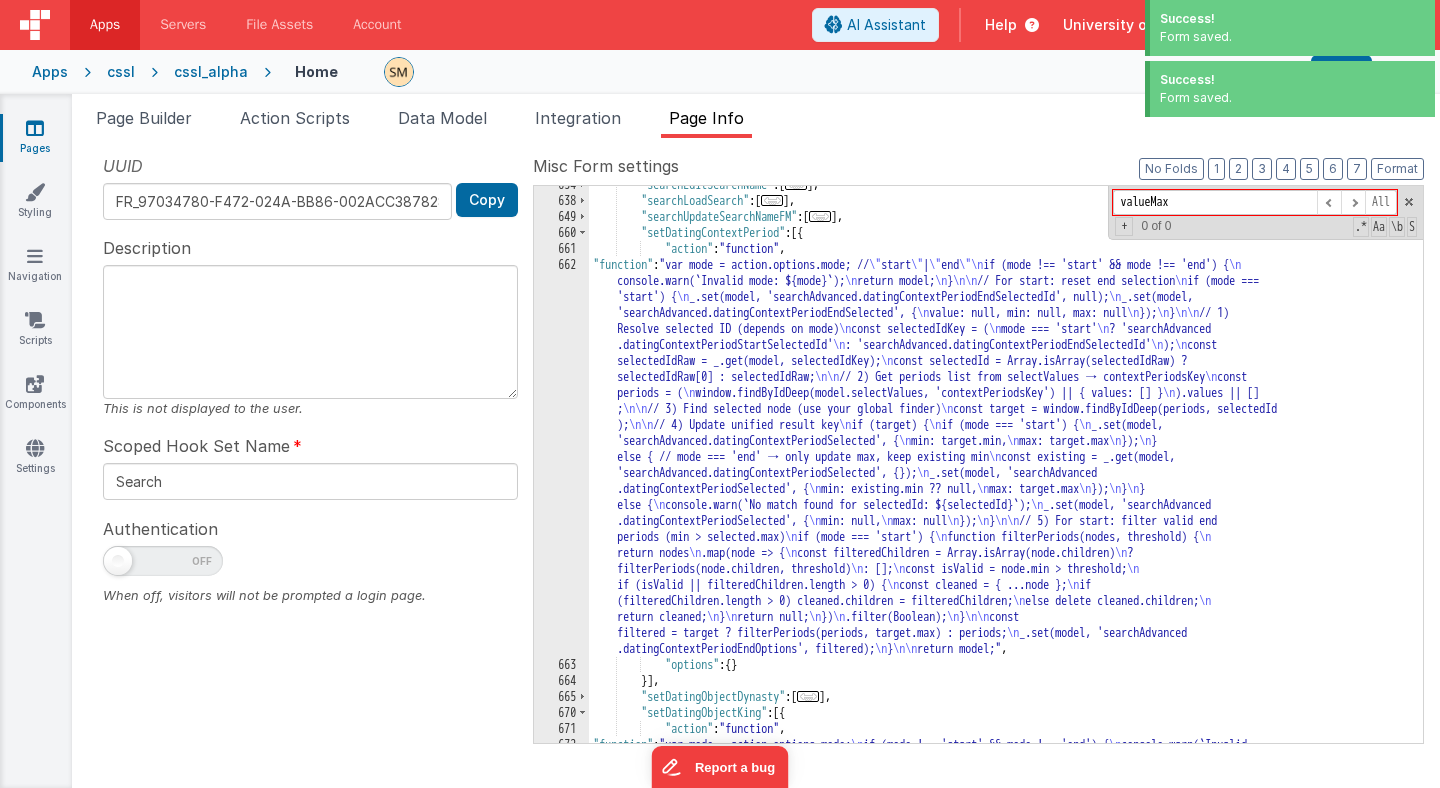 scroll, scrollTop: 1337, scrollLeft: 0, axis: vertical 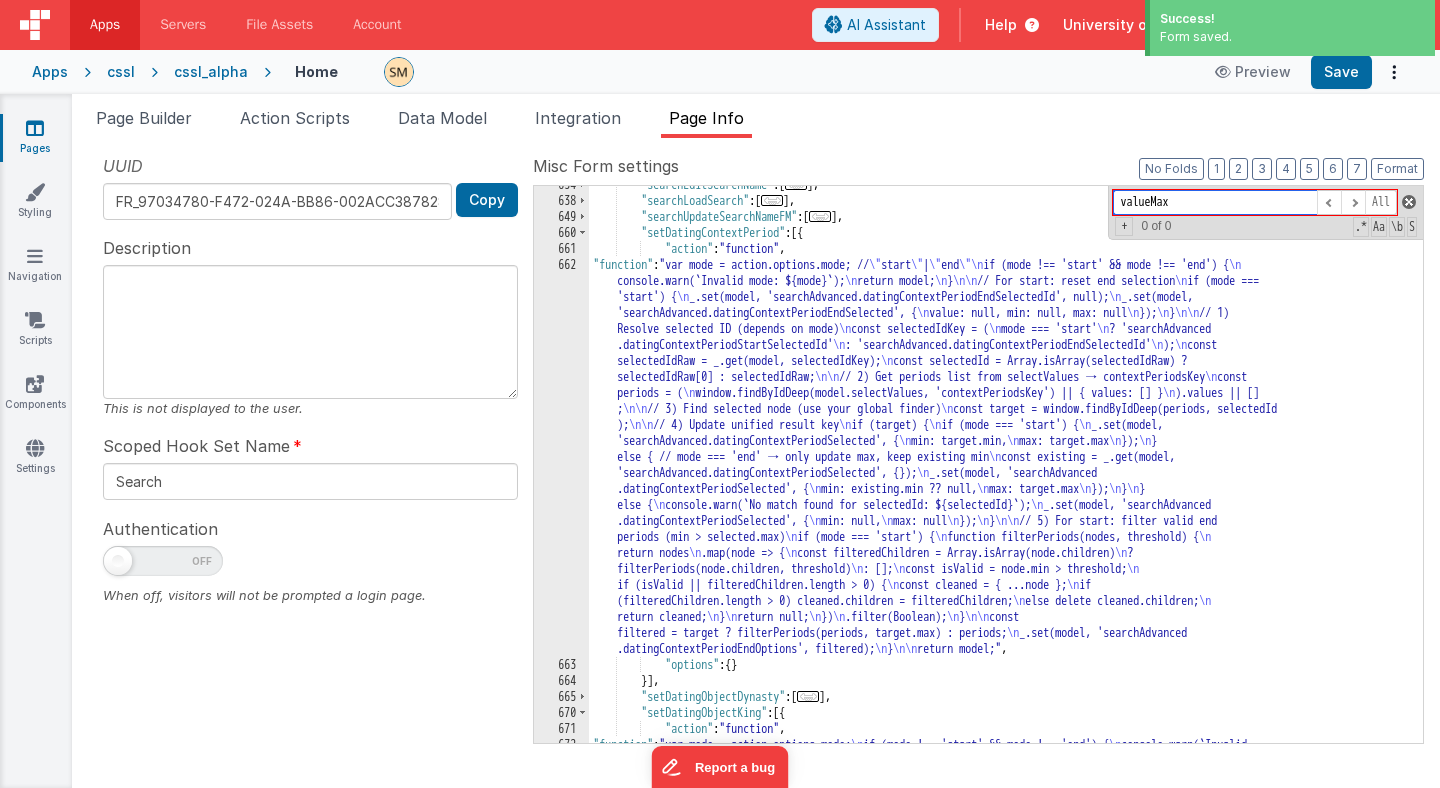 click at bounding box center [1409, 202] 